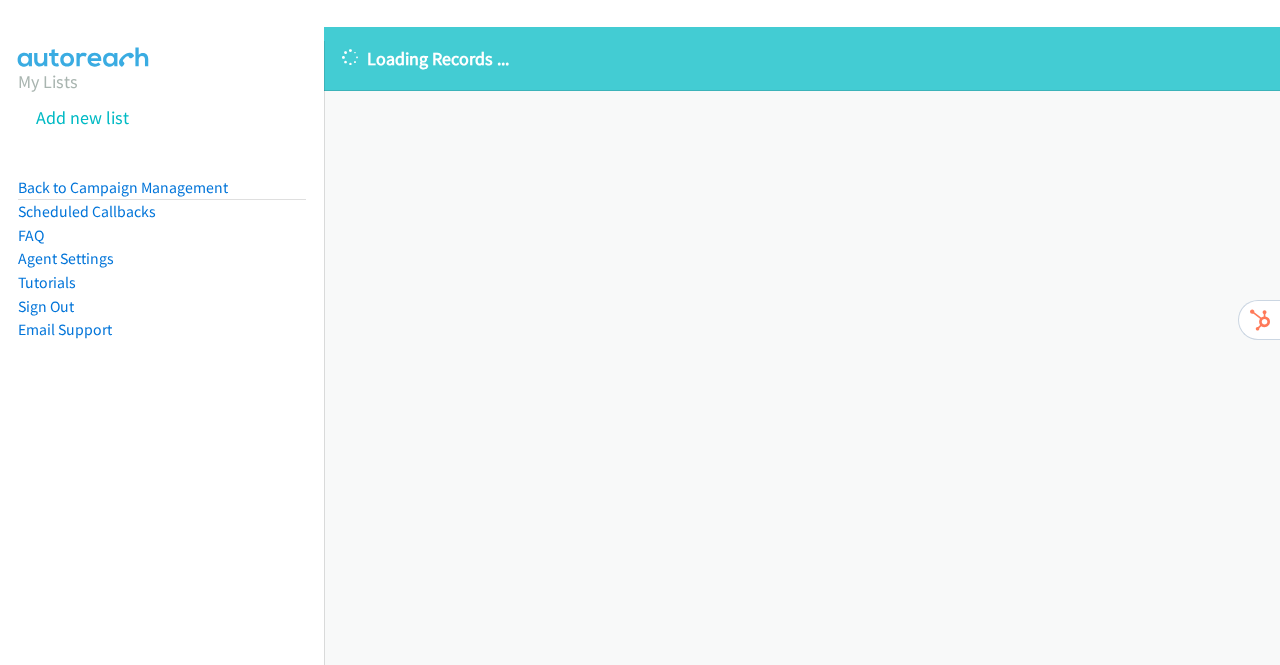 scroll, scrollTop: 0, scrollLeft: 0, axis: both 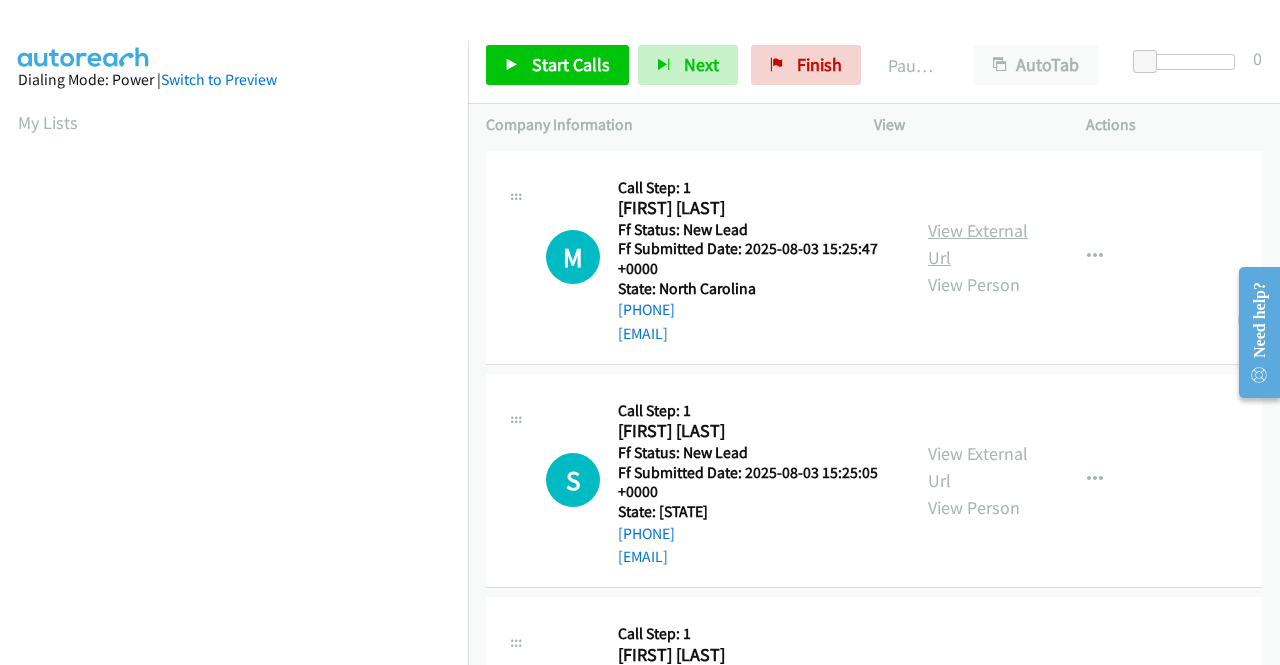 click on "View External Url" at bounding box center (978, 244) 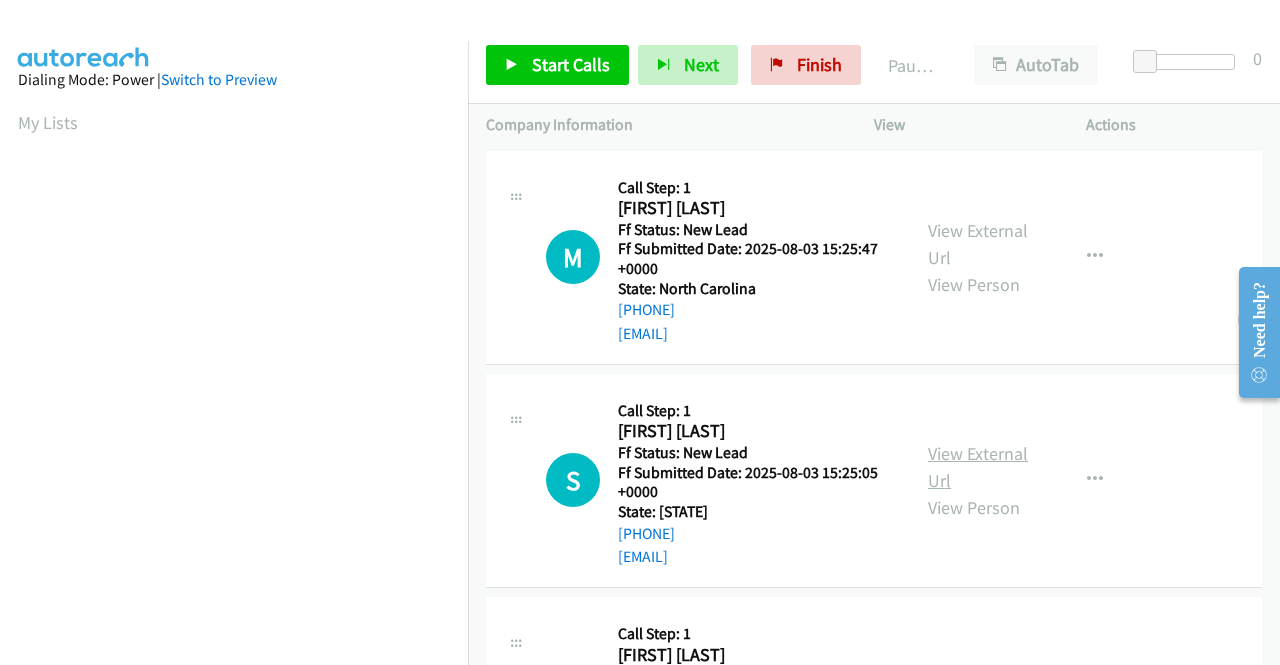click on "View External Url" at bounding box center [978, 467] 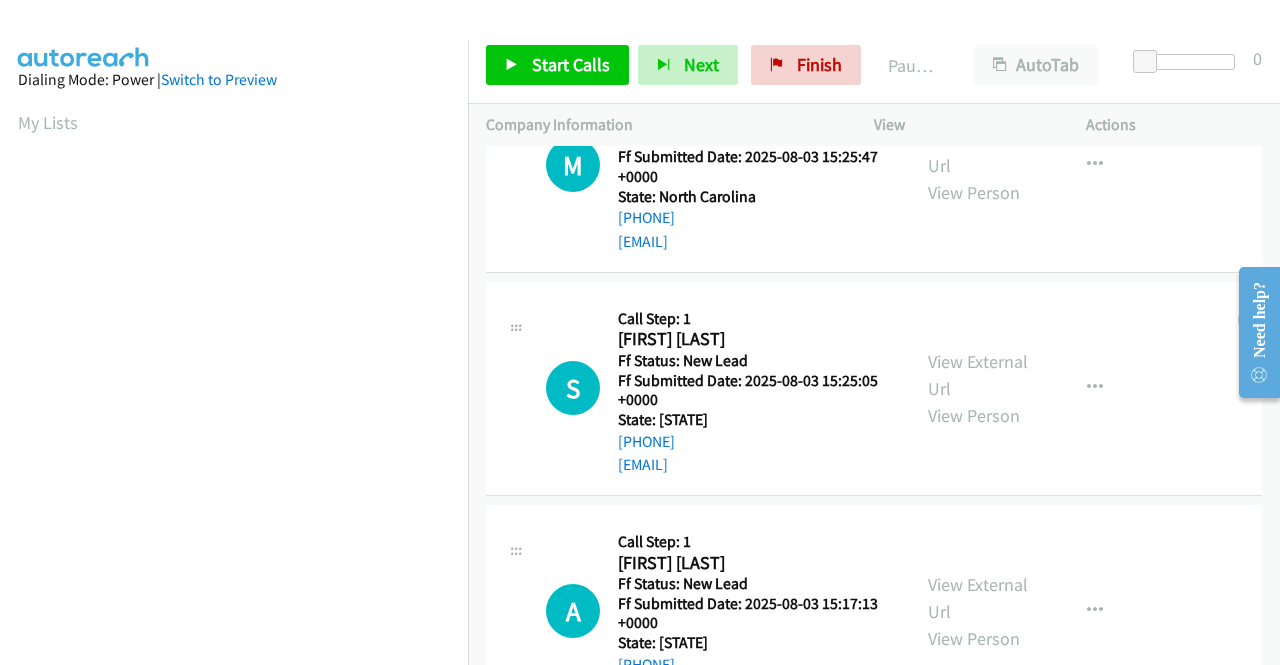 scroll, scrollTop: 200, scrollLeft: 0, axis: vertical 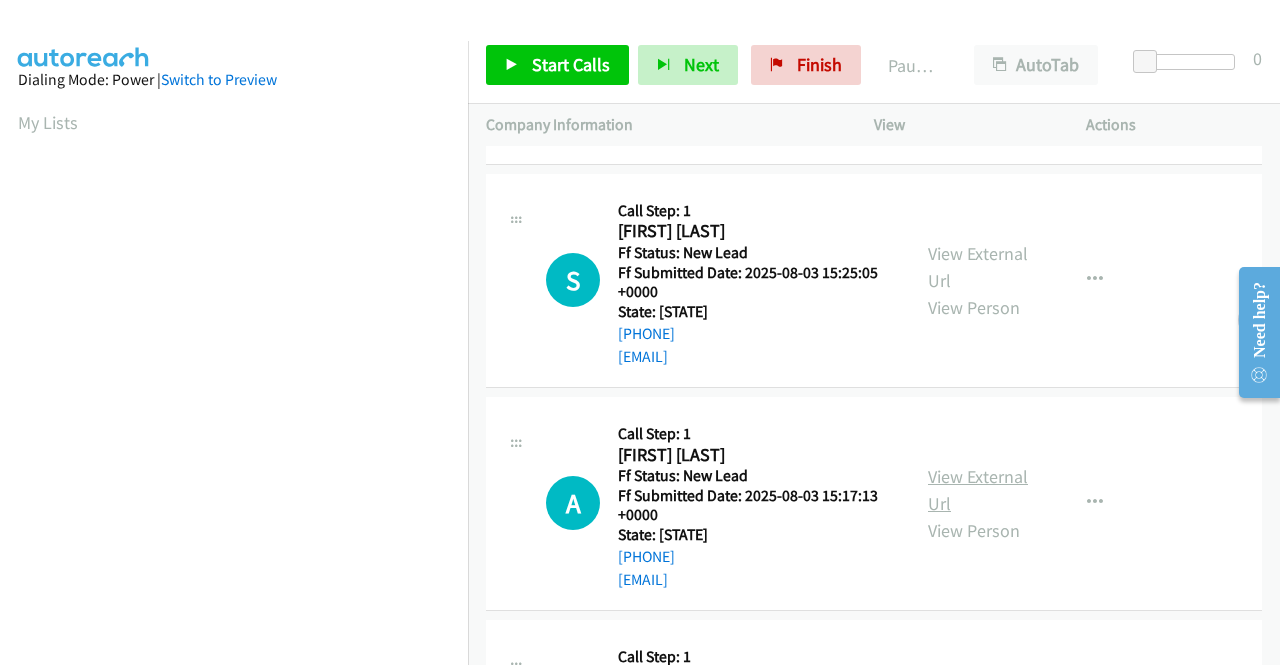 click on "View External Url" at bounding box center [978, 490] 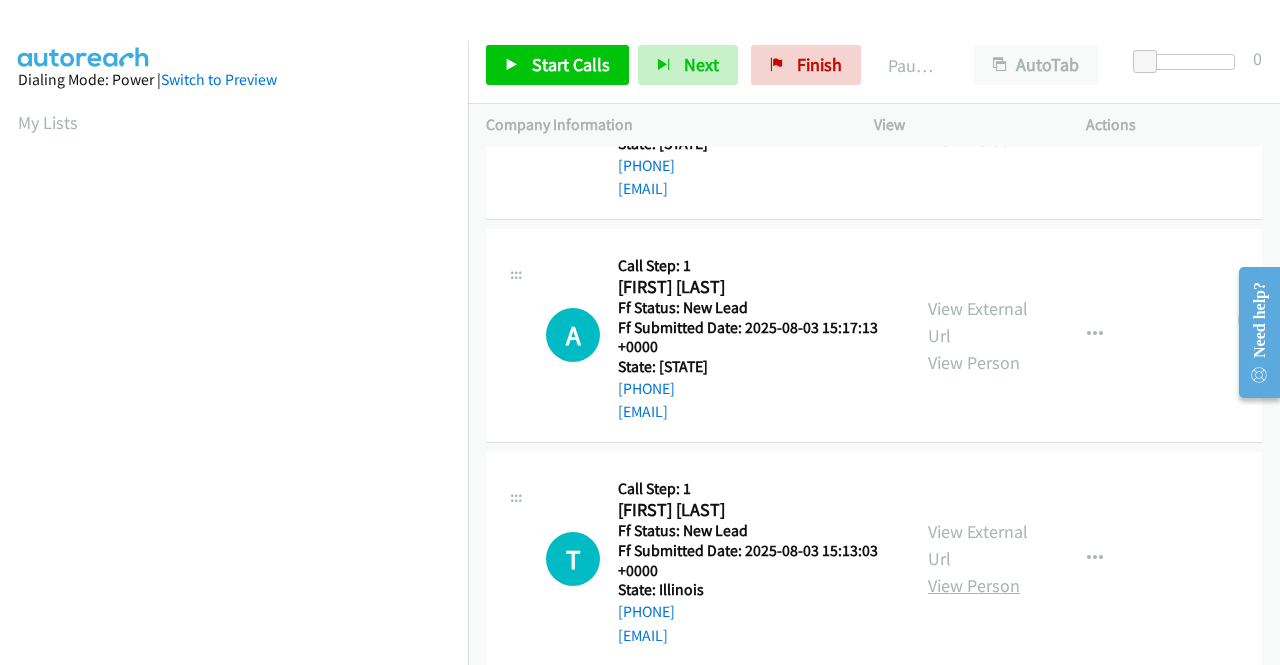 scroll, scrollTop: 400, scrollLeft: 0, axis: vertical 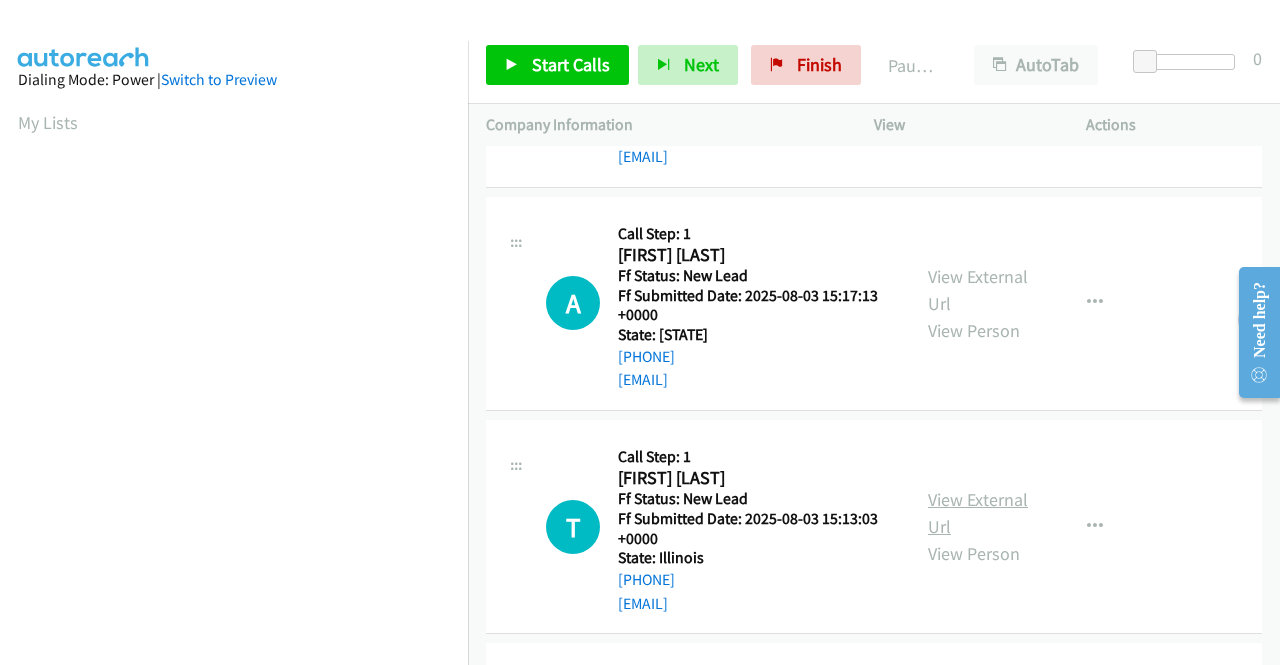 click on "View External Url" at bounding box center [978, 513] 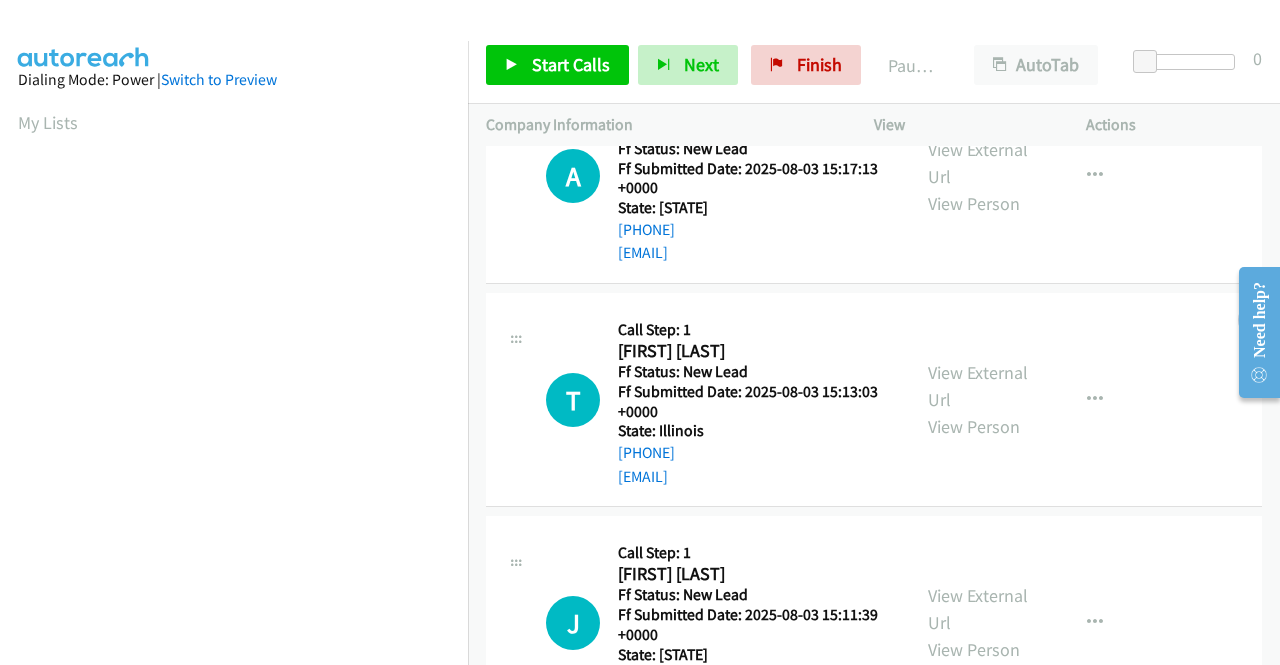 scroll, scrollTop: 600, scrollLeft: 0, axis: vertical 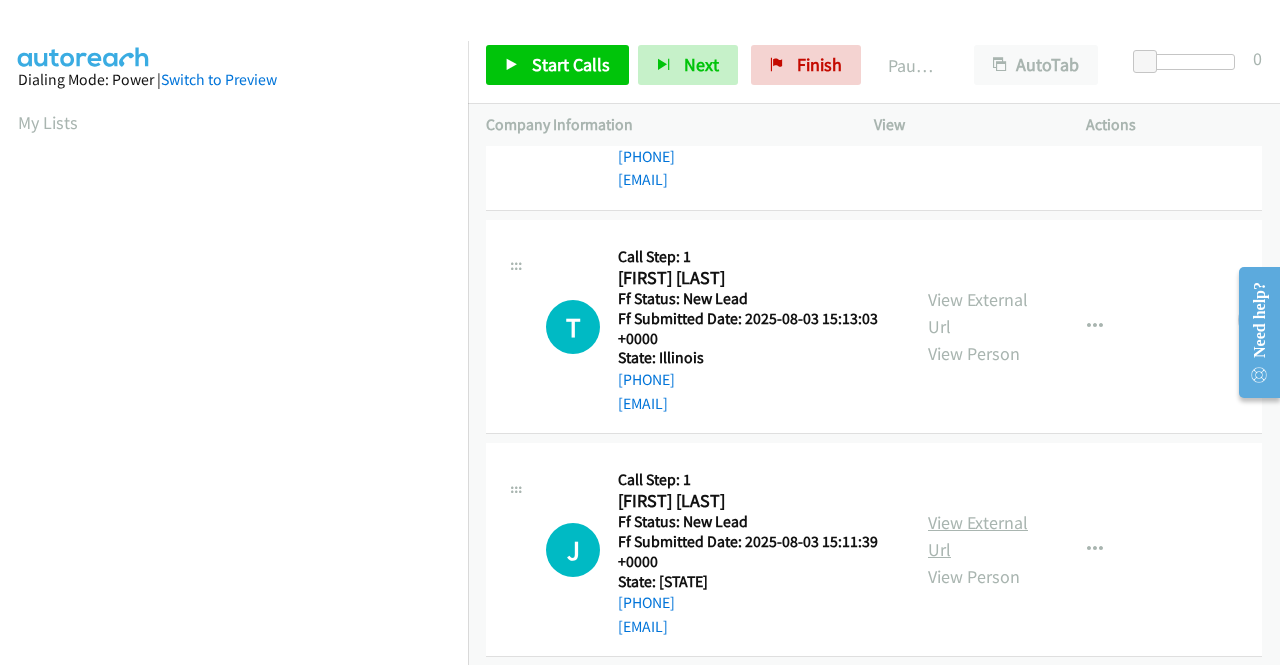 click on "View External Url" at bounding box center [978, 536] 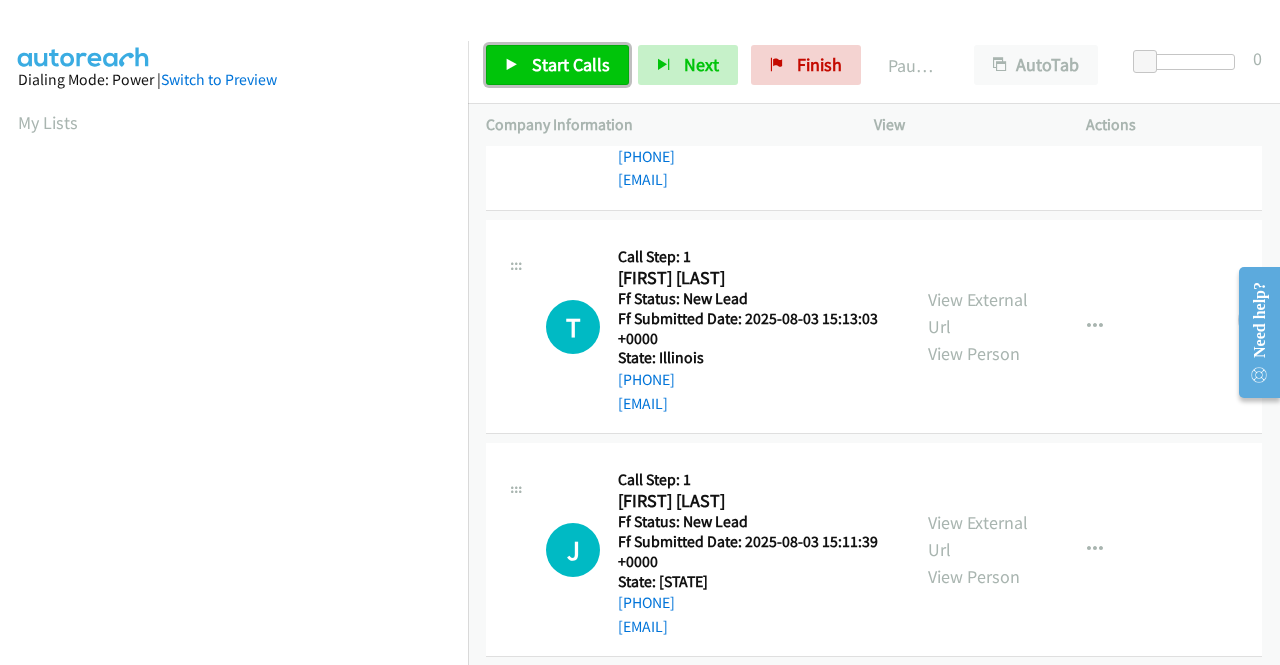 click on "Start Calls" at bounding box center [571, 64] 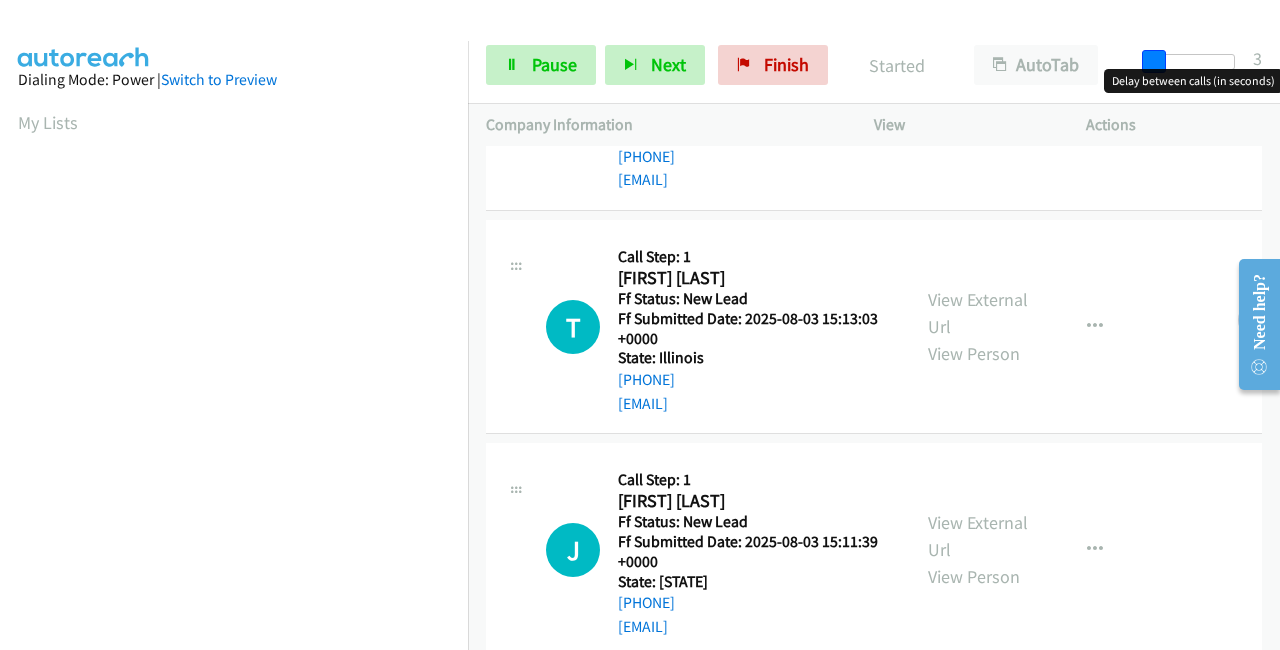 drag, startPoint x: 1146, startPoint y: 58, endPoint x: 1279, endPoint y: 53, distance: 133.09395 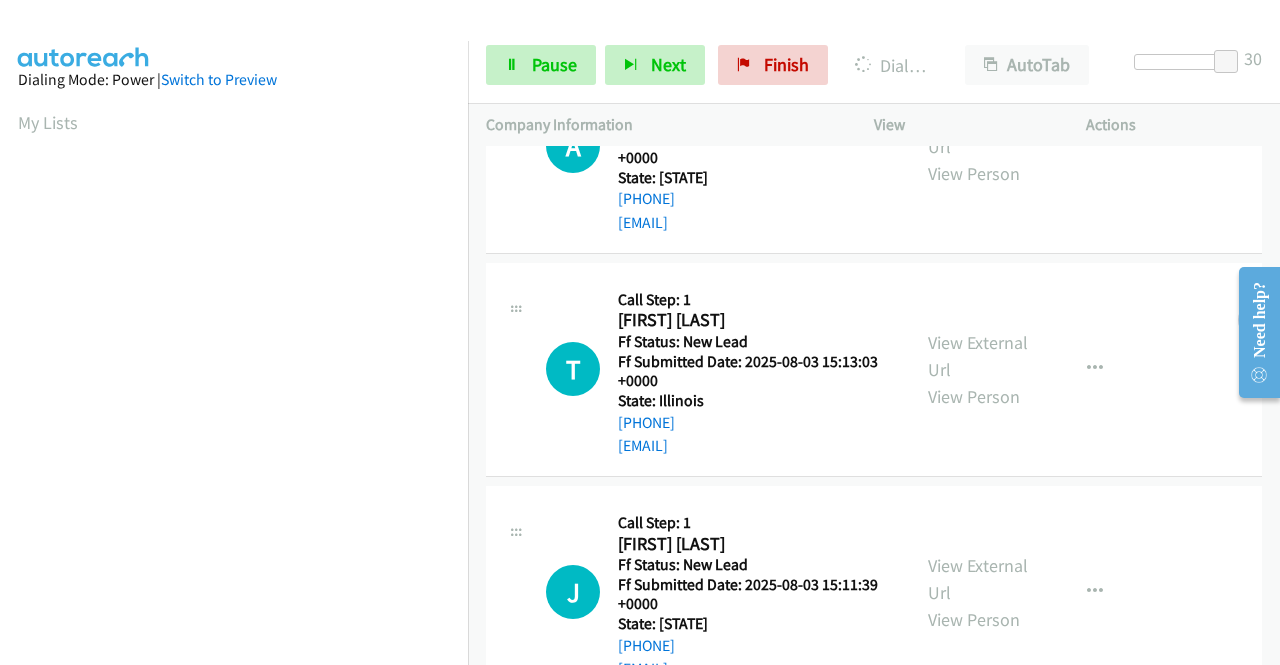 scroll, scrollTop: 456, scrollLeft: 0, axis: vertical 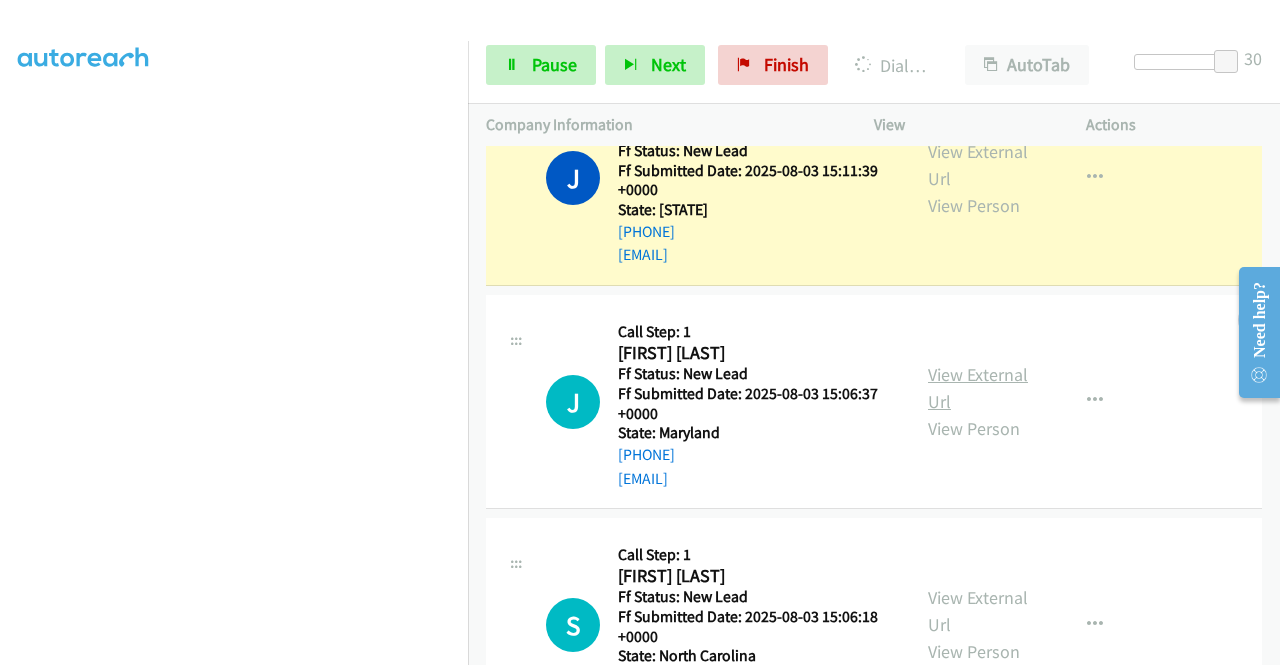 click on "View External Url" at bounding box center [978, 388] 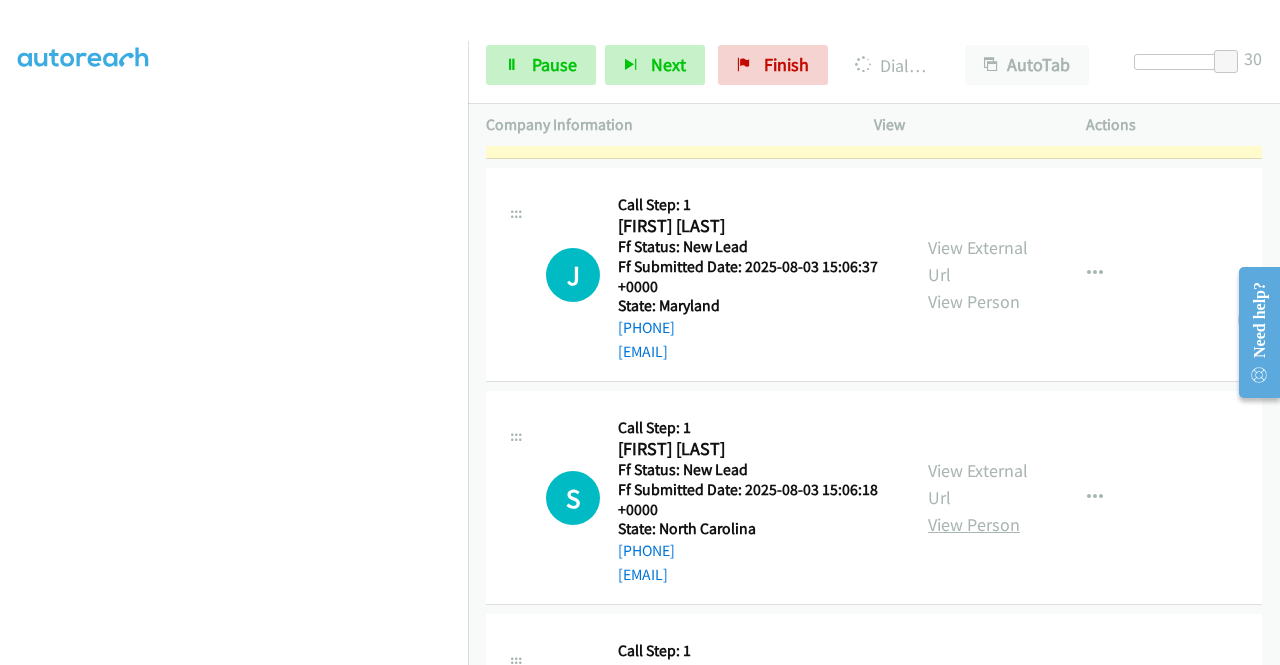 scroll, scrollTop: 1342, scrollLeft: 0, axis: vertical 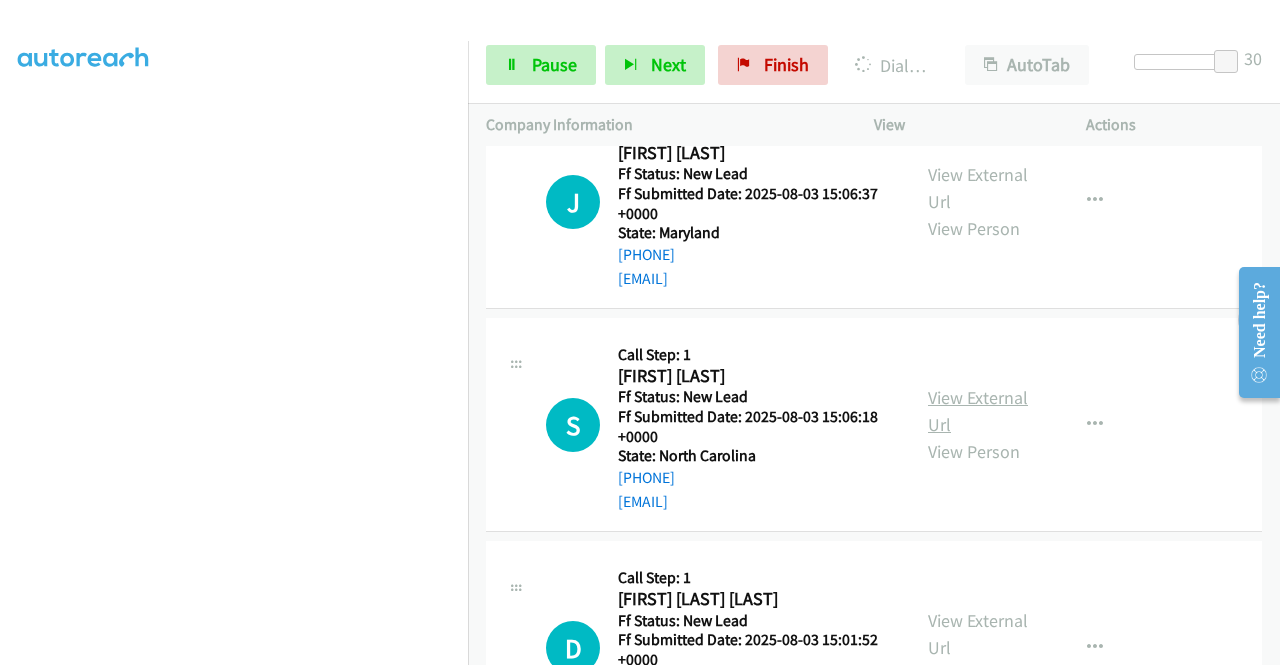 click on "View External Url" at bounding box center (978, 411) 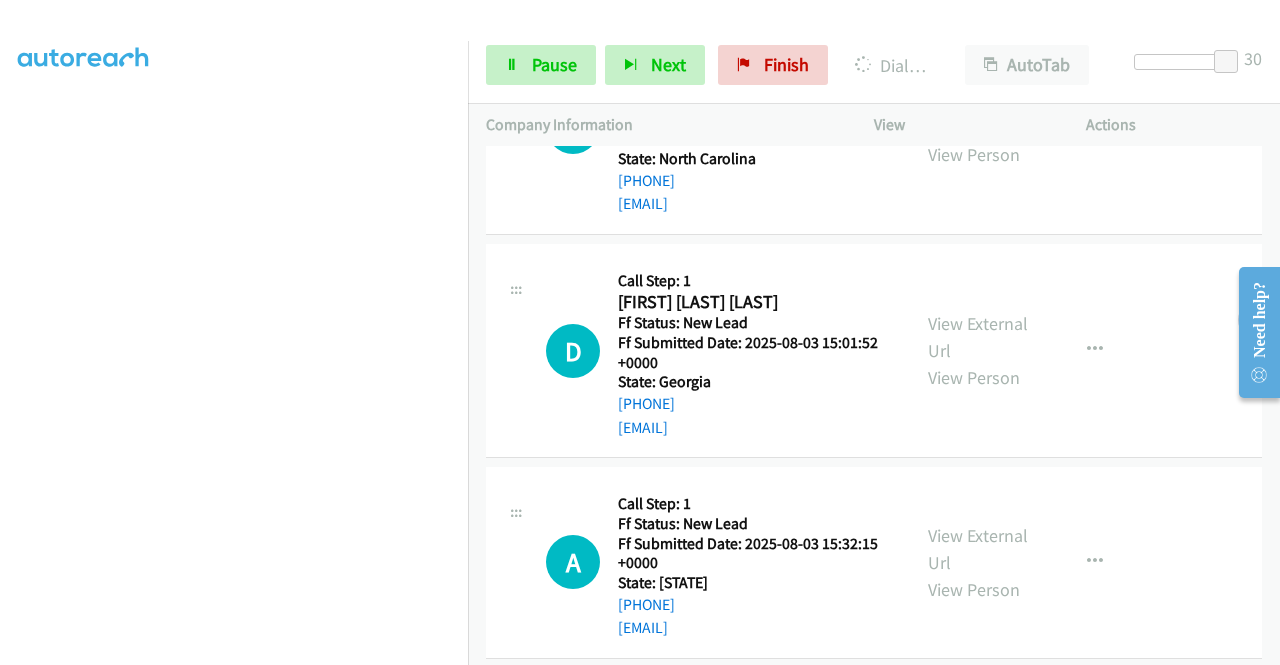 scroll, scrollTop: 1684, scrollLeft: 0, axis: vertical 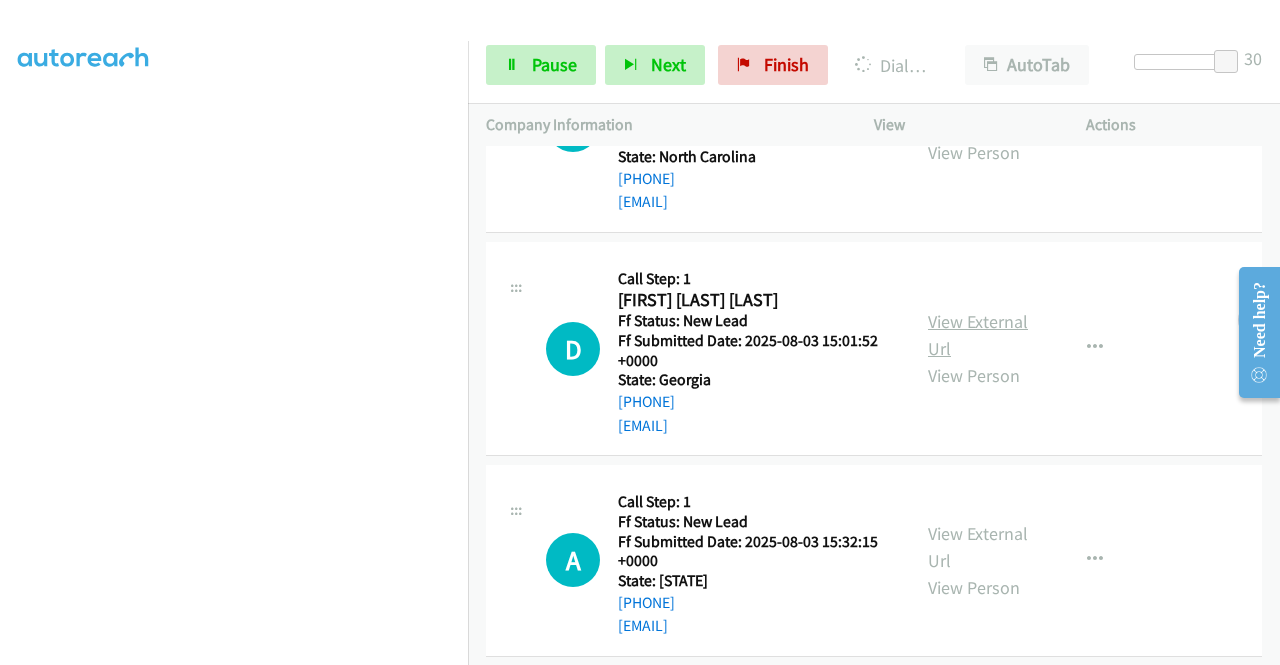 click on "View External Url" at bounding box center [978, 335] 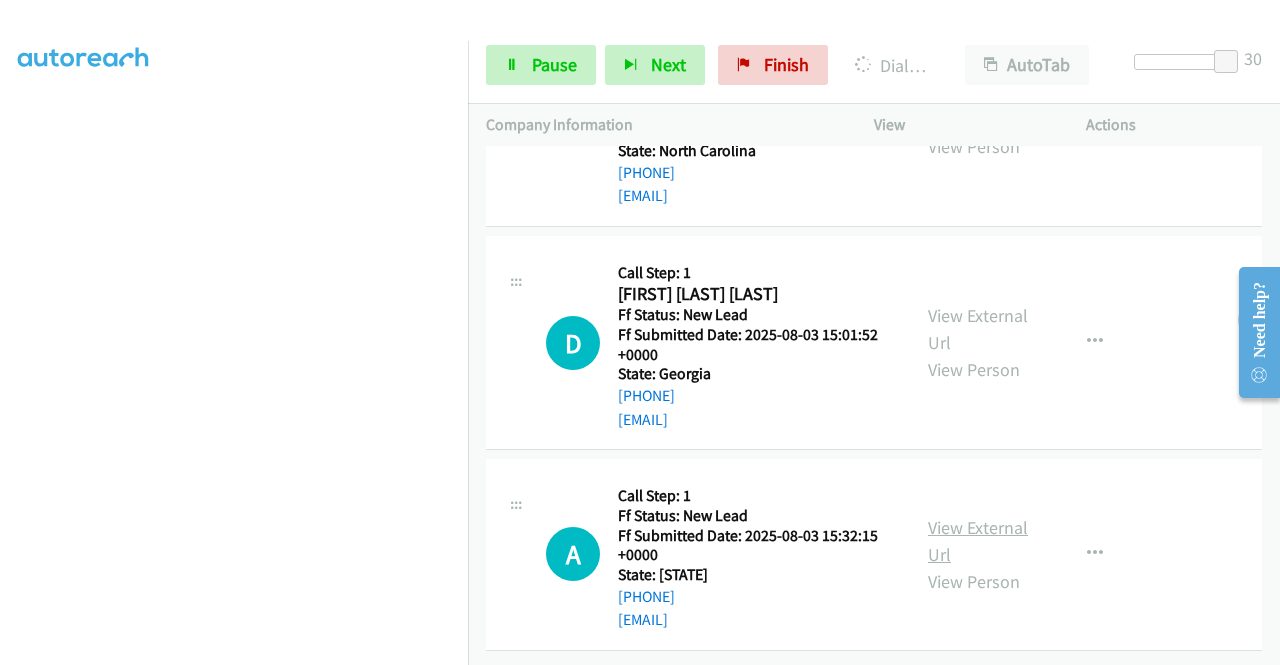 scroll, scrollTop: 1700, scrollLeft: 0, axis: vertical 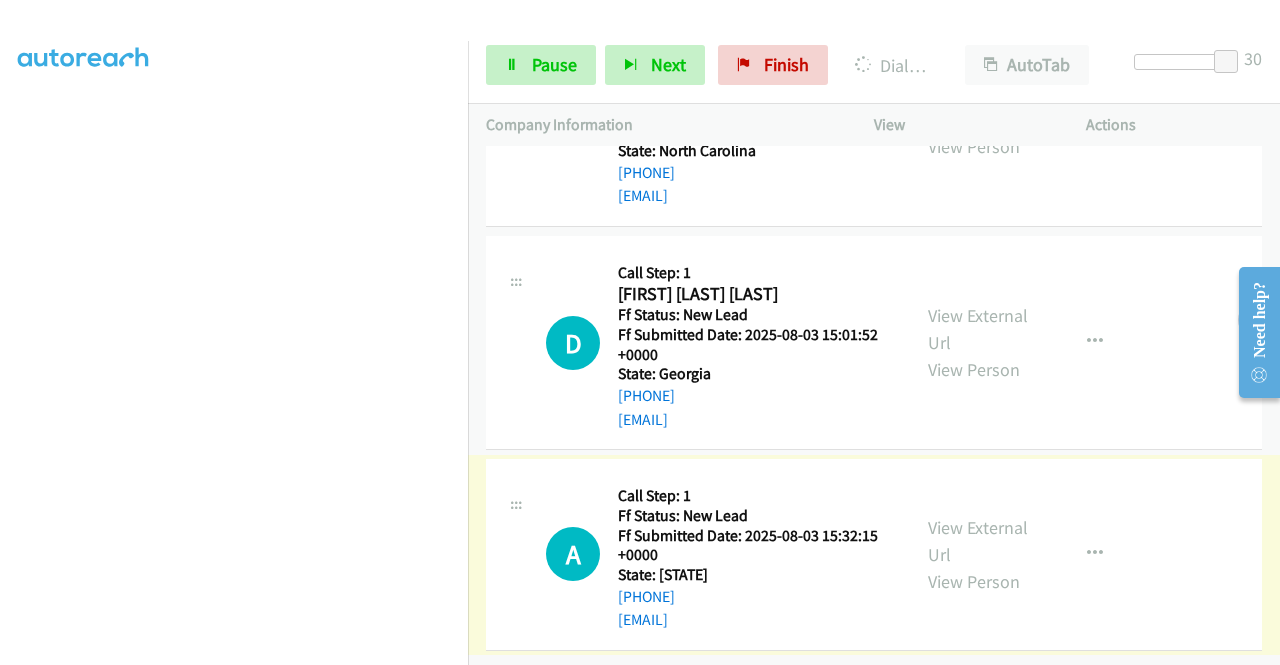 click on "View External Url" at bounding box center [978, 541] 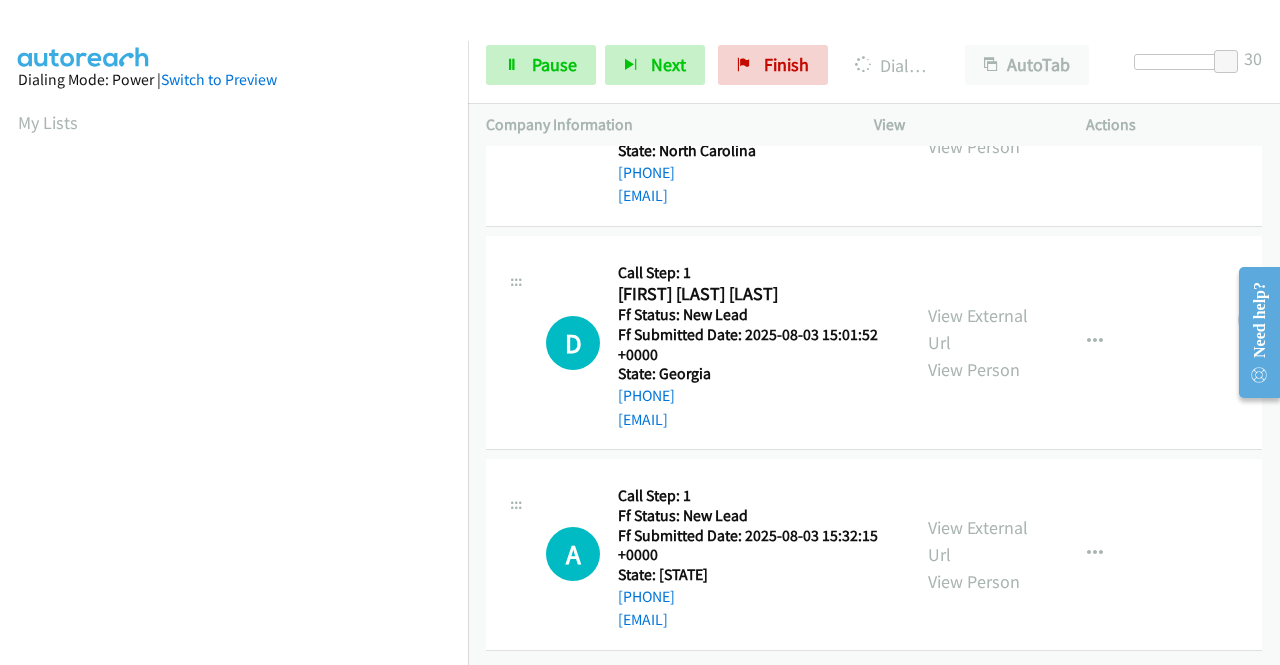 scroll, scrollTop: 456, scrollLeft: 0, axis: vertical 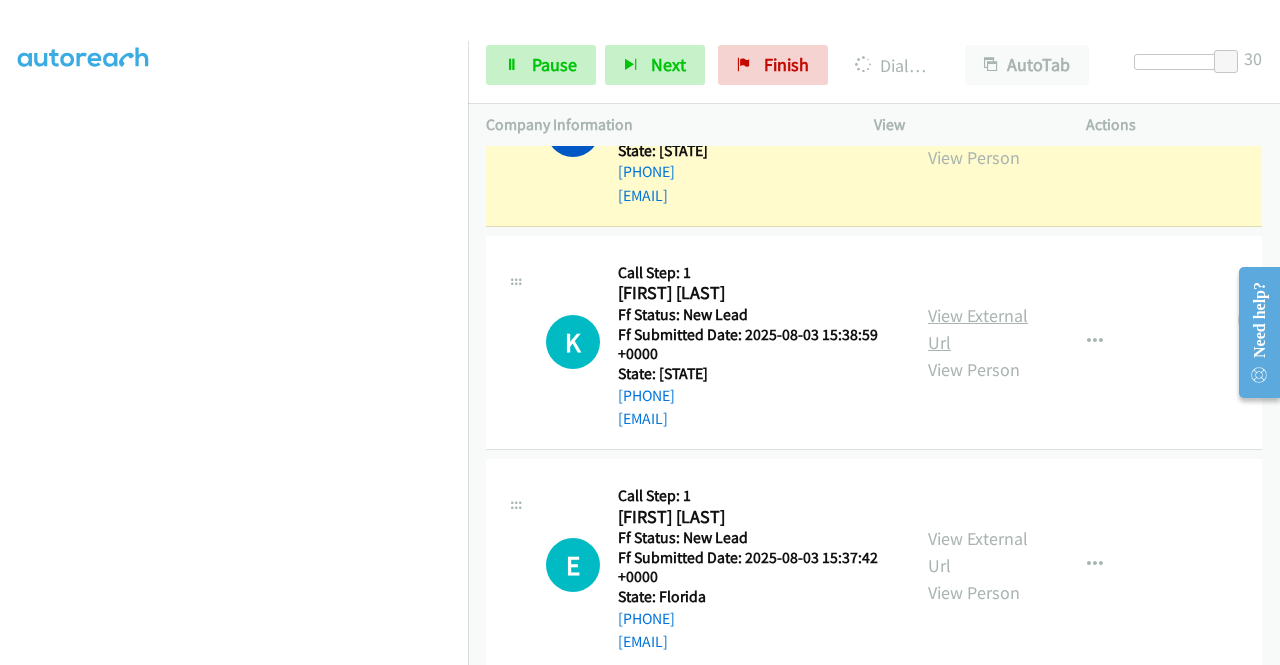 click on "View External Url" at bounding box center [978, 329] 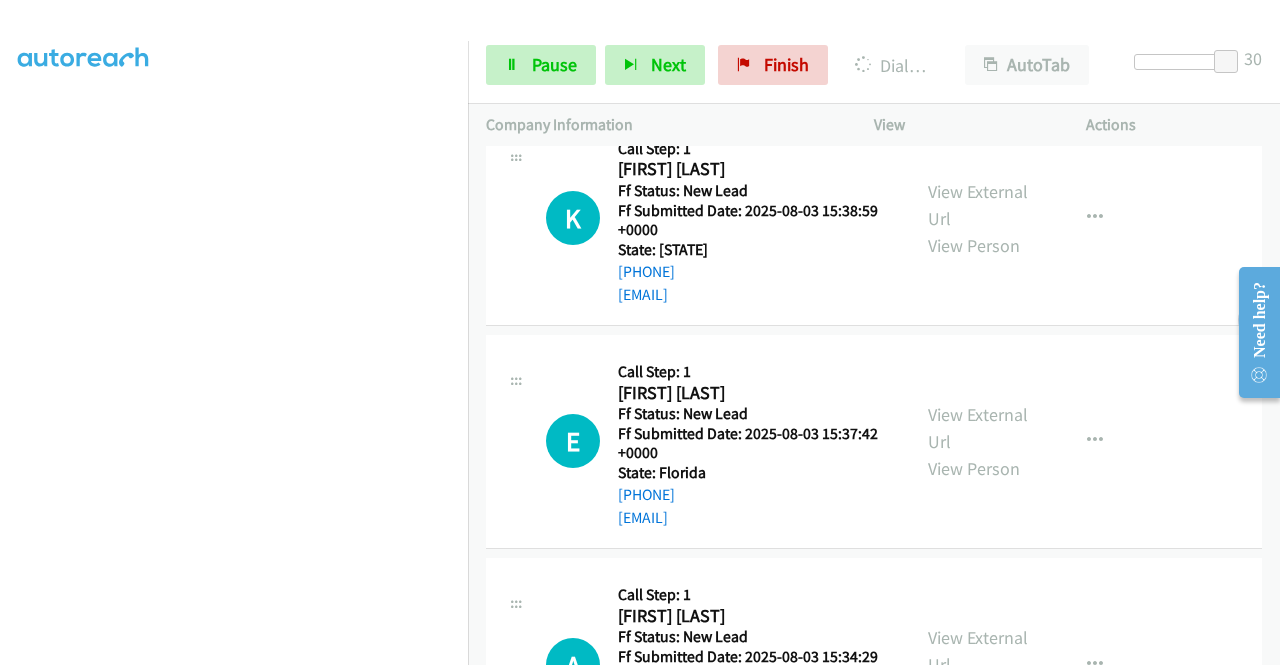 scroll, scrollTop: 2496, scrollLeft: 0, axis: vertical 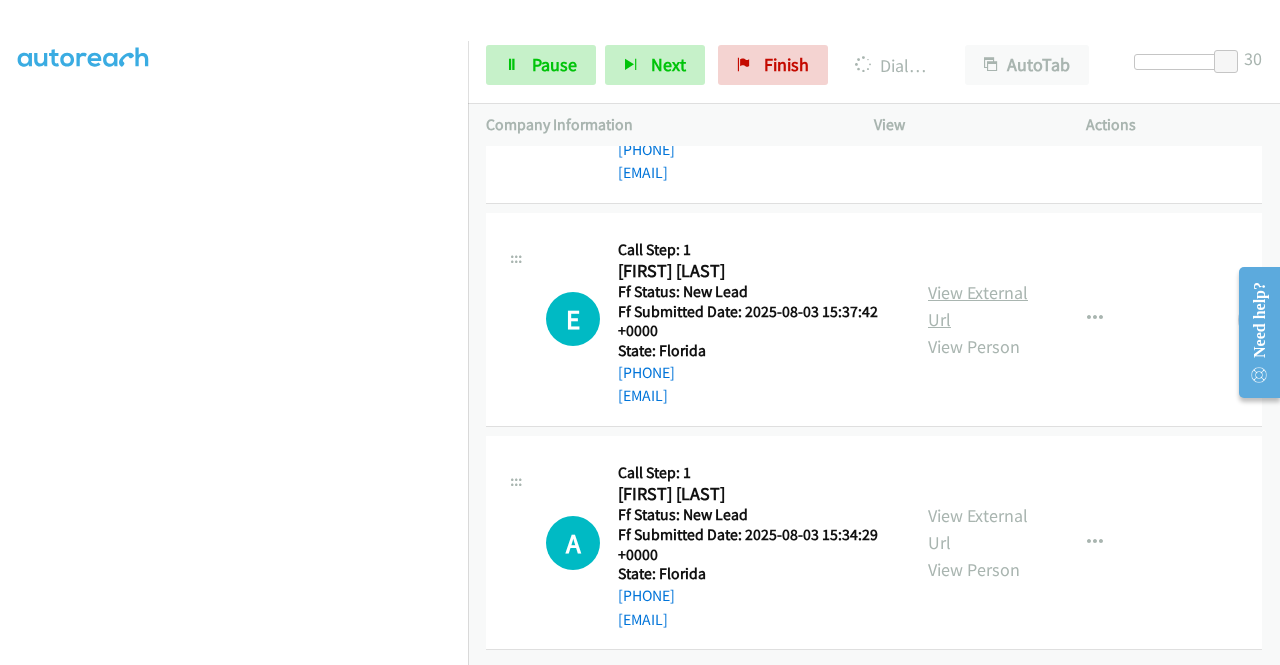 click on "View External Url" at bounding box center (978, 306) 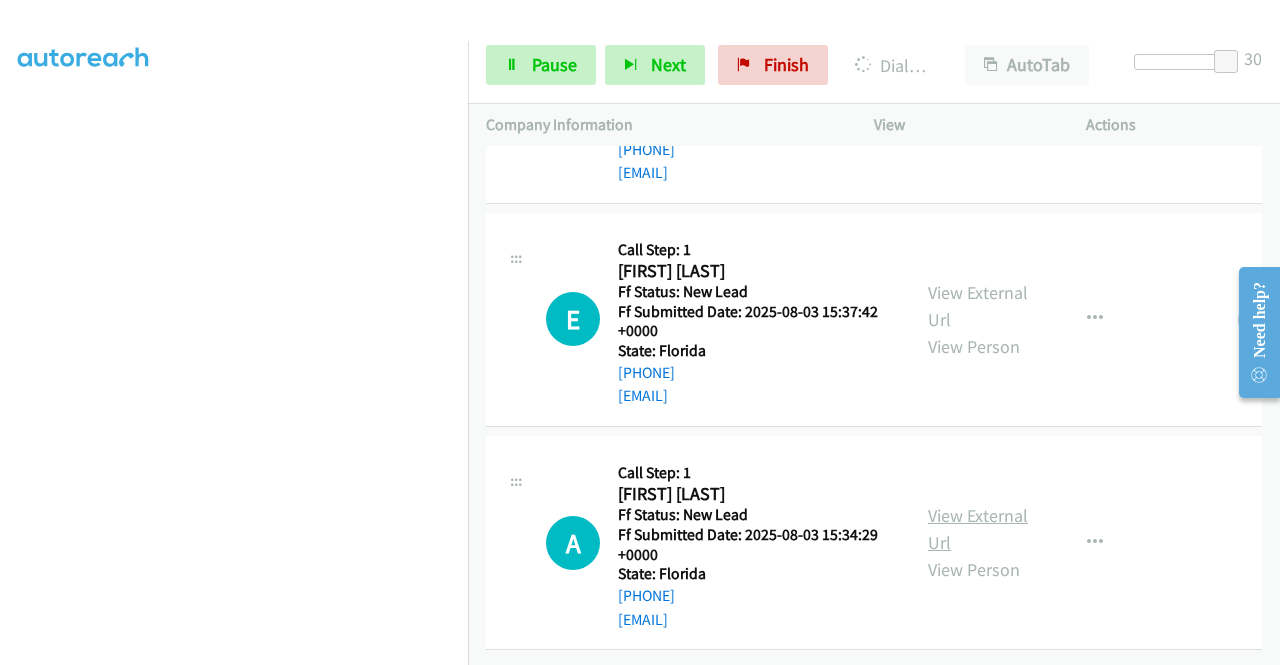 click on "View External Url" at bounding box center [978, 529] 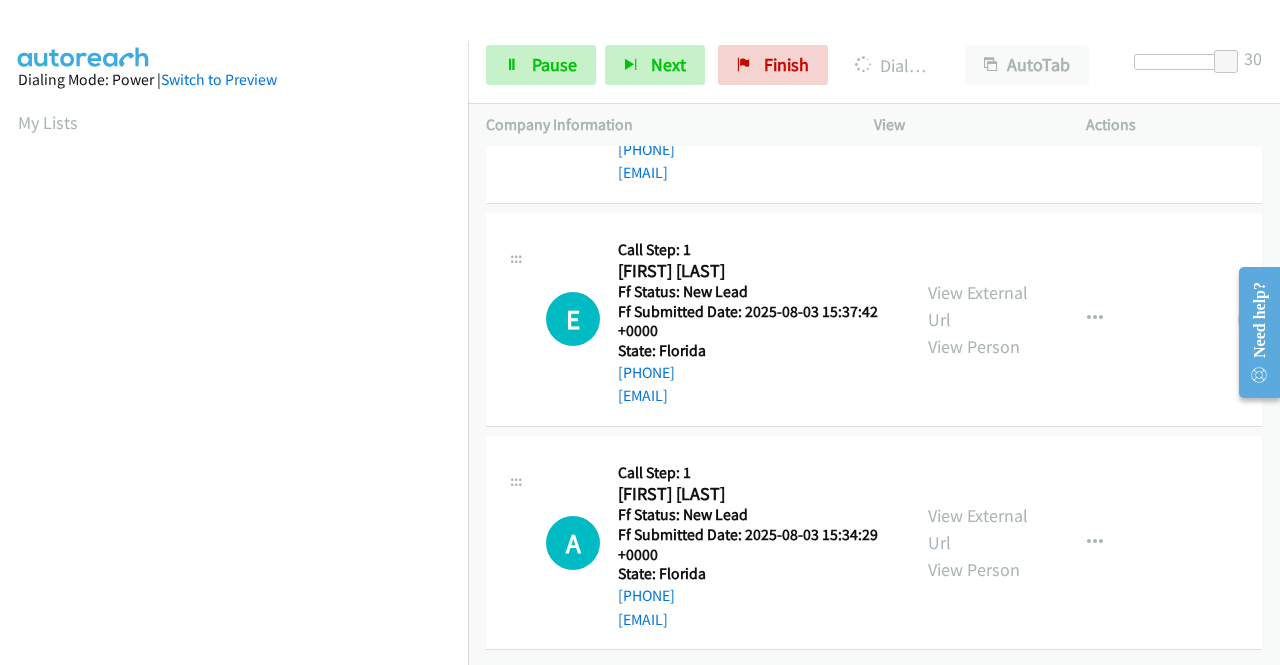 scroll, scrollTop: 456, scrollLeft: 0, axis: vertical 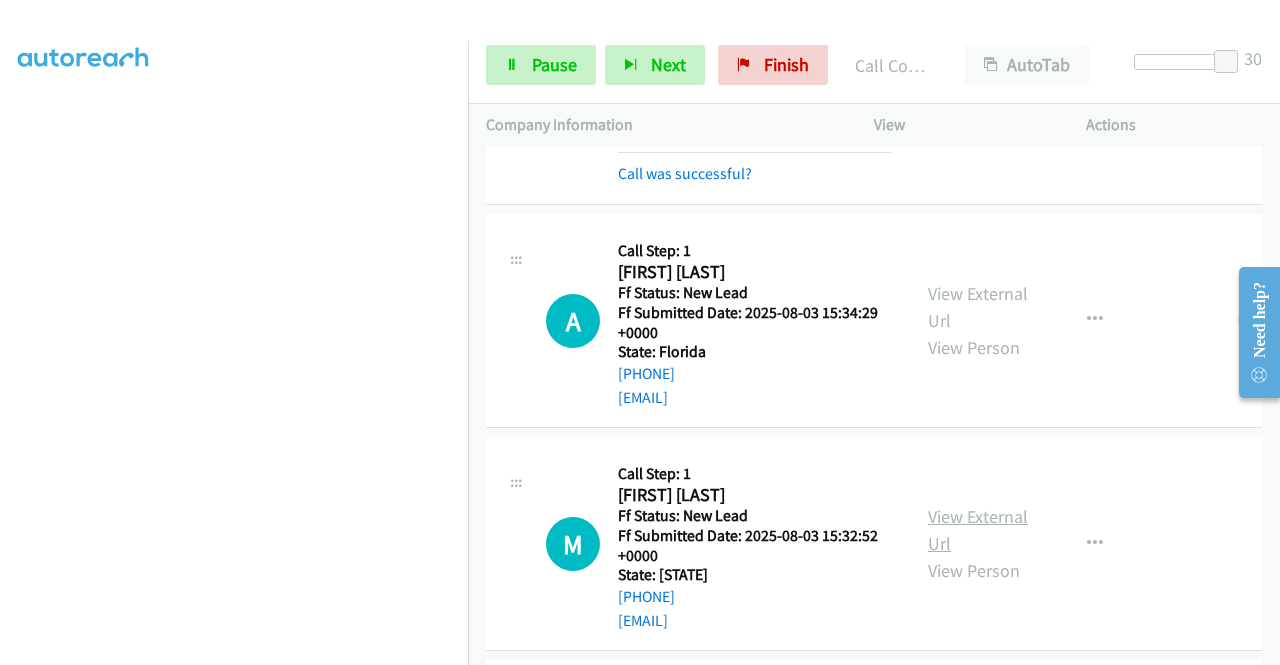click on "View External Url" at bounding box center [978, 530] 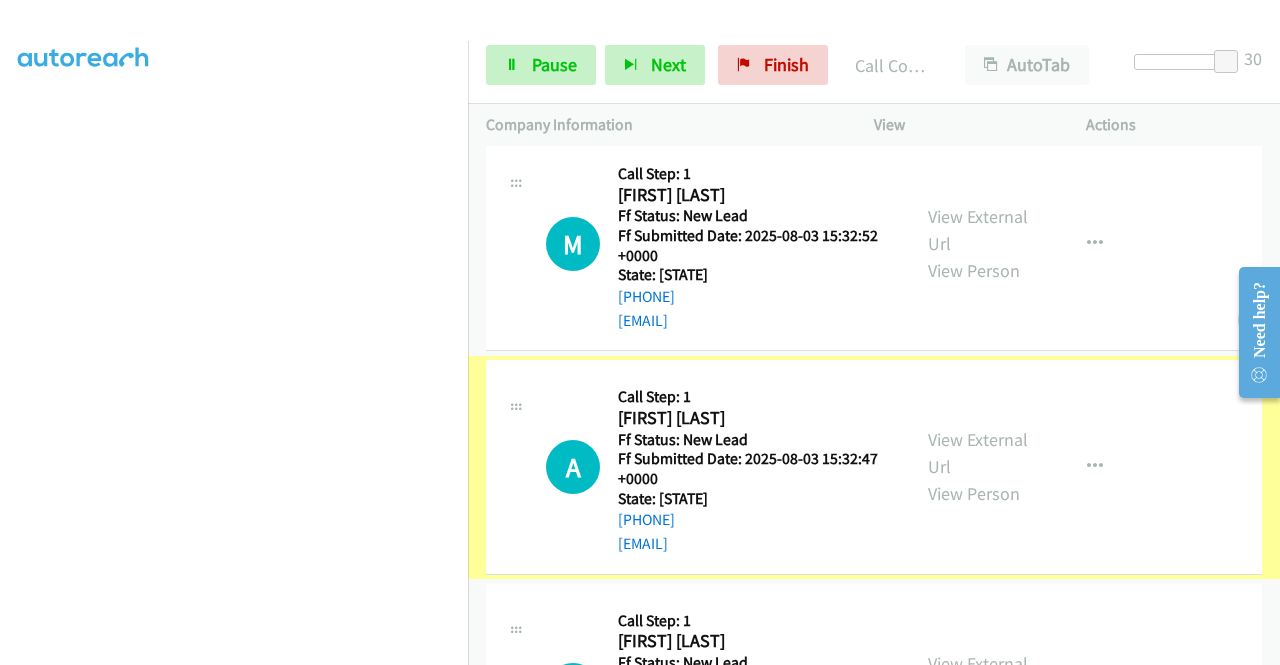 scroll, scrollTop: 3138, scrollLeft: 0, axis: vertical 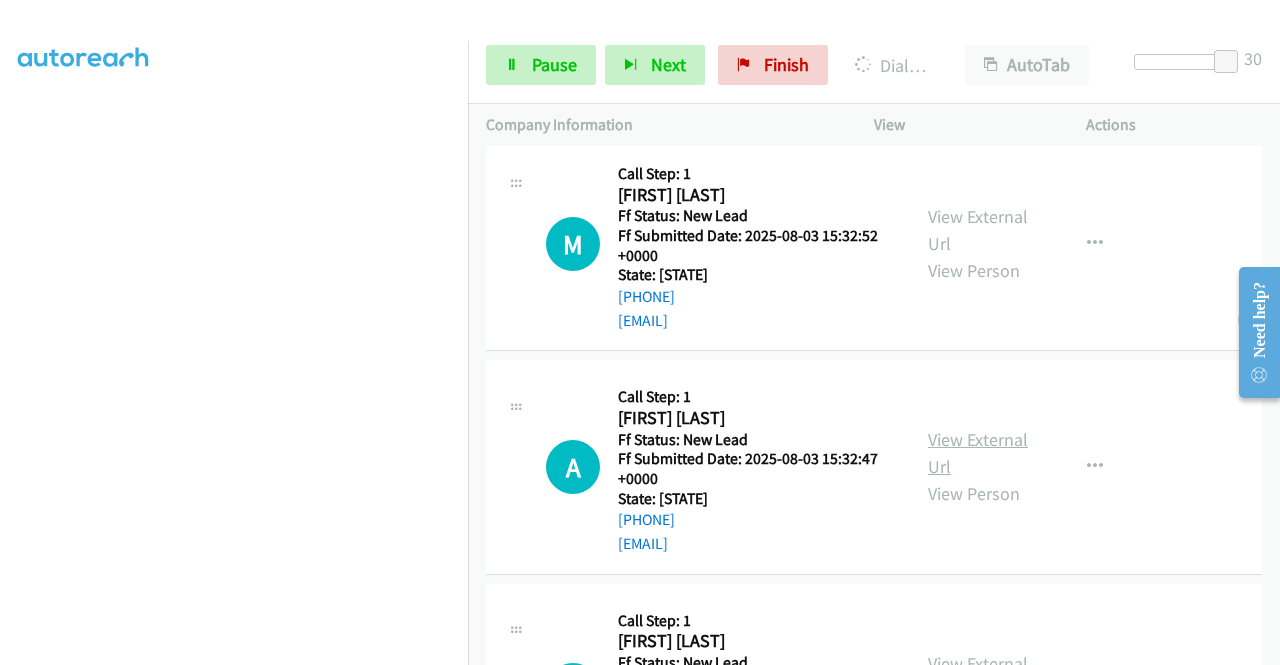 click on "View External Url" at bounding box center (978, 453) 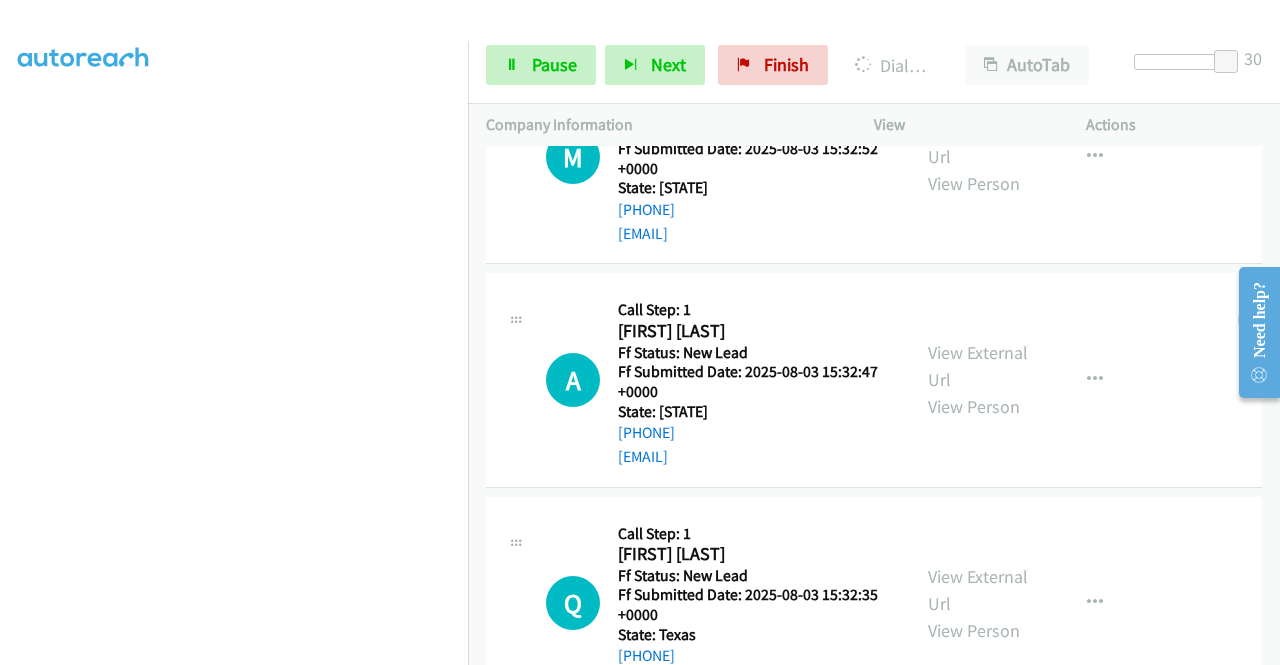 scroll, scrollTop: 3291, scrollLeft: 0, axis: vertical 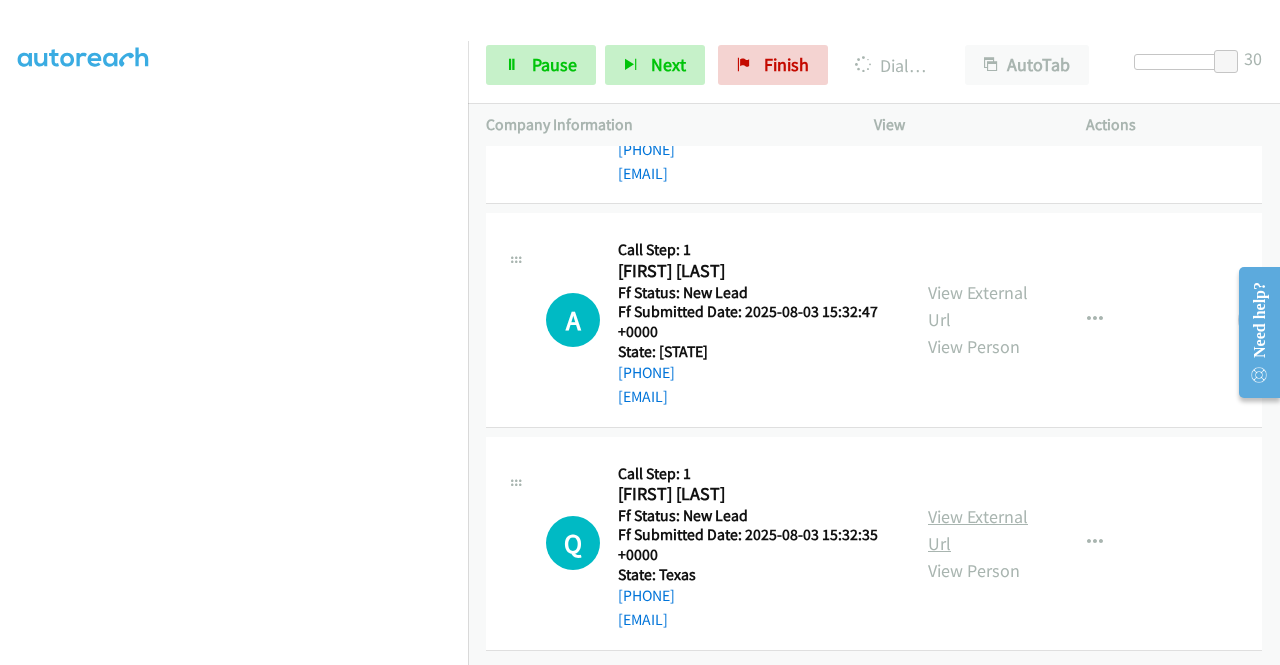 click on "View External Url" at bounding box center [978, 530] 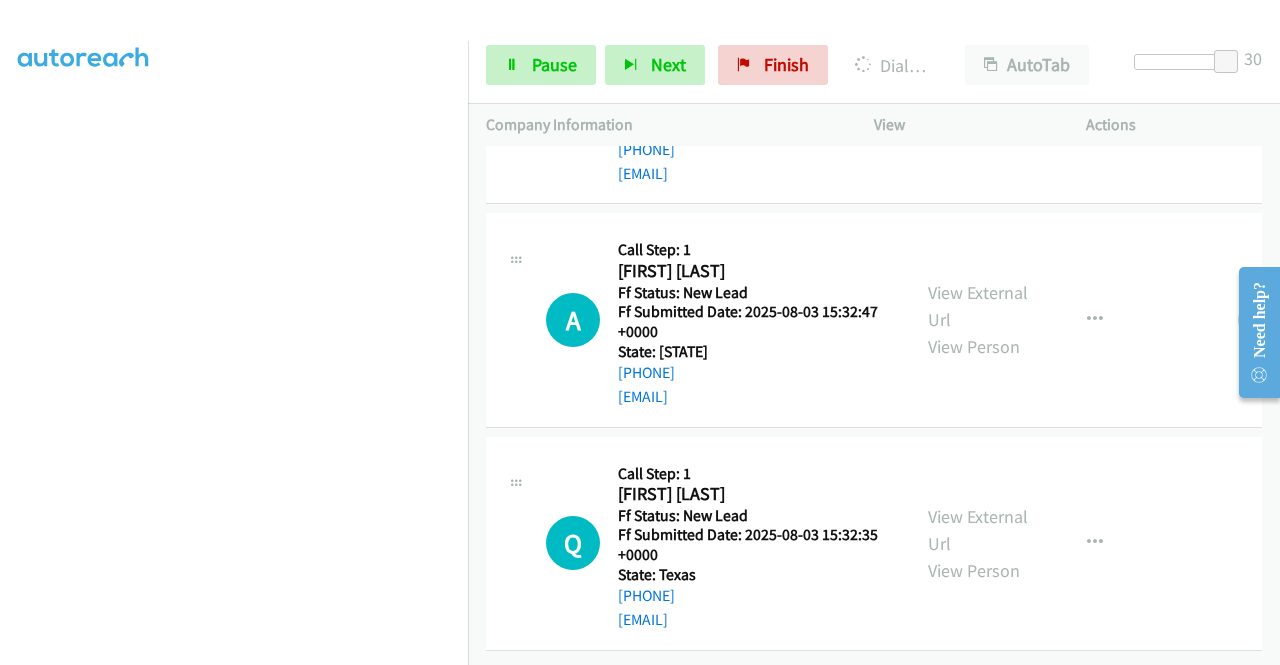 scroll, scrollTop: 456, scrollLeft: 0, axis: vertical 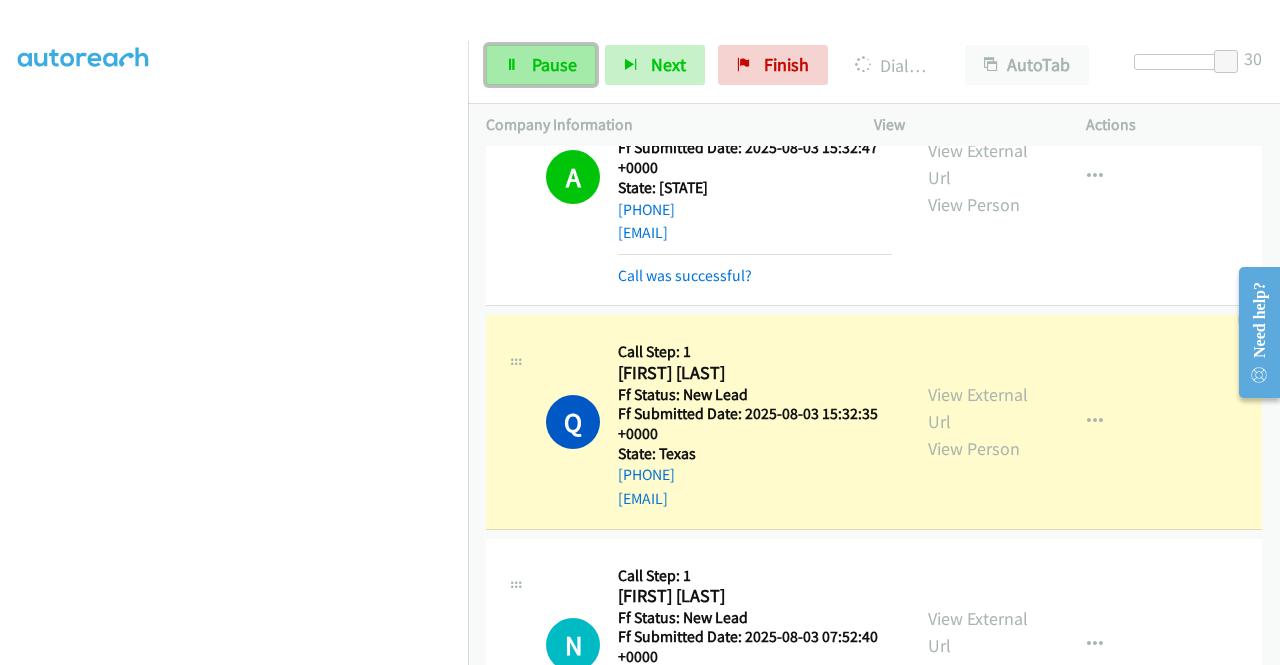 click on "Pause" at bounding box center (554, 64) 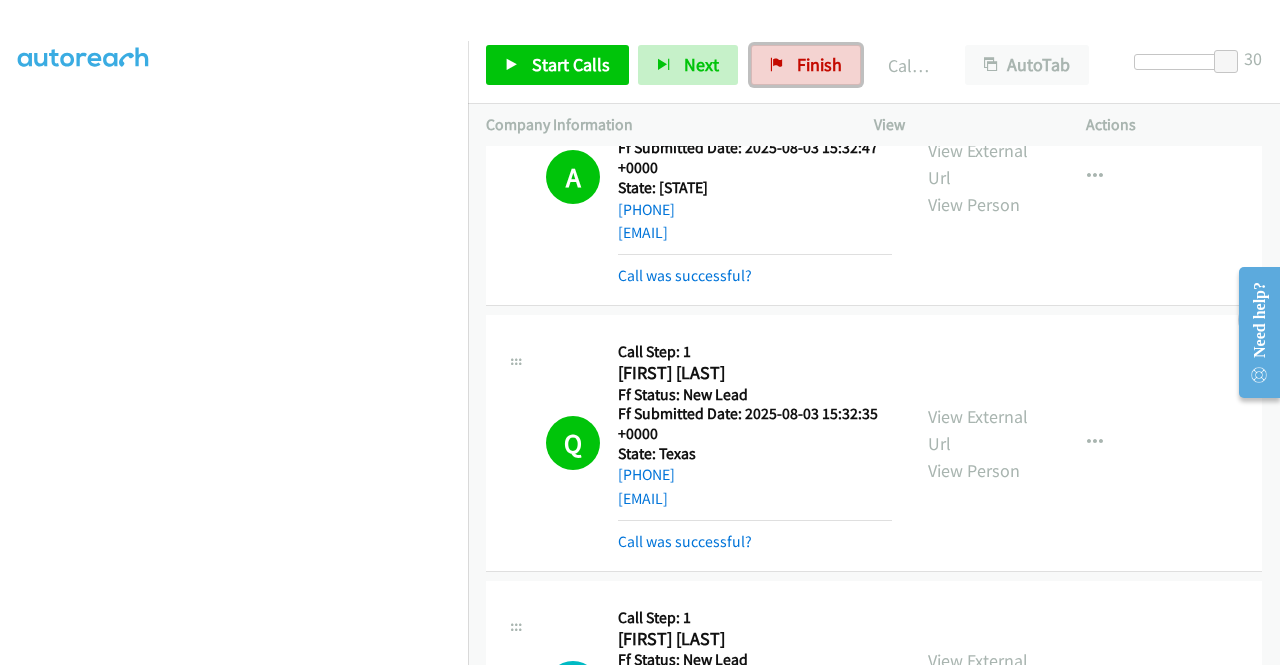 click on "Finish" at bounding box center (819, 64) 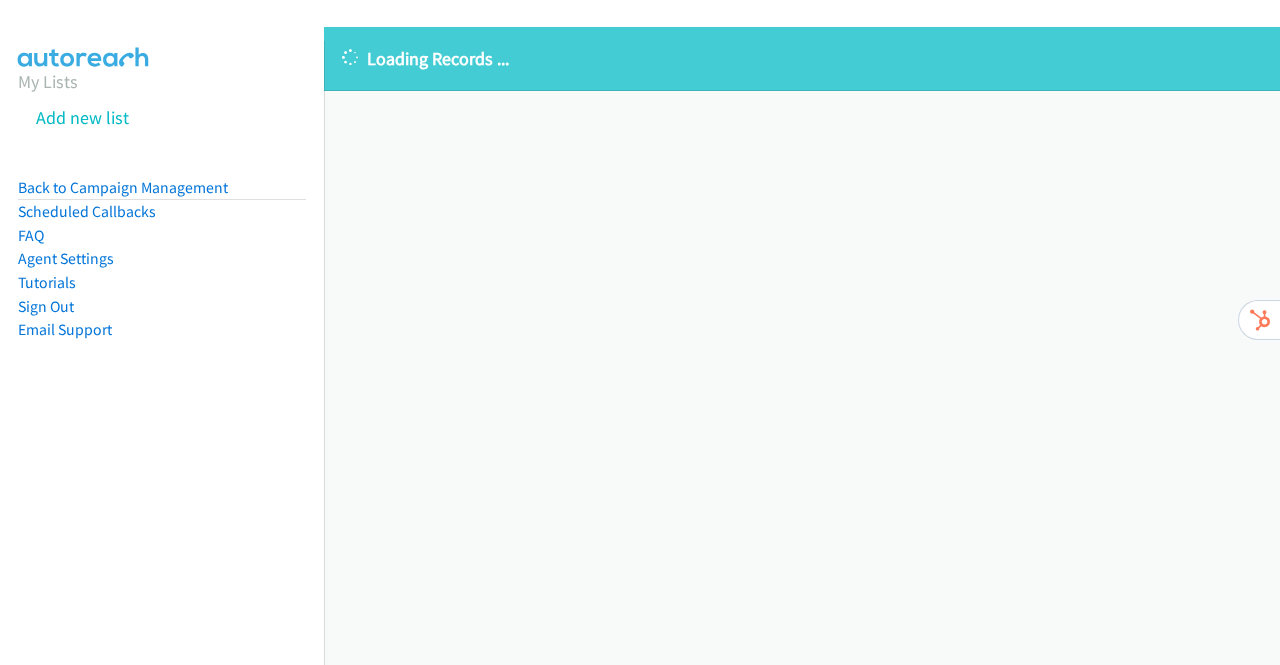 scroll, scrollTop: 0, scrollLeft: 0, axis: both 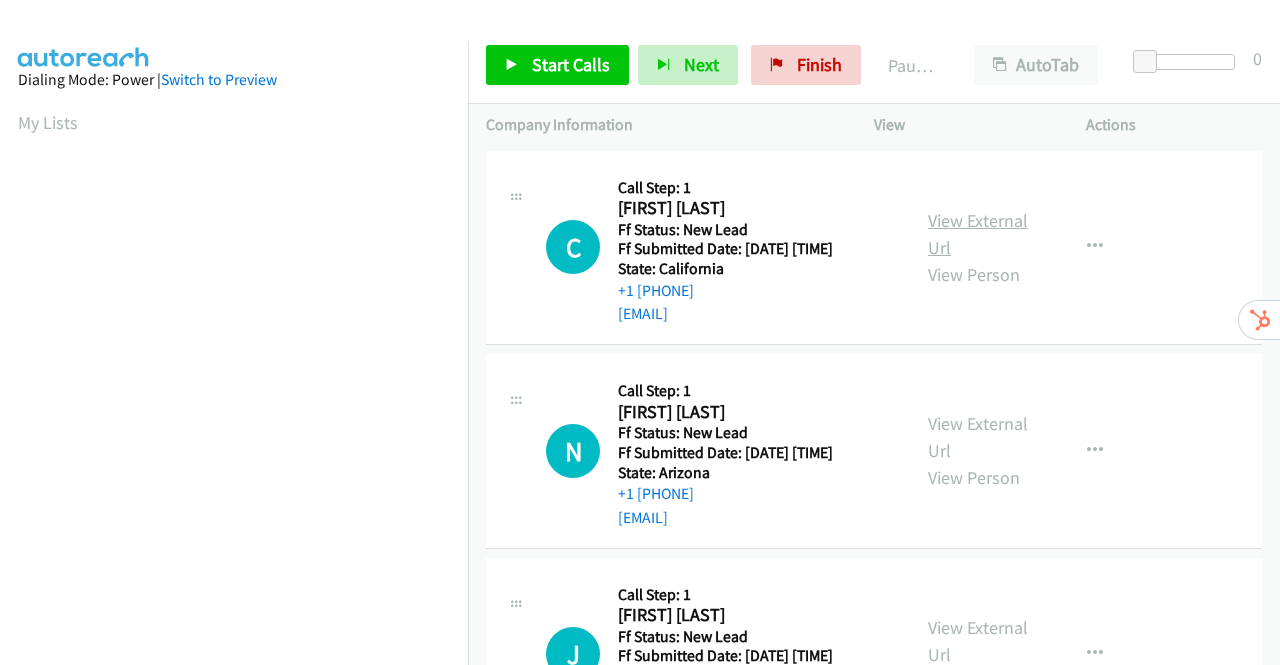 click on "View External Url" at bounding box center [978, 234] 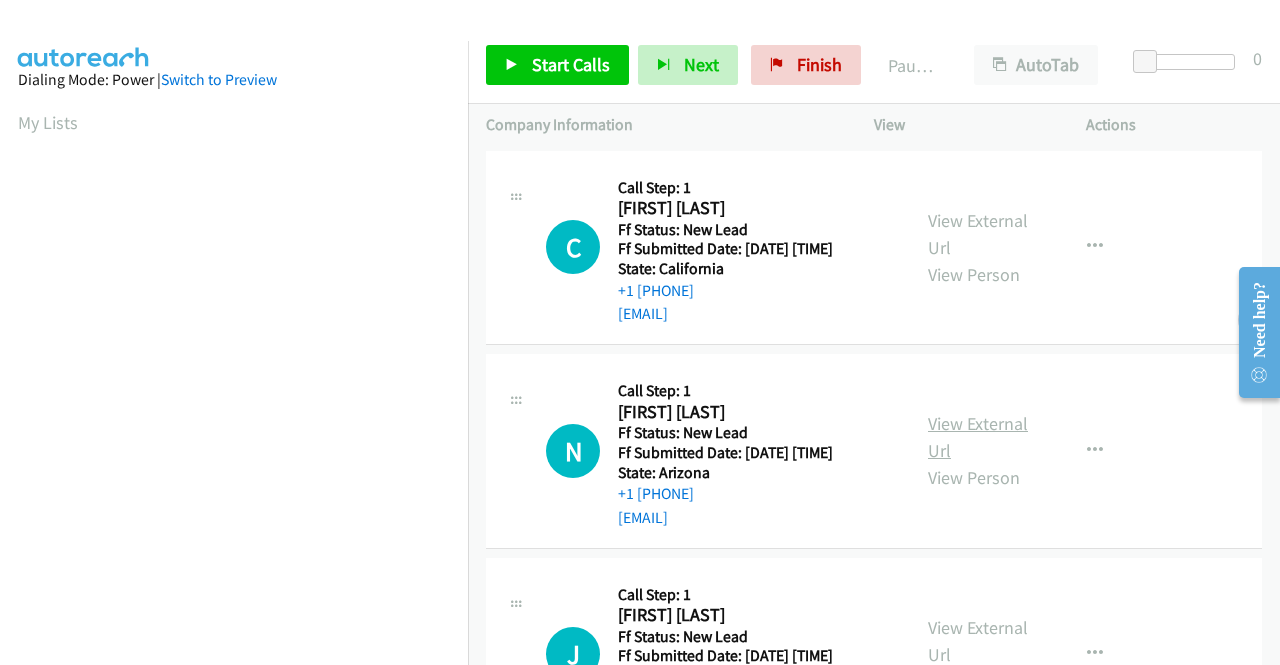 click on "View External Url" at bounding box center [978, 437] 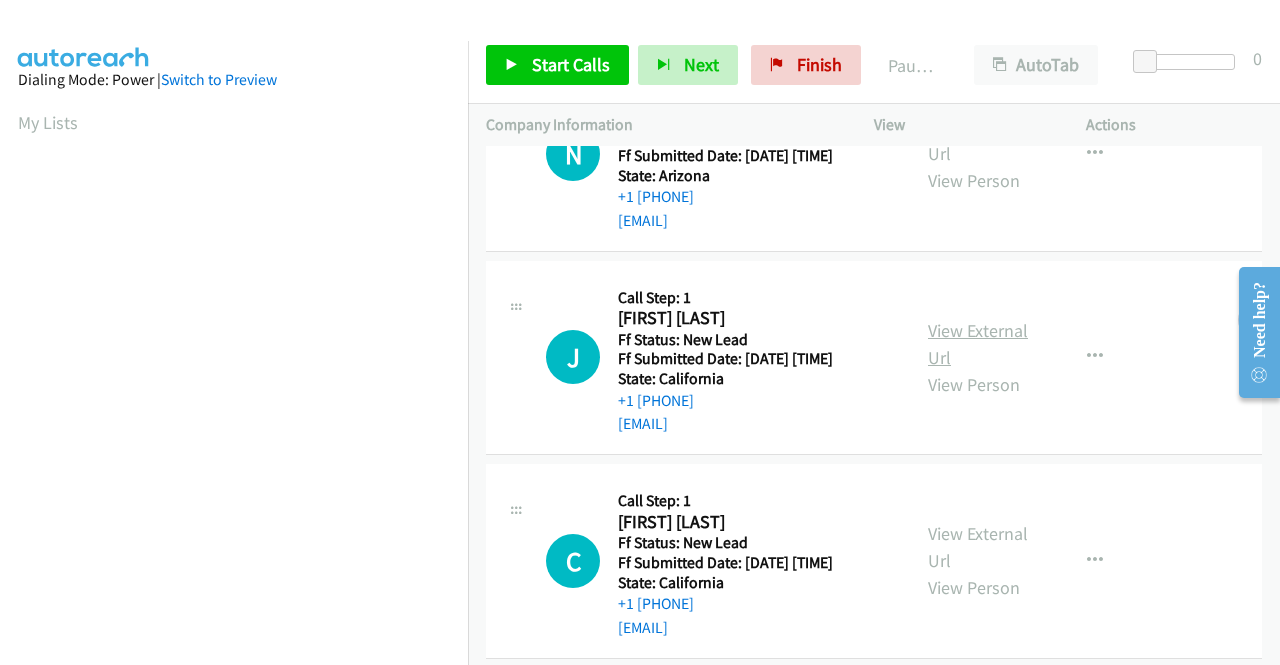 scroll, scrollTop: 300, scrollLeft: 0, axis: vertical 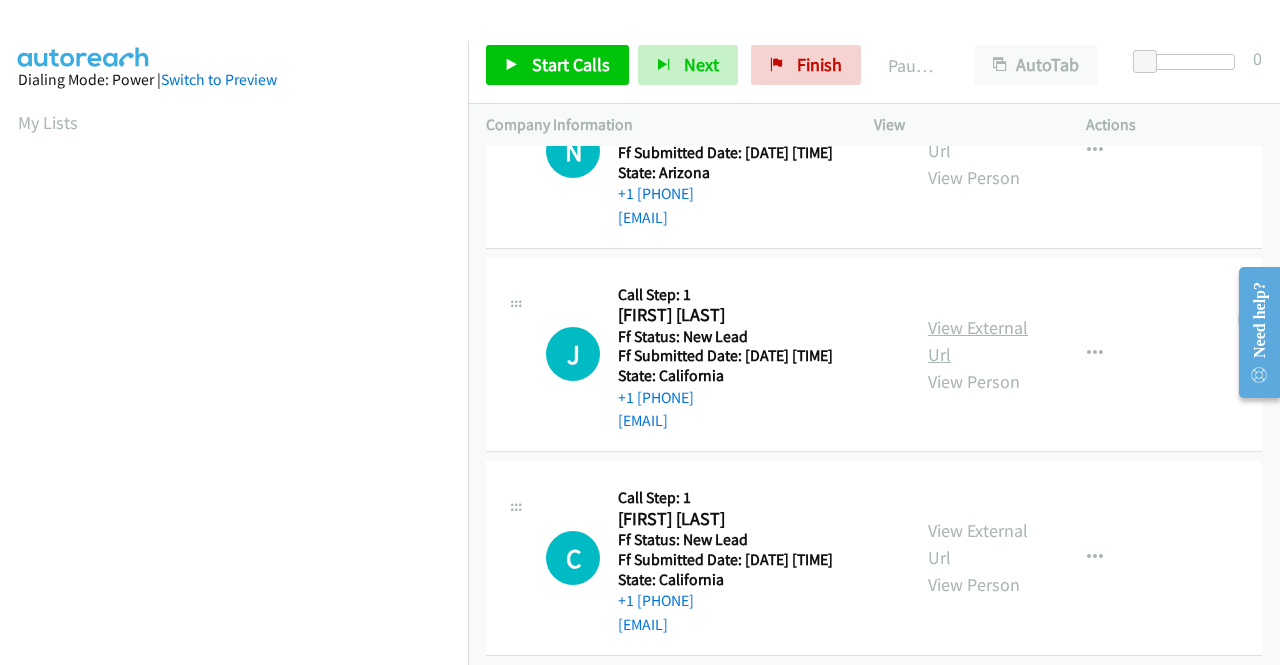 click on "View External Url" at bounding box center (978, 341) 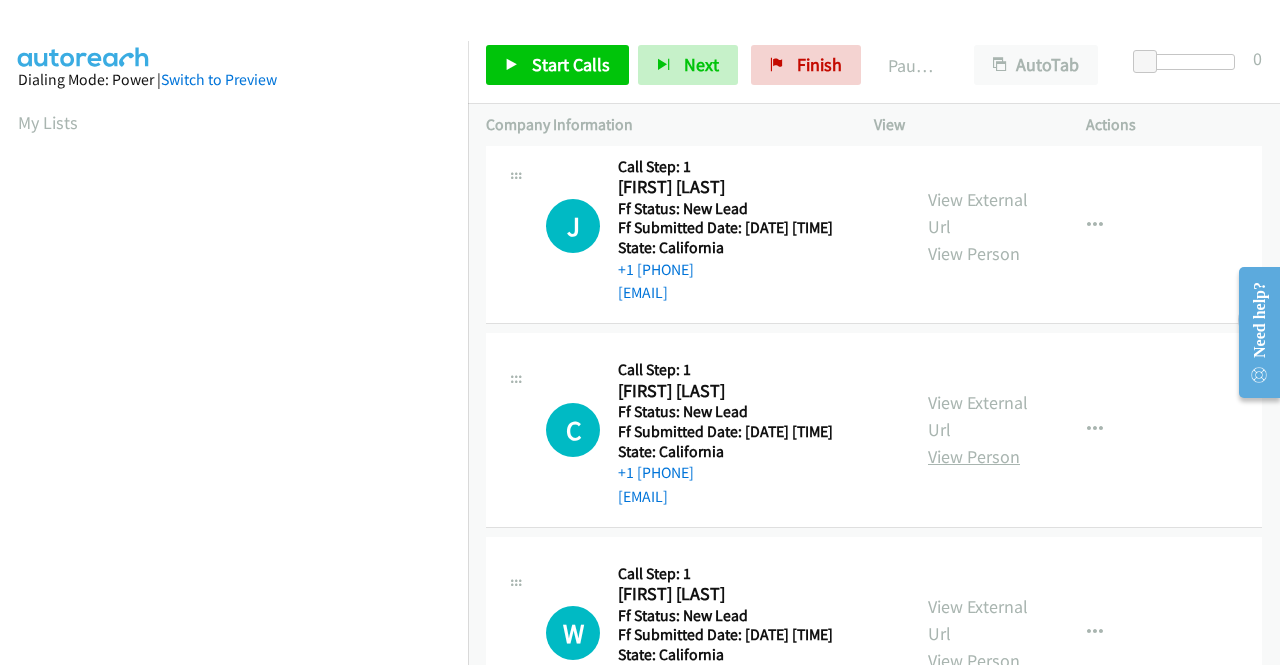 scroll, scrollTop: 500, scrollLeft: 0, axis: vertical 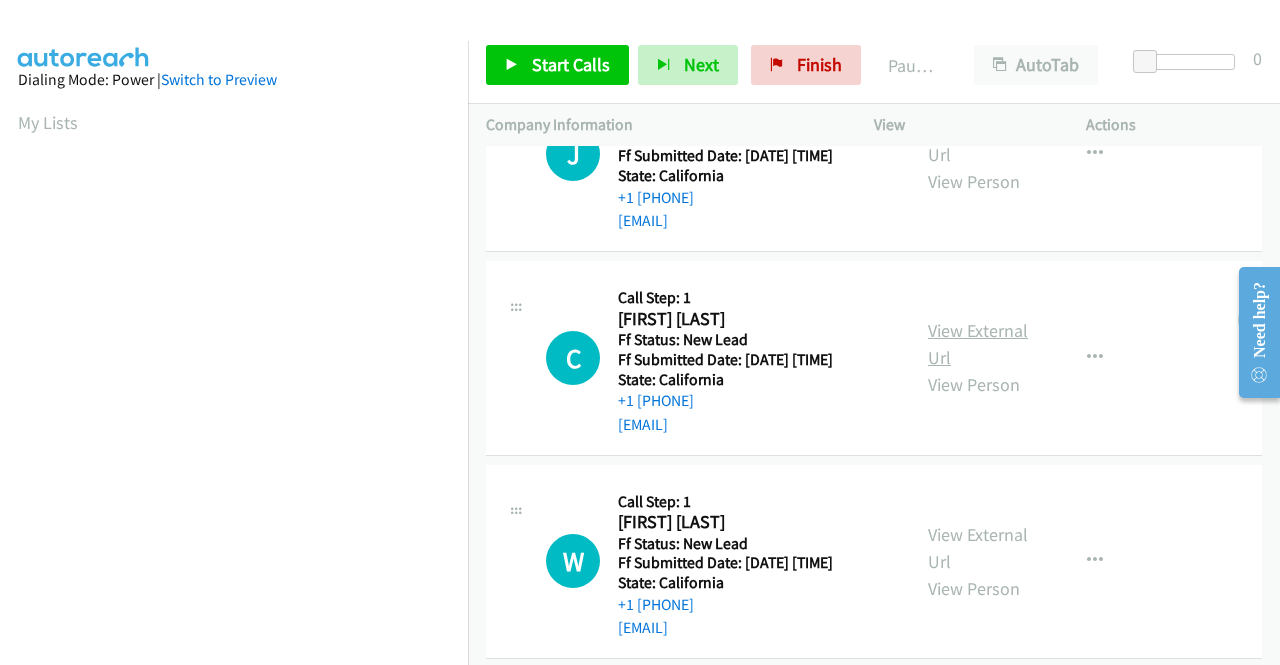 click on "View External Url" at bounding box center [978, 344] 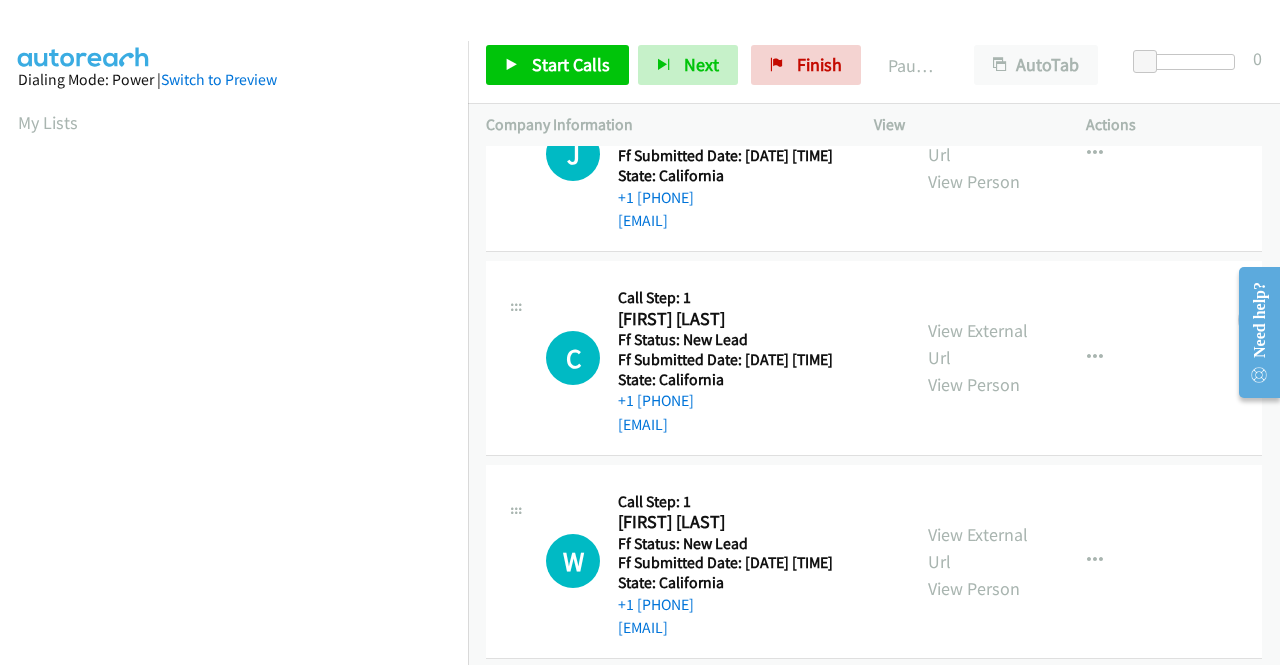 scroll, scrollTop: 700, scrollLeft: 0, axis: vertical 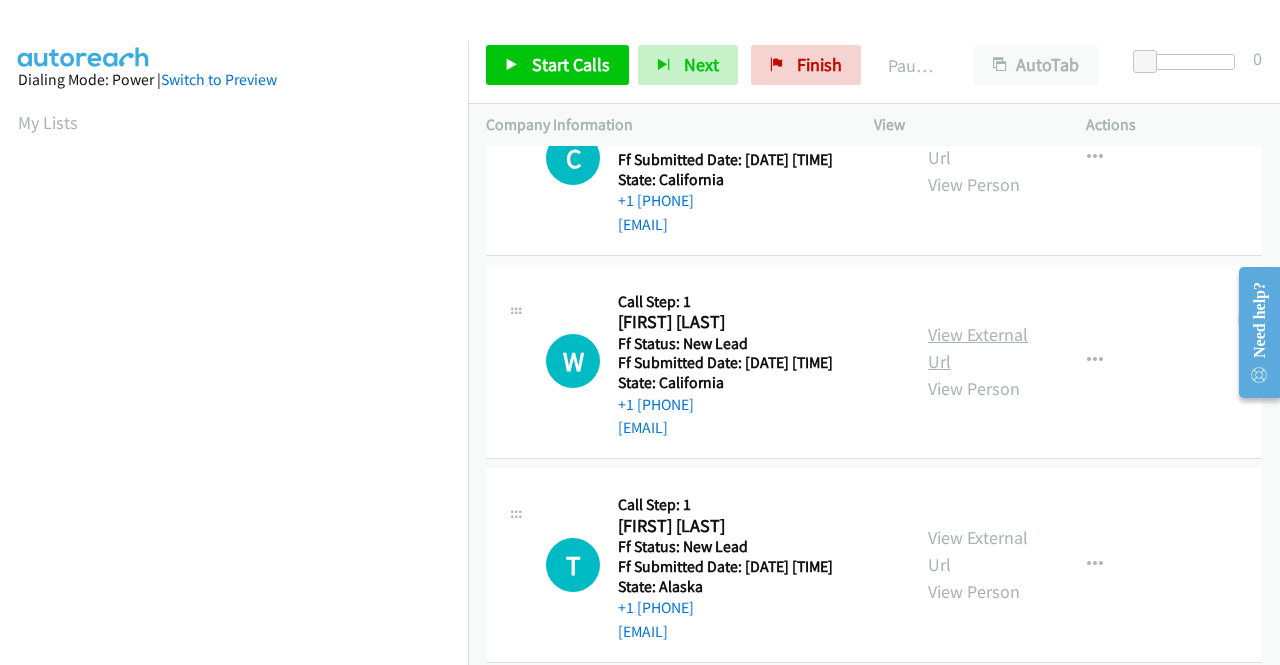 click on "View External Url" at bounding box center (978, 348) 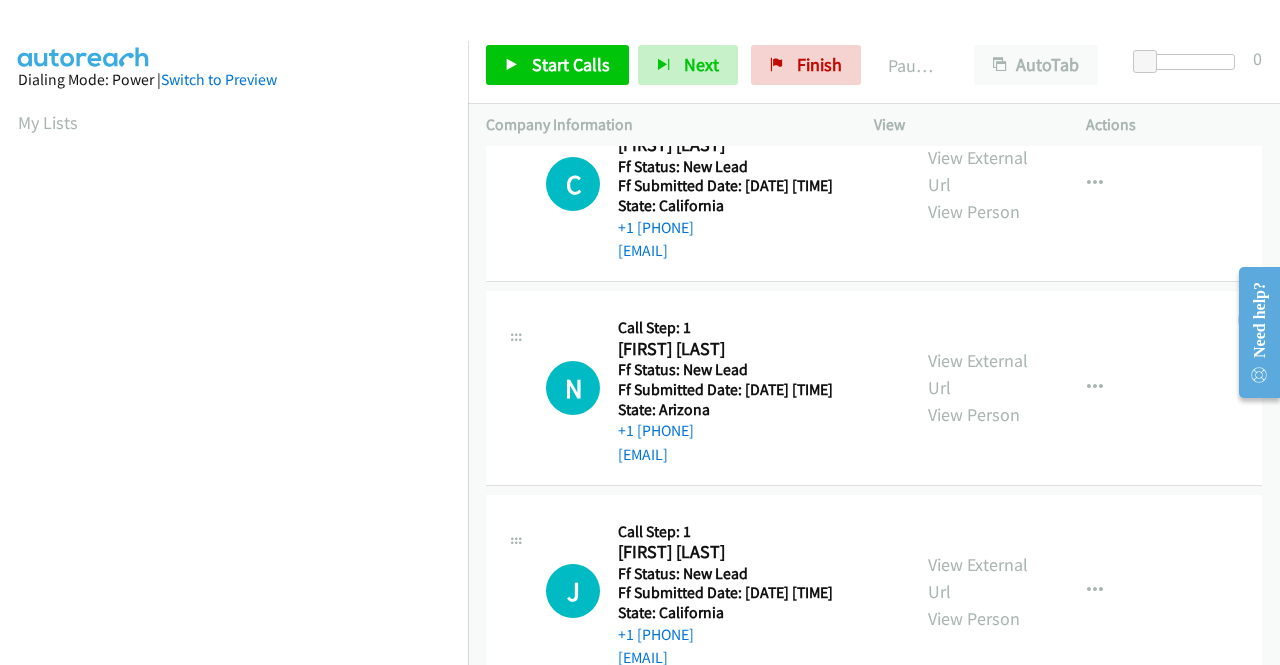 scroll, scrollTop: 0, scrollLeft: 0, axis: both 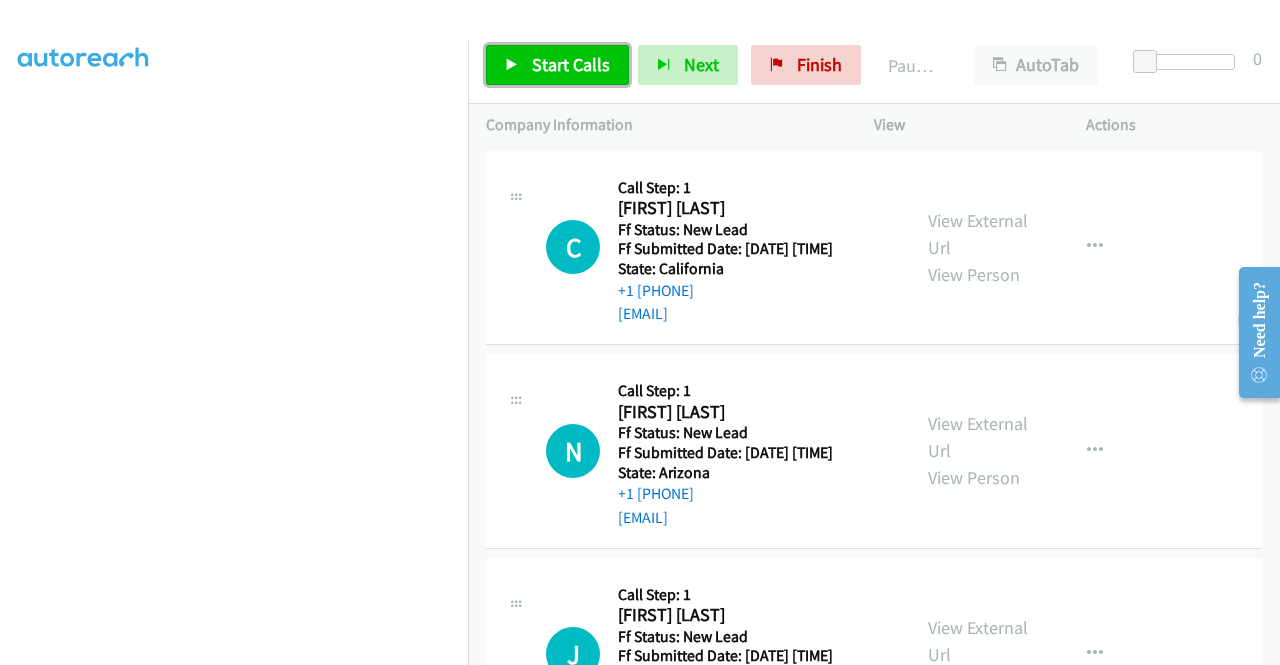 drag, startPoint x: 562, startPoint y: 57, endPoint x: 574, endPoint y: 61, distance: 12.649111 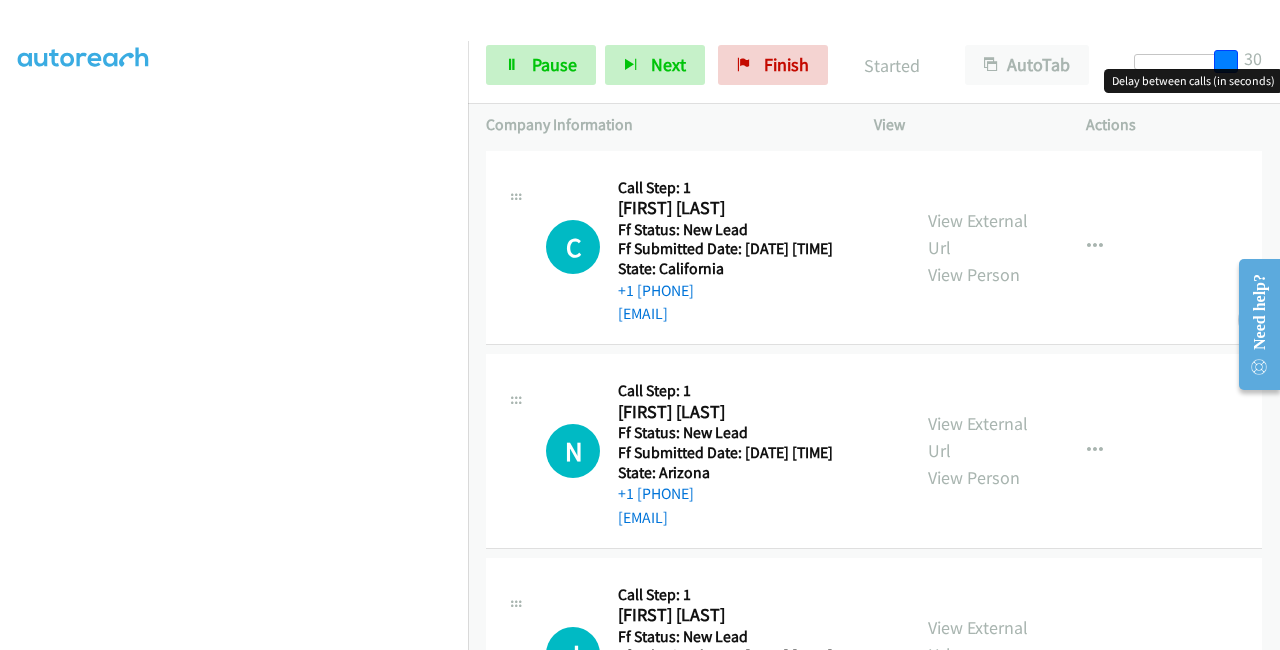 drag, startPoint x: 1201, startPoint y: 63, endPoint x: 1279, endPoint y: 73, distance: 78.63841 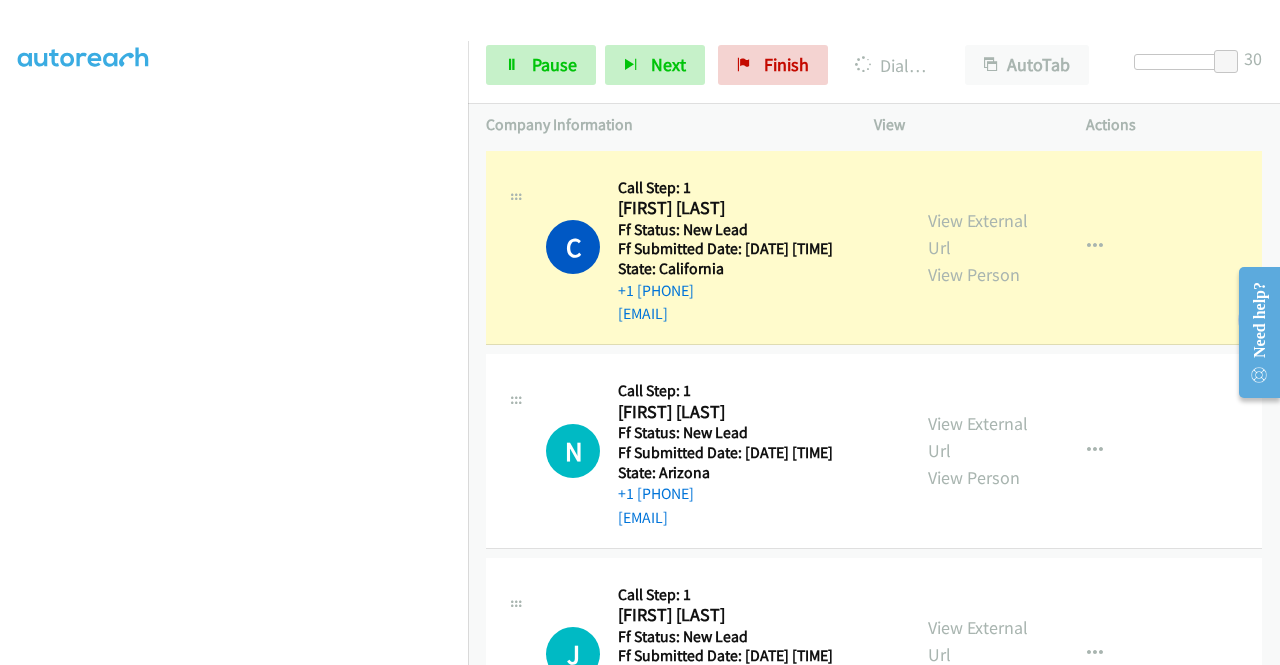 scroll, scrollTop: 456, scrollLeft: 0, axis: vertical 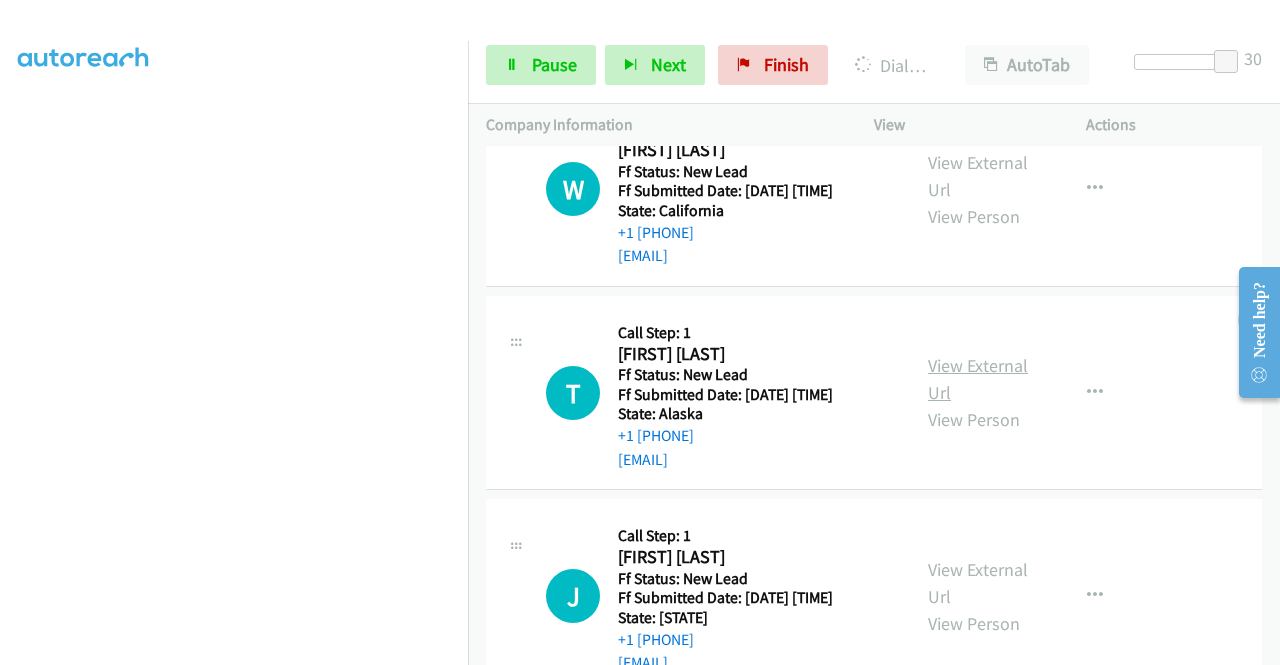 click on "View External Url" at bounding box center [978, 379] 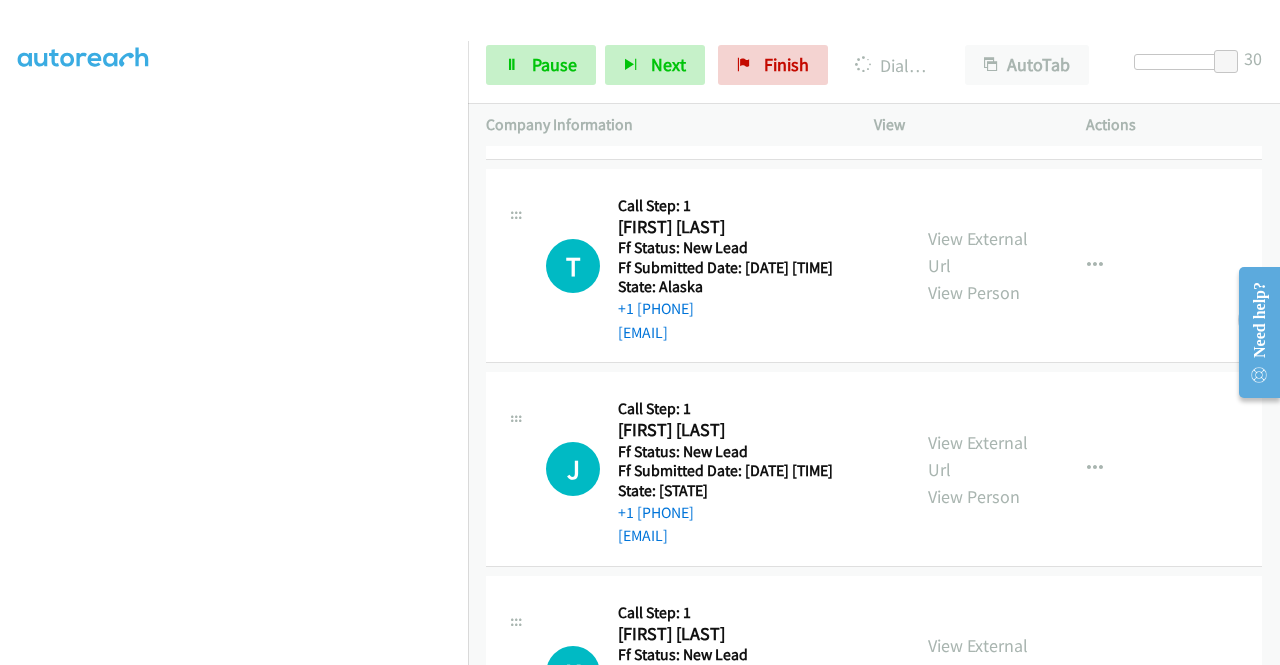 scroll, scrollTop: 1200, scrollLeft: 0, axis: vertical 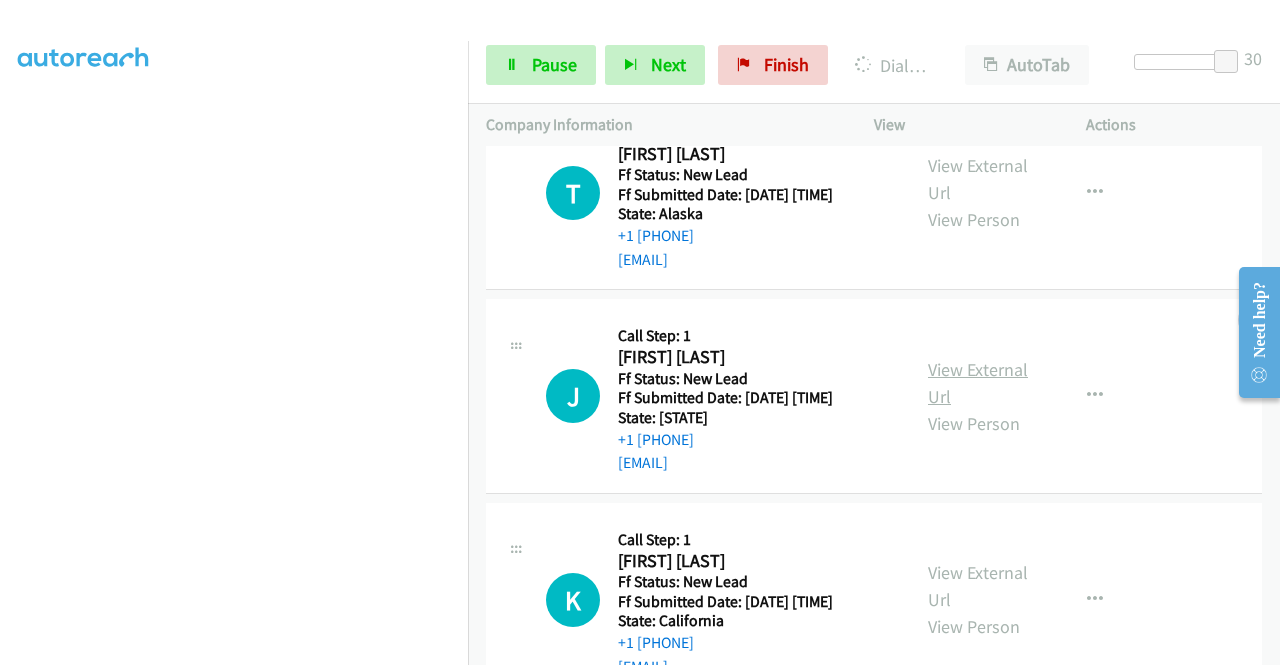 click on "View External Url" at bounding box center (978, 383) 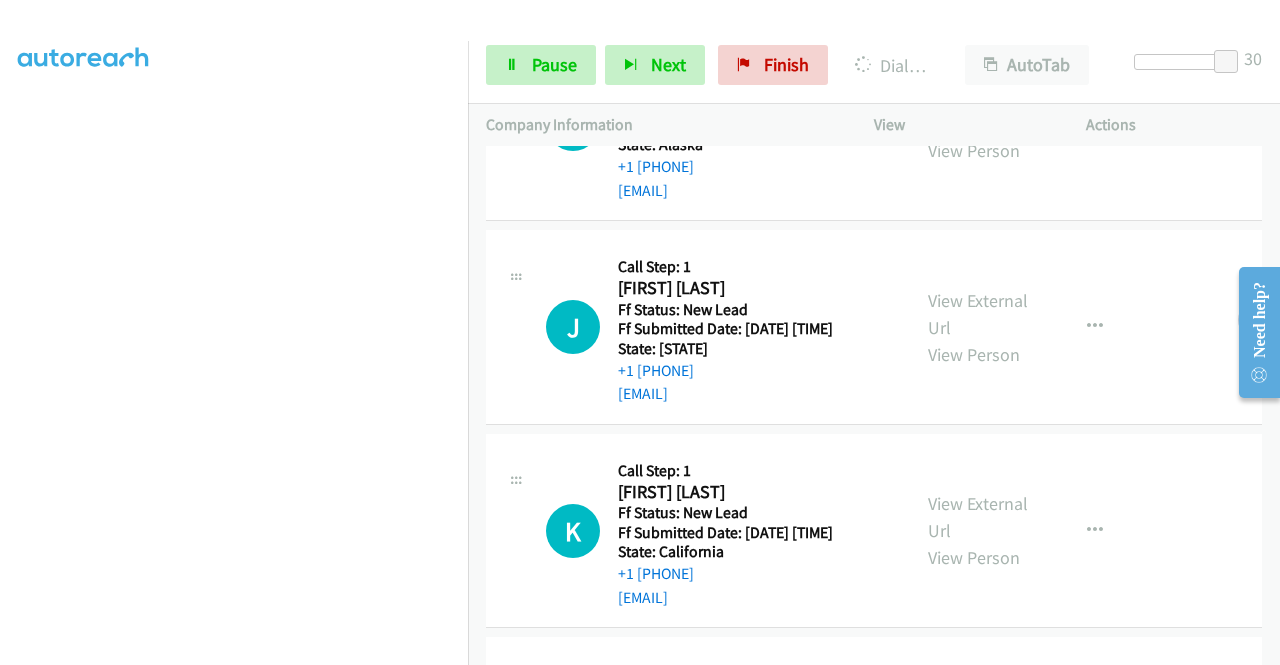 scroll, scrollTop: 1300, scrollLeft: 0, axis: vertical 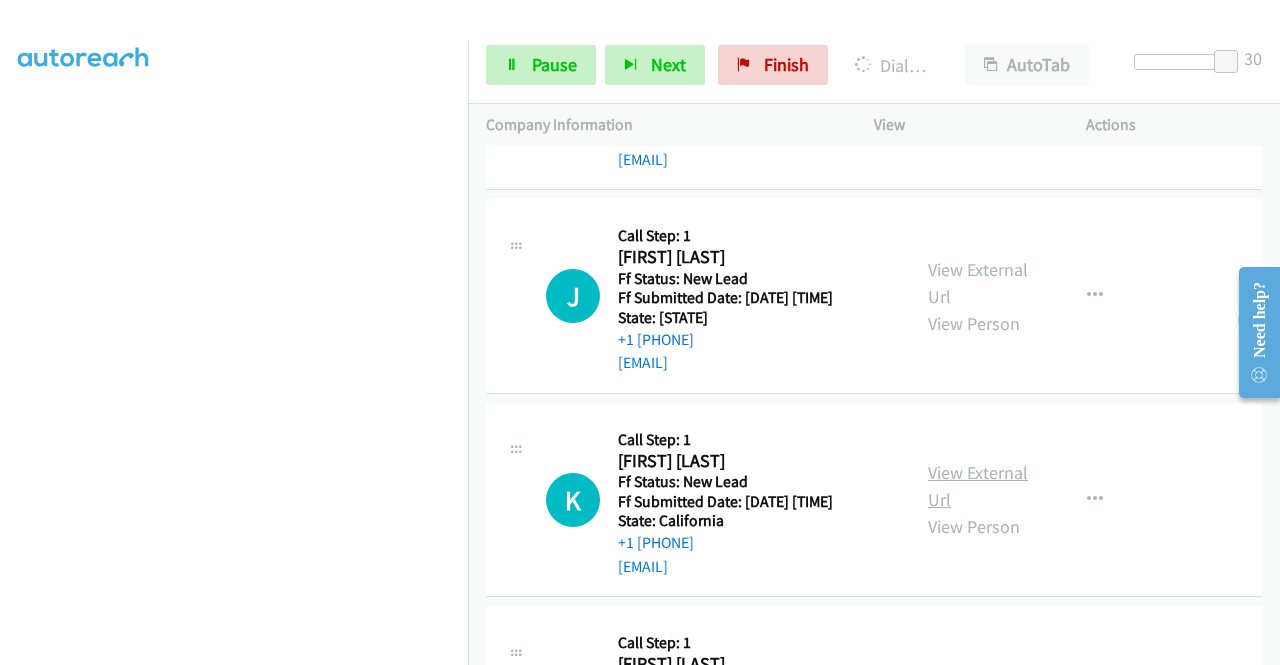 click on "View External Url" at bounding box center (978, 486) 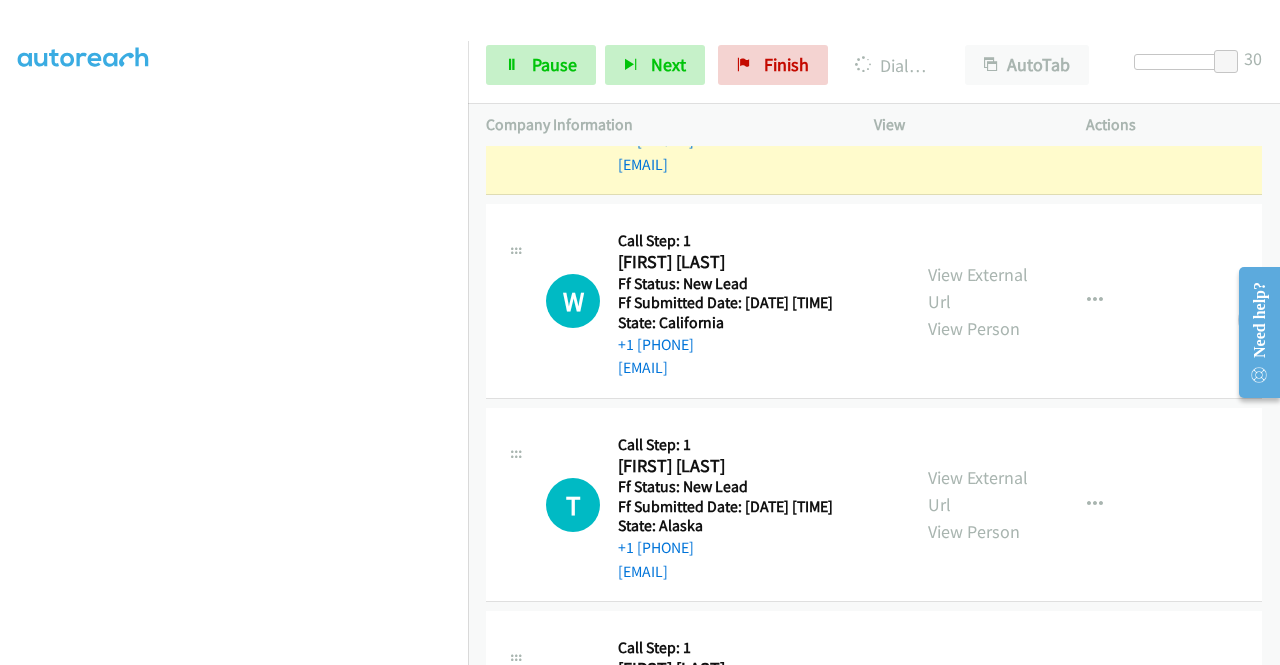 scroll, scrollTop: 800, scrollLeft: 0, axis: vertical 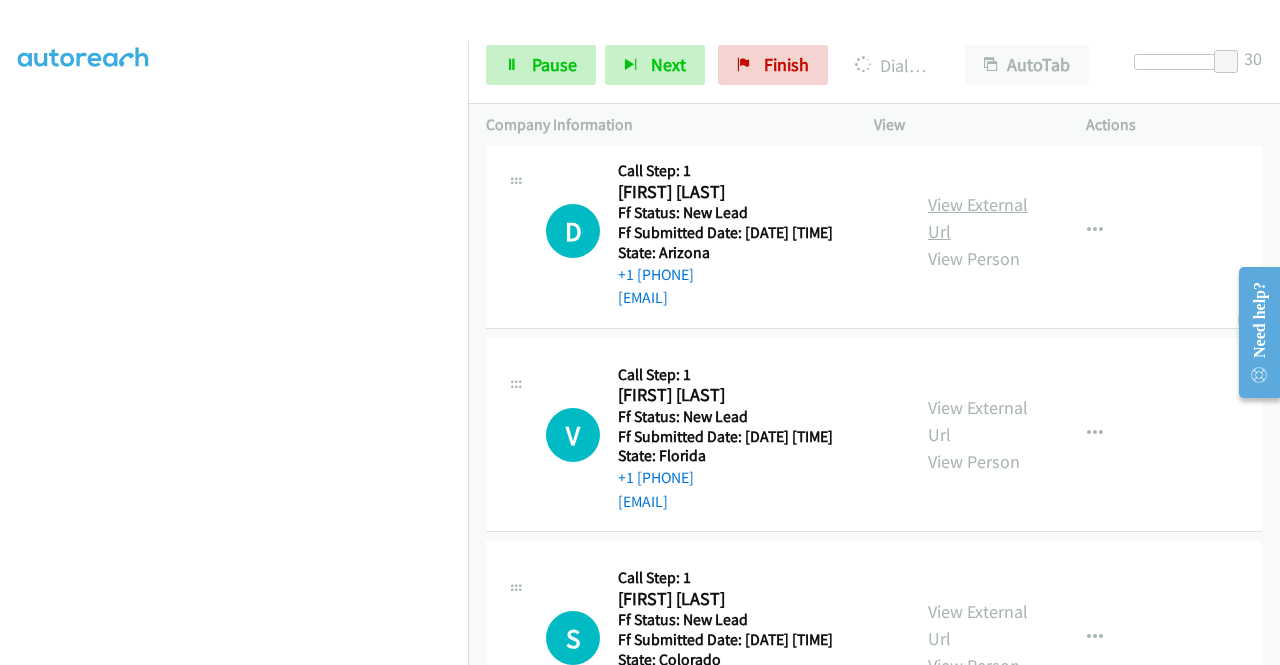click on "View External Url" at bounding box center [978, 218] 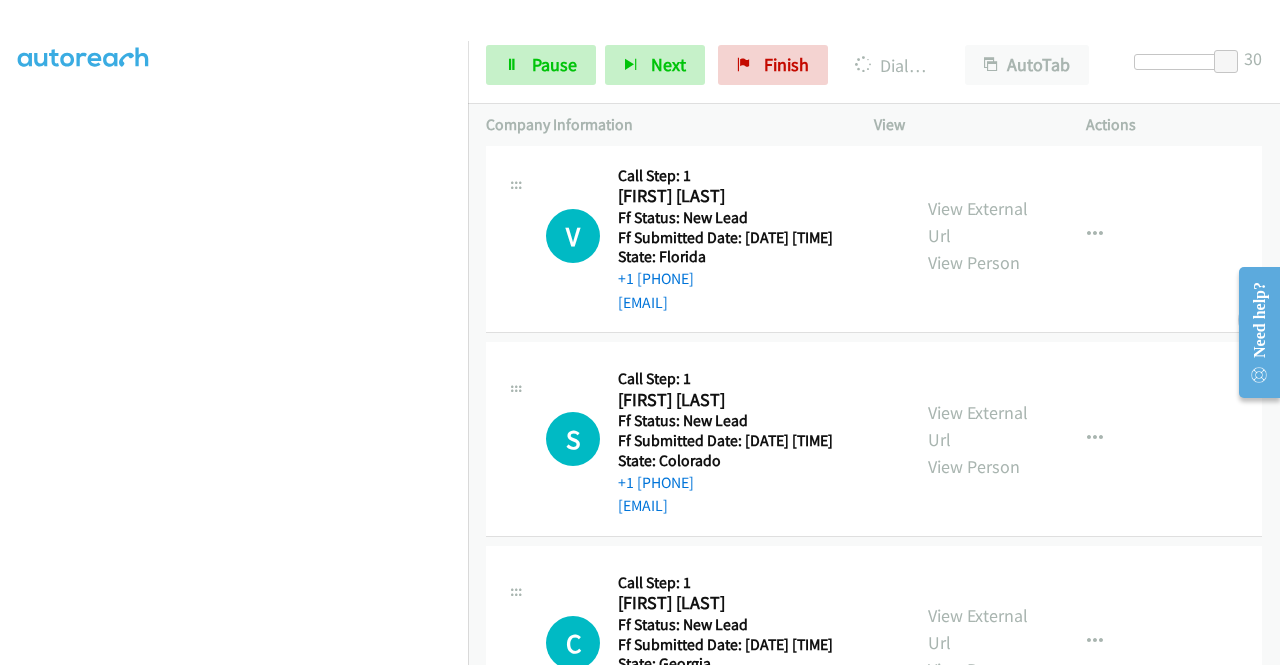 scroll, scrollTop: 2100, scrollLeft: 0, axis: vertical 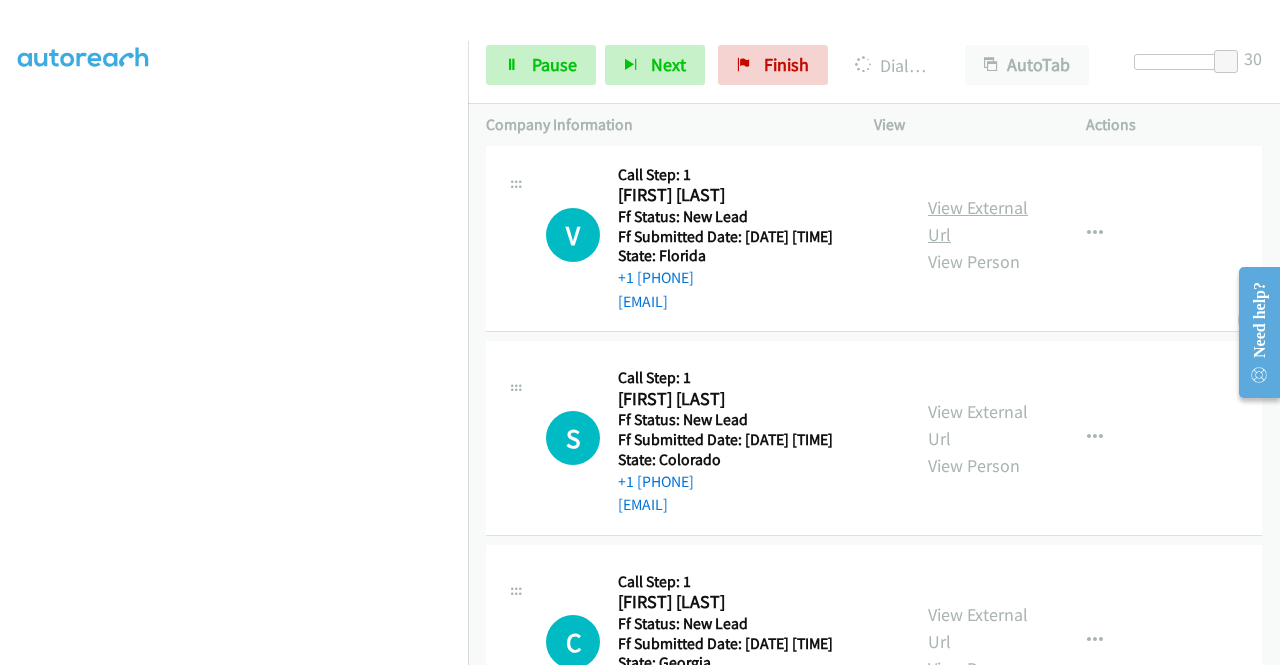 click on "View External Url" at bounding box center (978, 221) 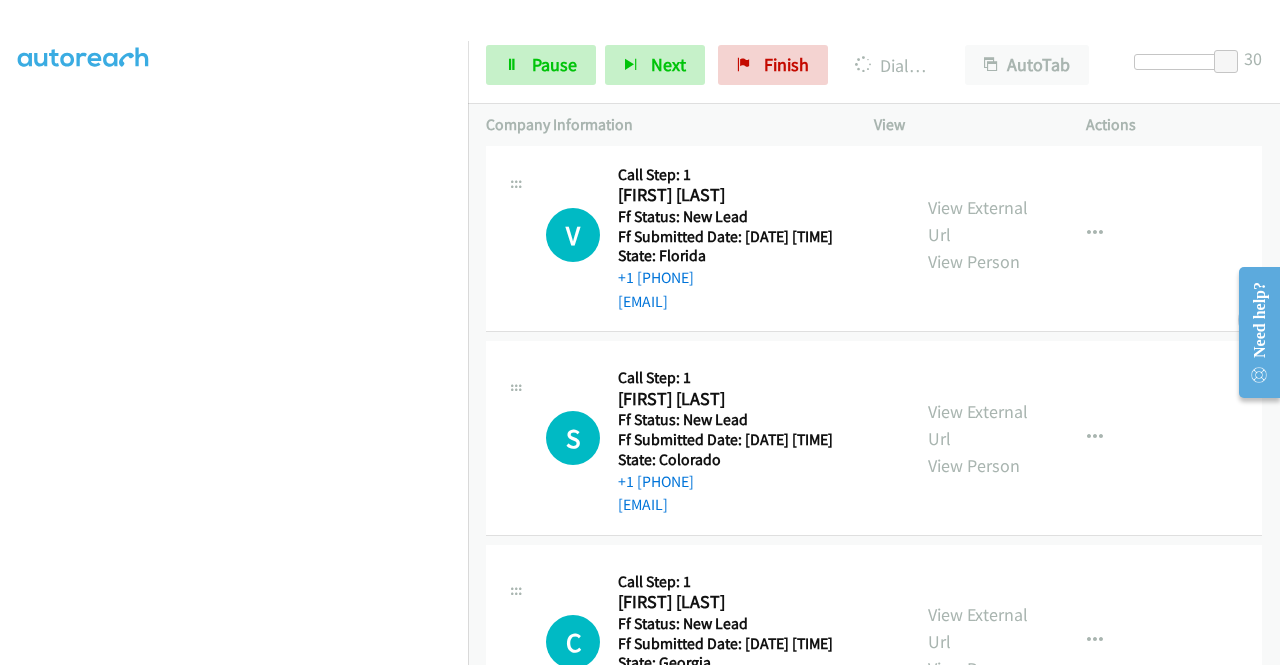 scroll, scrollTop: 2300, scrollLeft: 0, axis: vertical 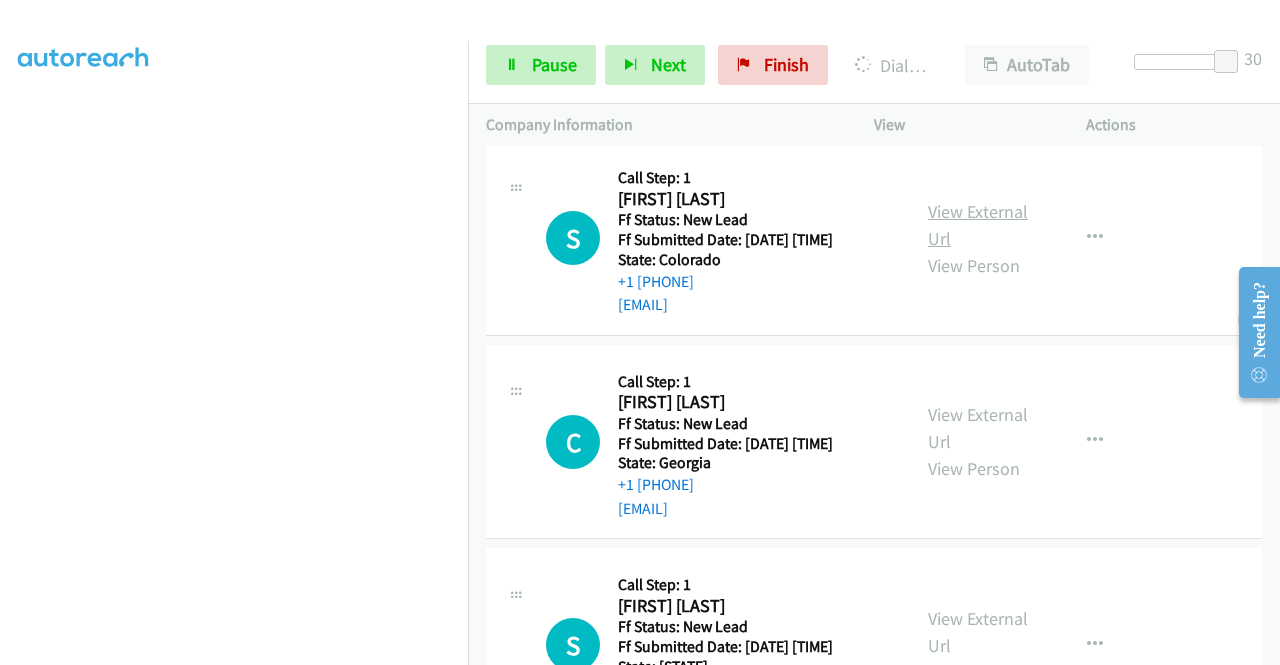 click on "View External Url" at bounding box center [978, 225] 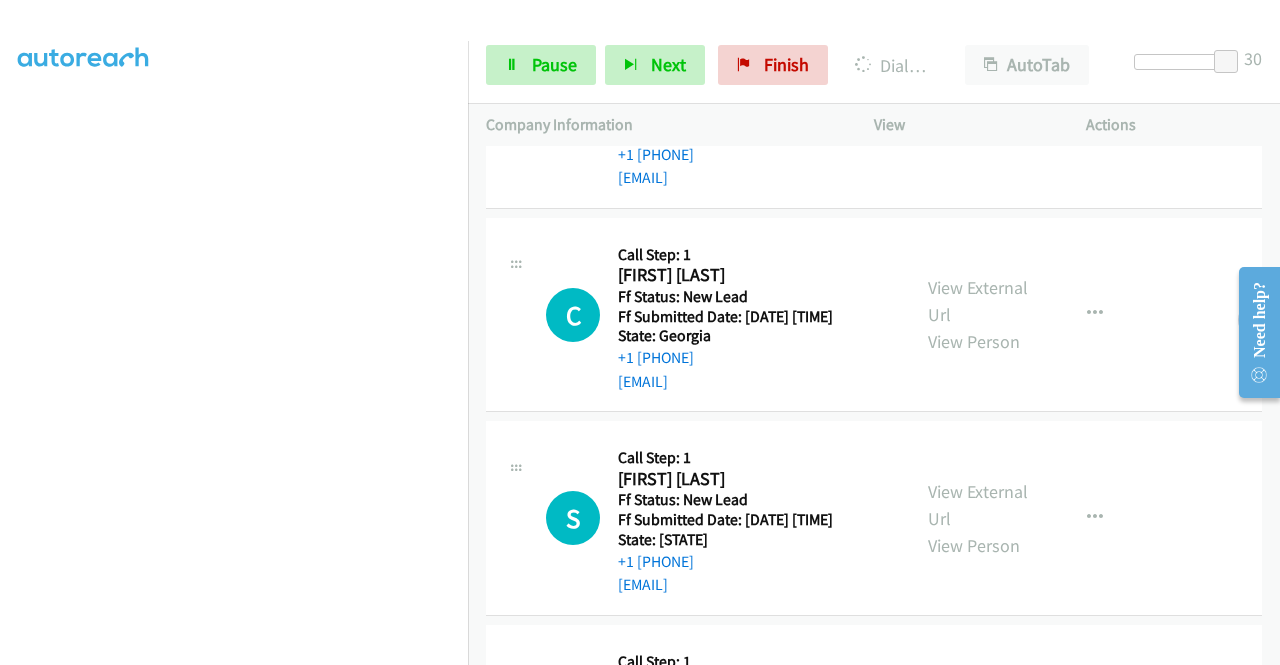 scroll, scrollTop: 2500, scrollLeft: 0, axis: vertical 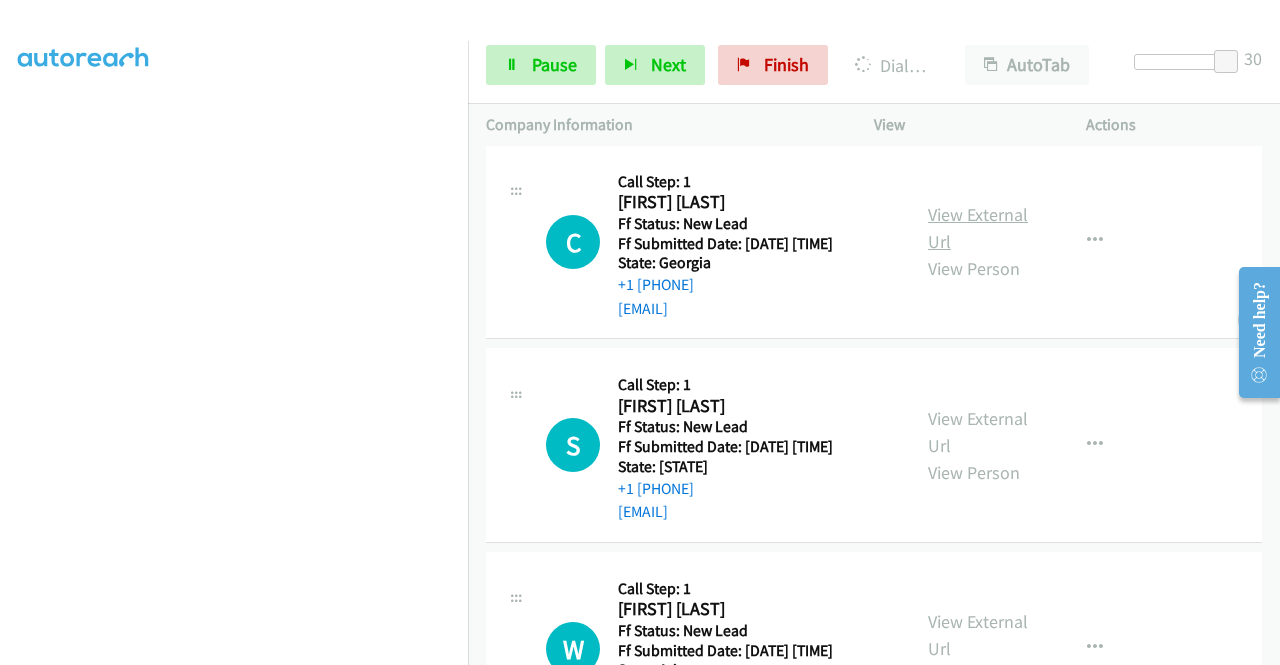 click on "View External Url" at bounding box center [978, 228] 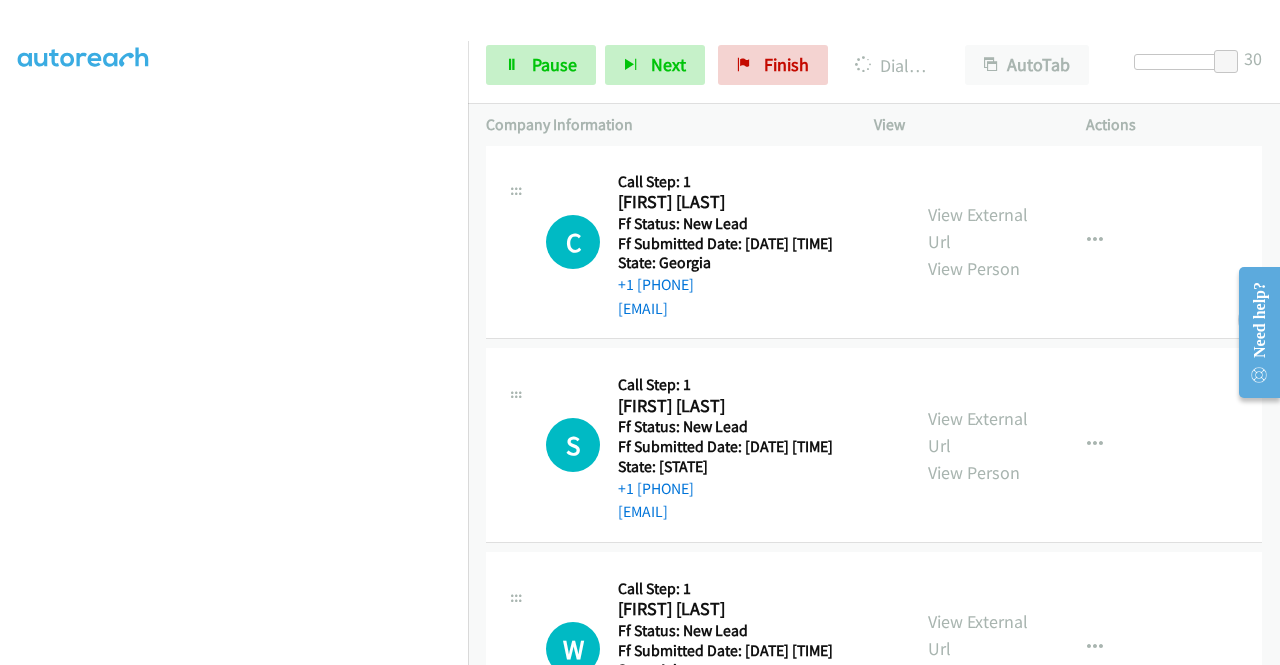 scroll, scrollTop: 456, scrollLeft: 0, axis: vertical 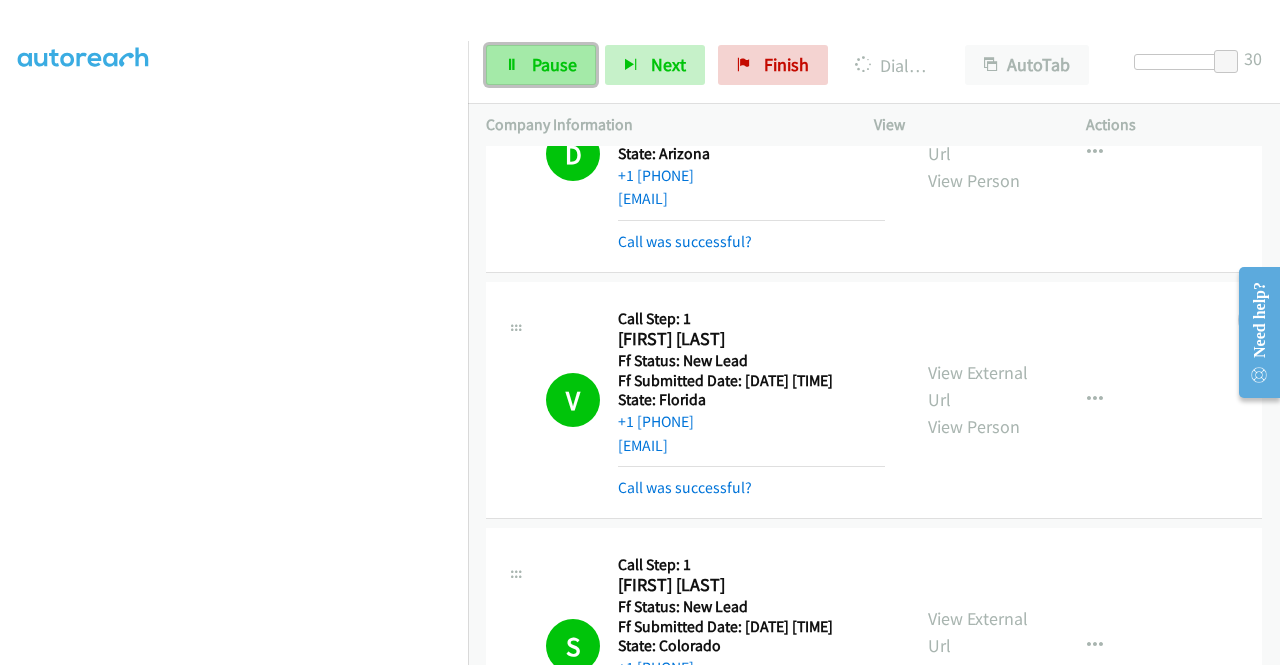 click on "Pause" at bounding box center [554, 64] 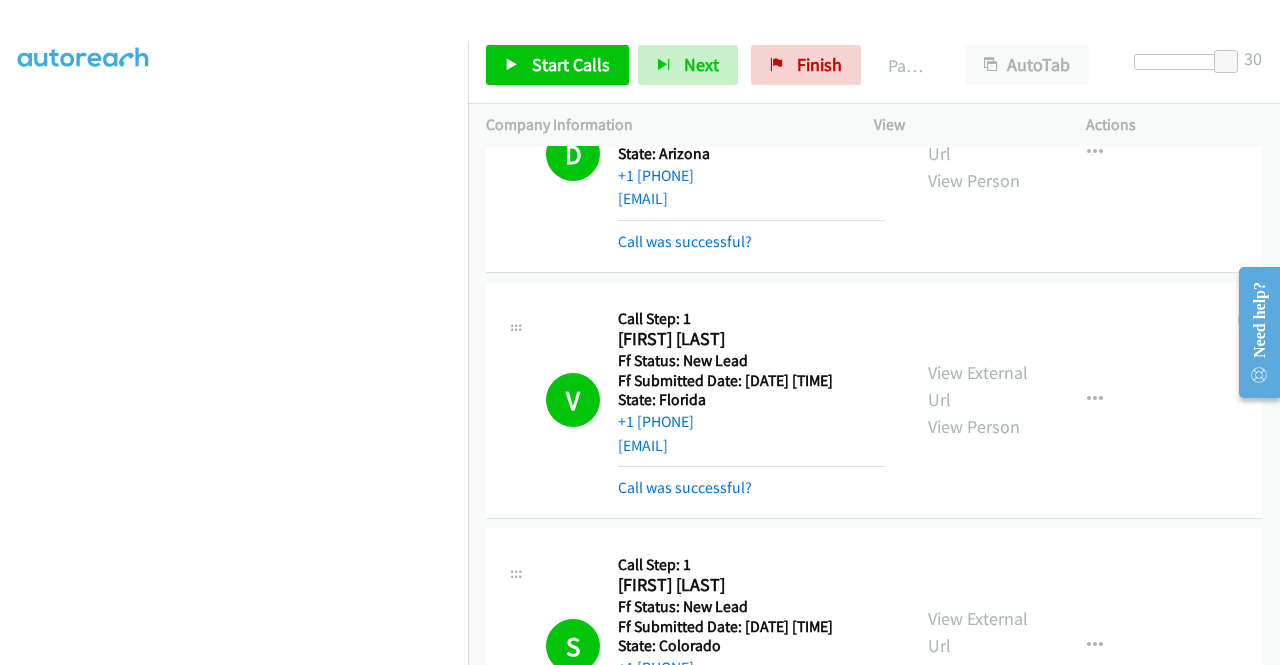 scroll, scrollTop: 456, scrollLeft: 0, axis: vertical 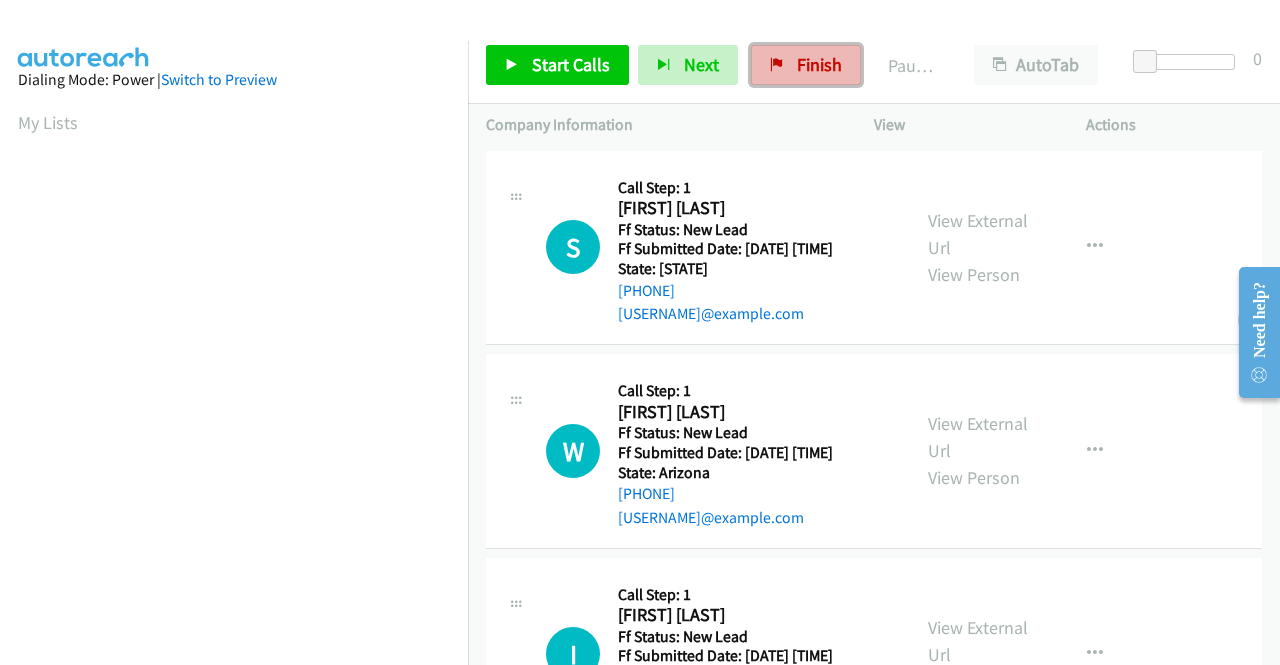 click on "Finish" at bounding box center [819, 64] 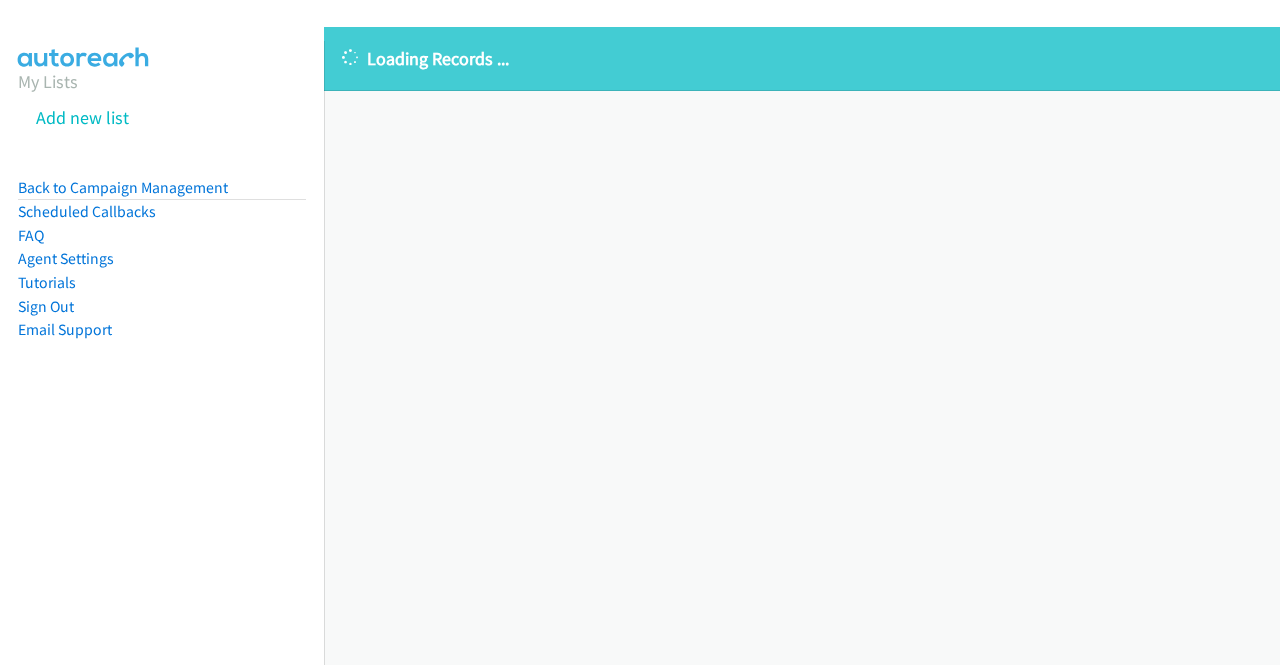 scroll, scrollTop: 0, scrollLeft: 0, axis: both 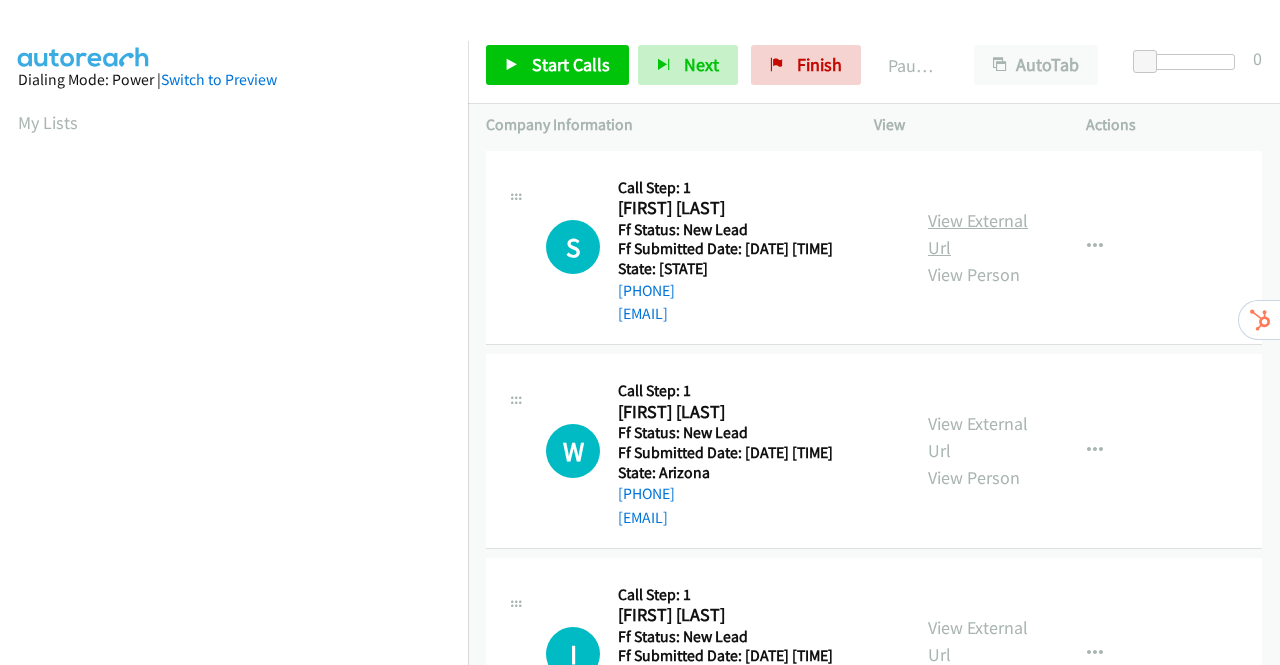 click on "View External Url" at bounding box center (978, 234) 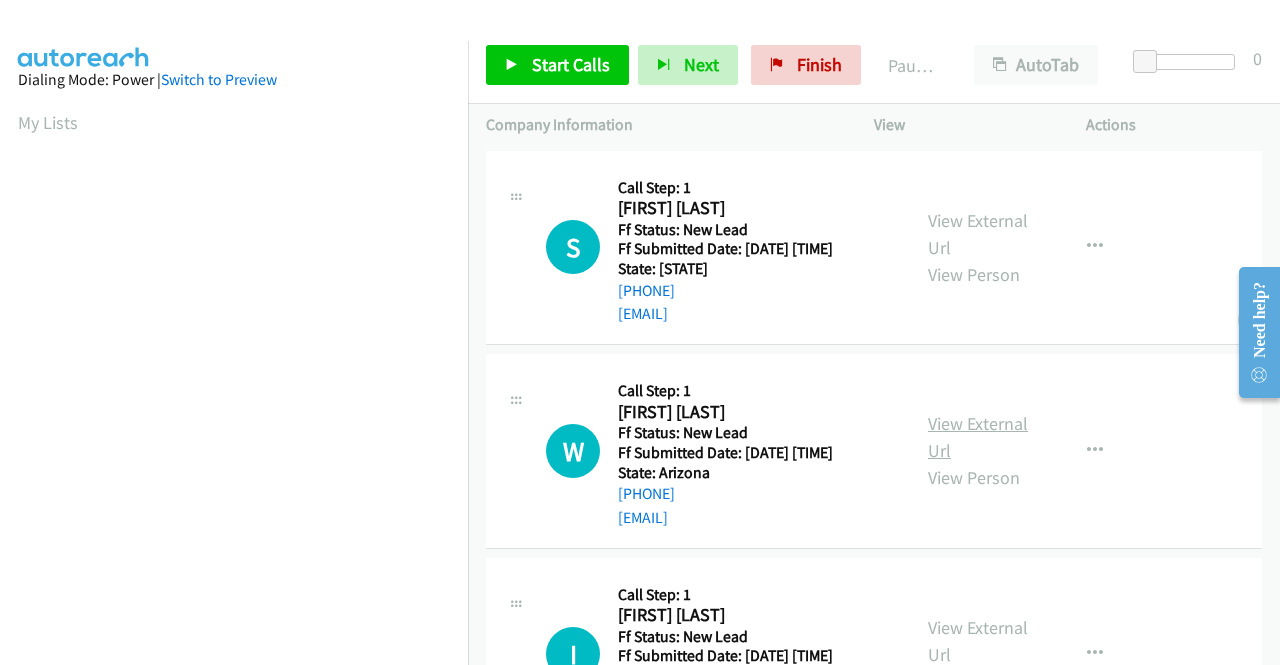 click on "View External Url" at bounding box center (978, 437) 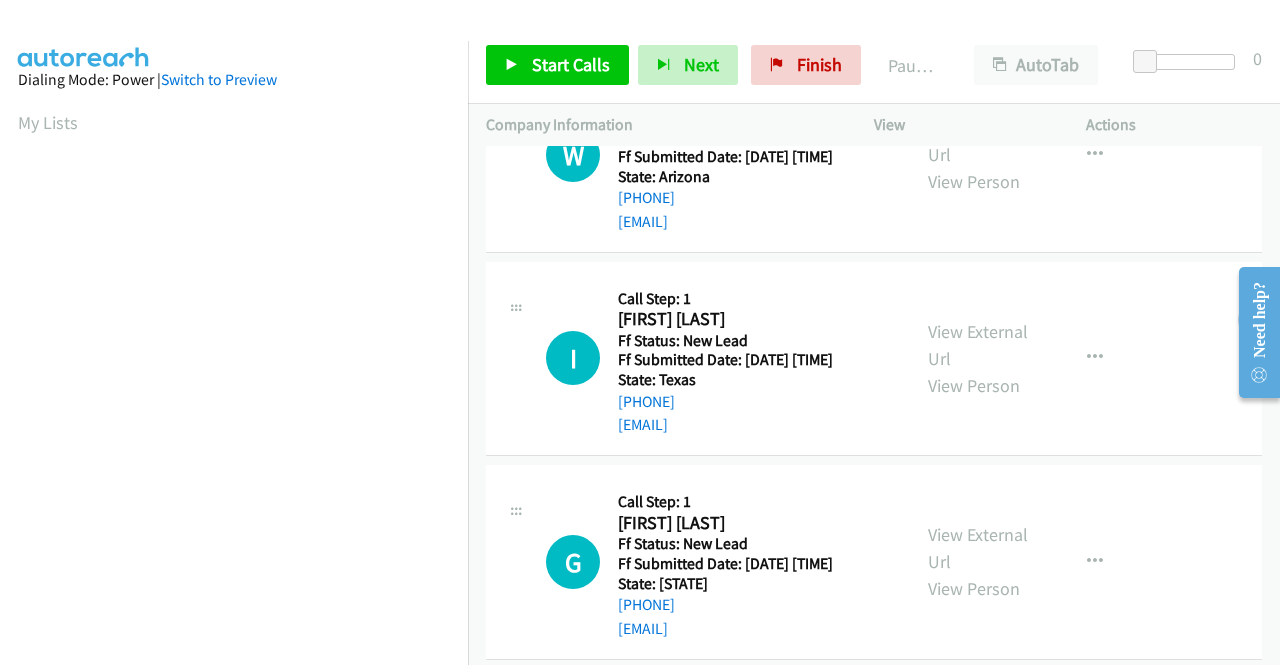 scroll, scrollTop: 300, scrollLeft: 0, axis: vertical 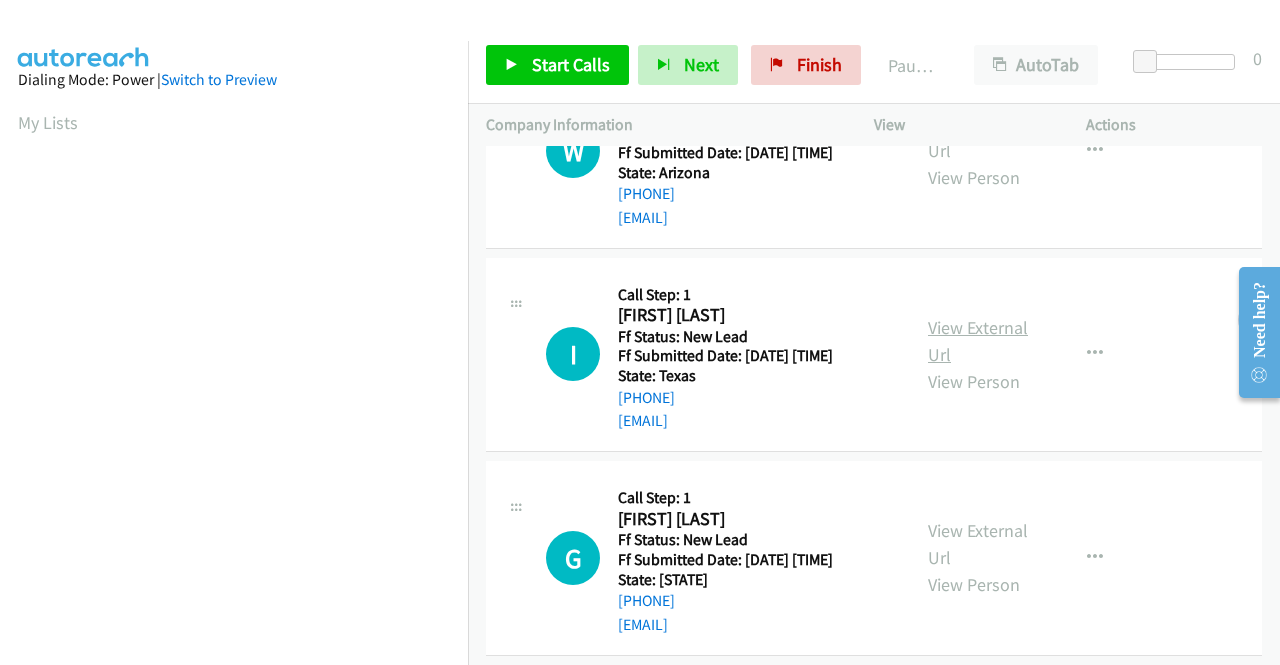 click on "View External Url" at bounding box center [978, 341] 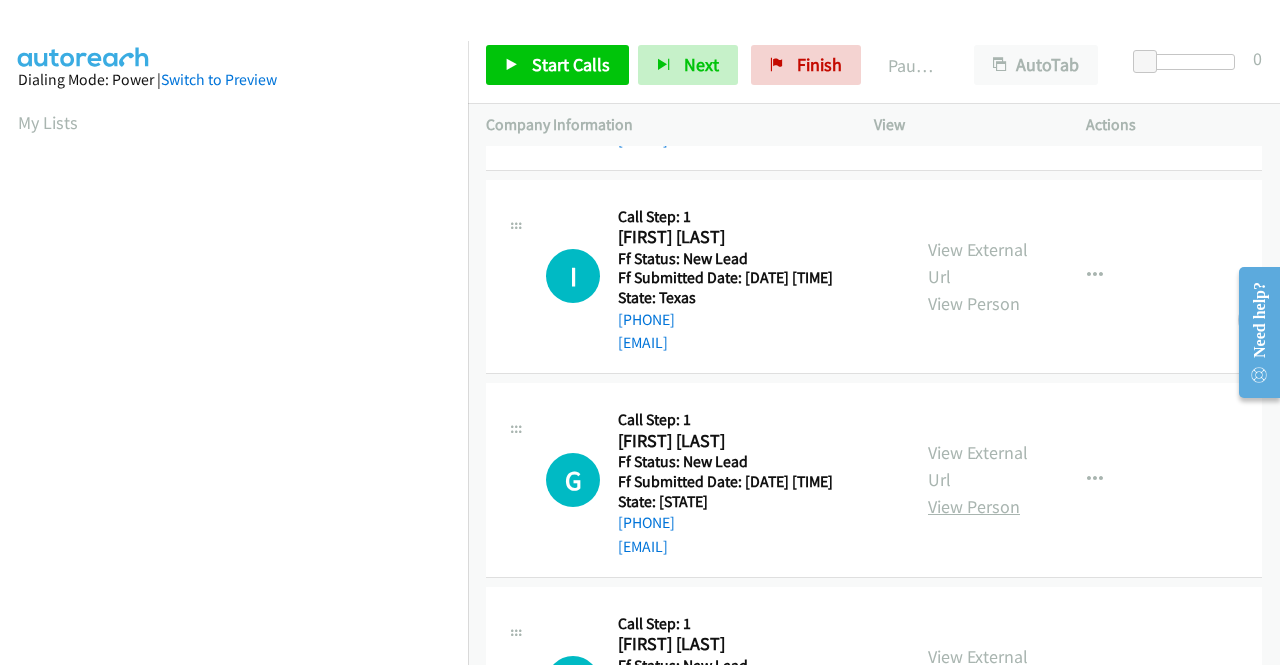 scroll, scrollTop: 500, scrollLeft: 0, axis: vertical 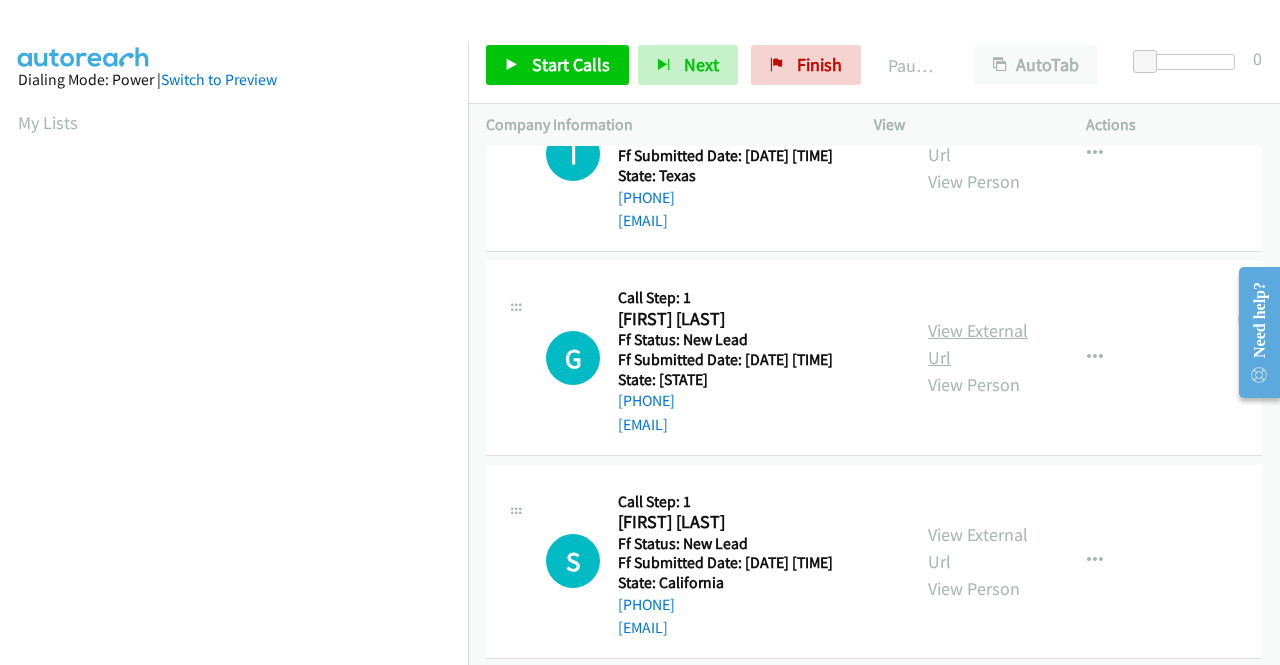click on "View External Url" at bounding box center [978, 344] 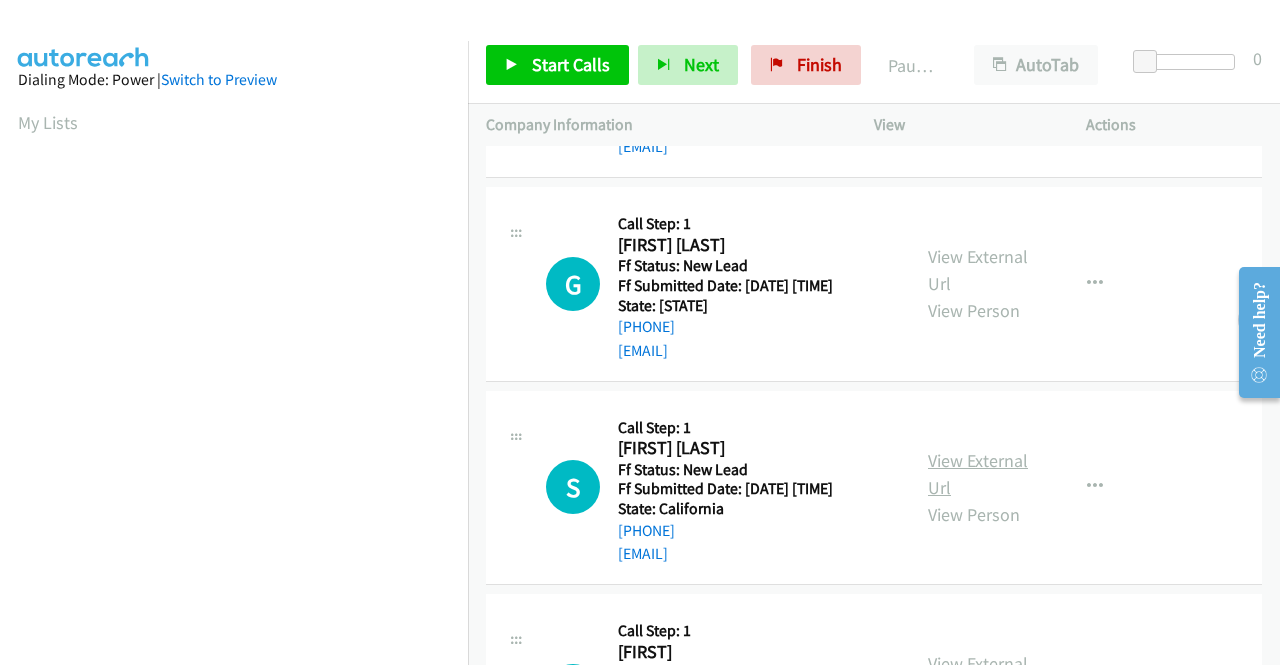 scroll, scrollTop: 700, scrollLeft: 0, axis: vertical 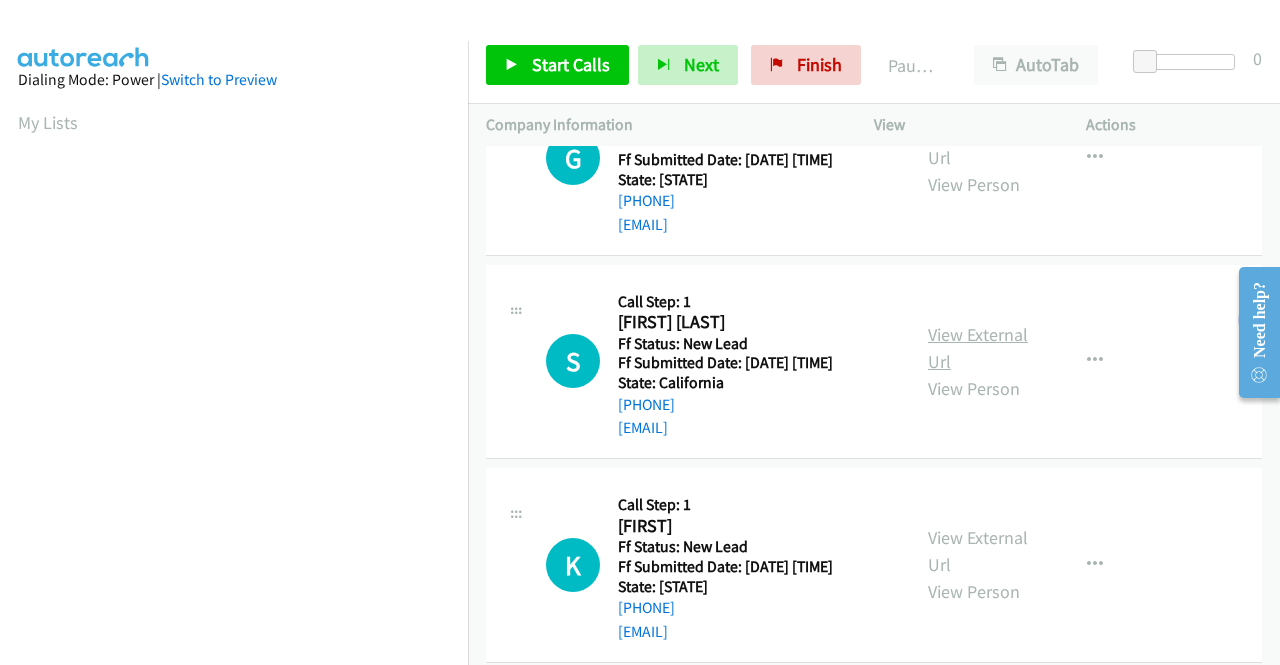 click on "View External Url" at bounding box center (978, 348) 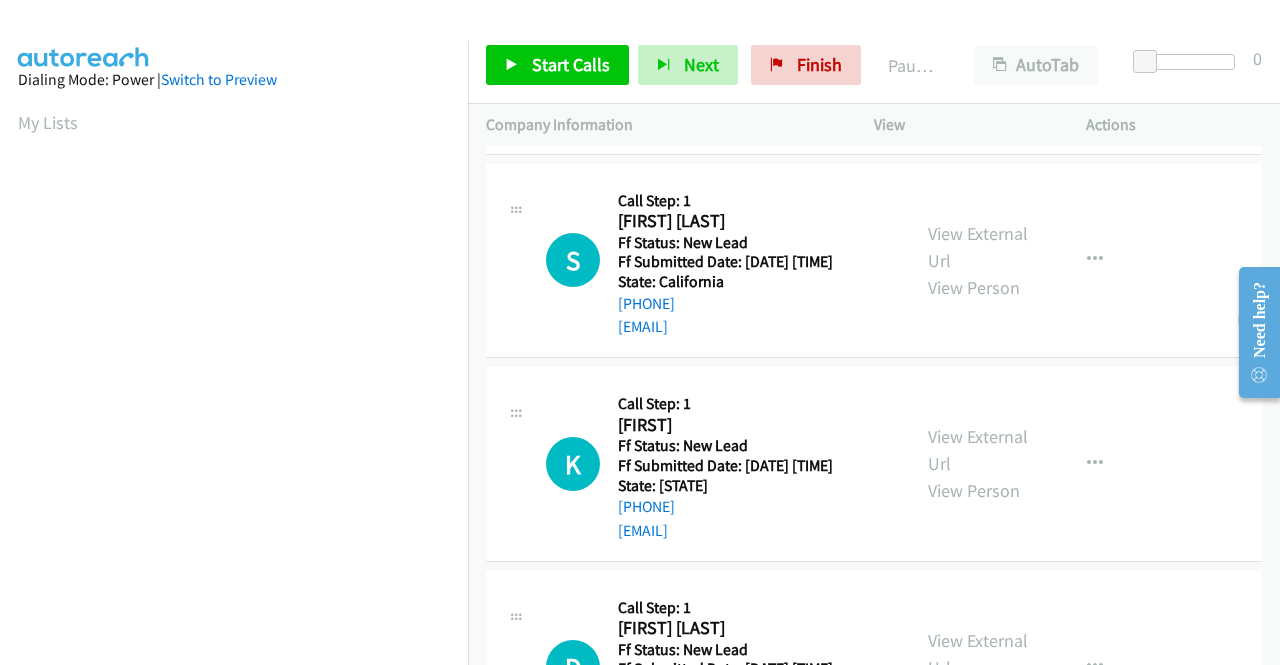 scroll, scrollTop: 900, scrollLeft: 0, axis: vertical 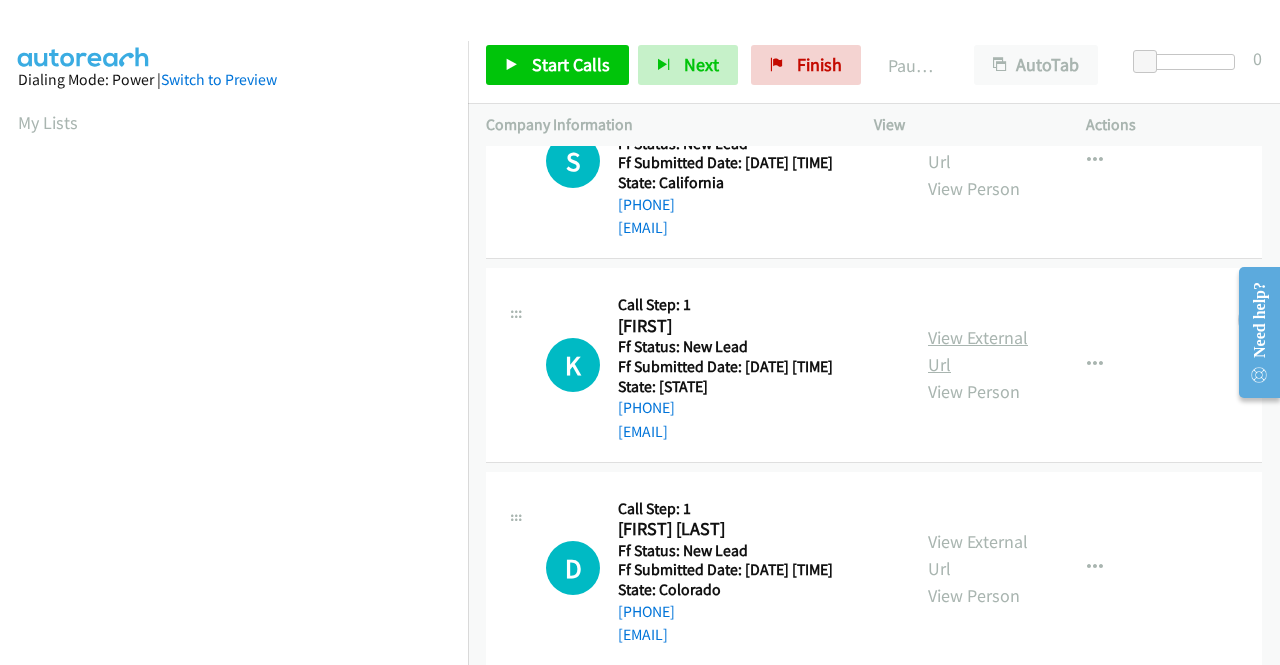 click on "View External Url
View Person" at bounding box center [980, 364] 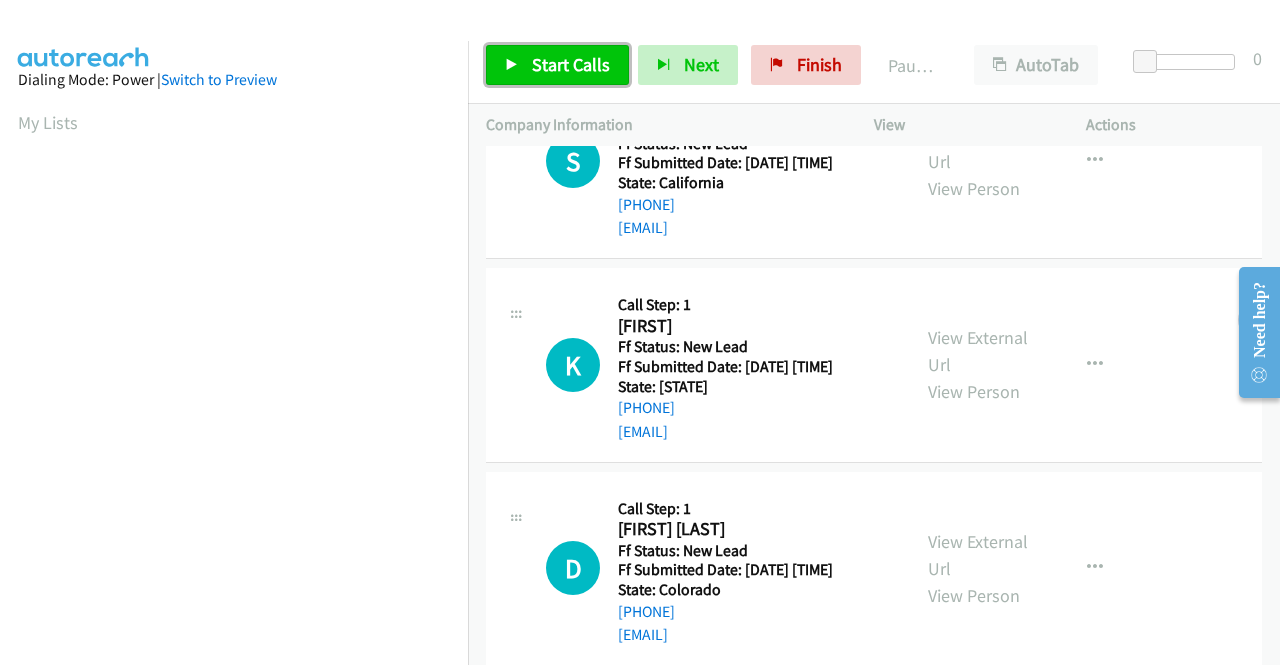 click on "Start Calls" at bounding box center (571, 64) 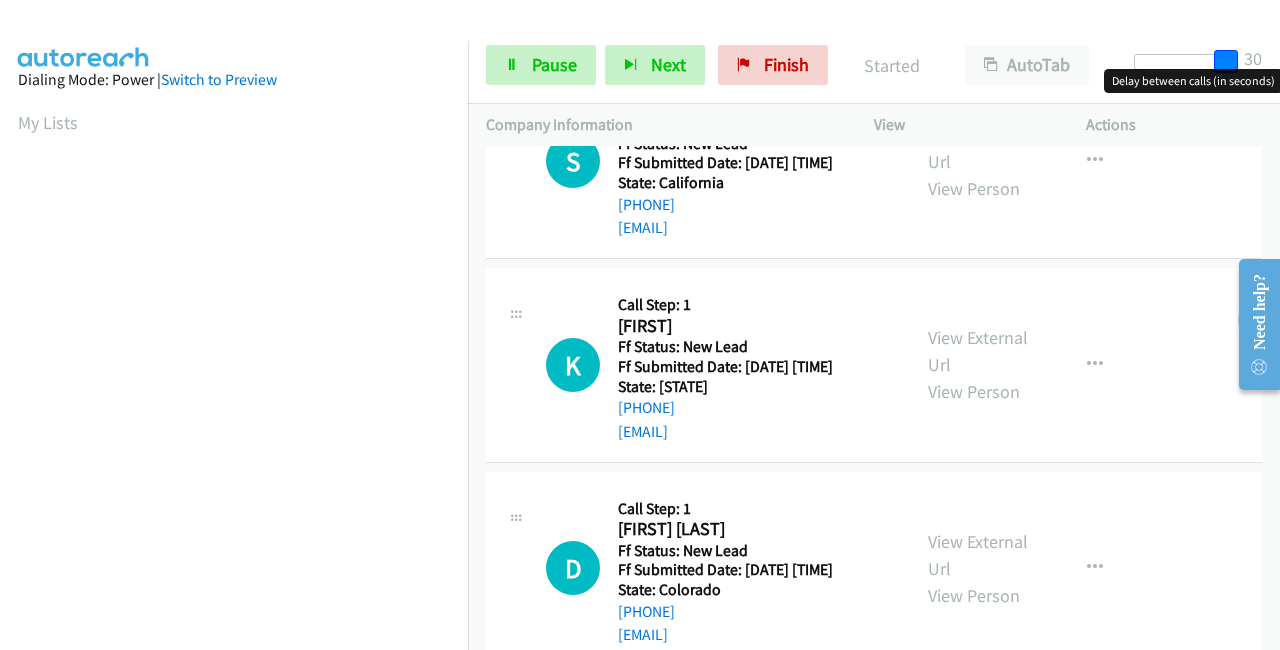 drag, startPoint x: 1138, startPoint y: 59, endPoint x: 1266, endPoint y: 57, distance: 128.01562 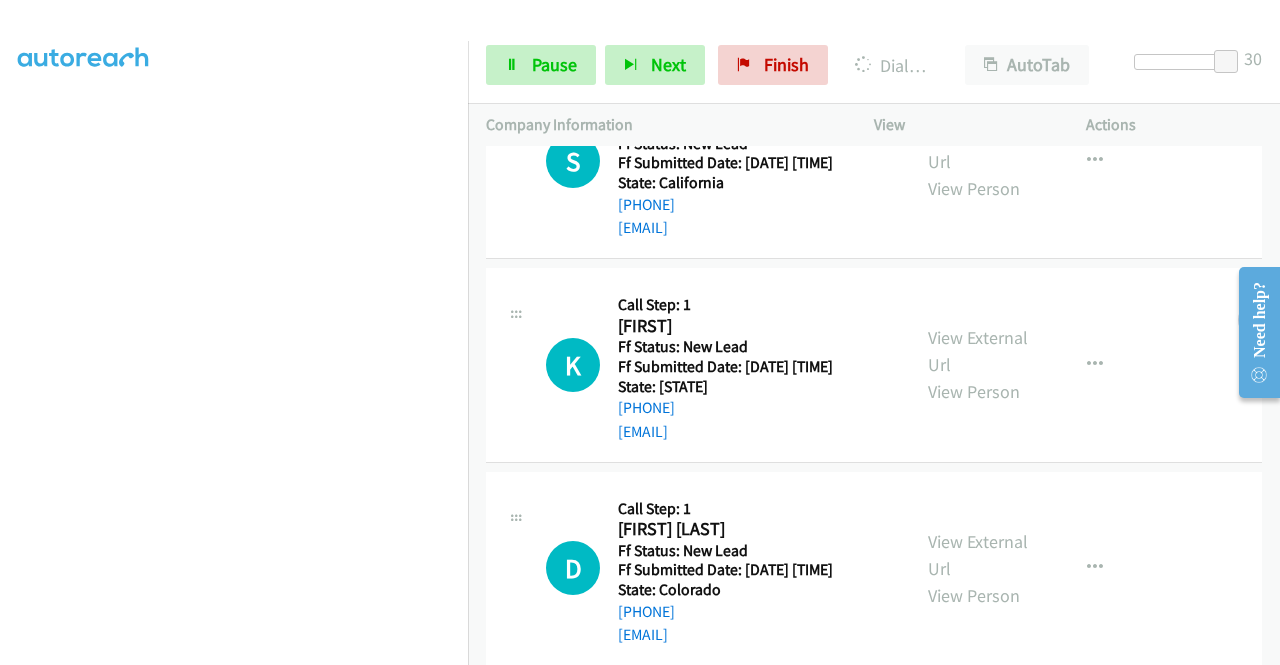 scroll, scrollTop: 456, scrollLeft: 0, axis: vertical 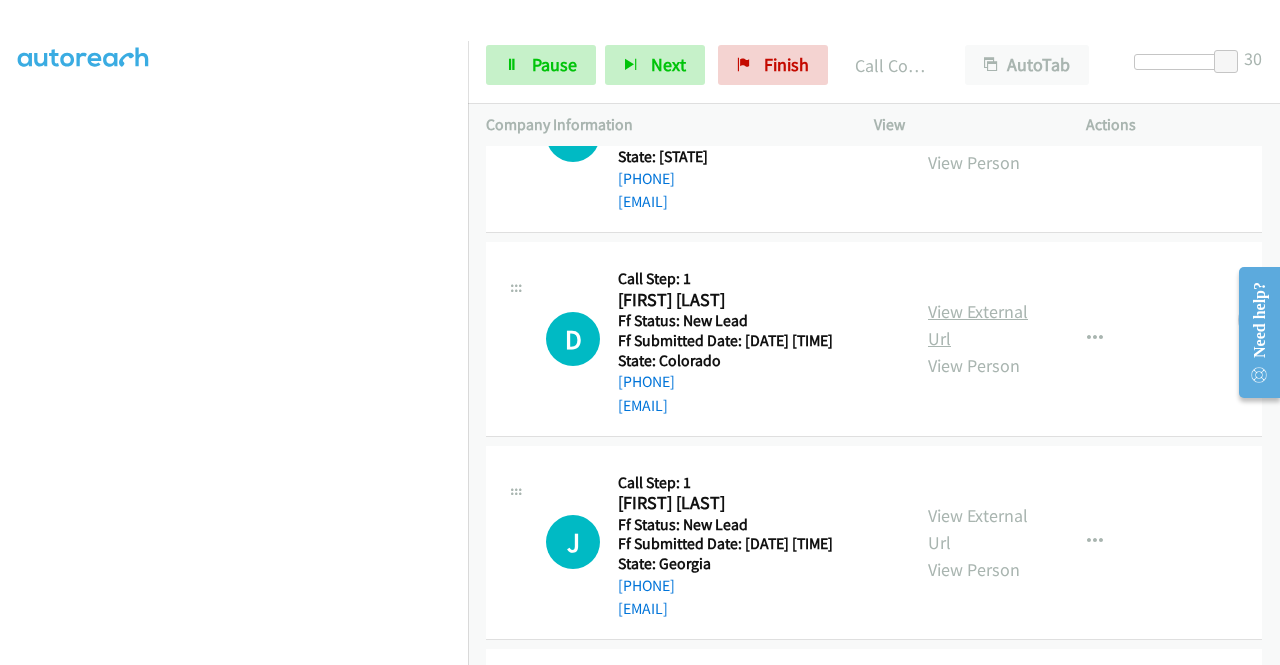 click on "View External Url" at bounding box center [978, 325] 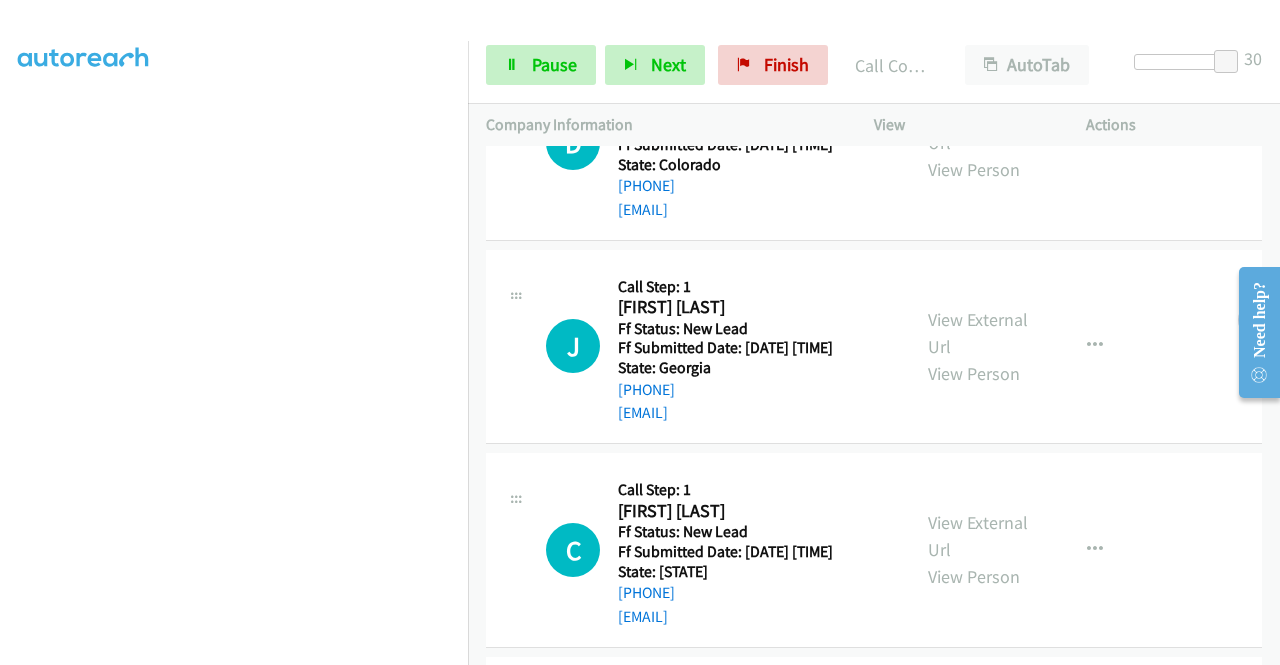 scroll, scrollTop: 1500, scrollLeft: 0, axis: vertical 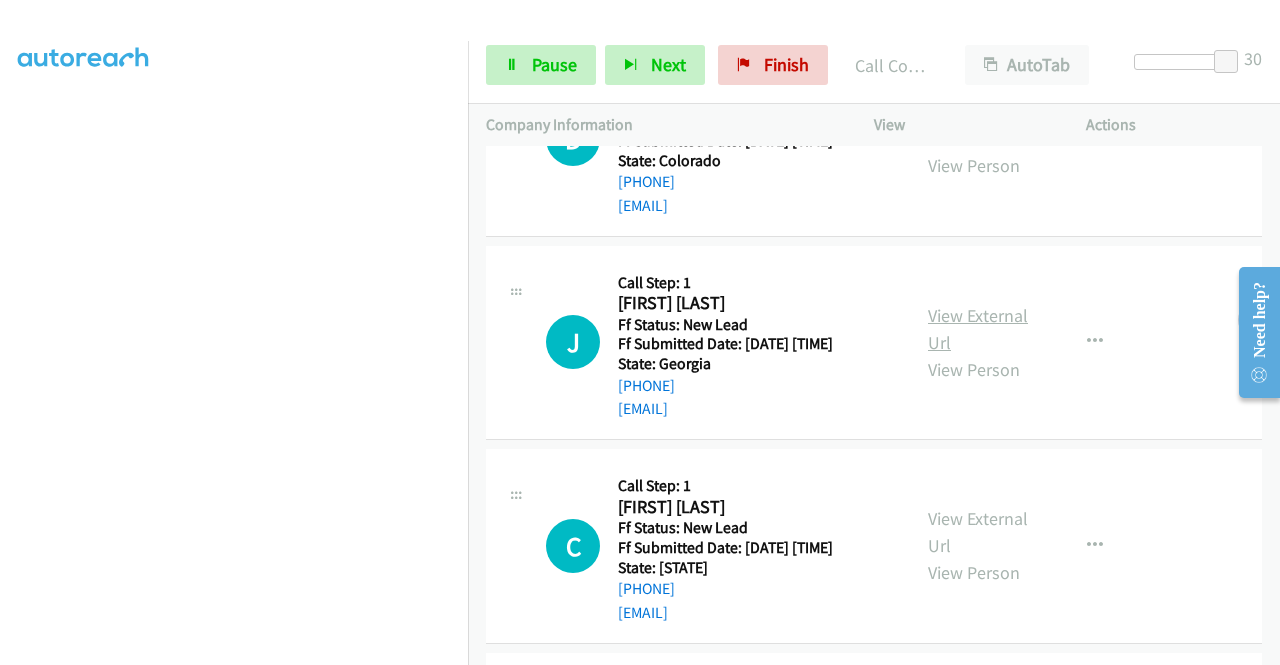 click on "View External Url" at bounding box center [978, 329] 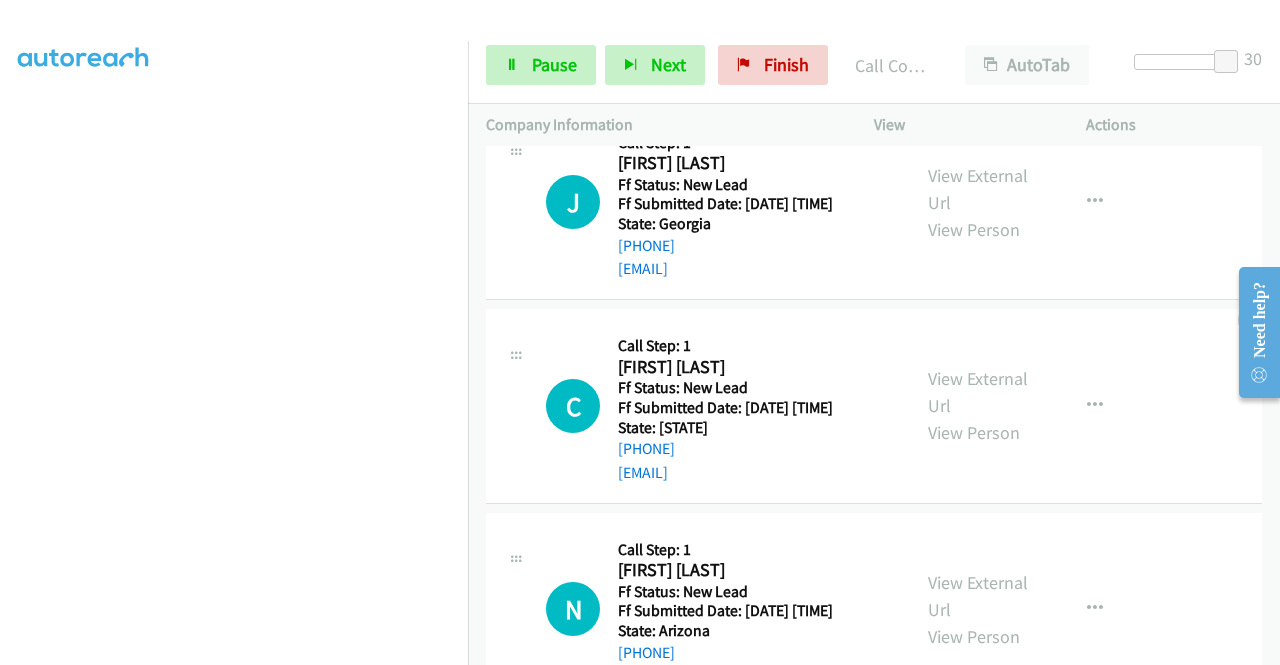 scroll, scrollTop: 1700, scrollLeft: 0, axis: vertical 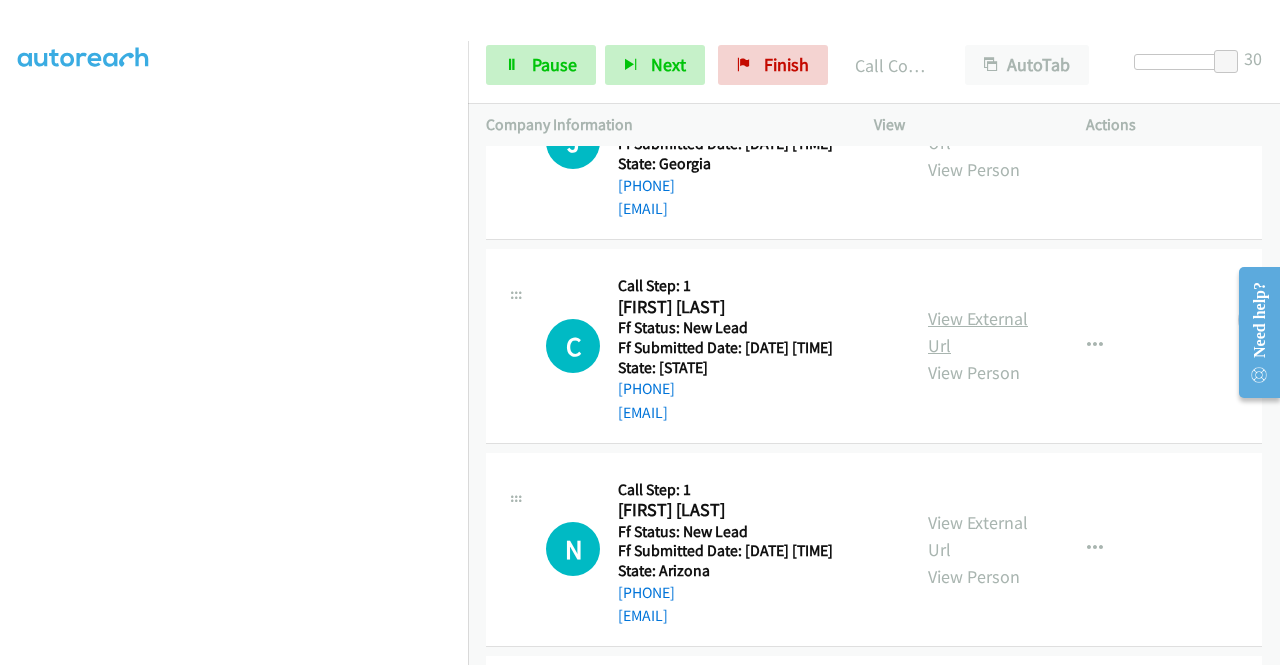 click on "View External Url" at bounding box center (978, 332) 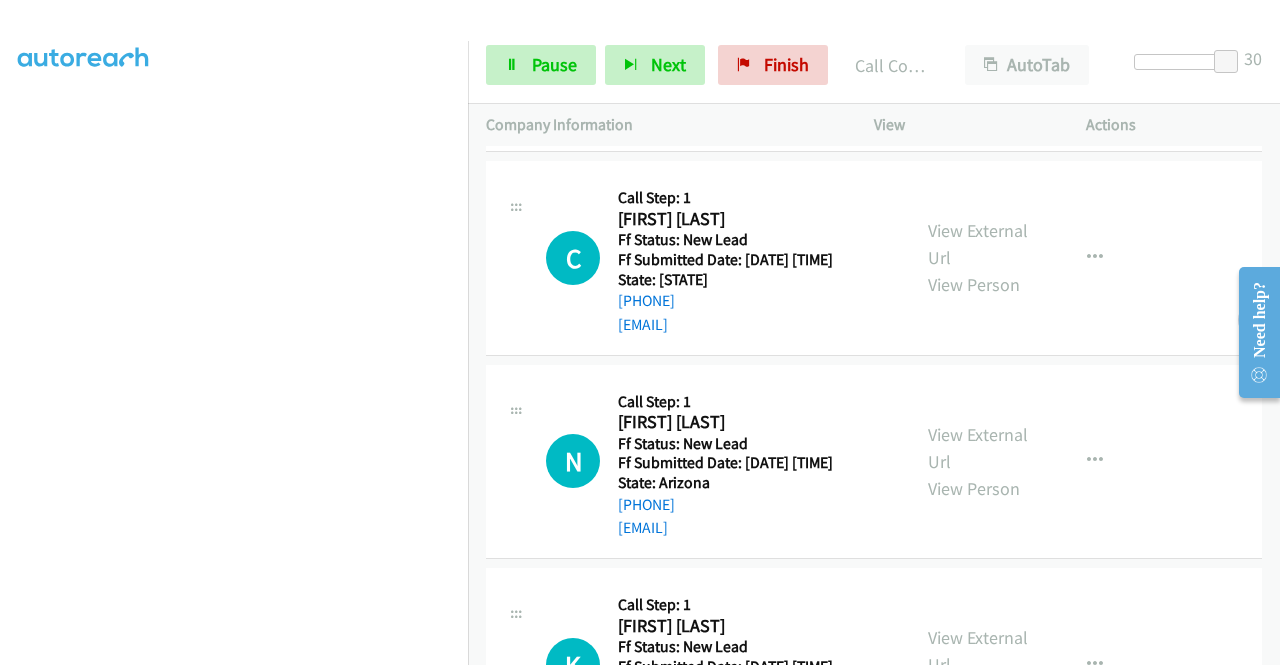 scroll, scrollTop: 1900, scrollLeft: 0, axis: vertical 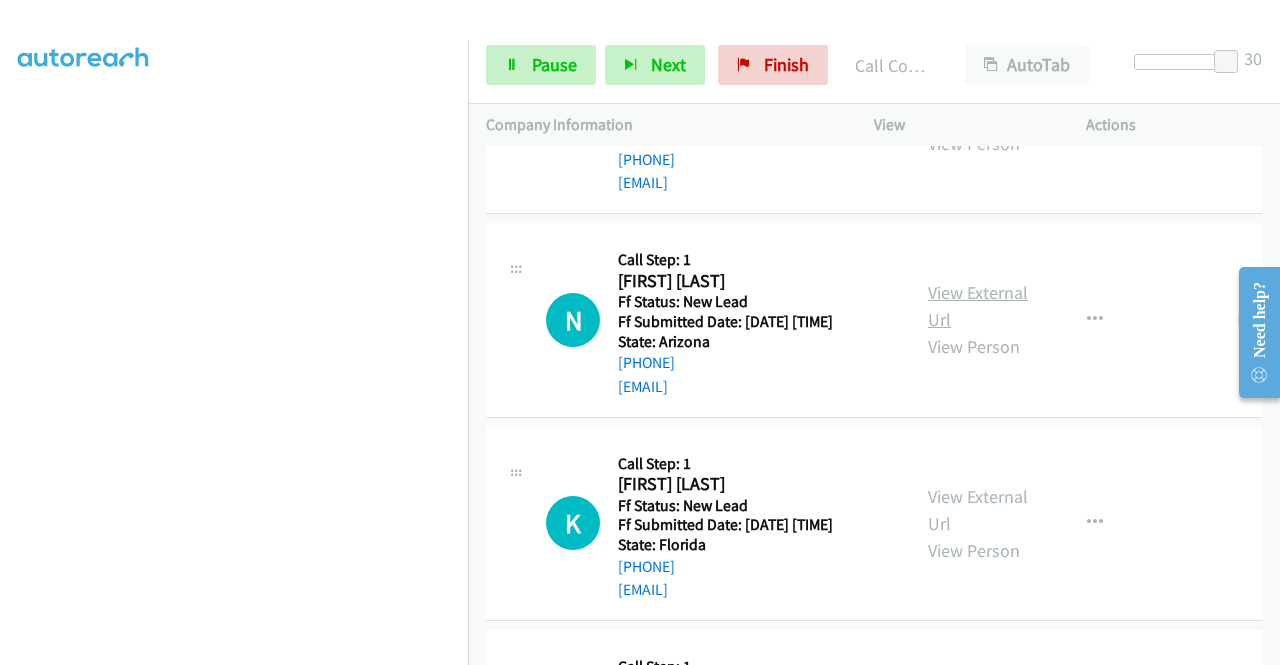 click on "View External Url" at bounding box center [978, 306] 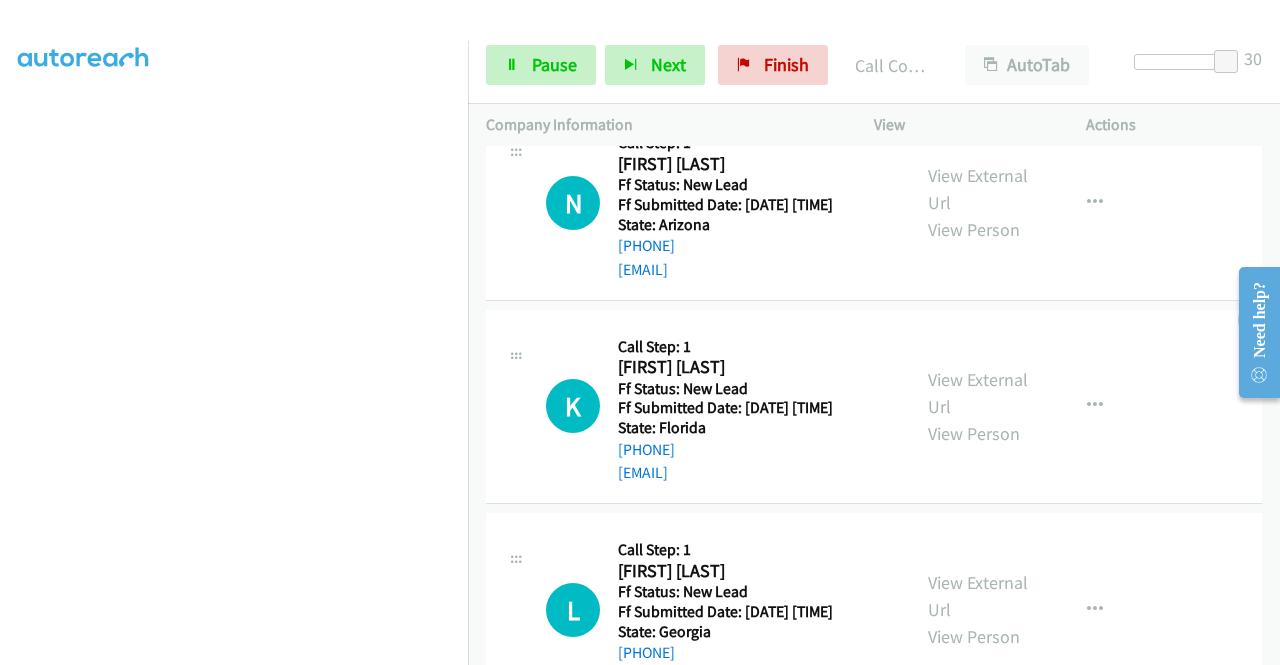 scroll, scrollTop: 2400, scrollLeft: 0, axis: vertical 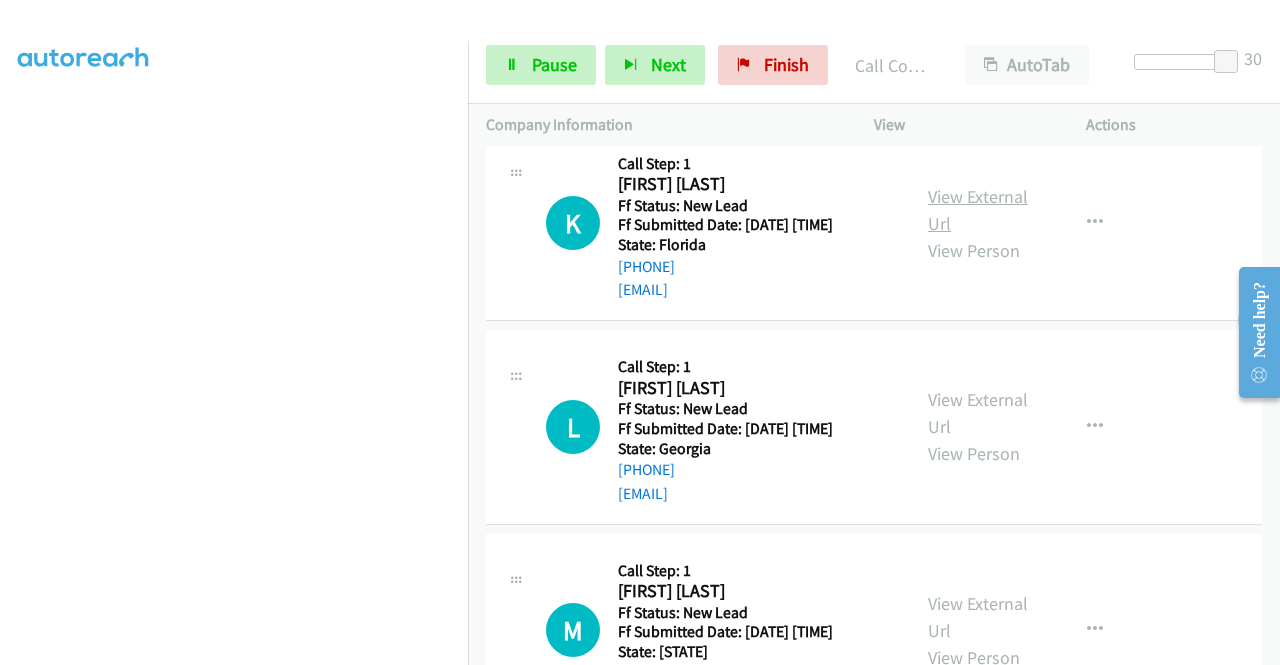 click on "View External Url" at bounding box center [978, 210] 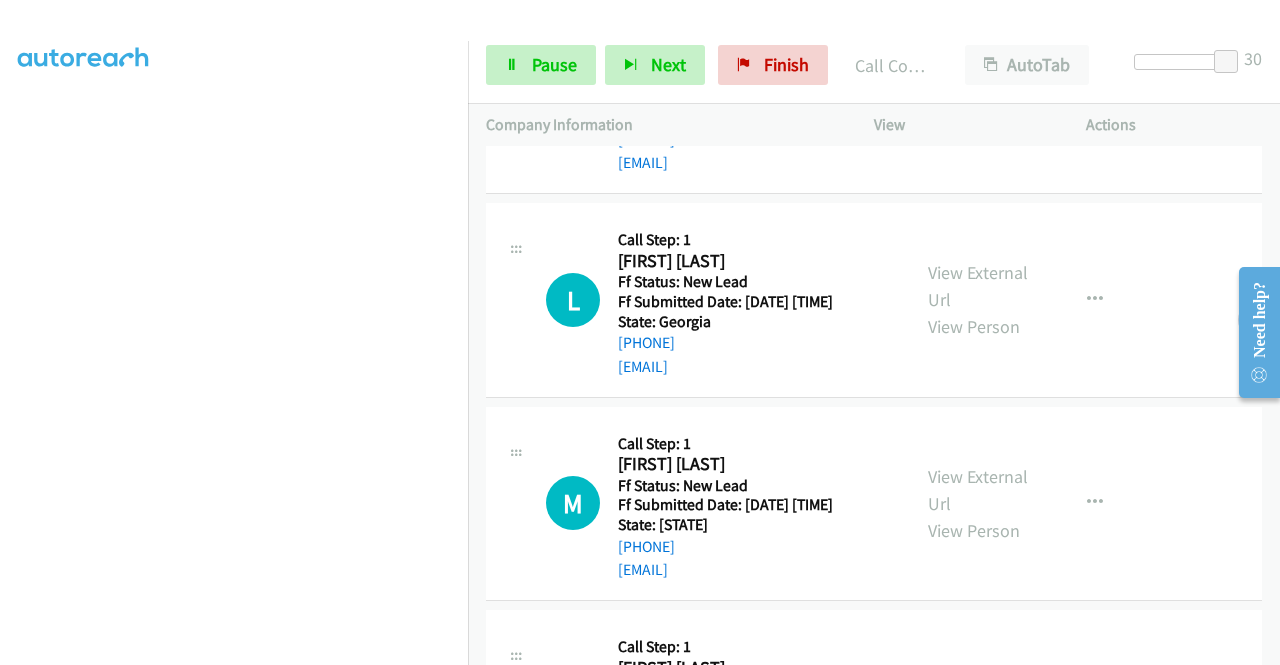 scroll, scrollTop: 2600, scrollLeft: 0, axis: vertical 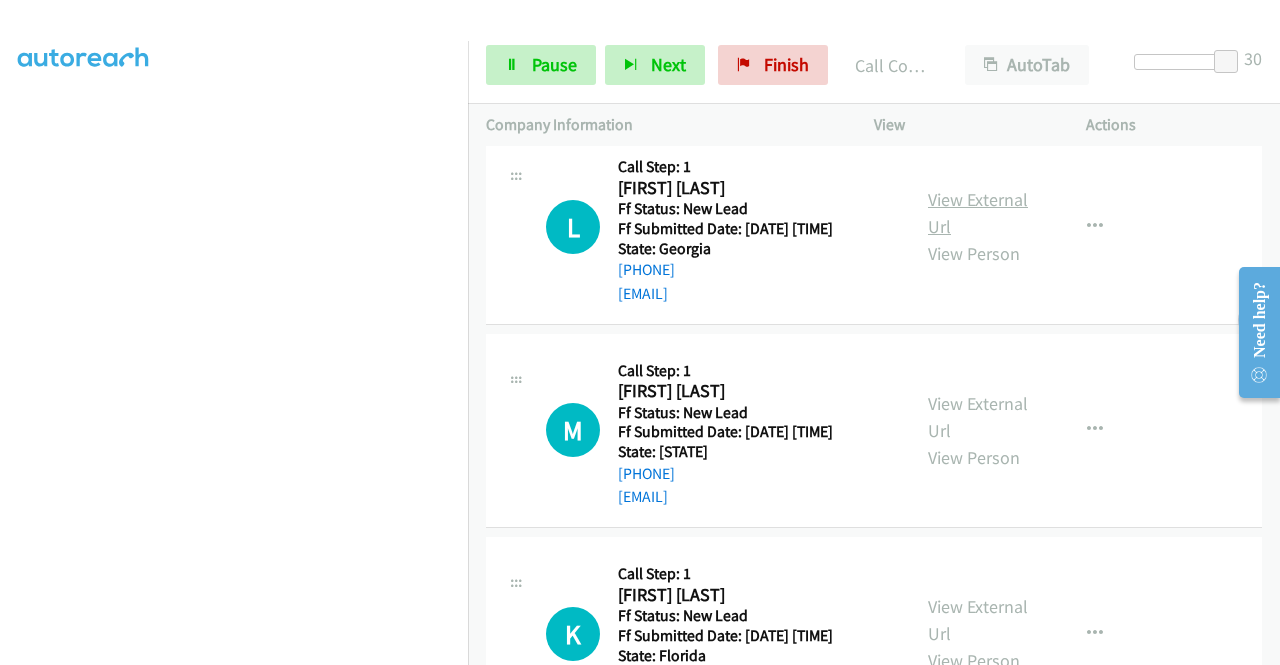 click on "View External Url" at bounding box center [978, 213] 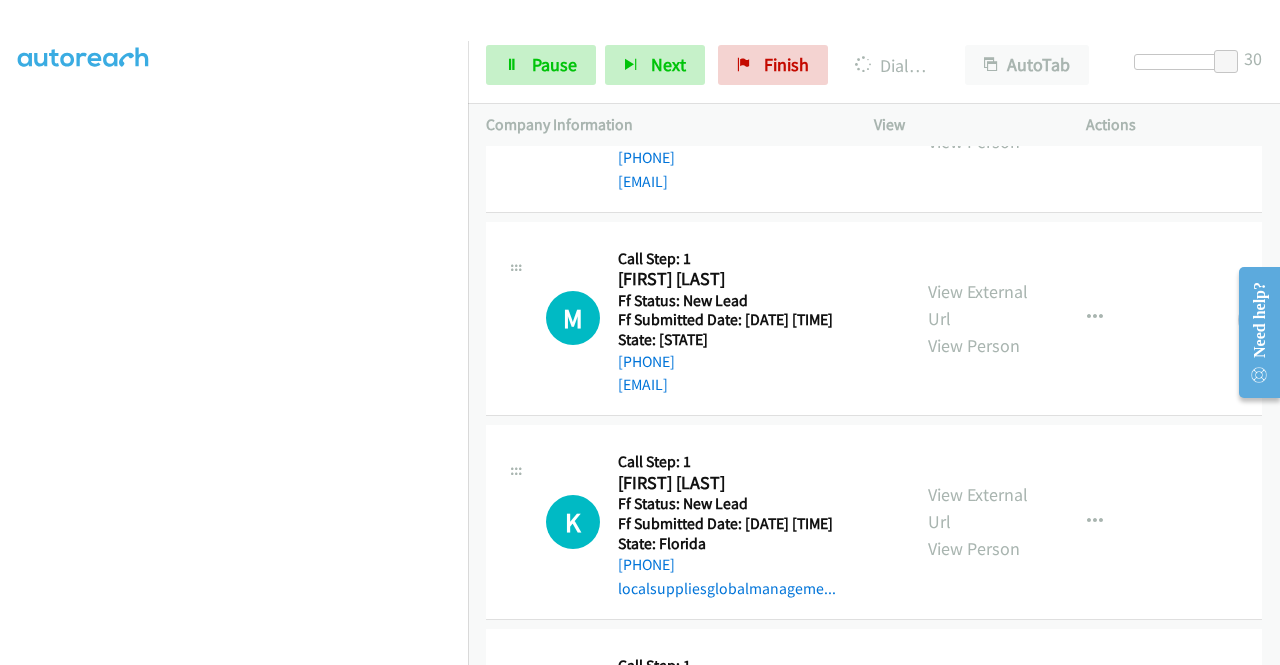 scroll, scrollTop: 2900, scrollLeft: 0, axis: vertical 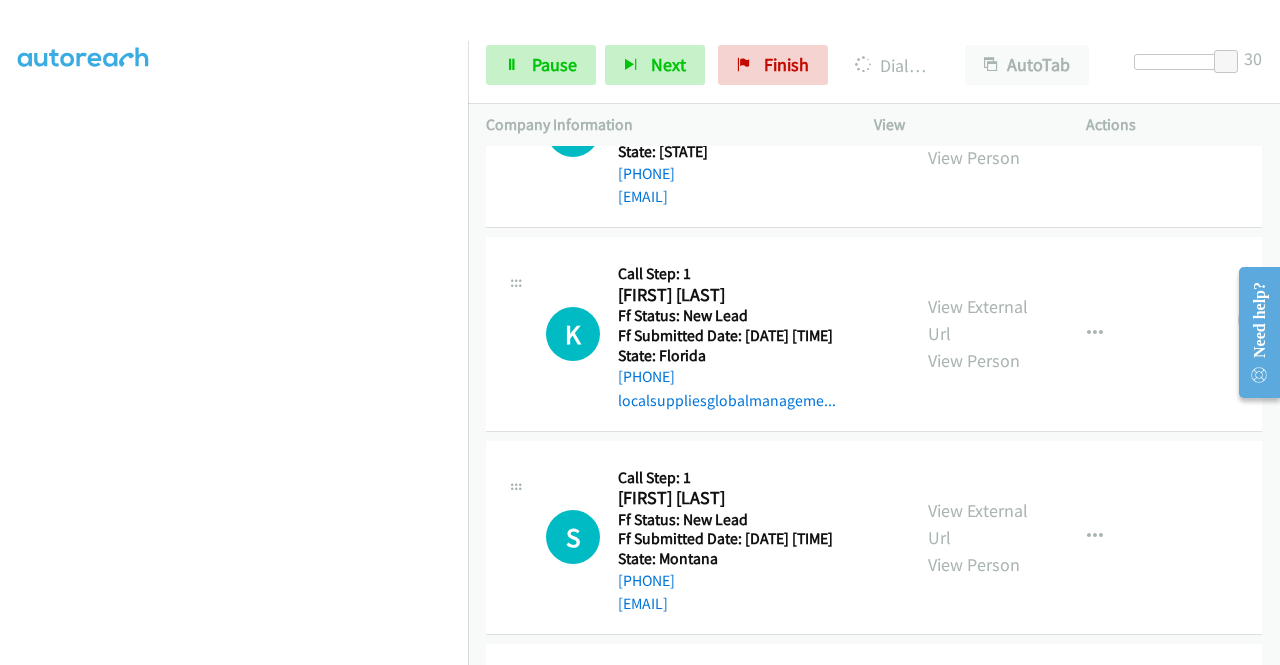 click on "View External Url" at bounding box center [978, 117] 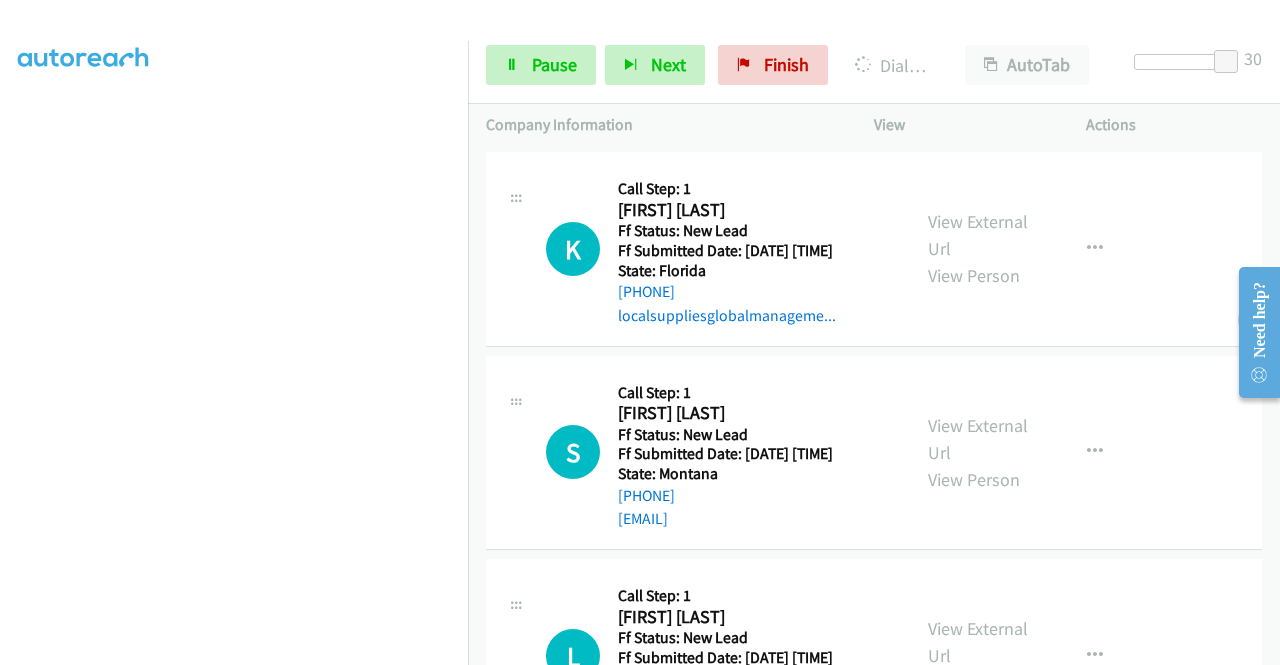 scroll, scrollTop: 2900, scrollLeft: 0, axis: vertical 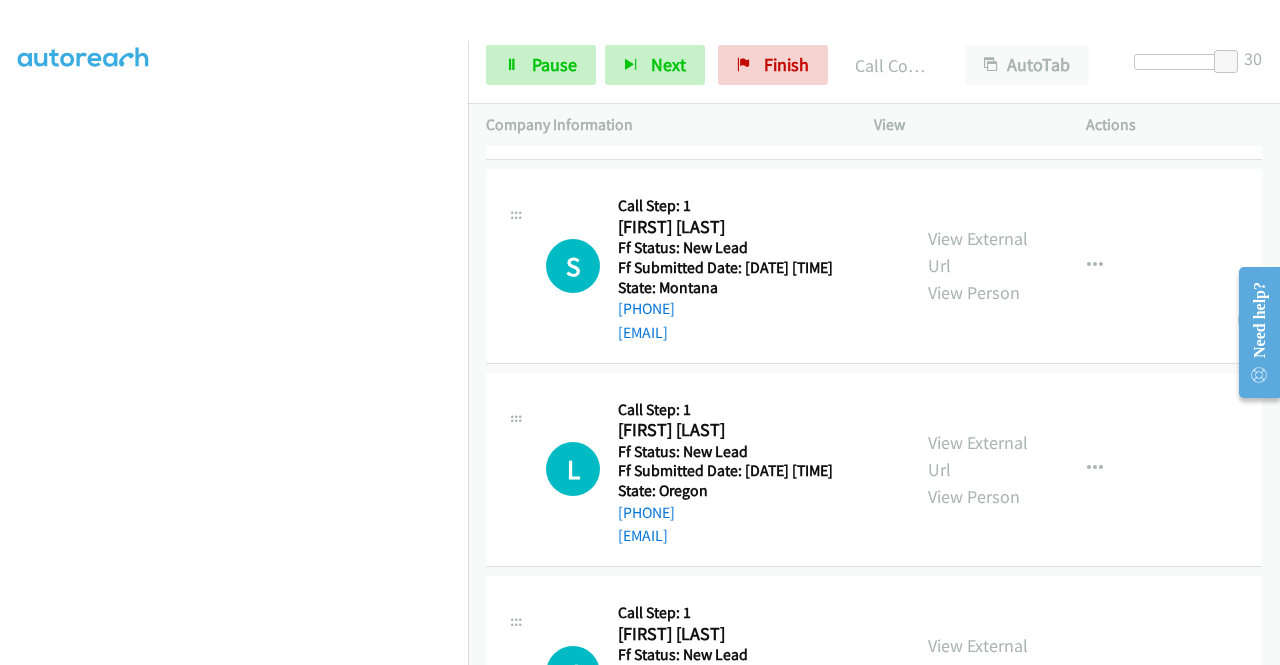 click on "View External Url" at bounding box center [978, 49] 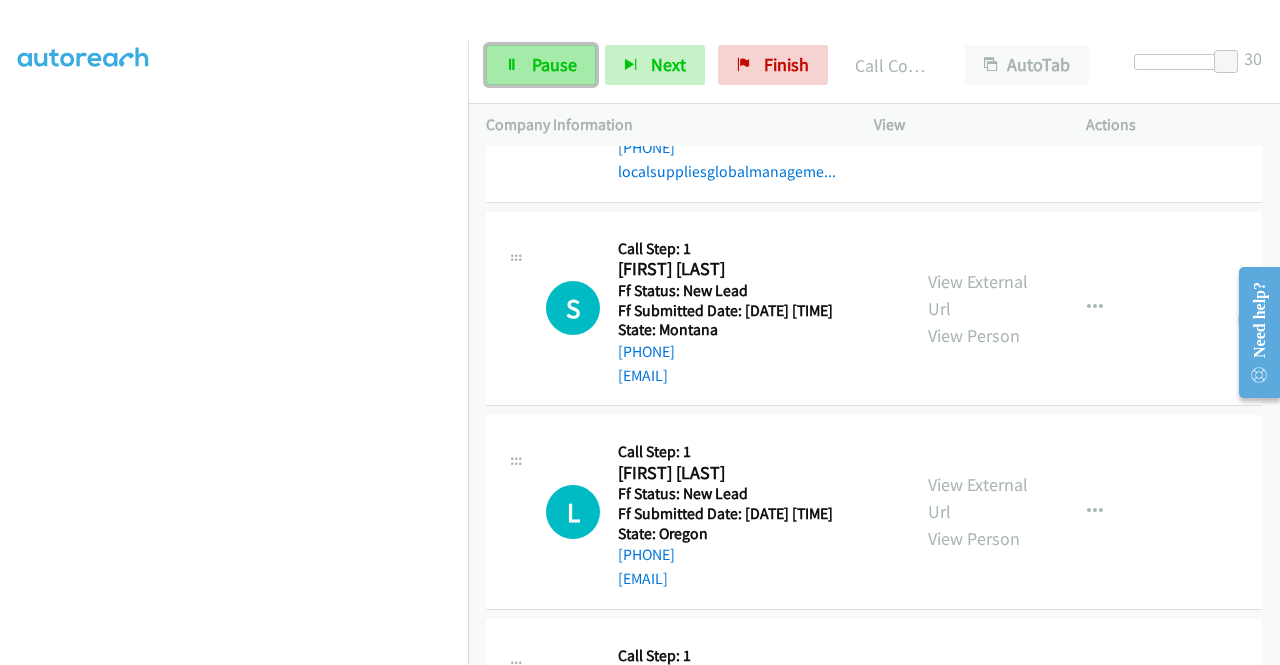 click on "Pause" at bounding box center [541, 65] 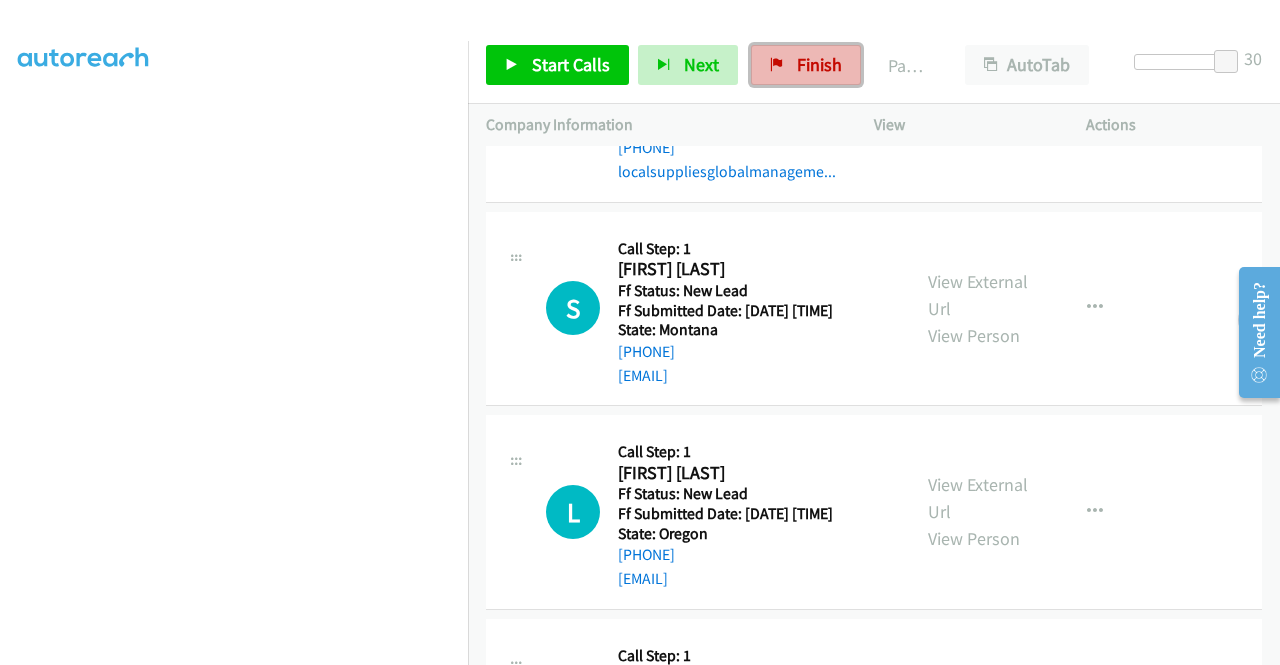 click on "Finish" at bounding box center (819, 64) 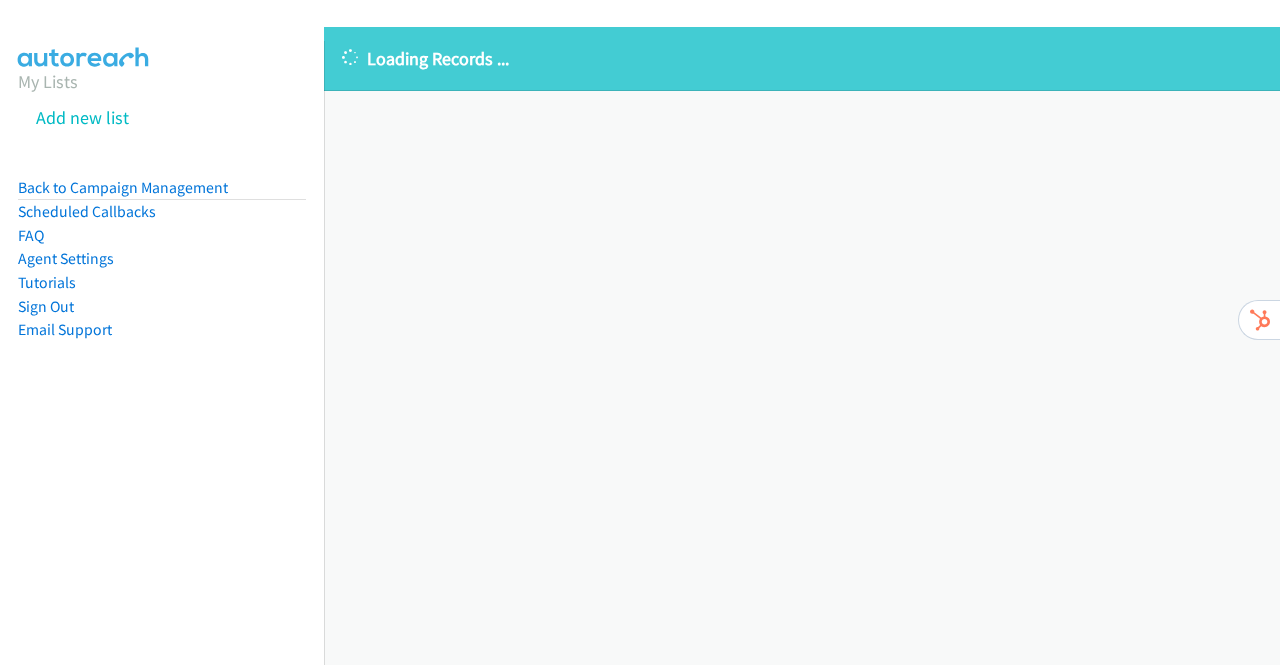 scroll, scrollTop: 0, scrollLeft: 0, axis: both 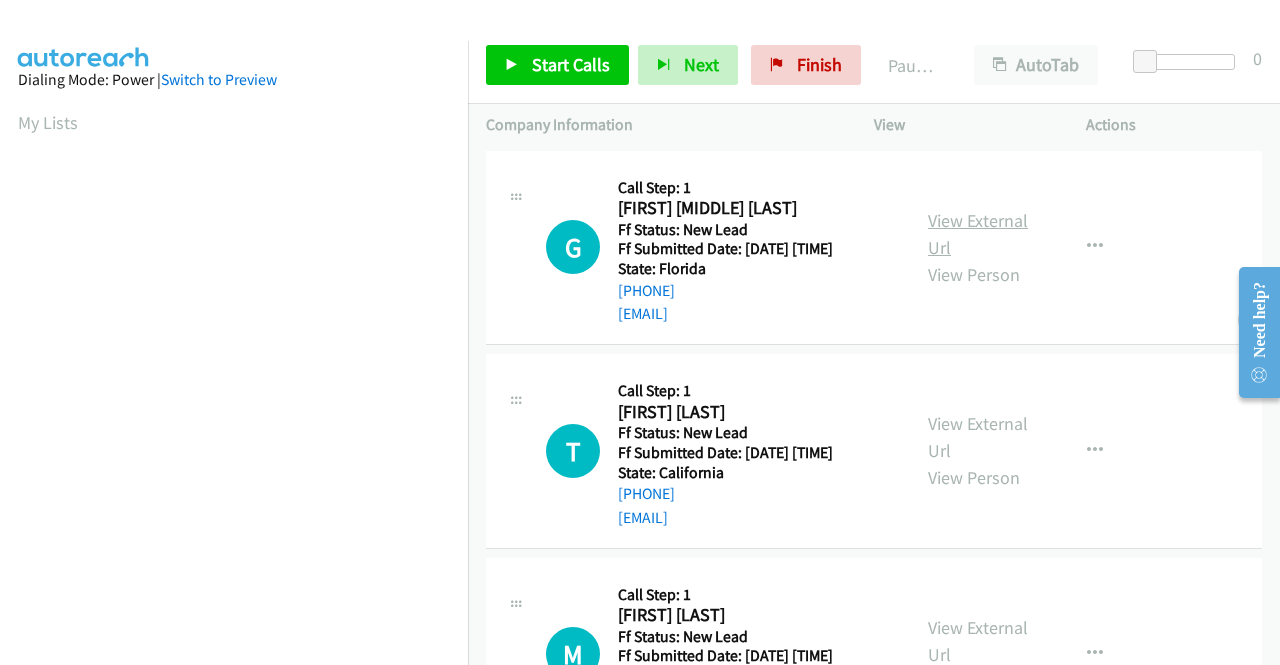 click on "View External Url" at bounding box center (978, 234) 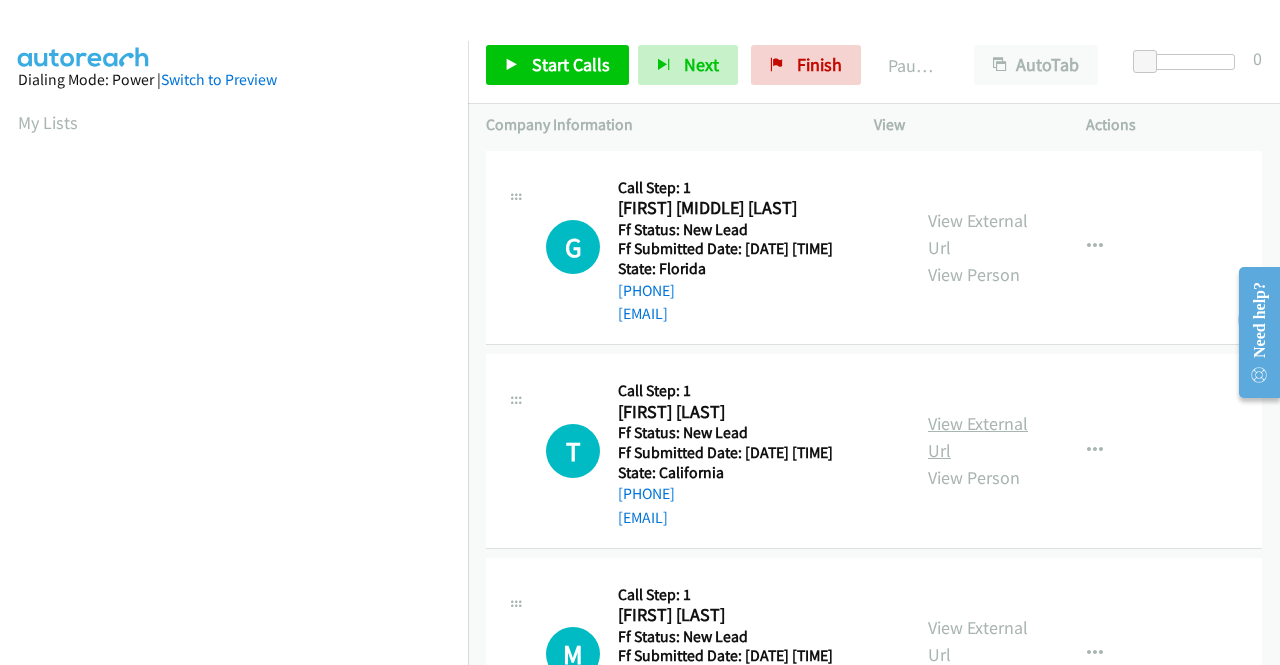 click on "View External Url" at bounding box center [978, 437] 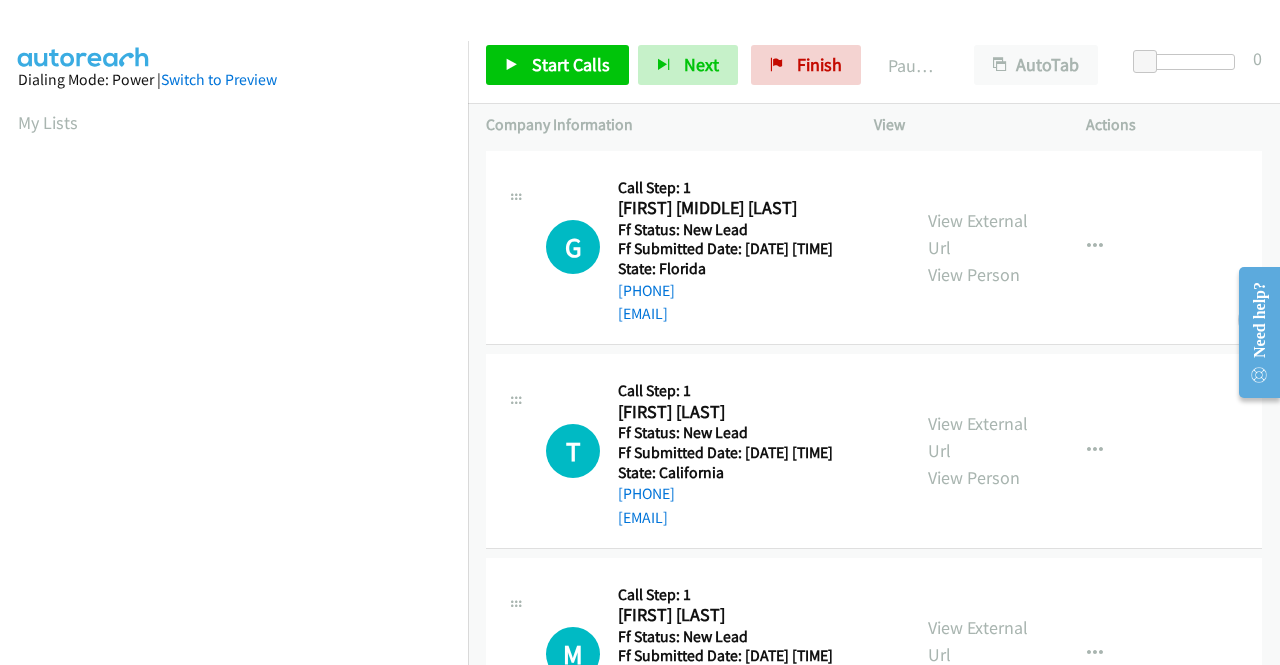 scroll, scrollTop: 200, scrollLeft: 0, axis: vertical 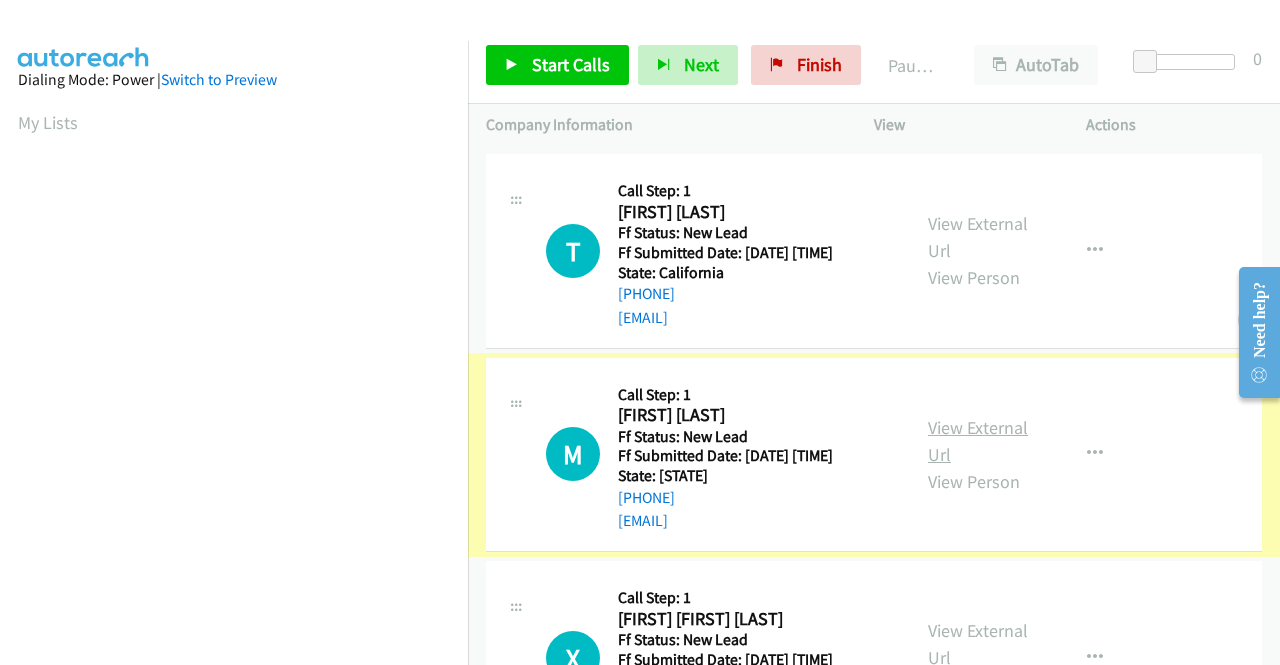click on "View External Url" at bounding box center (978, 441) 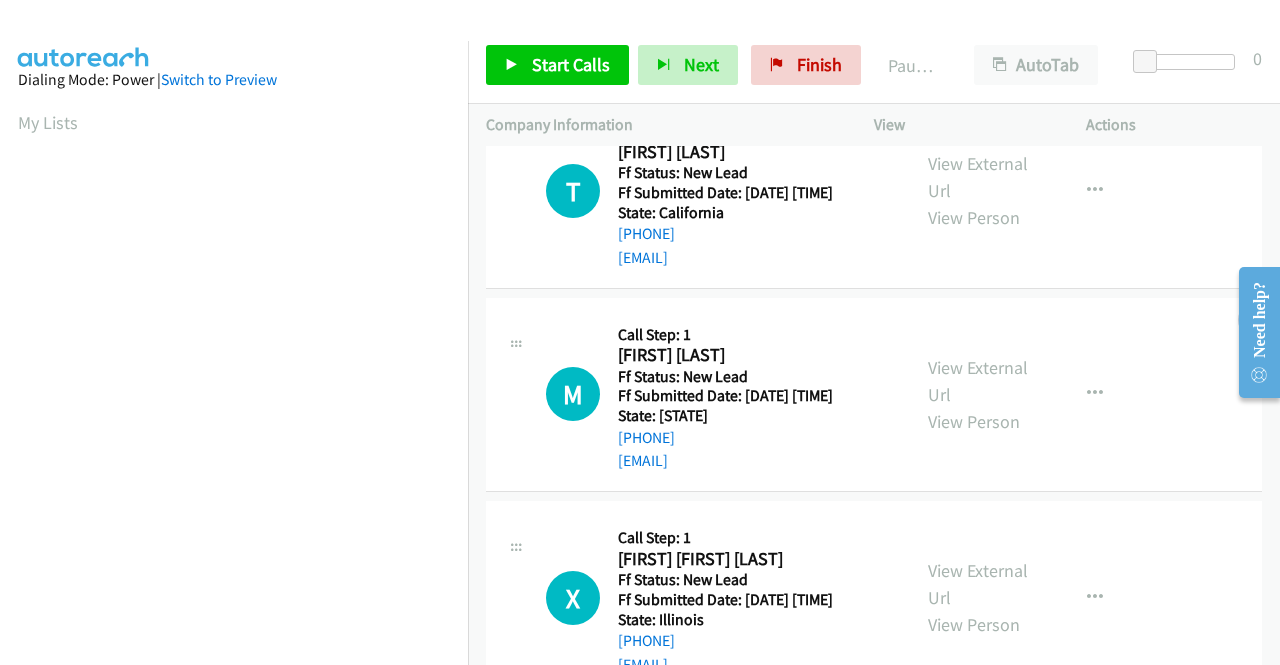 scroll, scrollTop: 400, scrollLeft: 0, axis: vertical 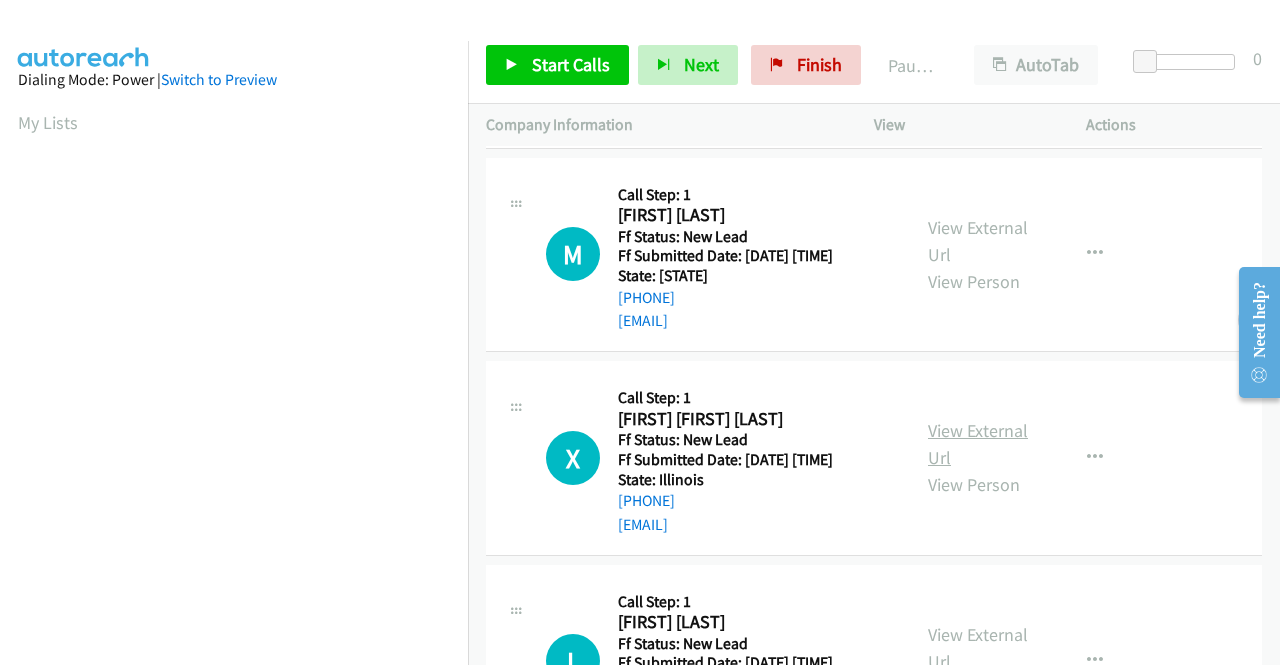 click on "View External Url" at bounding box center [978, 444] 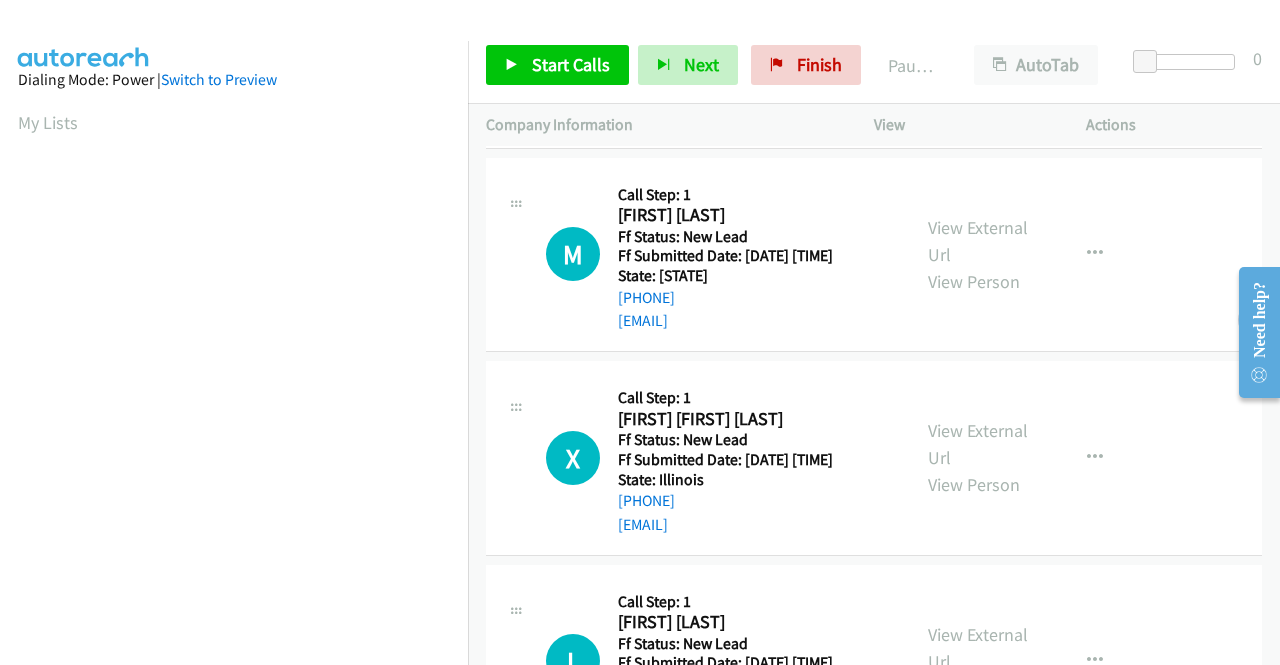 scroll, scrollTop: 600, scrollLeft: 0, axis: vertical 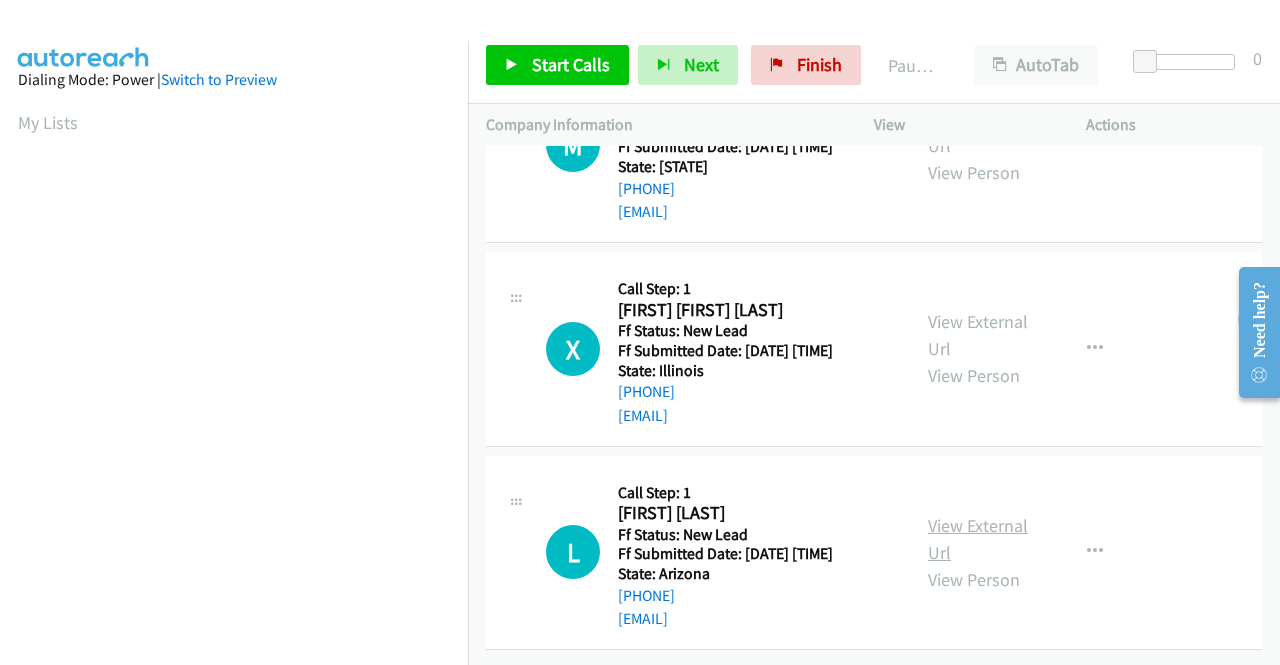 click on "View External Url" at bounding box center (978, 539) 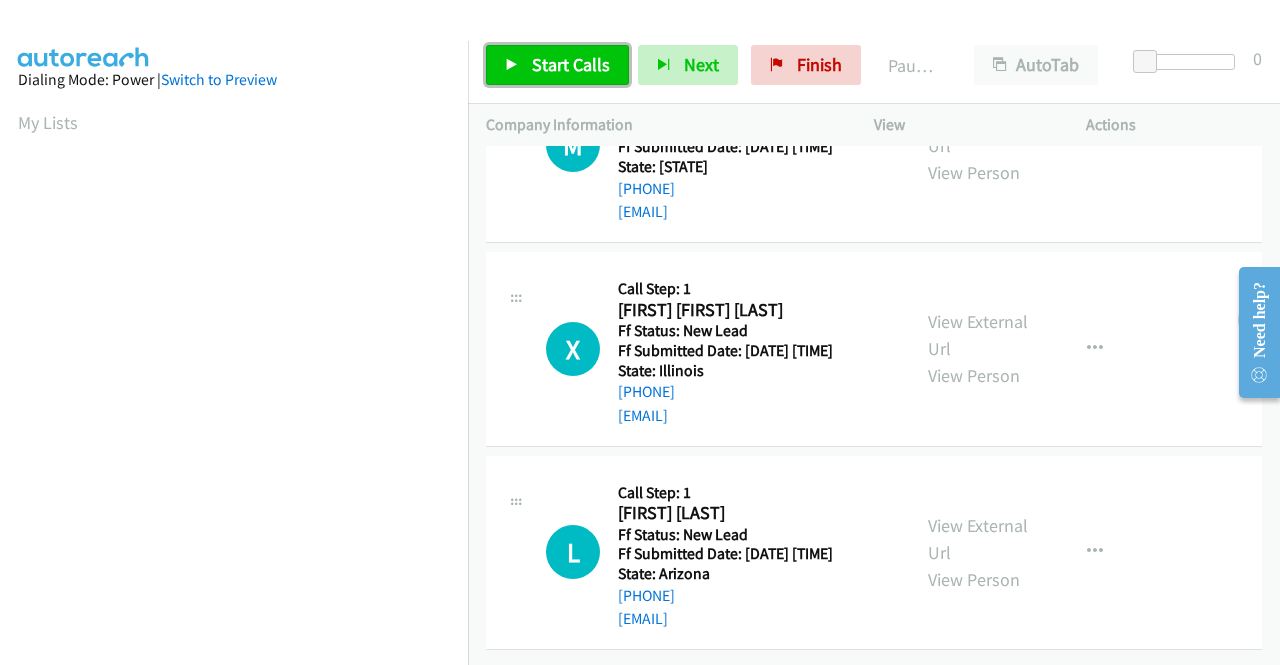 click on "Start Calls" at bounding box center (571, 64) 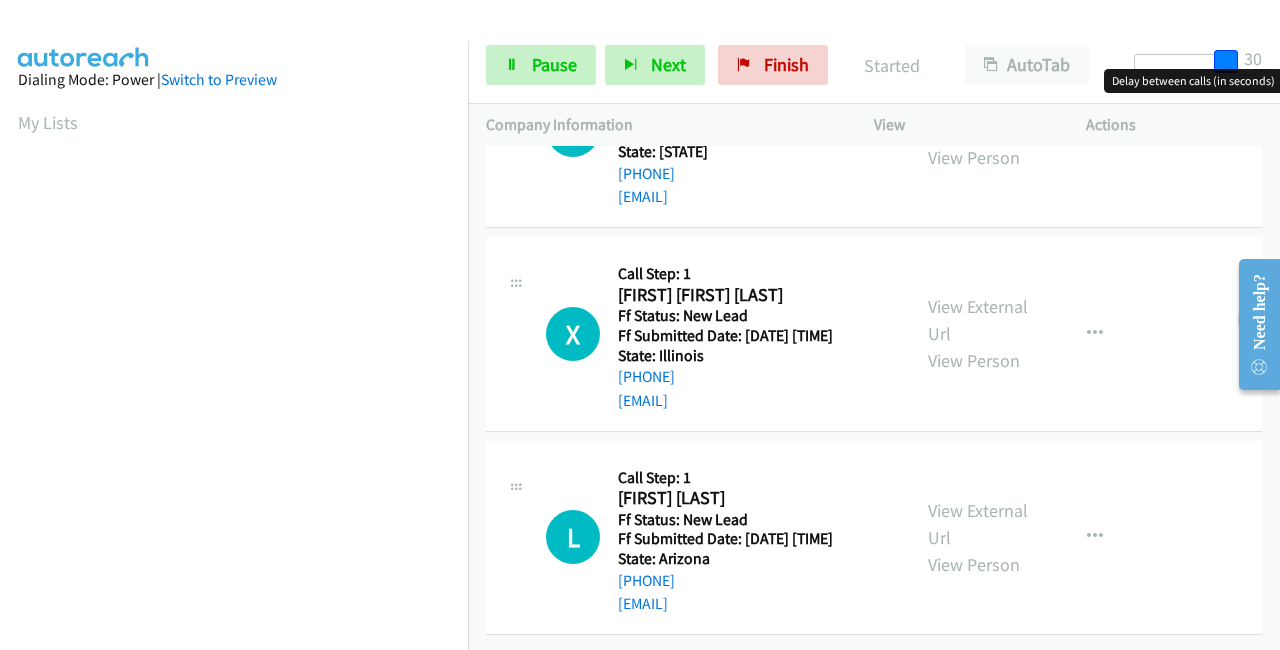 drag, startPoint x: 1141, startPoint y: 58, endPoint x: 1258, endPoint y: 53, distance: 117.10679 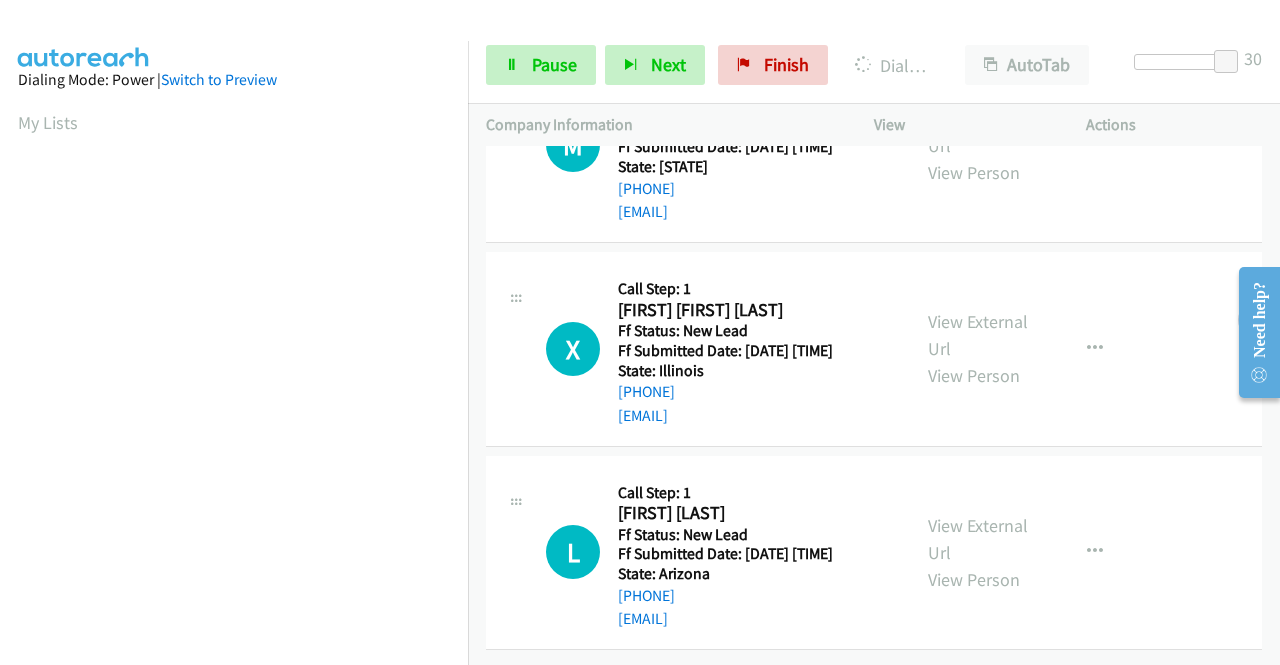 scroll, scrollTop: 456, scrollLeft: 0, axis: vertical 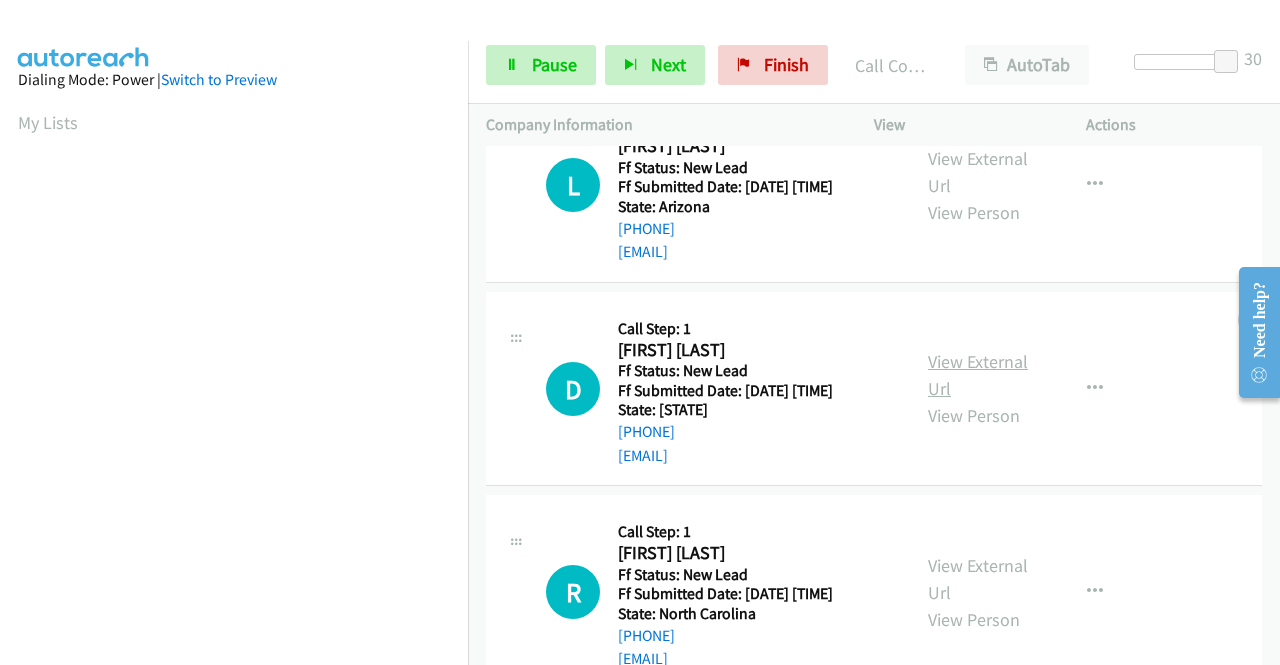 click on "View External Url" at bounding box center [978, 375] 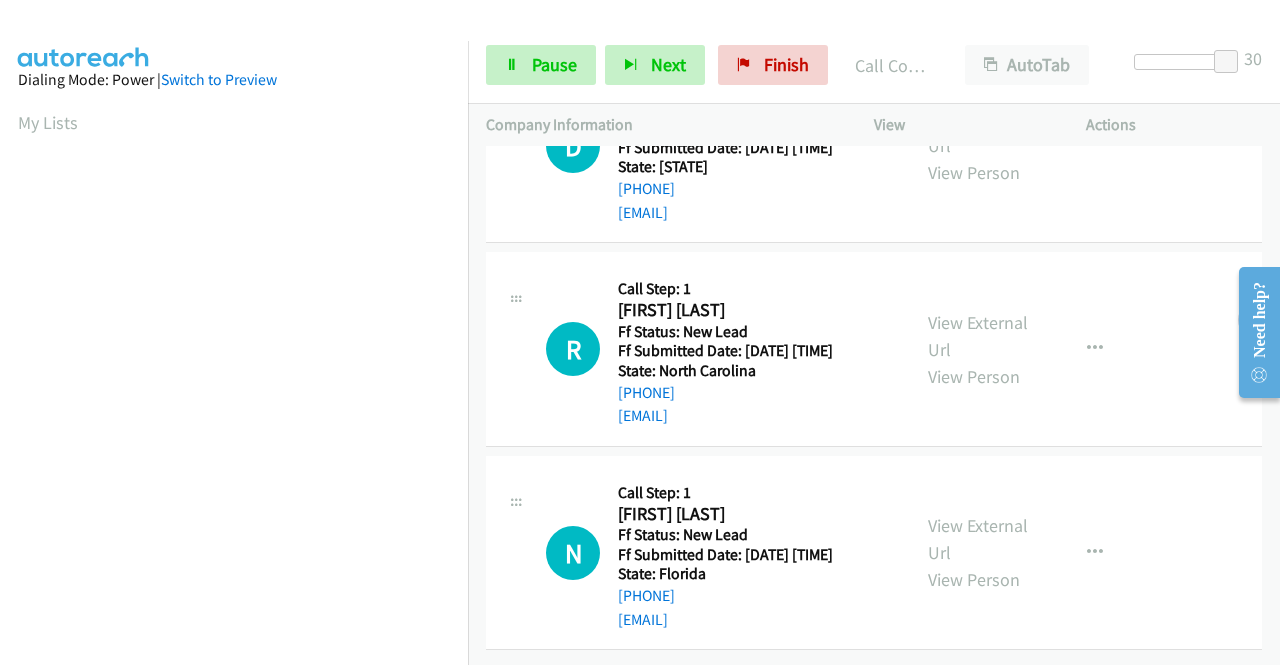 scroll, scrollTop: 1304, scrollLeft: 0, axis: vertical 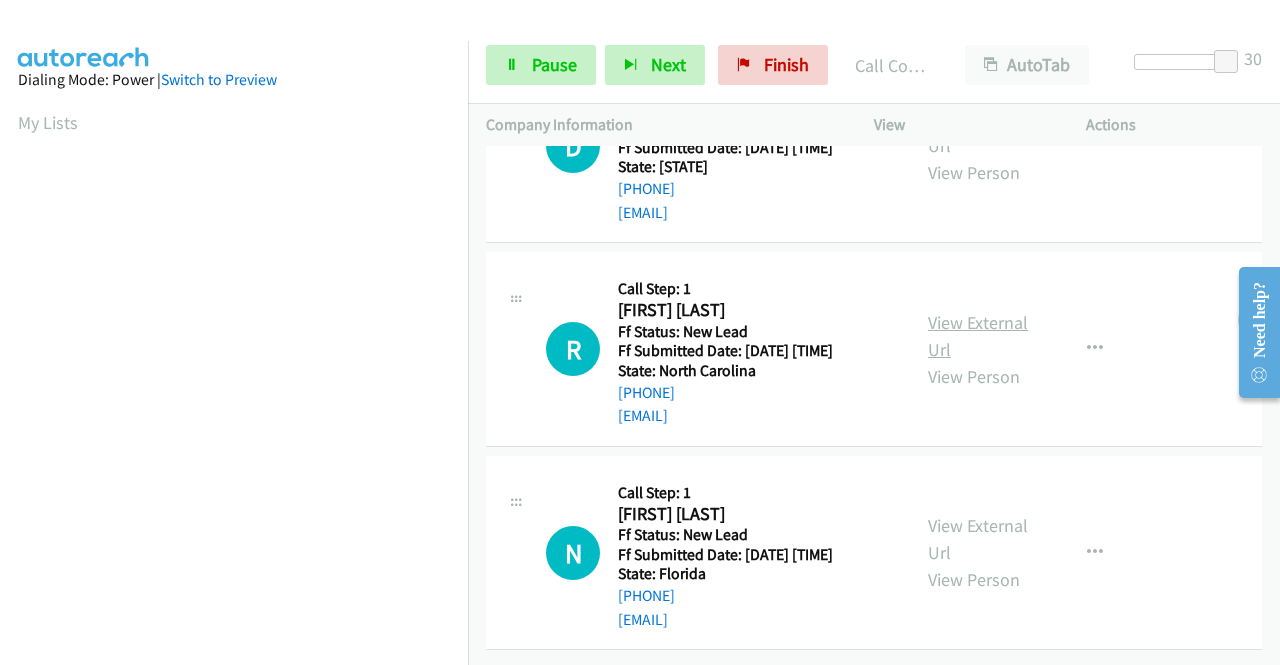 click on "View External Url" at bounding box center [978, 336] 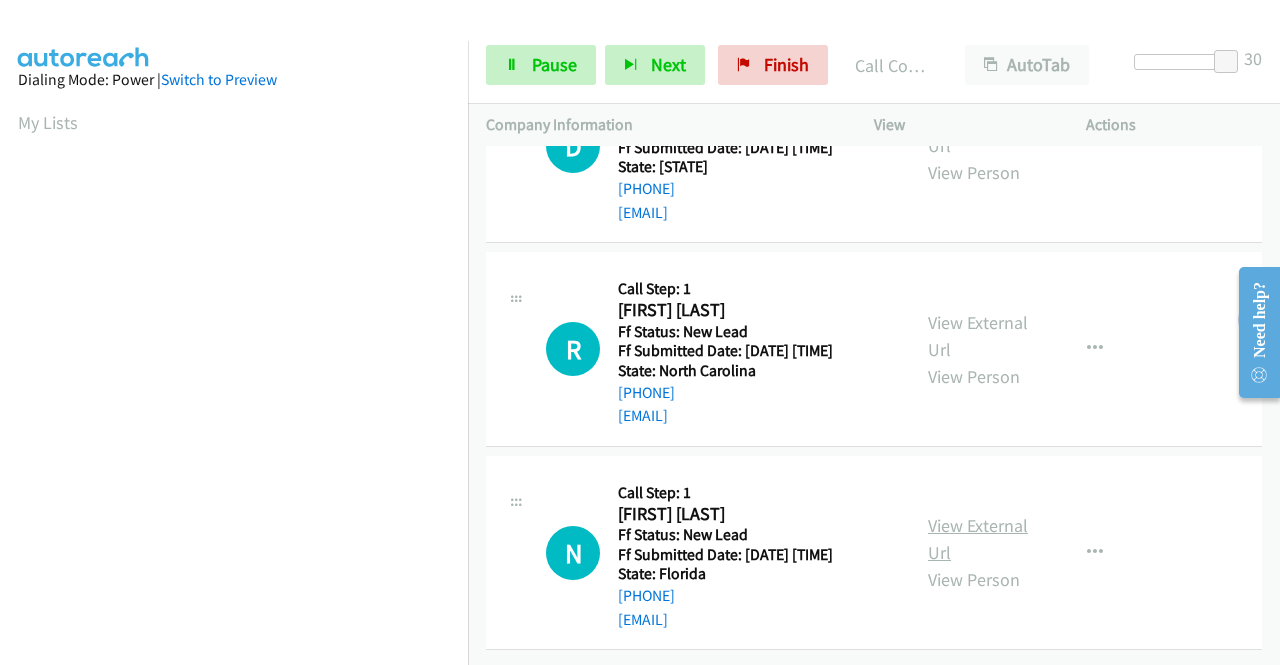 scroll, scrollTop: 1416, scrollLeft: 0, axis: vertical 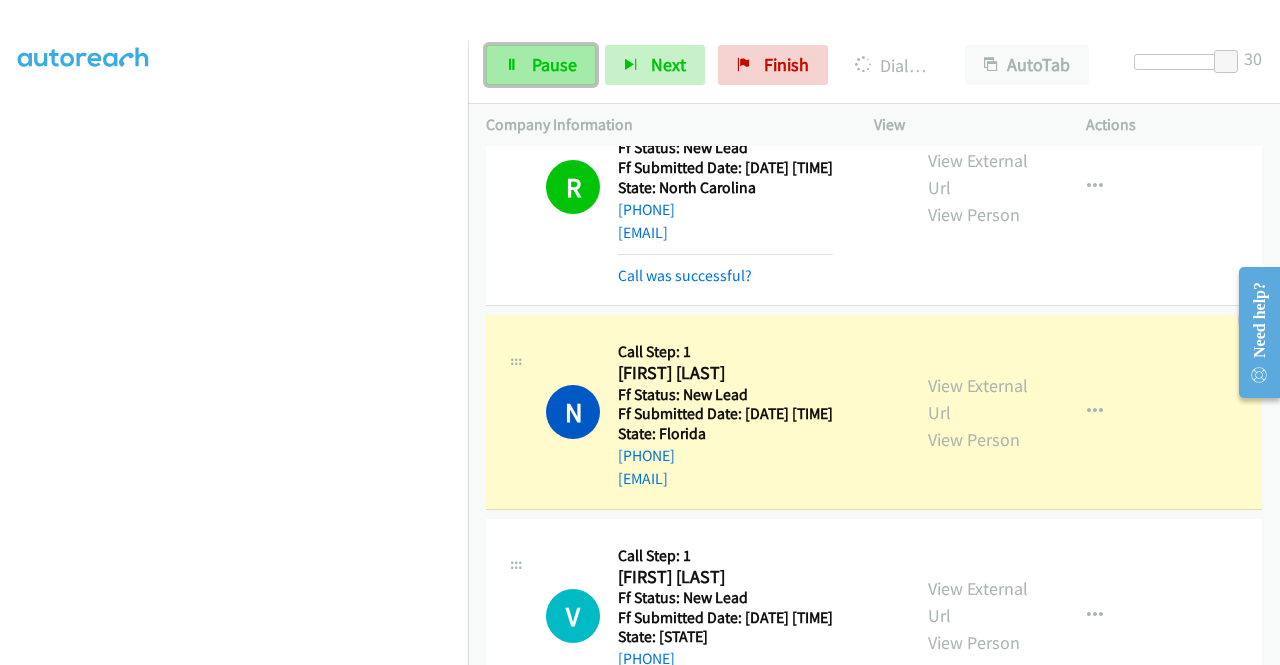 click on "Pause" at bounding box center [554, 64] 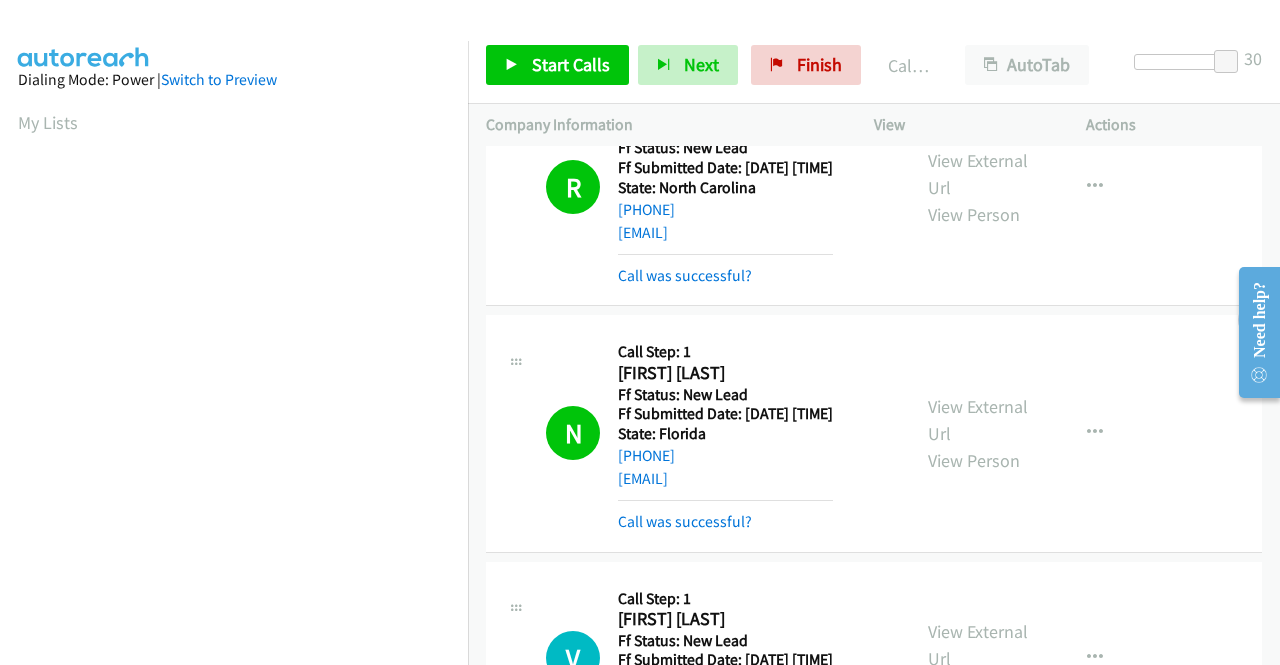 scroll, scrollTop: 456, scrollLeft: 0, axis: vertical 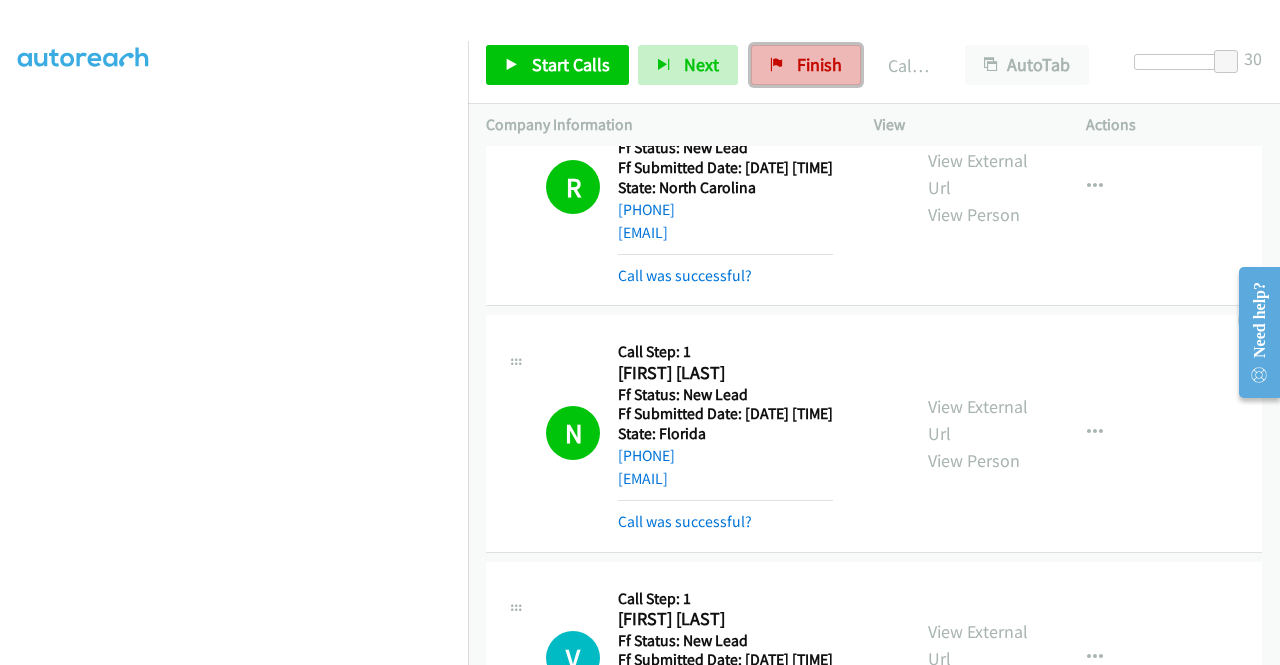 click on "Finish" at bounding box center [819, 64] 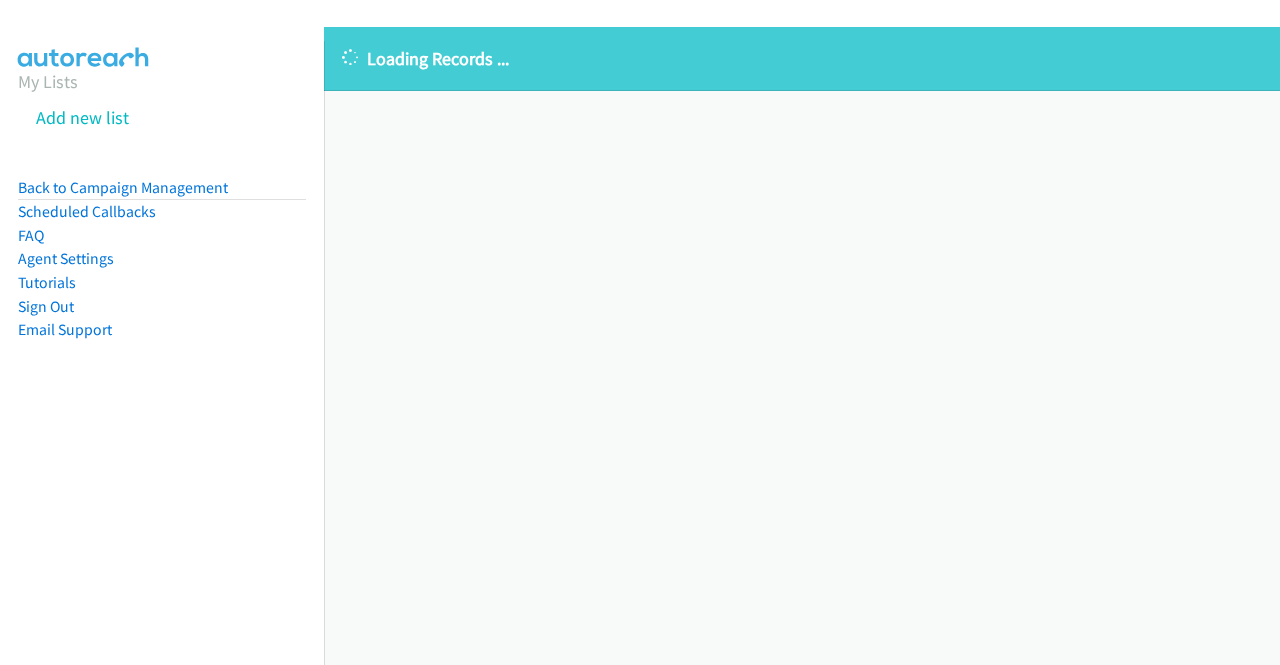scroll, scrollTop: 0, scrollLeft: 0, axis: both 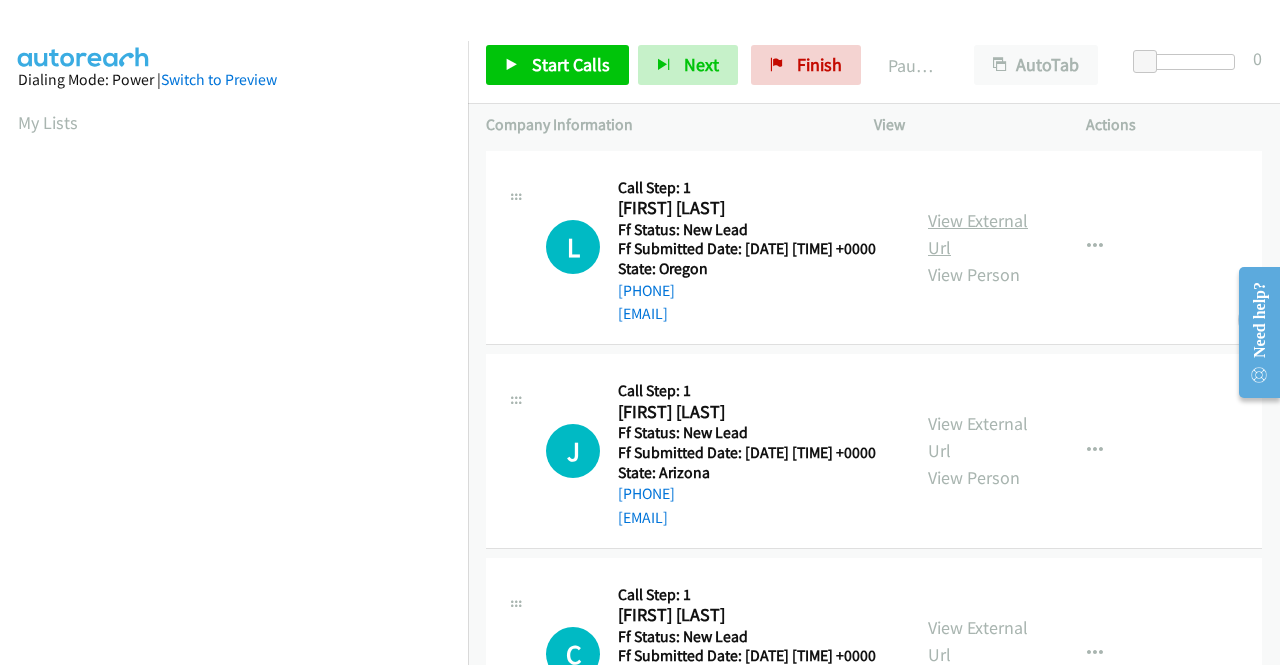 click on "View External Url" at bounding box center (978, 234) 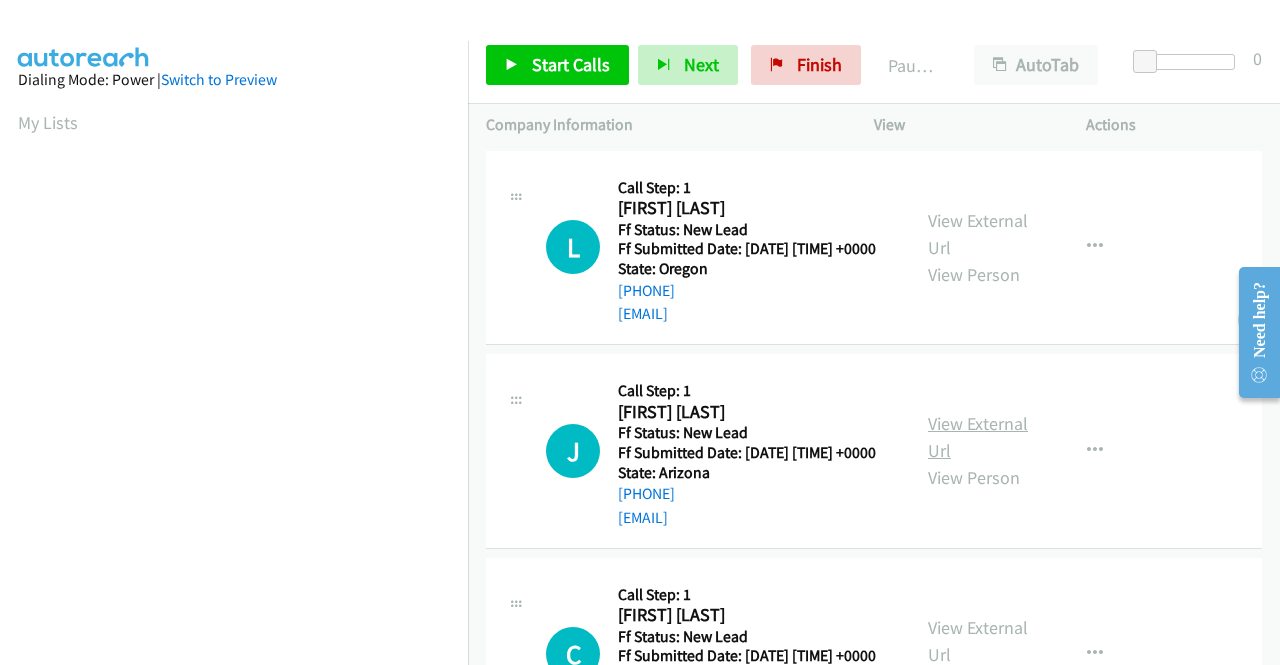 click on "View External Url" at bounding box center (978, 437) 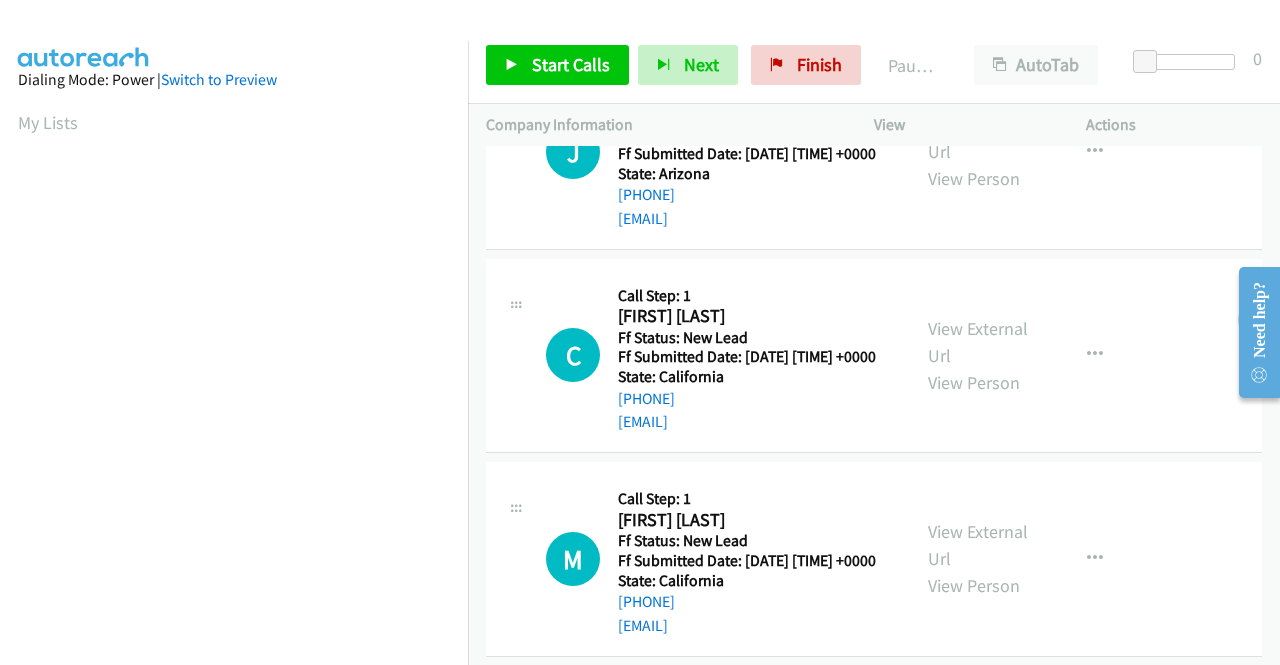 scroll, scrollTop: 300, scrollLeft: 0, axis: vertical 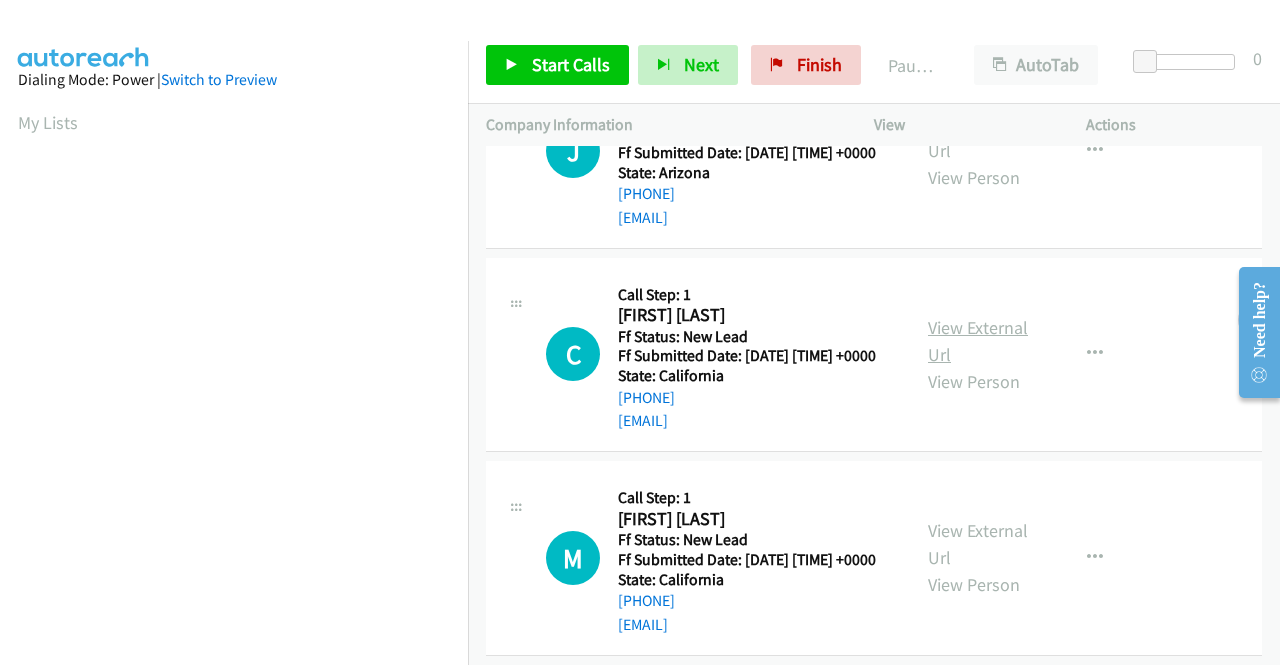 click on "View External Url" at bounding box center [978, 341] 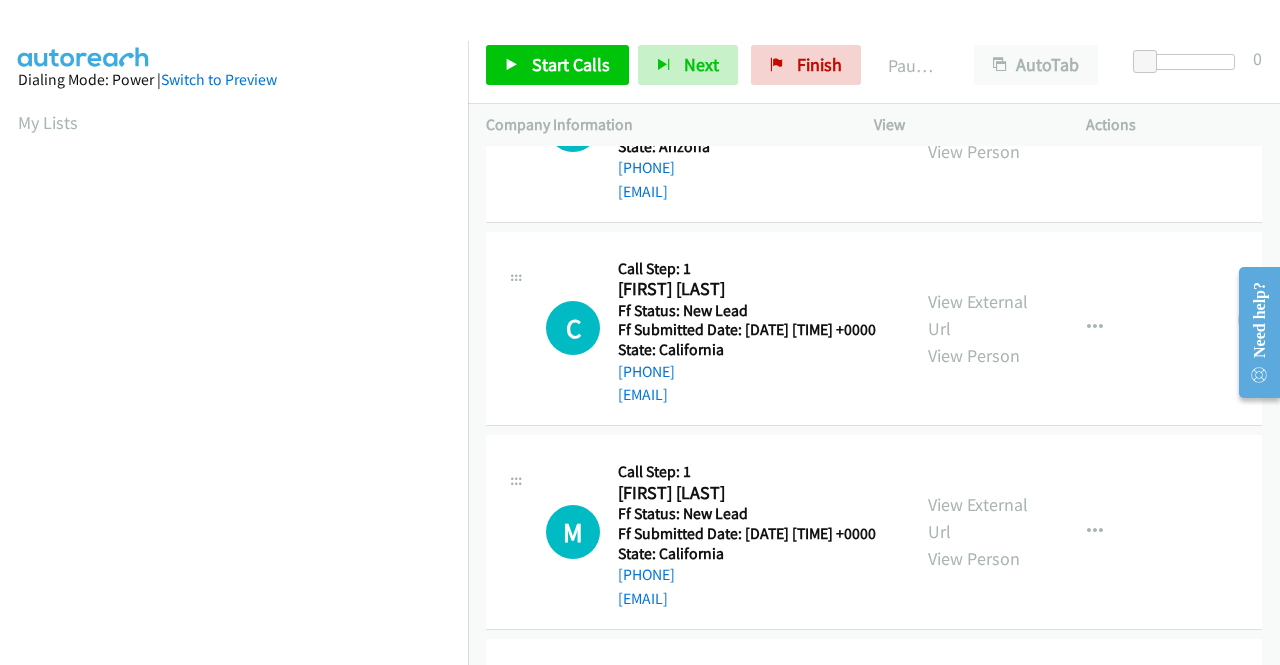 scroll, scrollTop: 400, scrollLeft: 0, axis: vertical 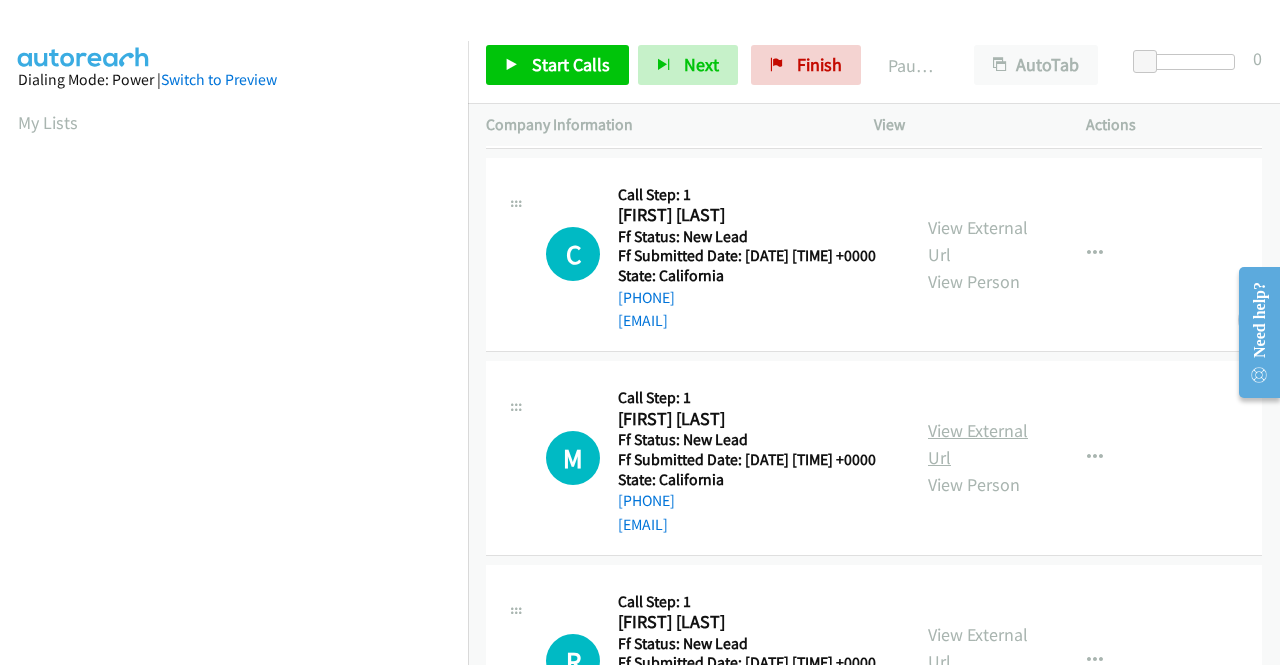 click on "View External Url" at bounding box center [978, 444] 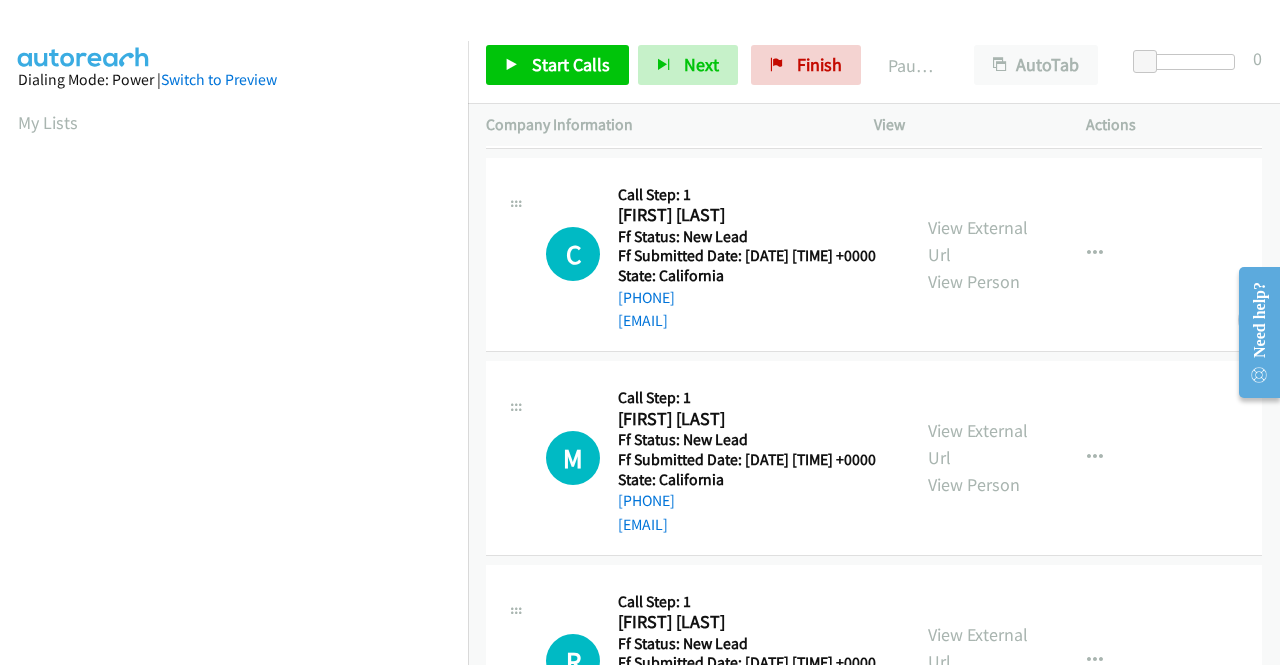 scroll, scrollTop: 600, scrollLeft: 0, axis: vertical 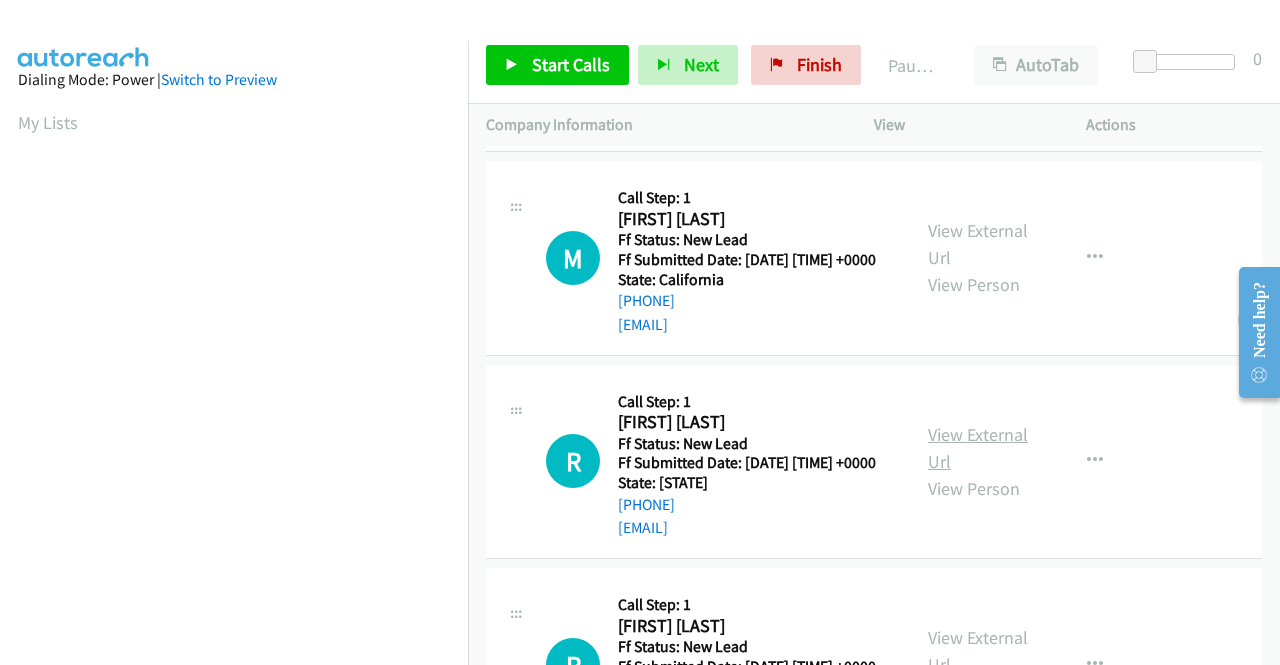 click on "View External Url" at bounding box center (978, 448) 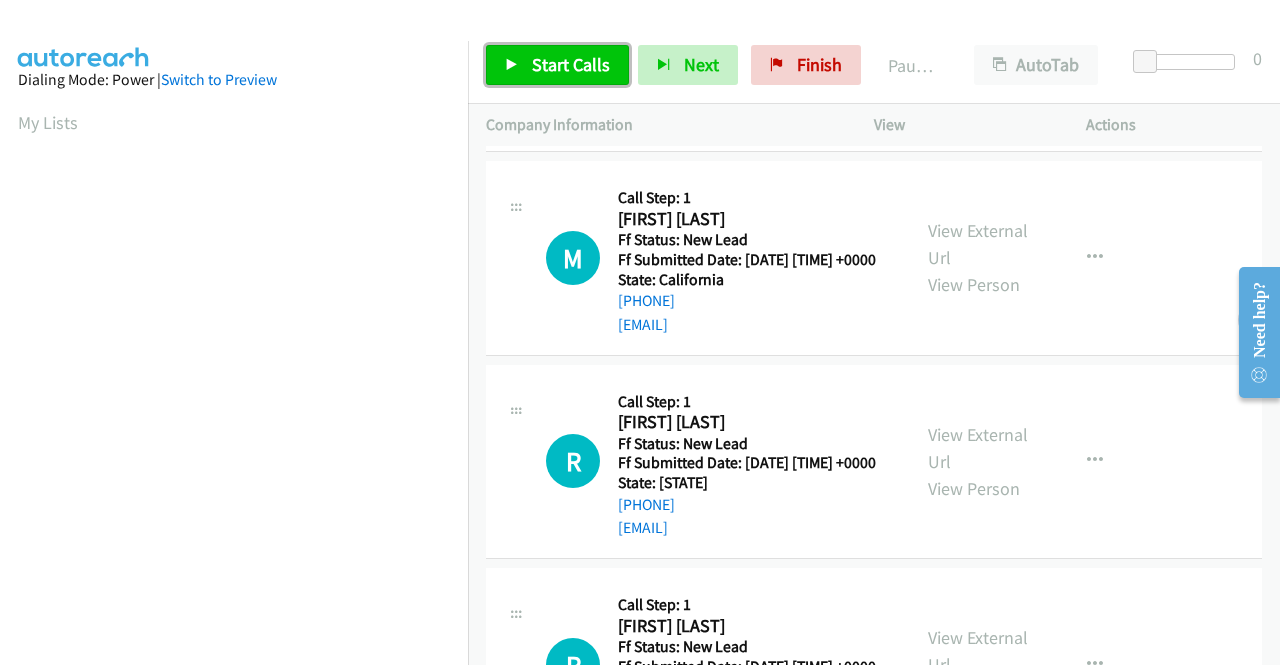 click on "Start Calls" at bounding box center [571, 64] 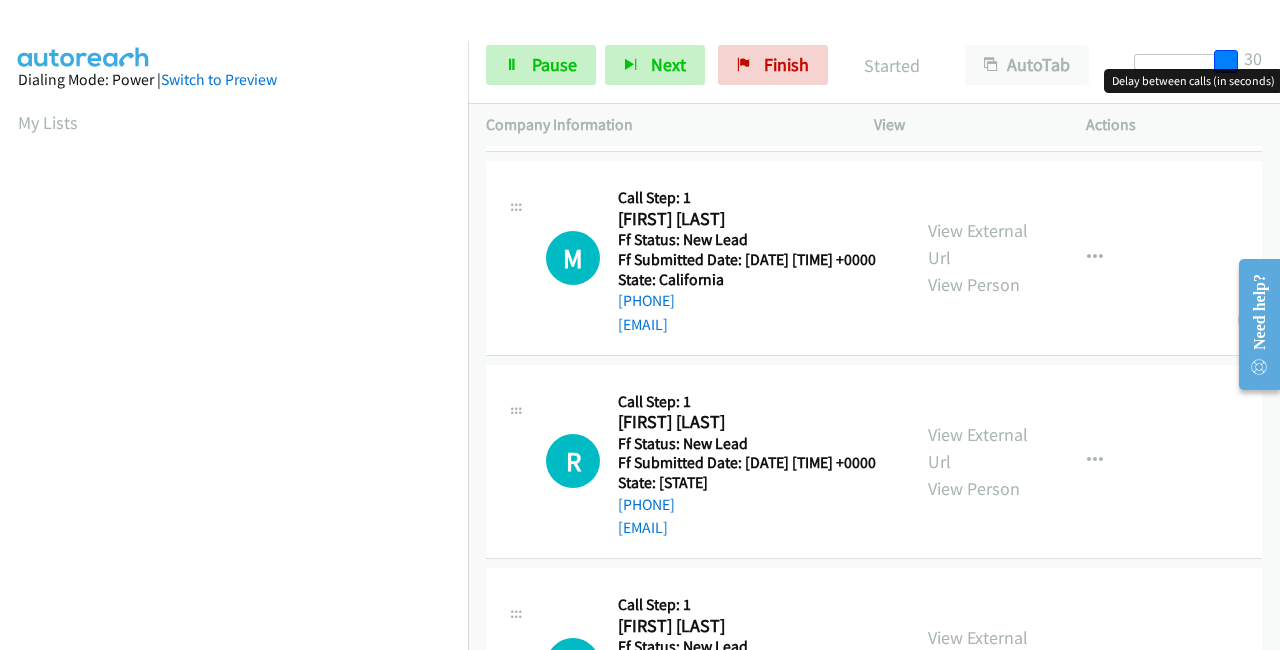 drag, startPoint x: 1134, startPoint y: 58, endPoint x: 1278, endPoint y: 61, distance: 144.03125 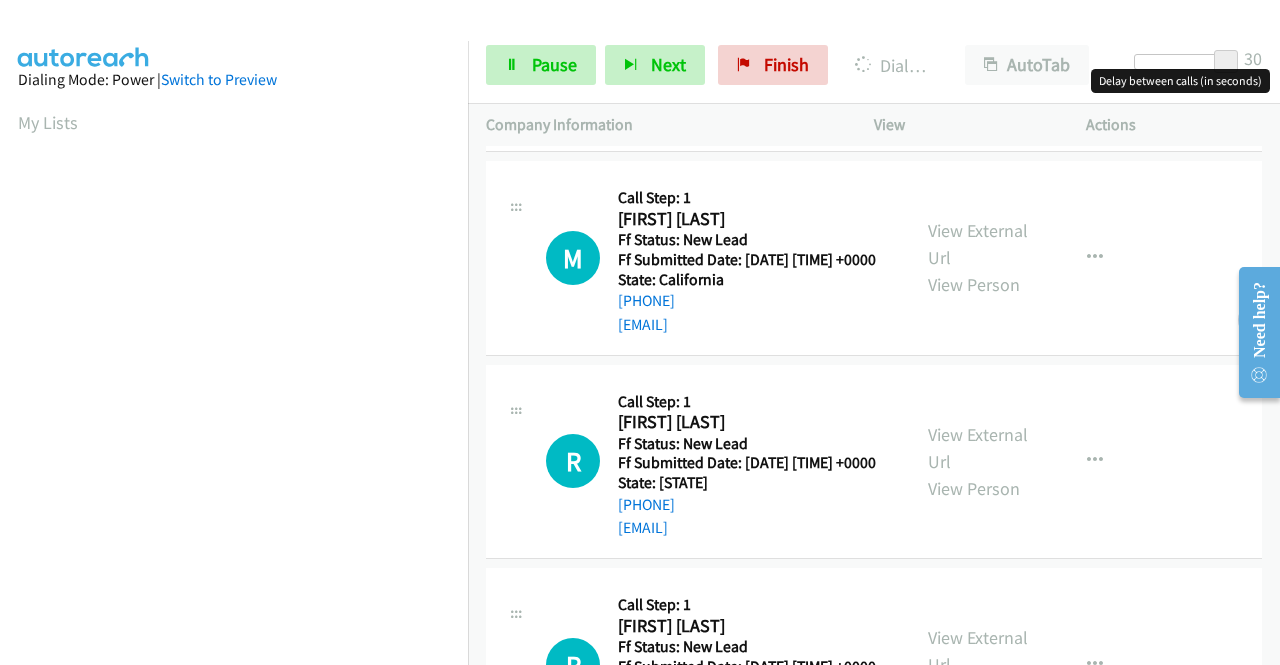 scroll, scrollTop: 456, scrollLeft: 0, axis: vertical 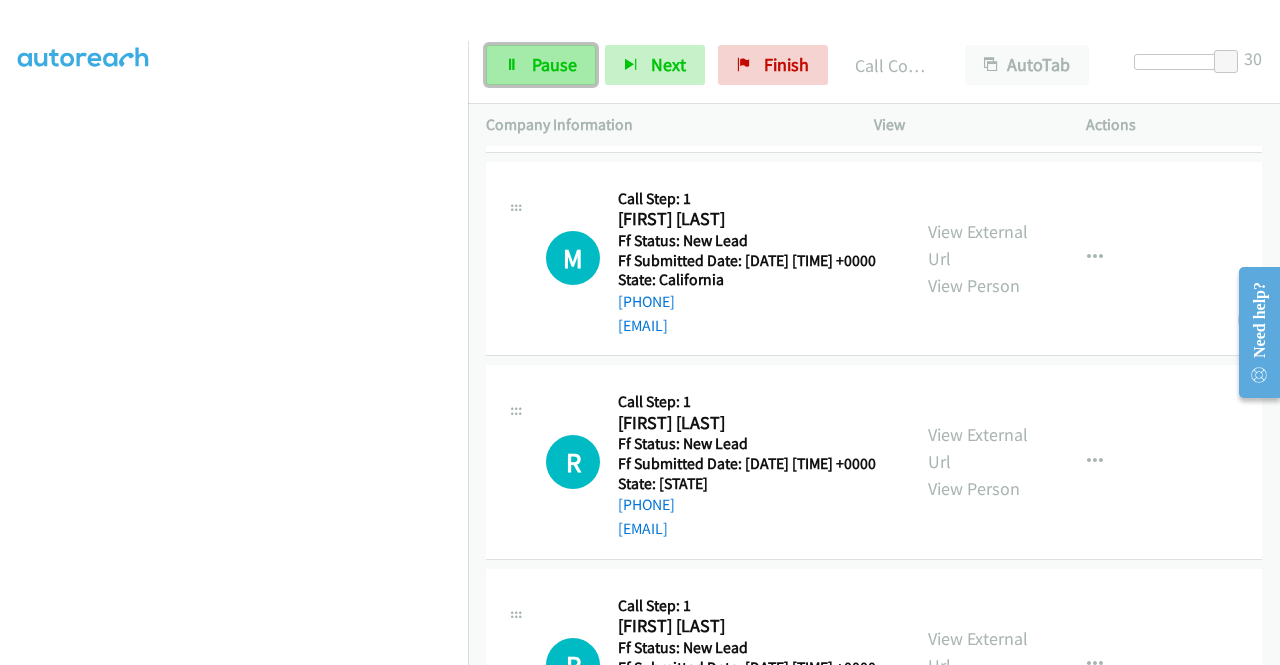 click on "Pause" at bounding box center [554, 64] 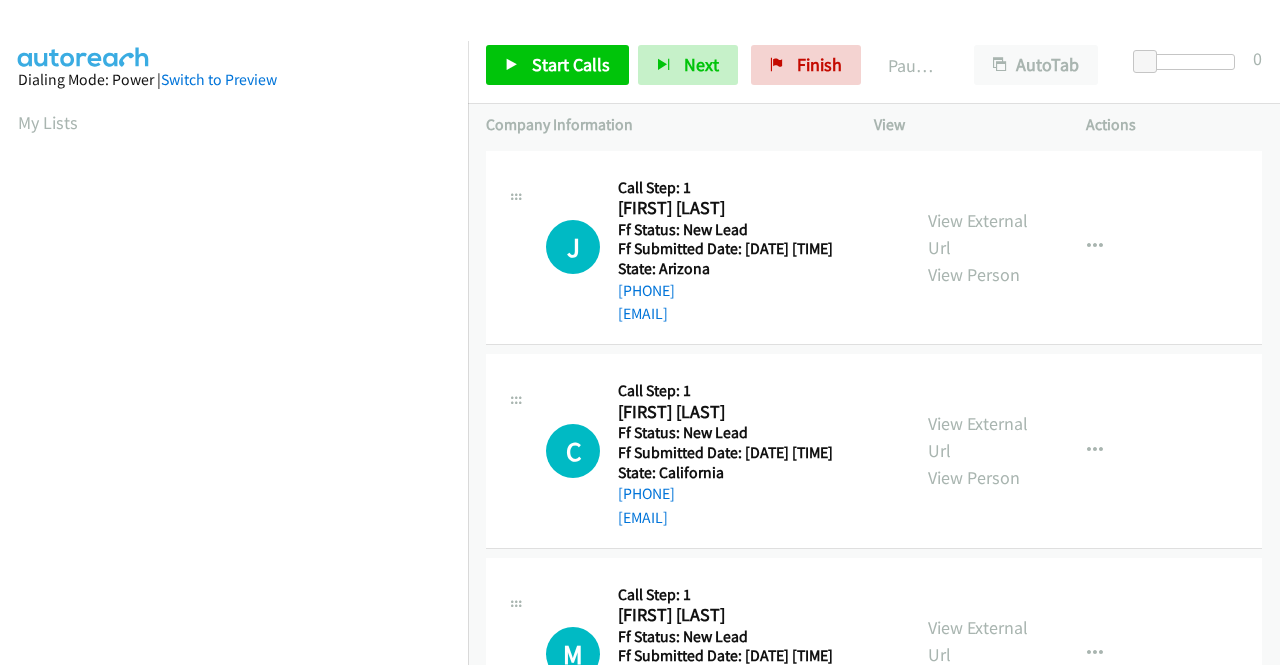 scroll, scrollTop: 0, scrollLeft: 0, axis: both 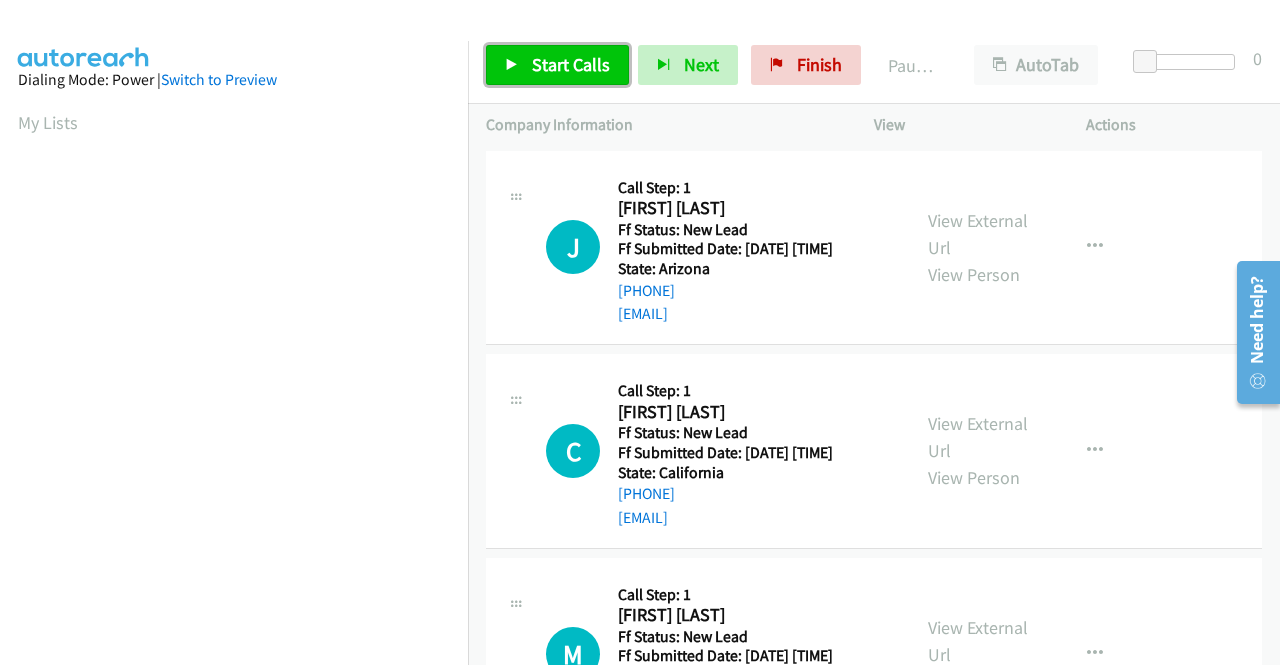 click on "Start Calls" at bounding box center [571, 64] 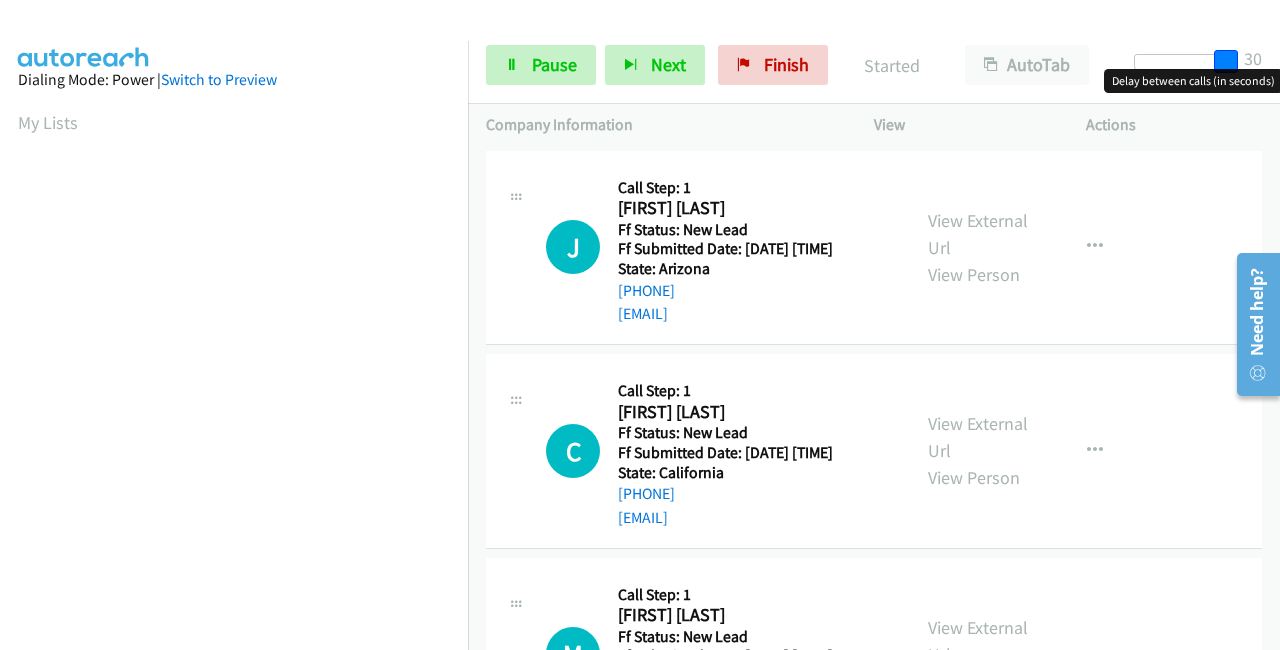 drag, startPoint x: 1140, startPoint y: 63, endPoint x: 1279, endPoint y: 62, distance: 139.0036 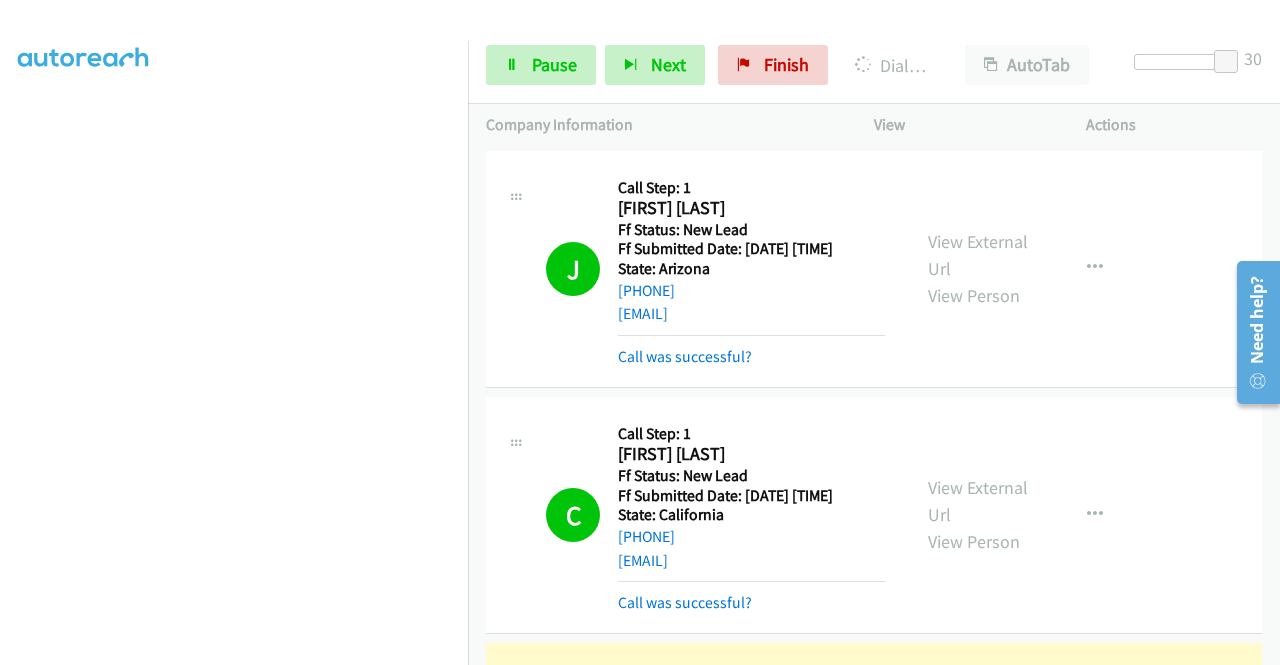 scroll, scrollTop: 456, scrollLeft: 0, axis: vertical 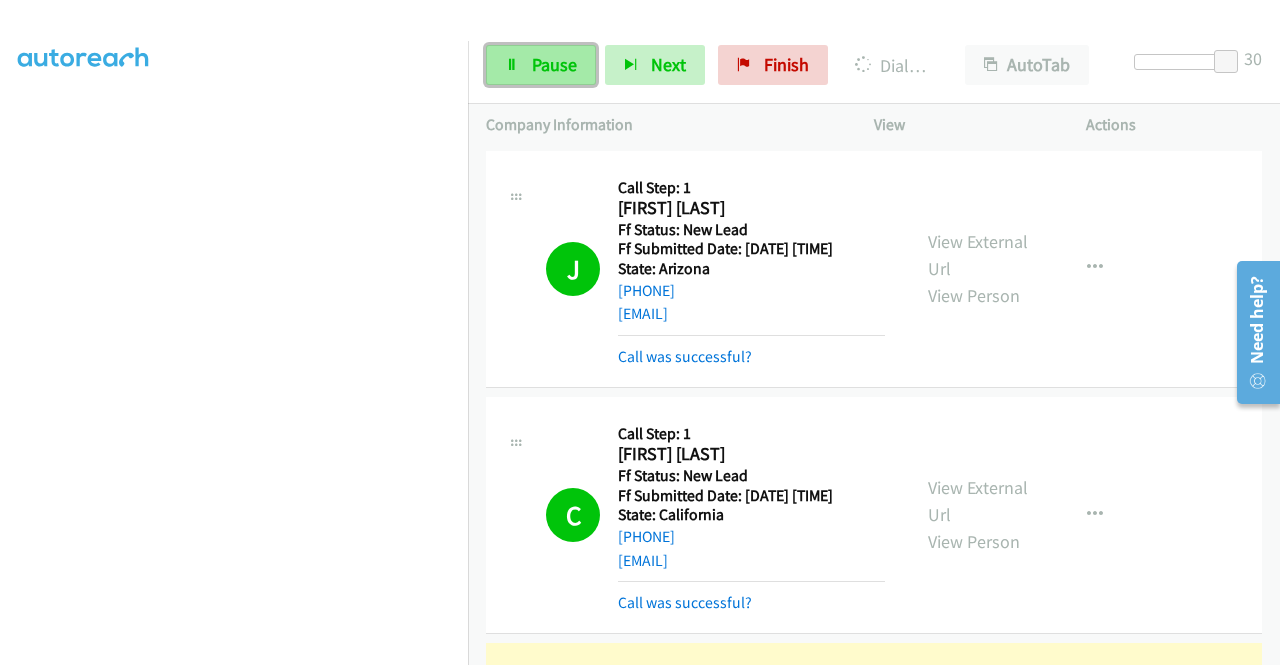 click on "Pause" at bounding box center (554, 64) 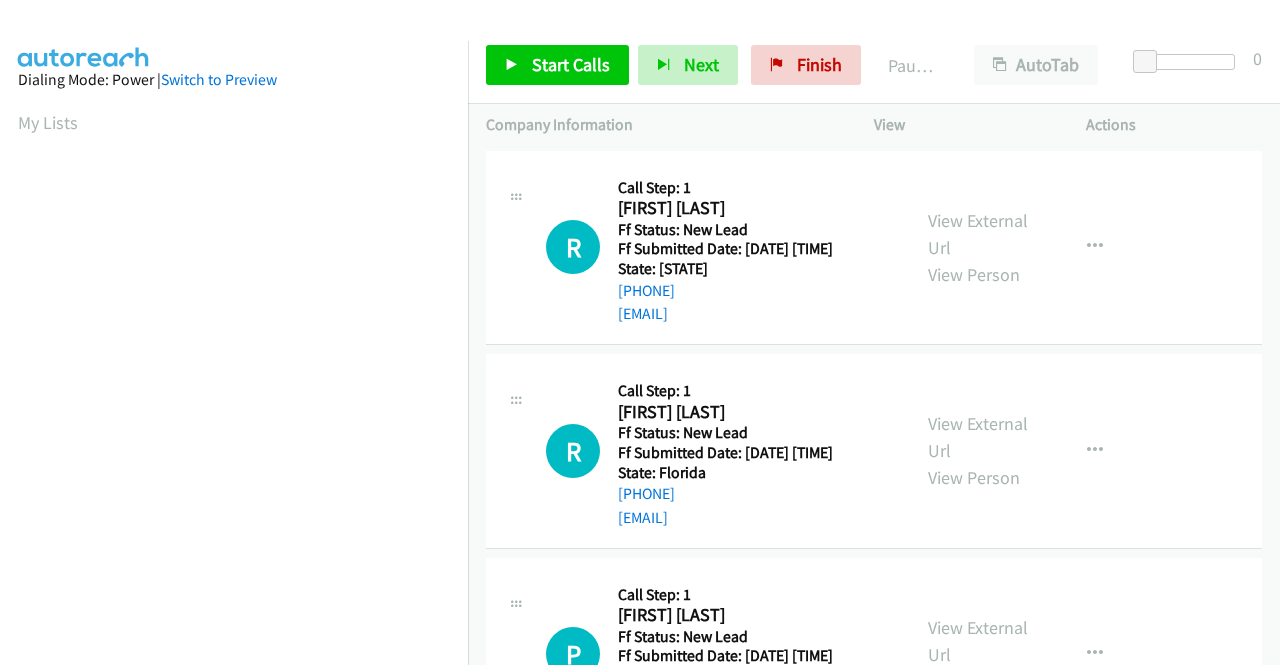 scroll, scrollTop: 0, scrollLeft: 0, axis: both 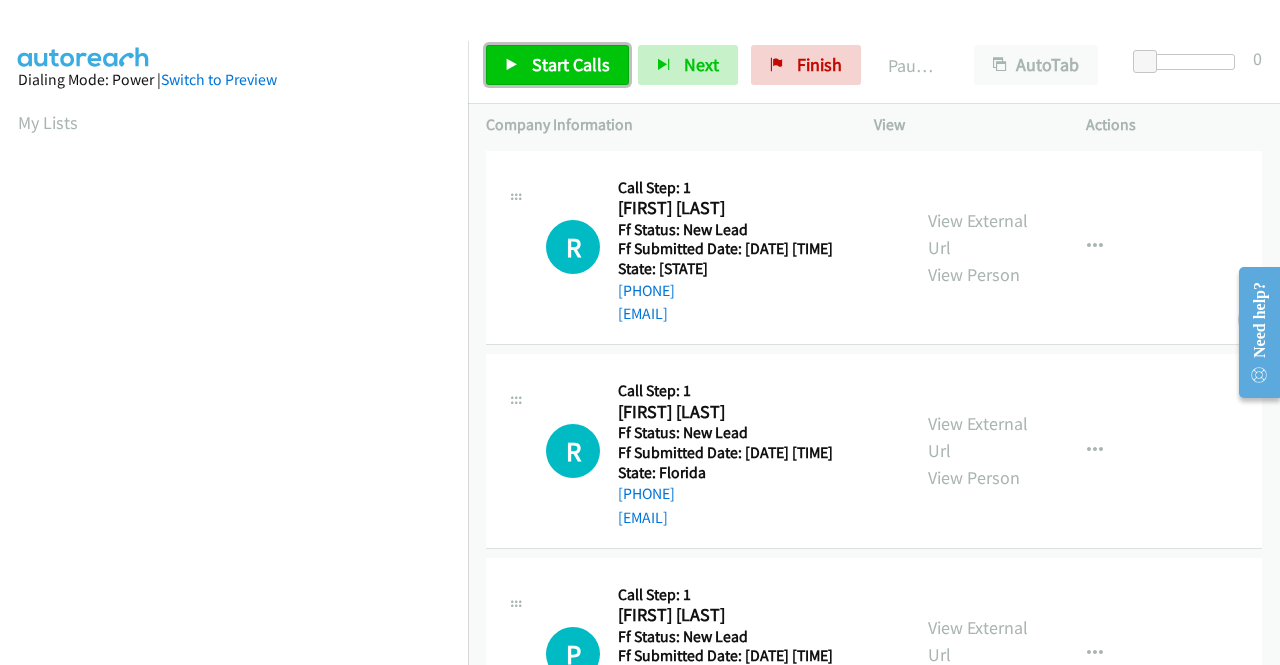 click on "Start Calls" at bounding box center [571, 64] 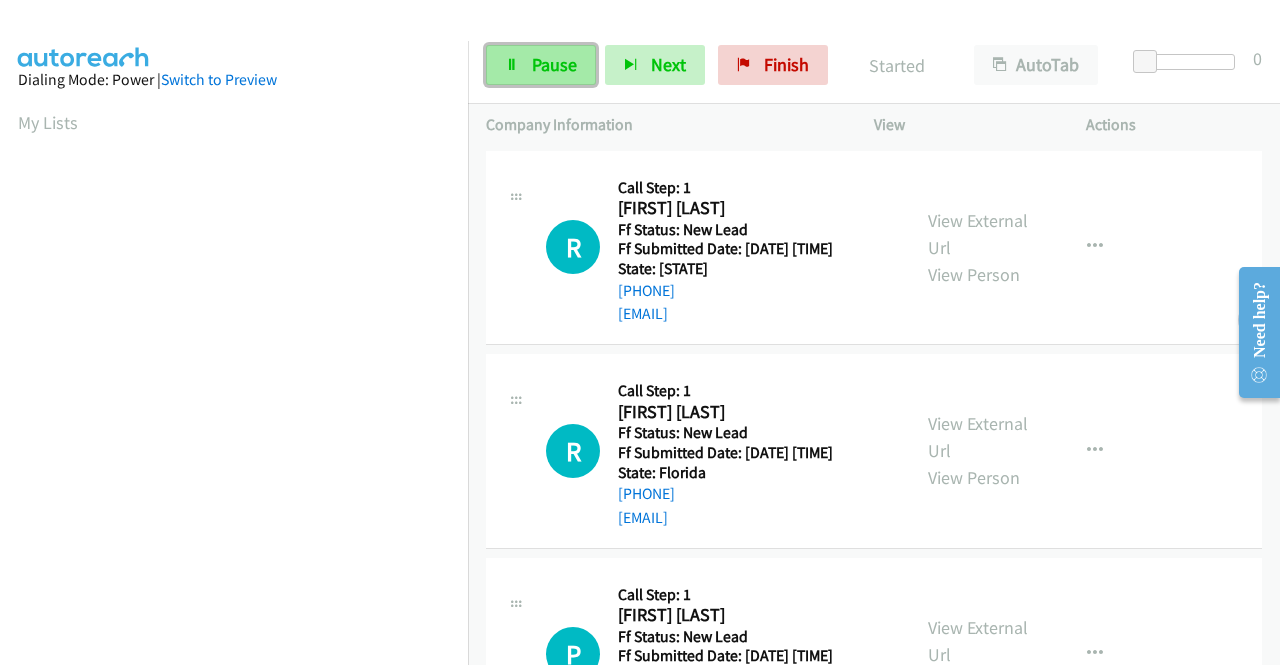 click on "Pause" at bounding box center (554, 64) 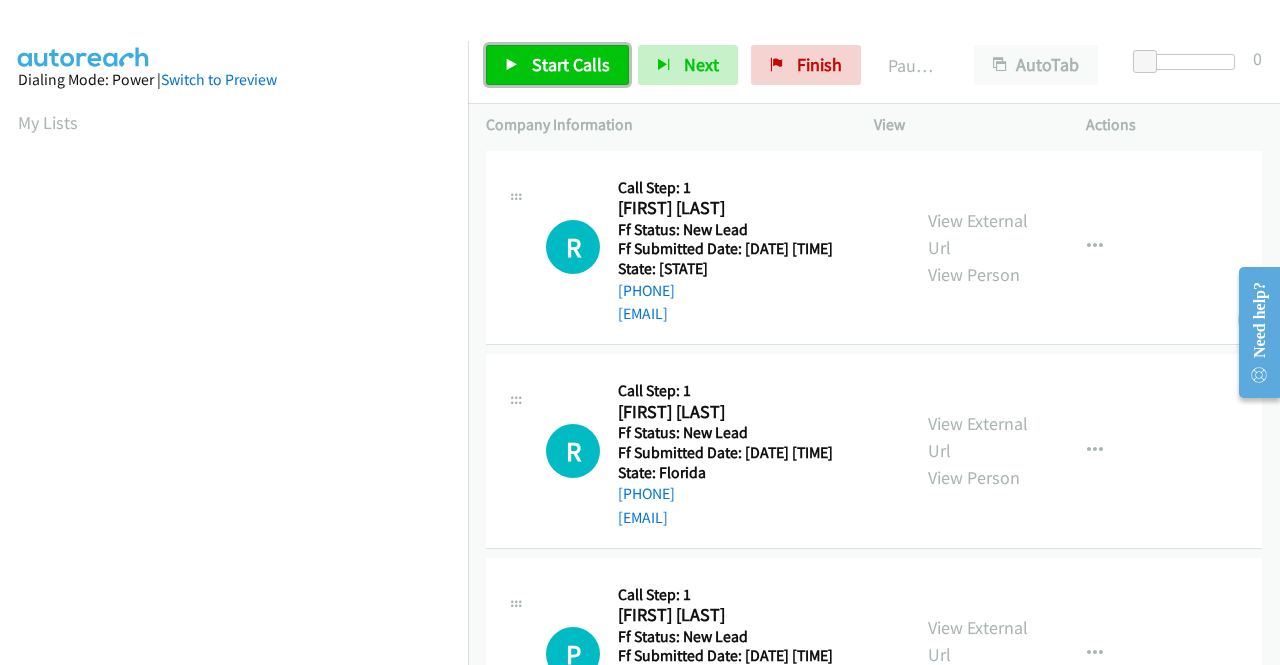 click on "Start Calls" at bounding box center [571, 64] 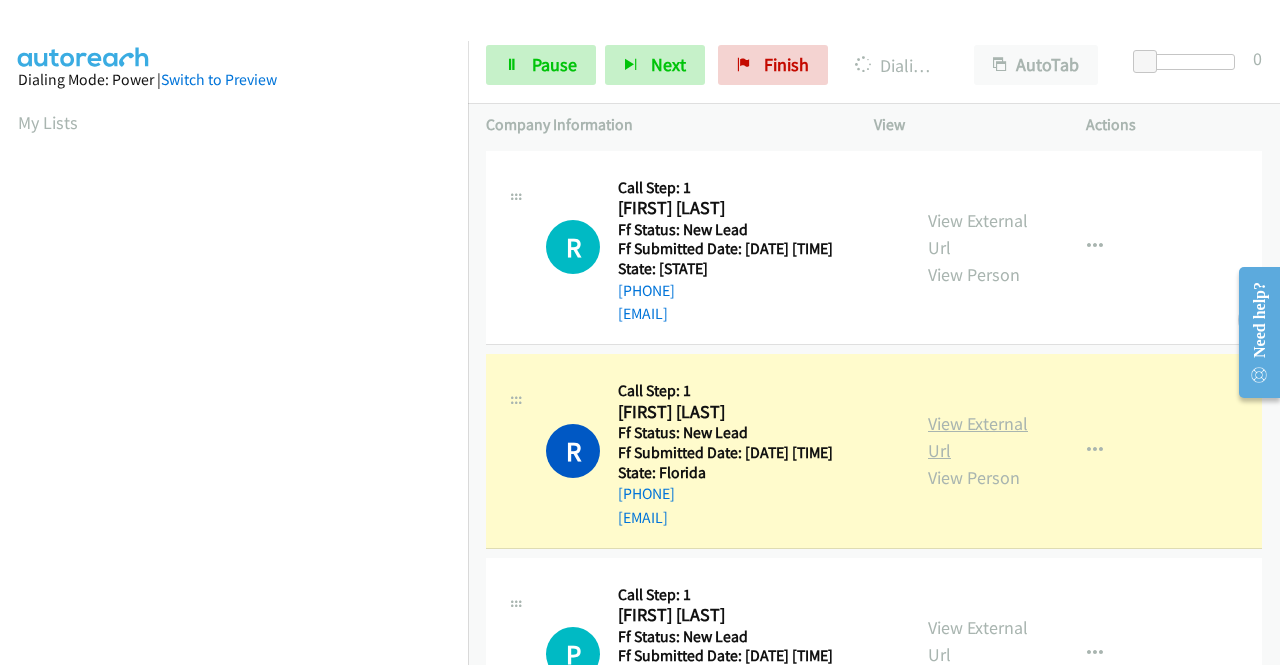 click on "View External Url" at bounding box center [978, 437] 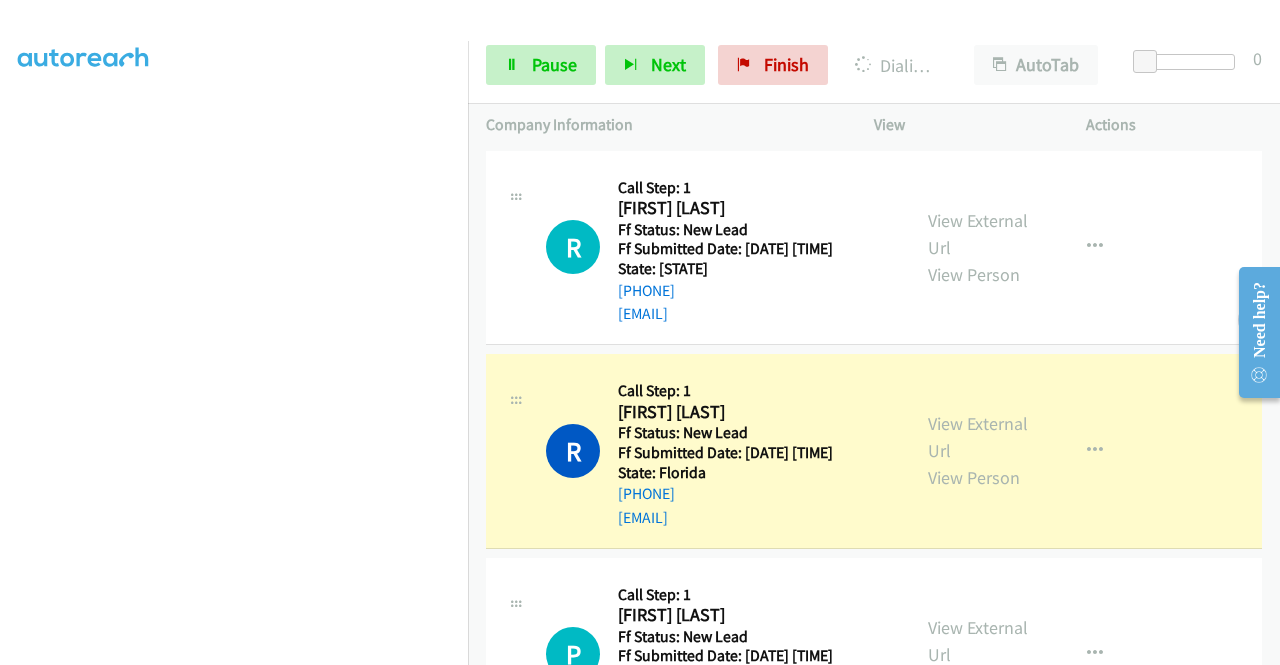 scroll, scrollTop: 413, scrollLeft: 0, axis: vertical 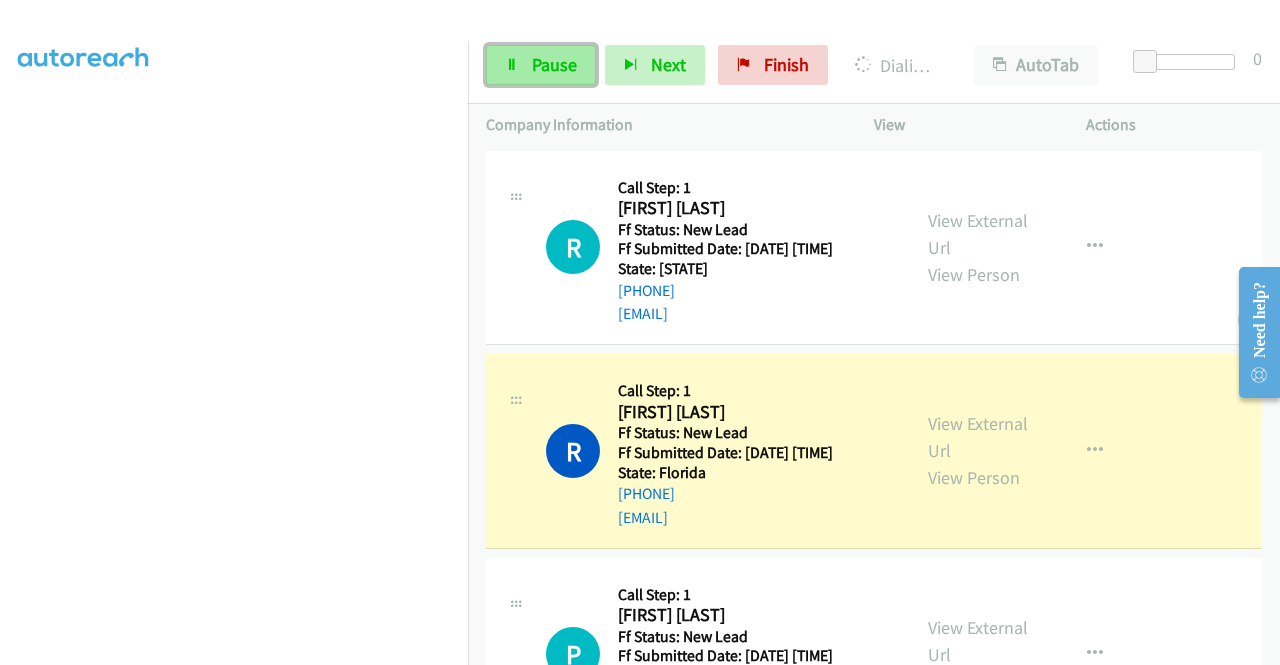 click on "Pause" at bounding box center (554, 64) 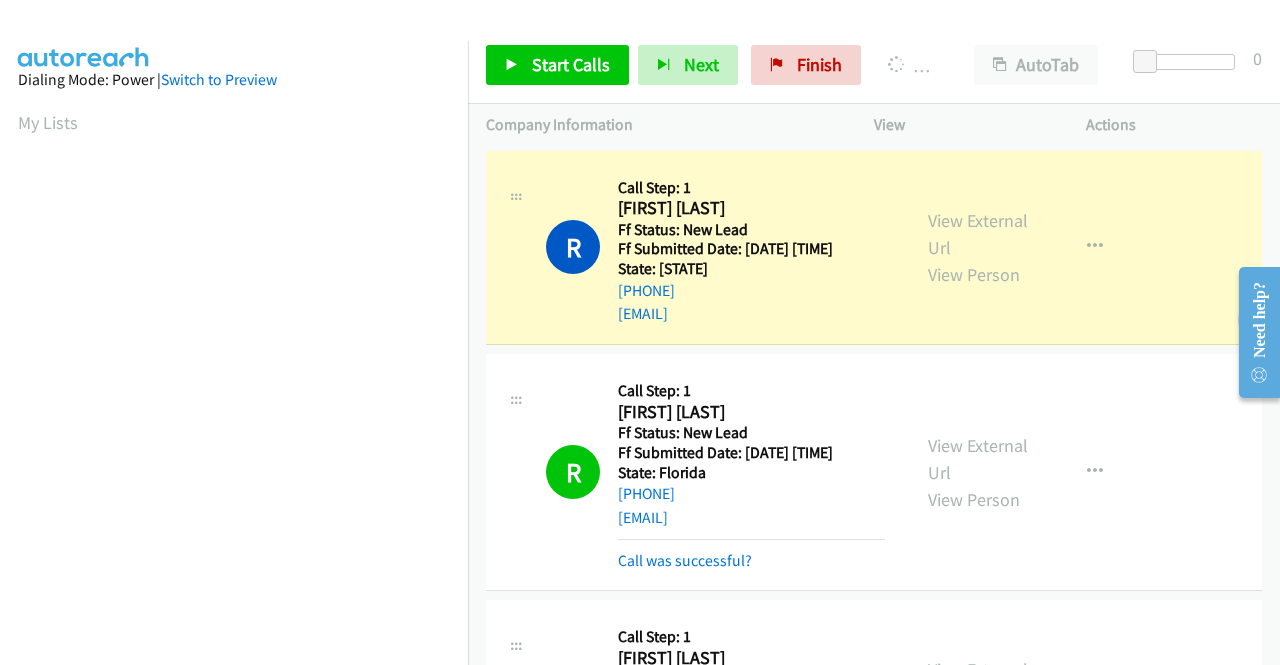 scroll, scrollTop: 456, scrollLeft: 0, axis: vertical 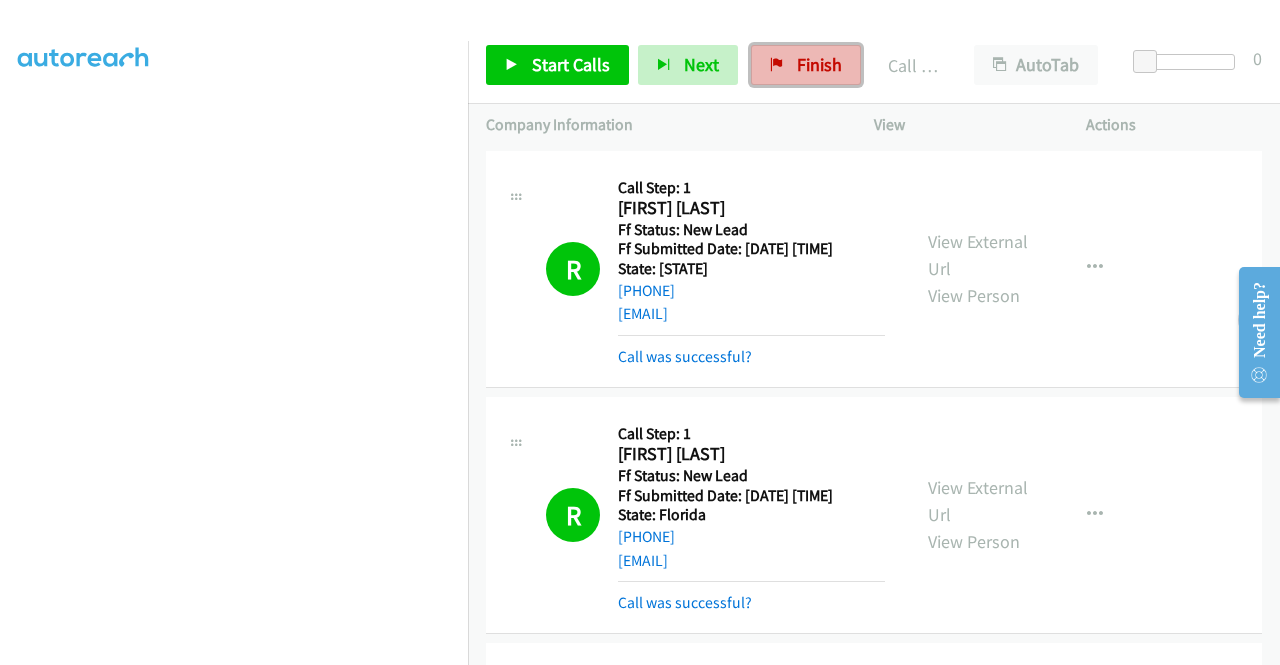 click on "Finish" at bounding box center [819, 64] 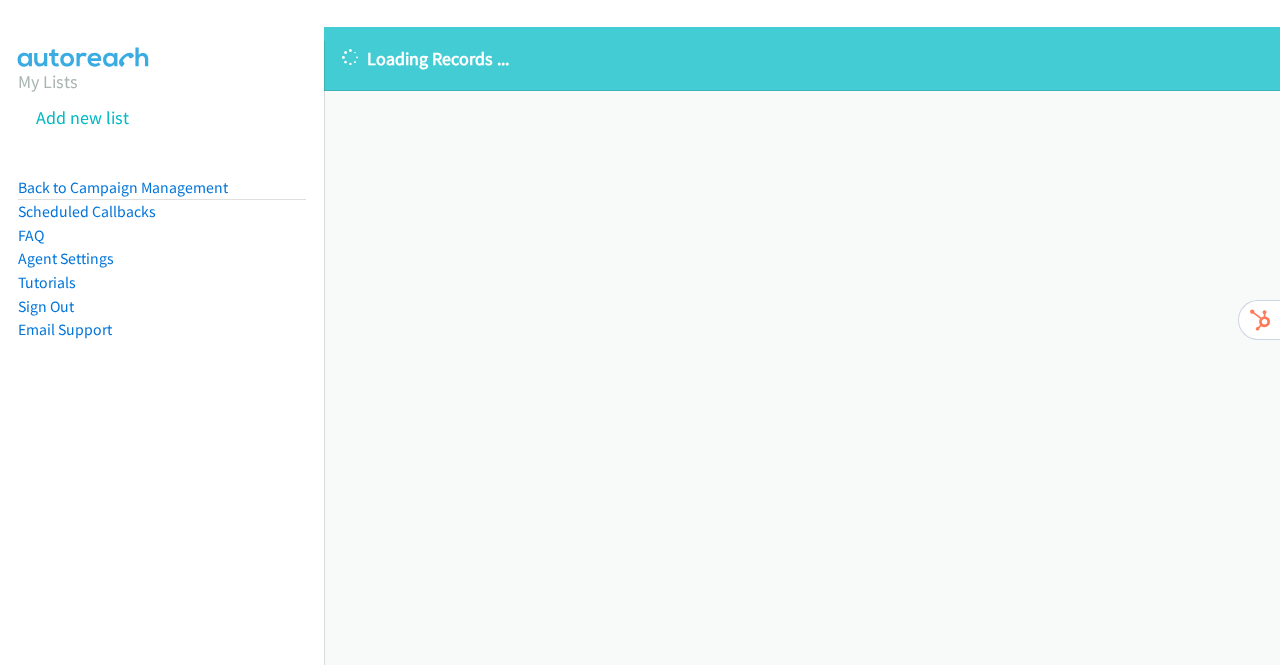 scroll, scrollTop: 0, scrollLeft: 0, axis: both 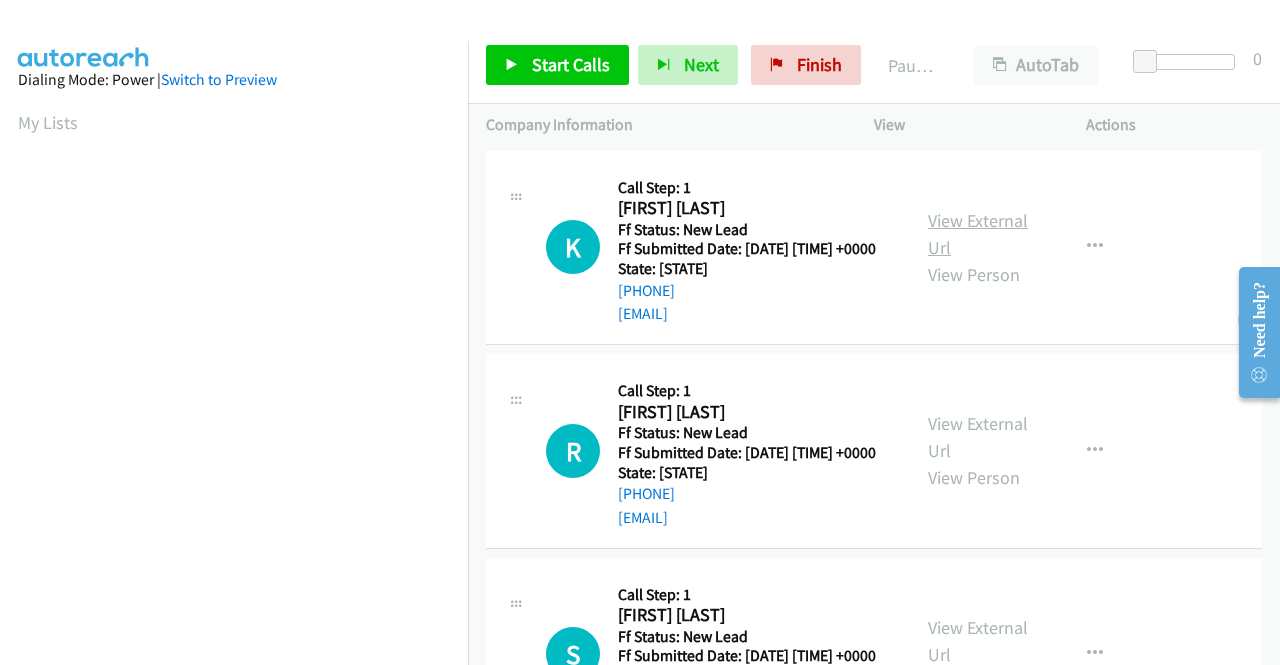 click on "View External Url" at bounding box center [978, 234] 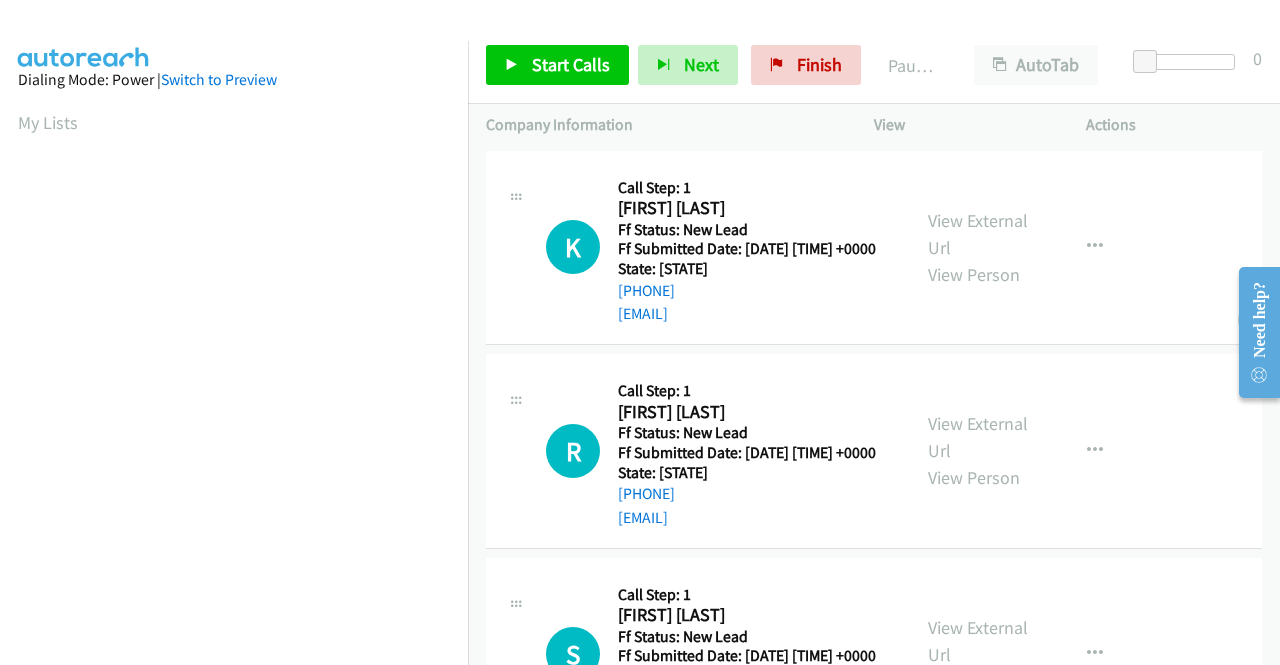 scroll, scrollTop: 100, scrollLeft: 0, axis: vertical 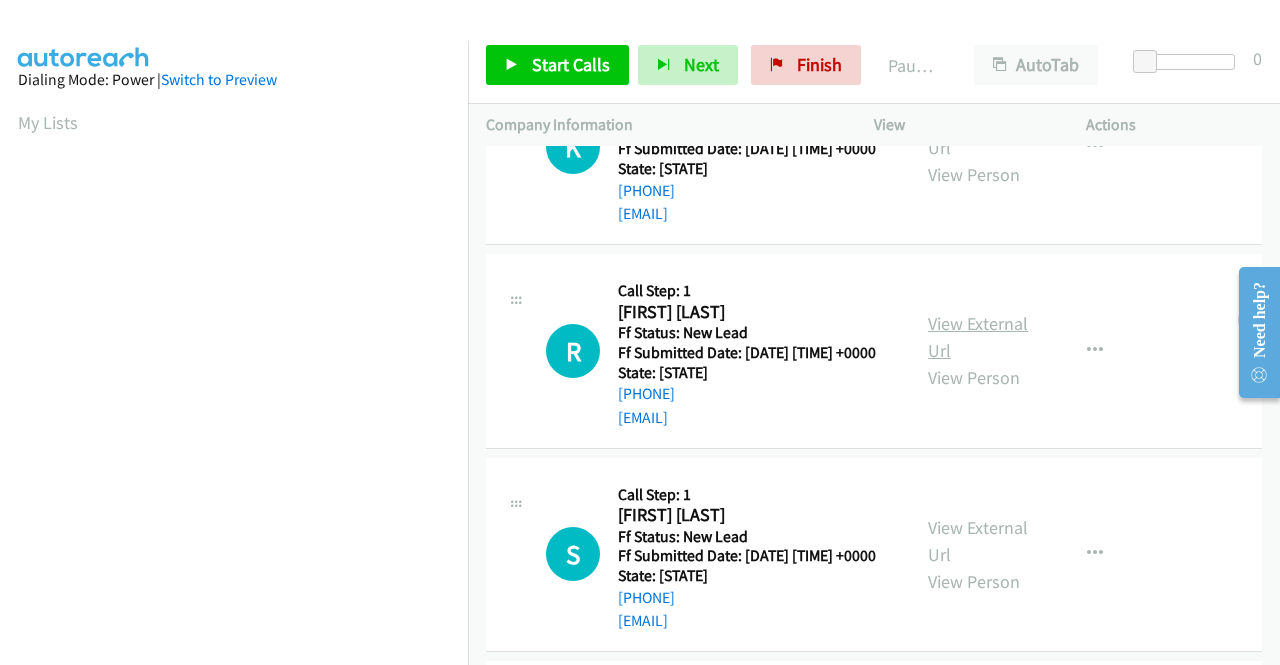 click on "View External Url" at bounding box center (978, 337) 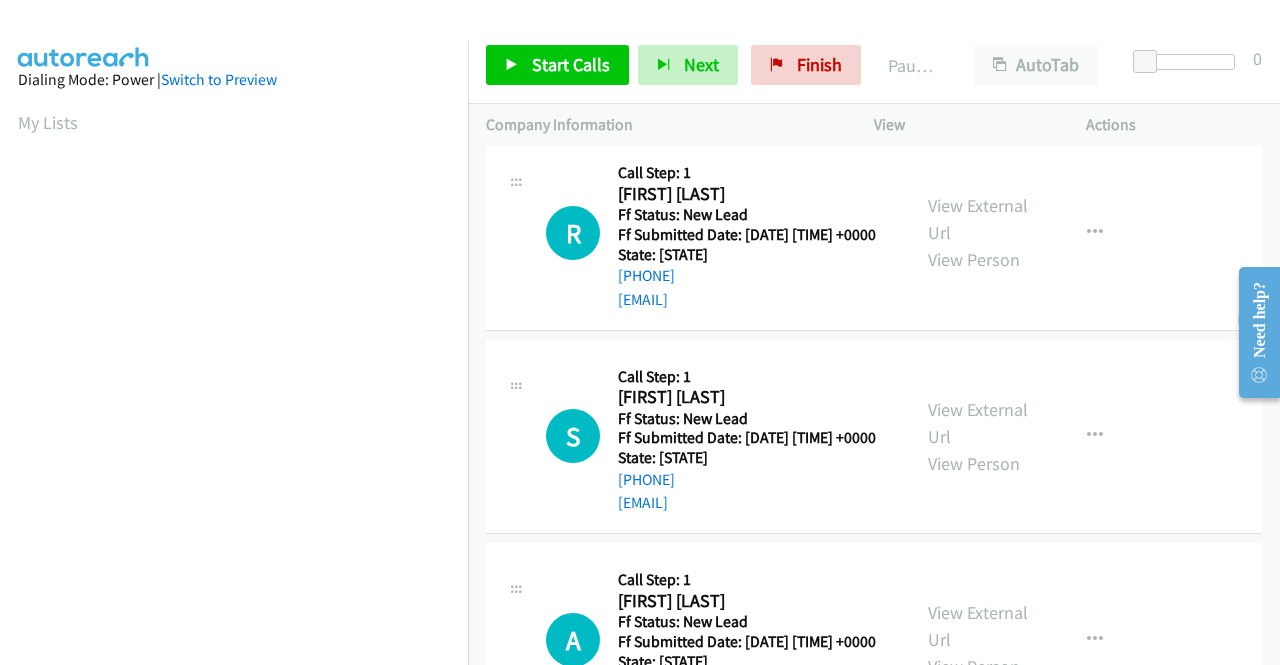 scroll, scrollTop: 400, scrollLeft: 0, axis: vertical 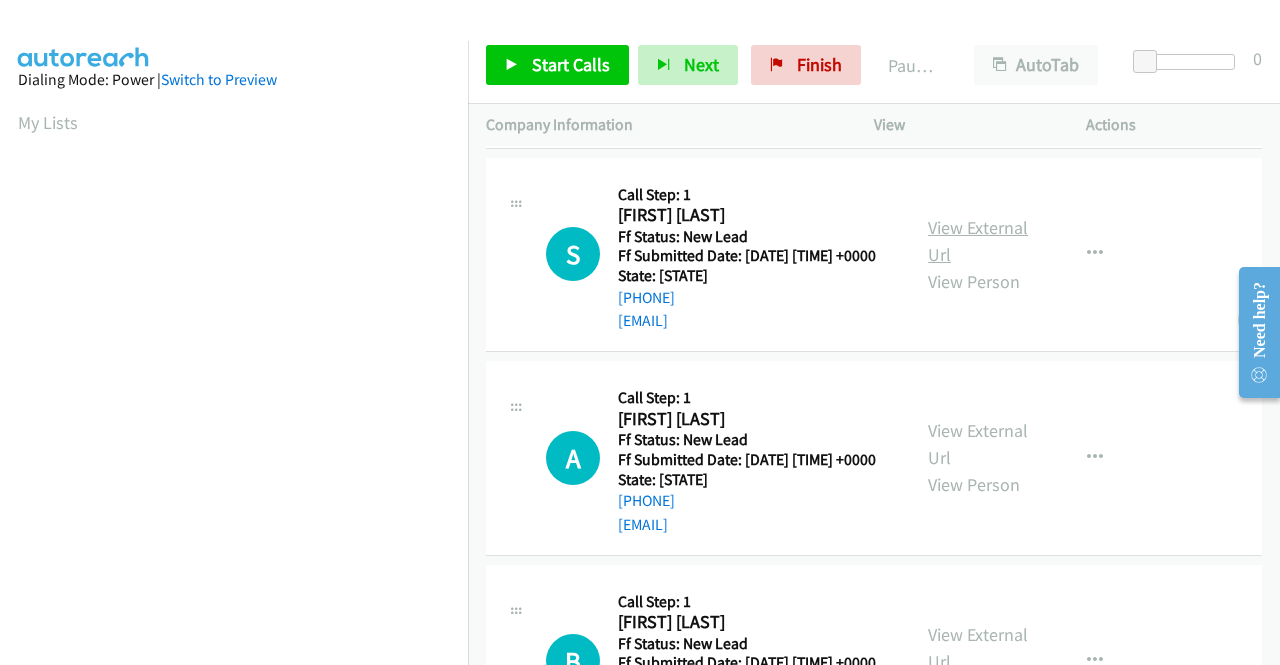click on "View External Url" at bounding box center (978, 241) 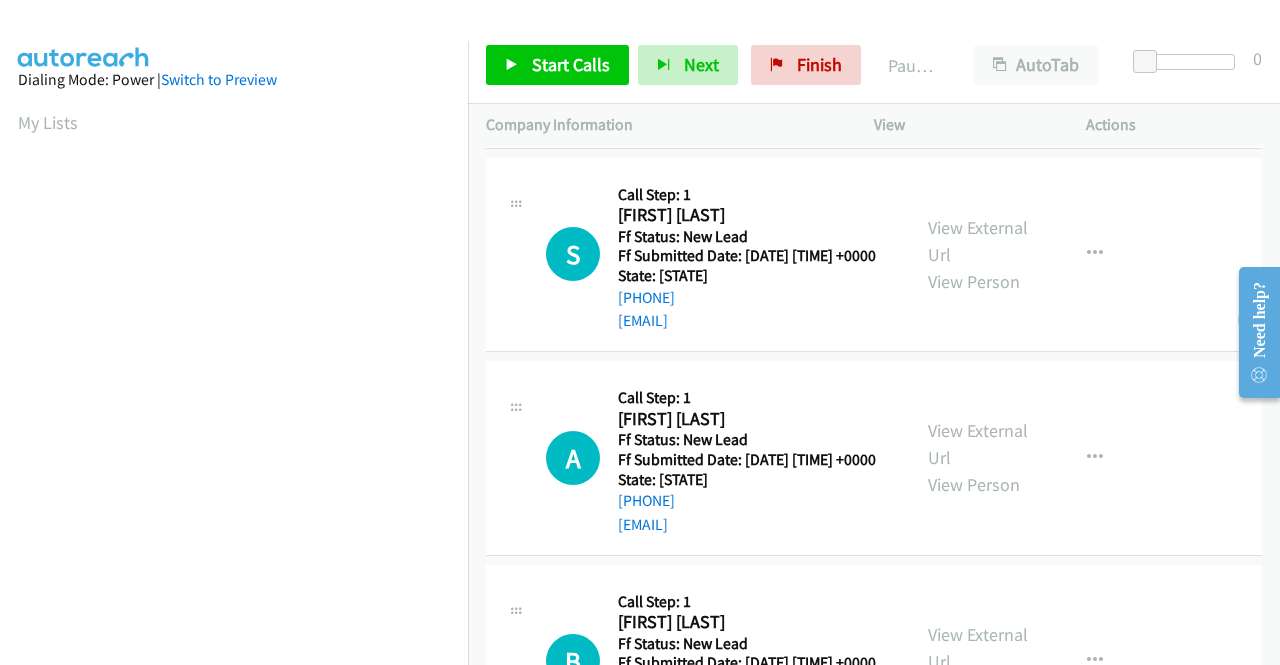 scroll, scrollTop: 600, scrollLeft: 0, axis: vertical 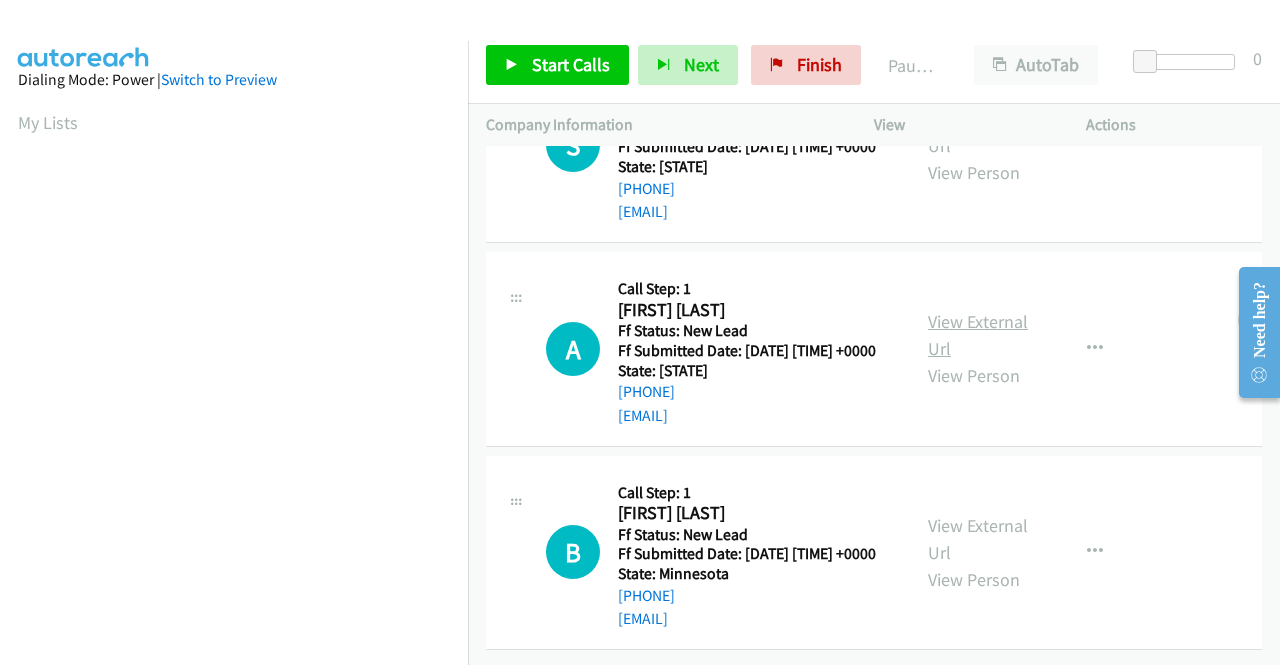 click on "View External Url" at bounding box center [978, 335] 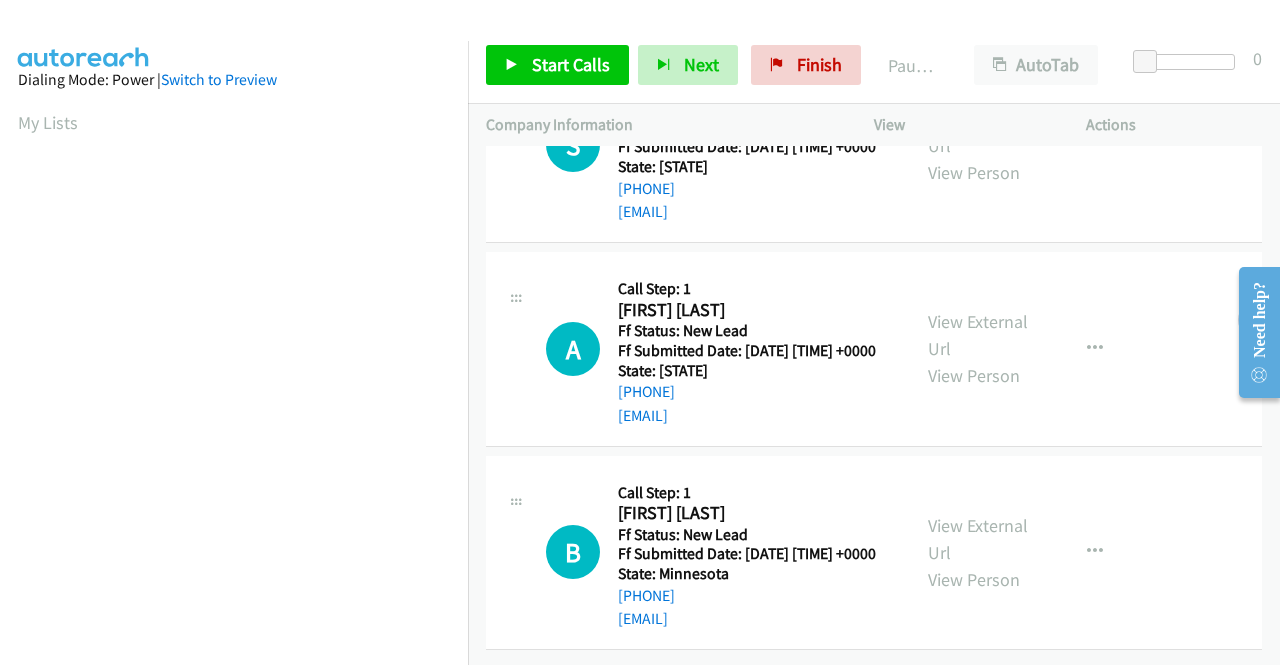 scroll, scrollTop: 620, scrollLeft: 0, axis: vertical 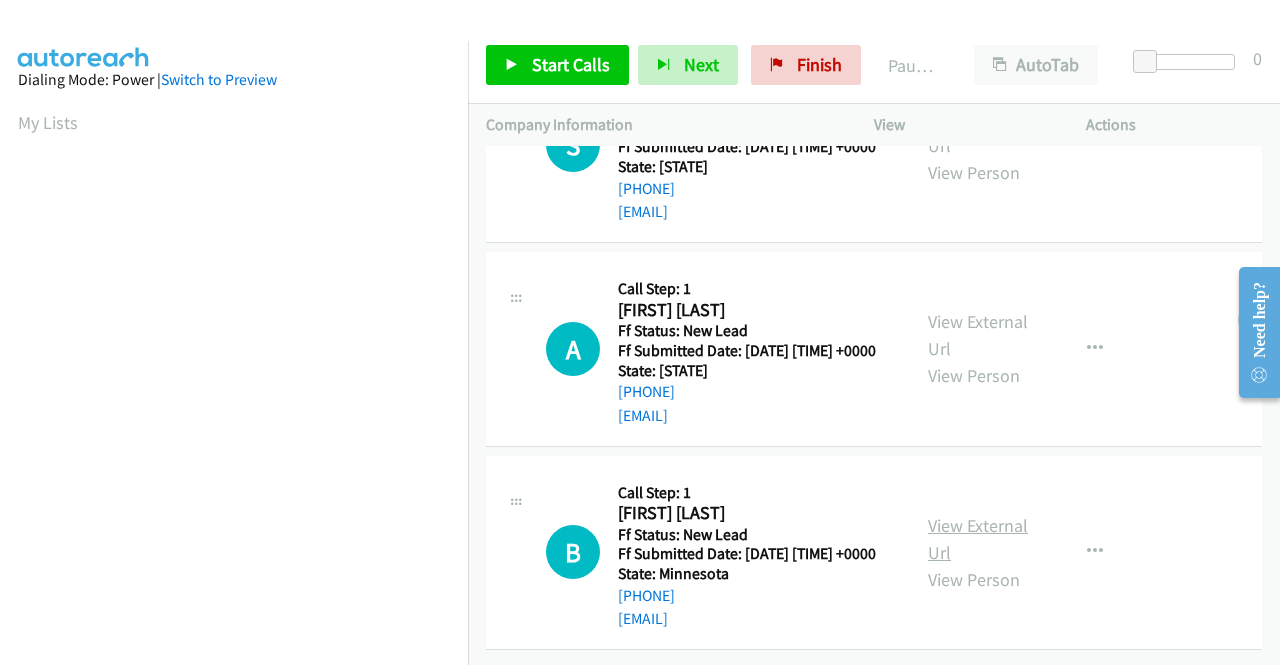 click on "View External Url" at bounding box center (978, 539) 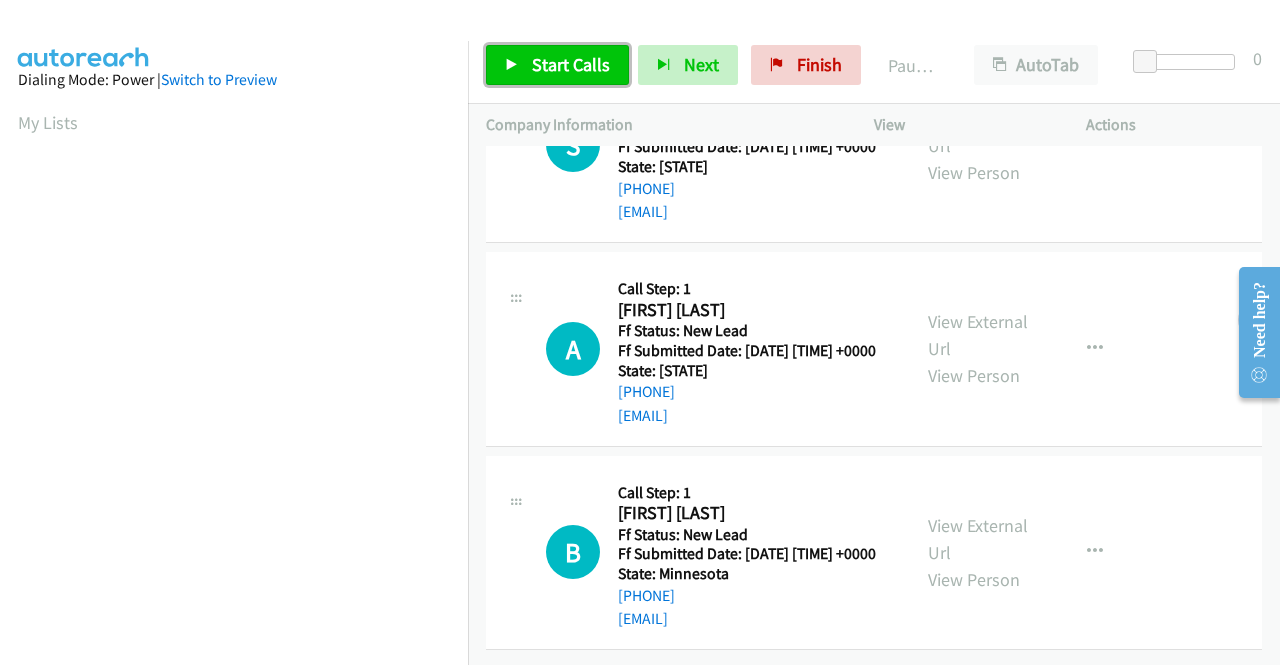 click on "Start Calls" at bounding box center (571, 64) 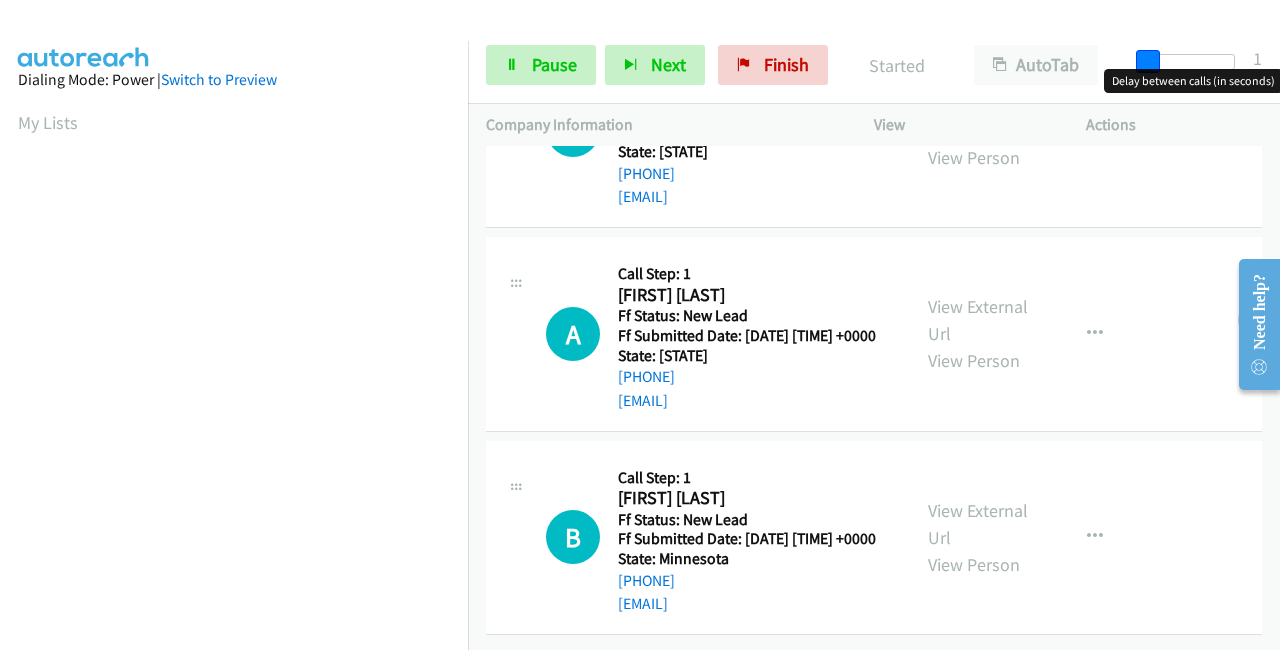 drag, startPoint x: 1139, startPoint y: 61, endPoint x: 1246, endPoint y: 56, distance: 107.11676 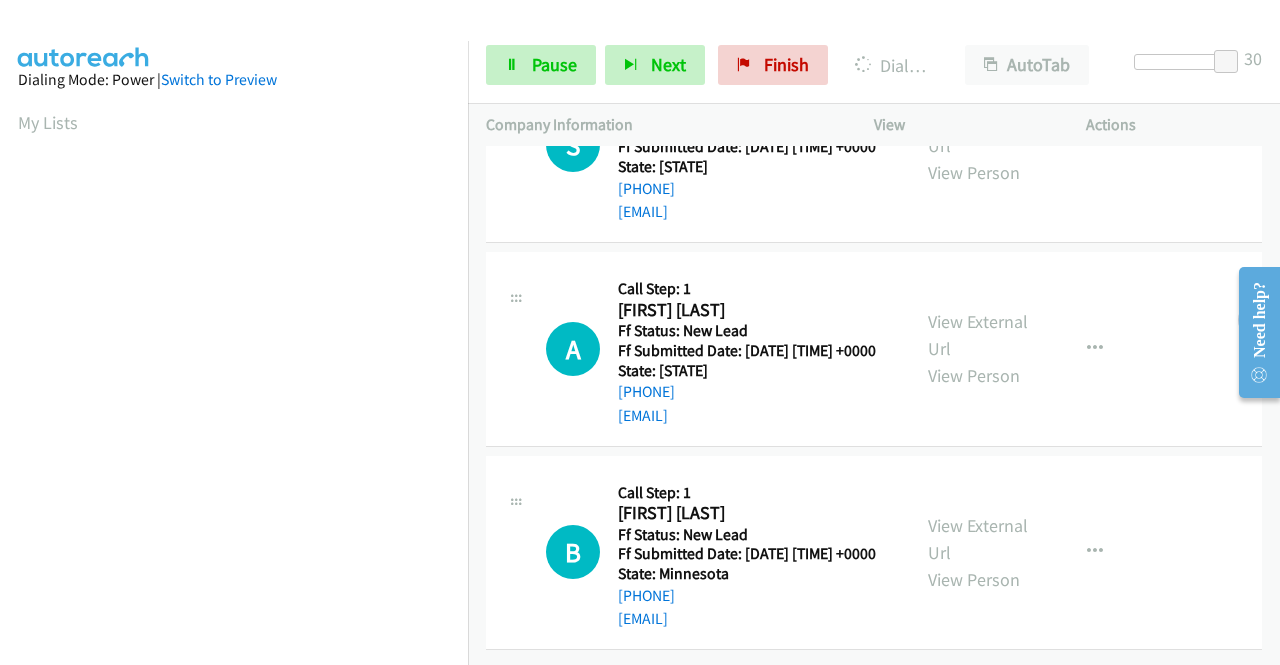 scroll, scrollTop: 456, scrollLeft: 0, axis: vertical 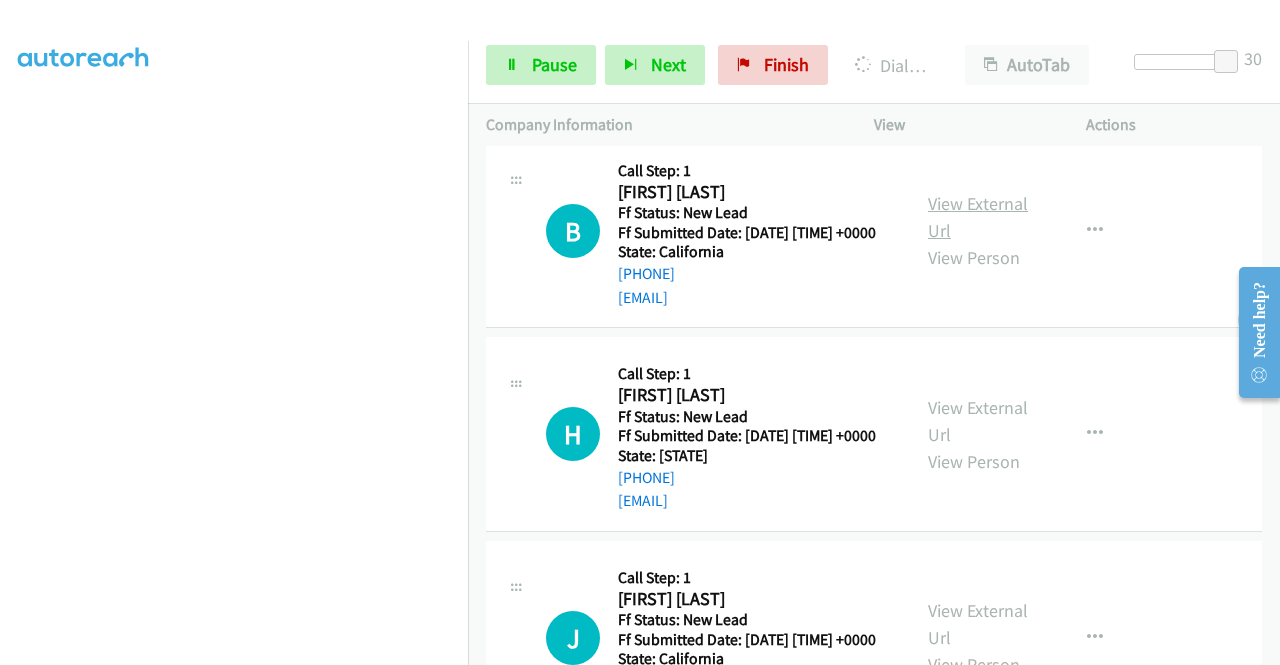click on "View External Url" at bounding box center [978, 217] 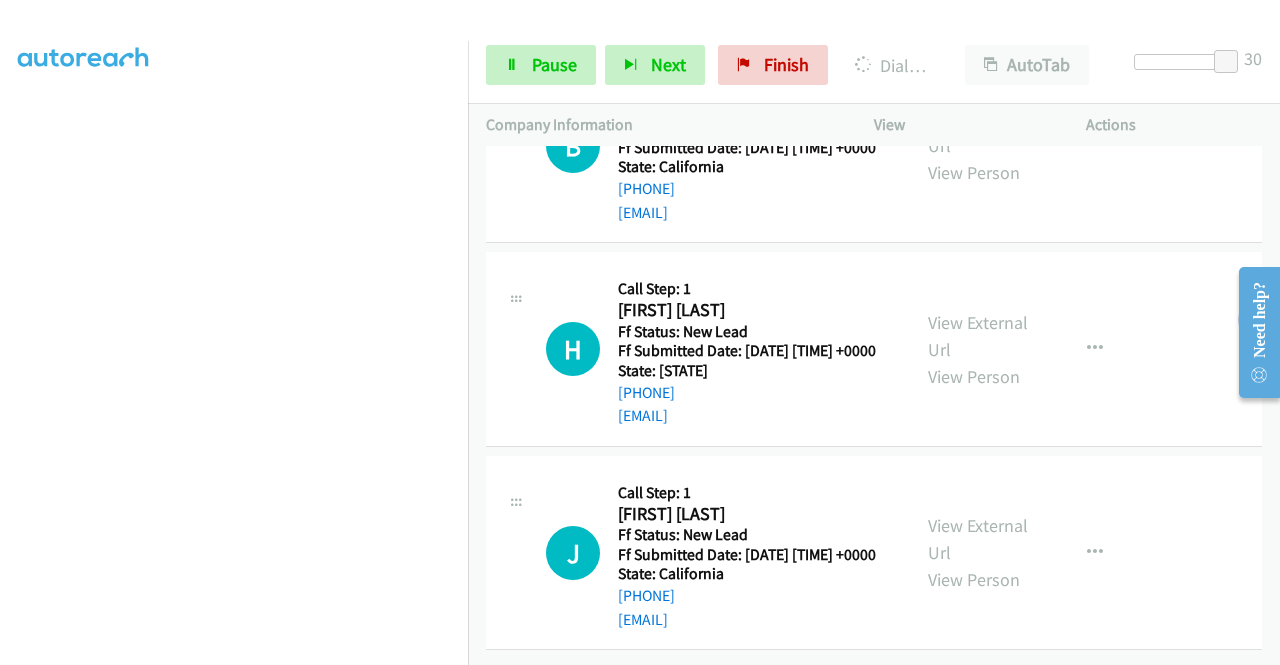 scroll, scrollTop: 1362, scrollLeft: 0, axis: vertical 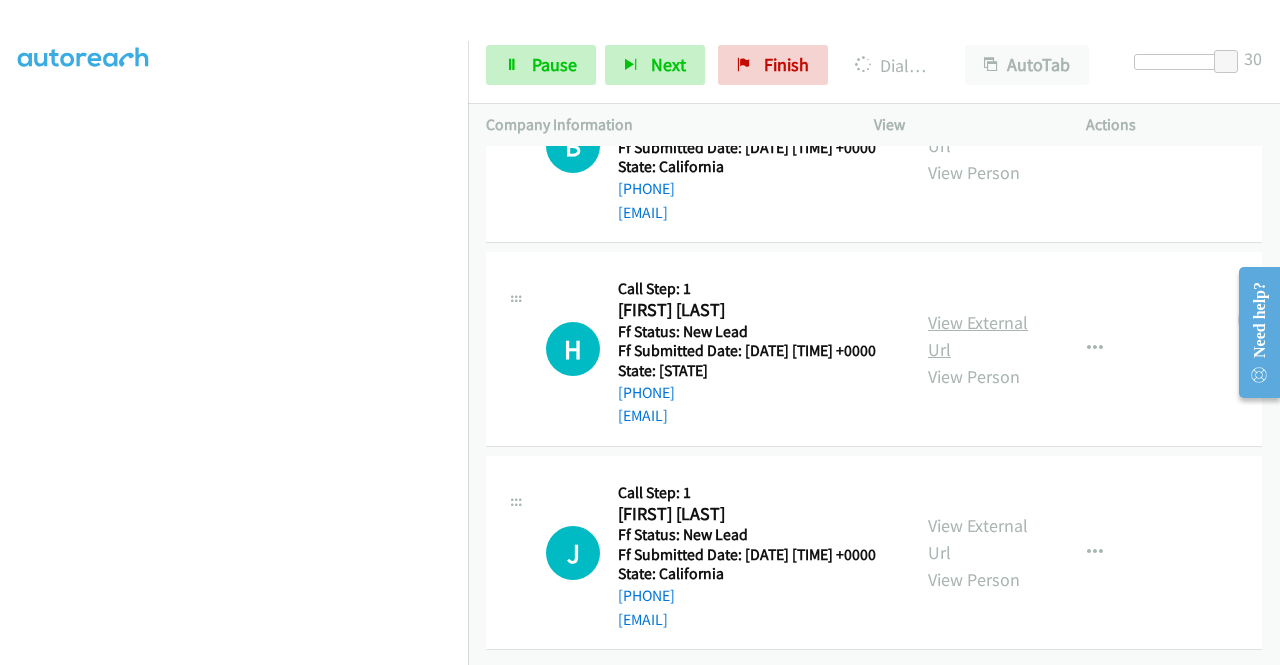 click on "View External Url" at bounding box center (978, 336) 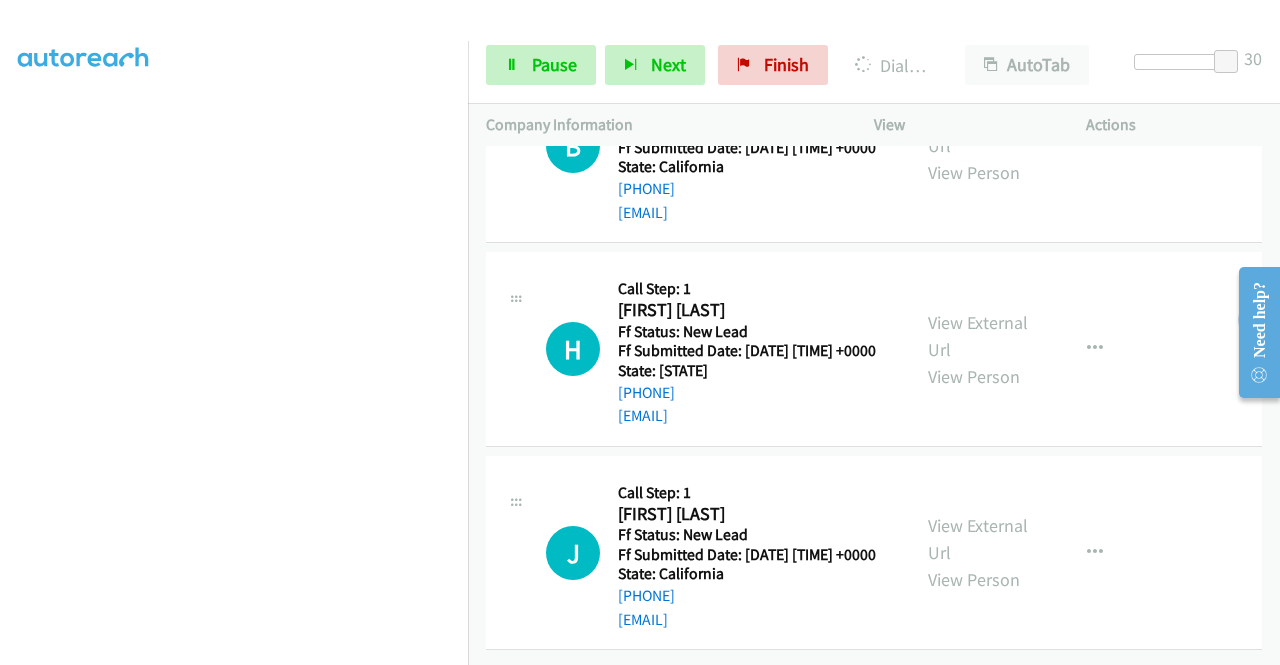 scroll, scrollTop: 1416, scrollLeft: 0, axis: vertical 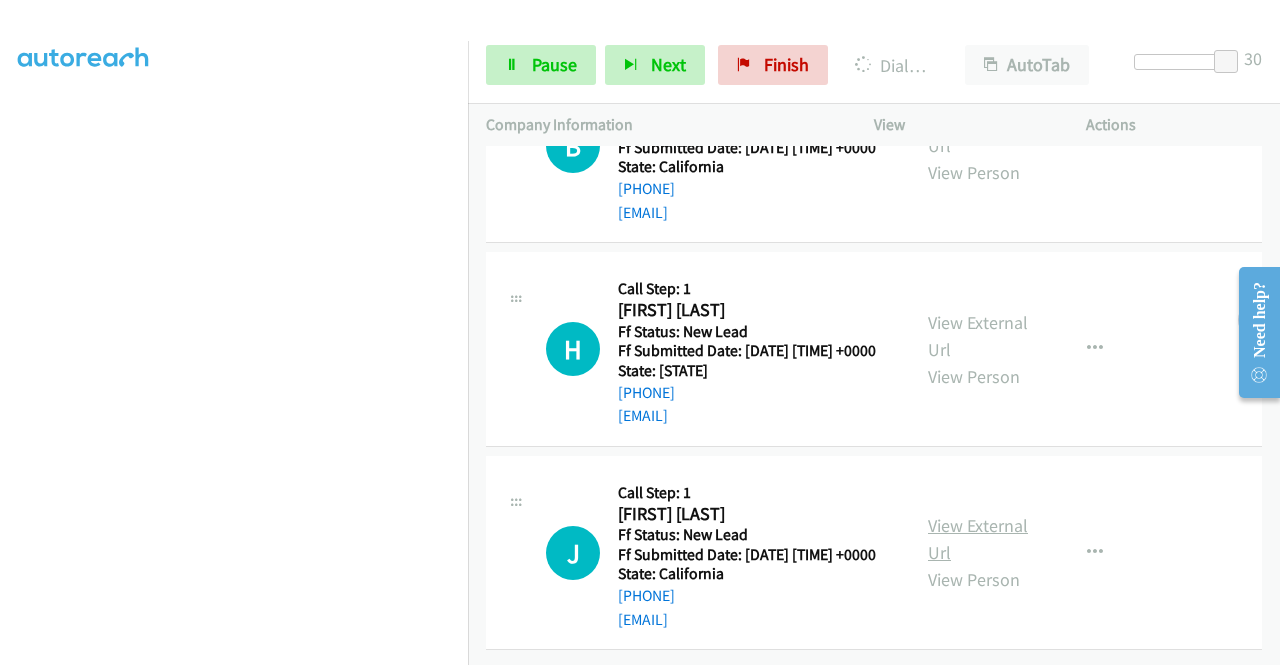 click on "View External Url" at bounding box center [978, 539] 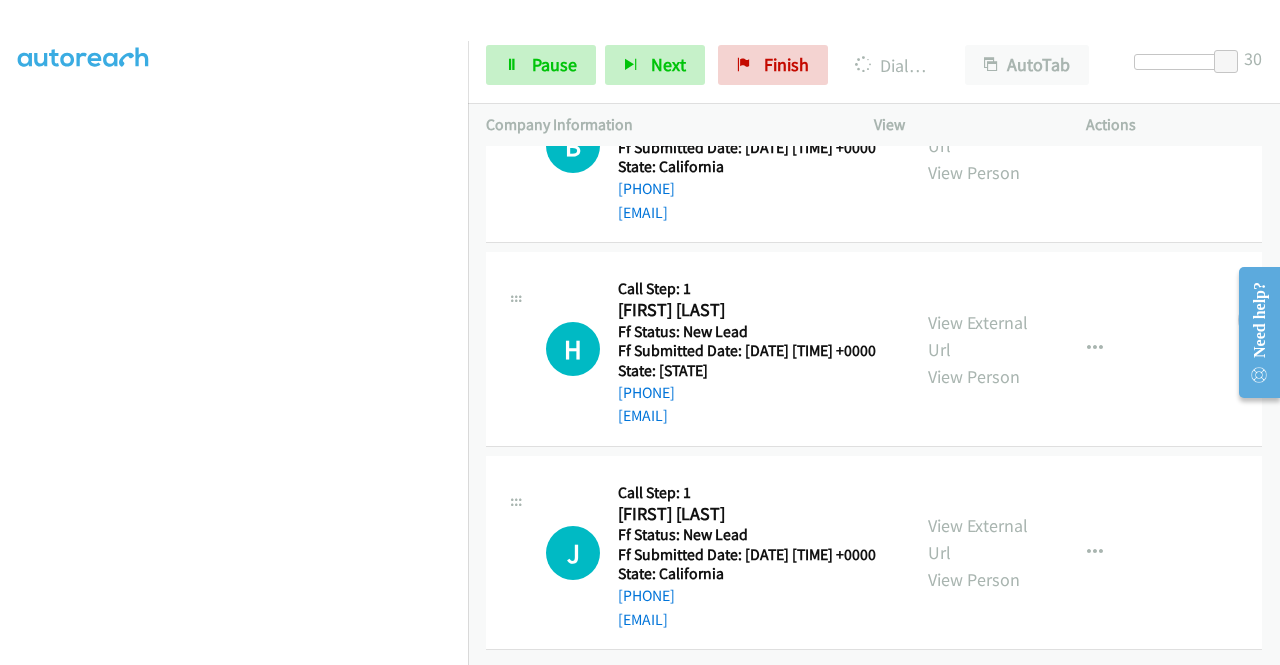 scroll, scrollTop: 456, scrollLeft: 0, axis: vertical 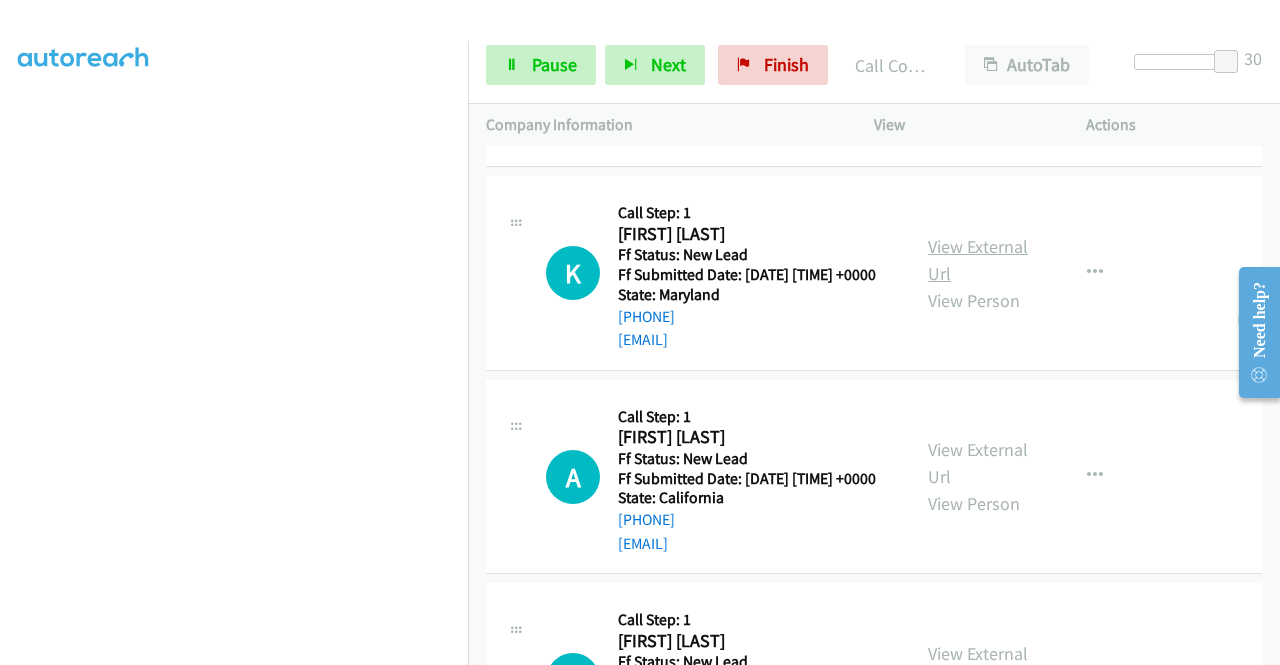 click on "View External Url" at bounding box center (978, 260) 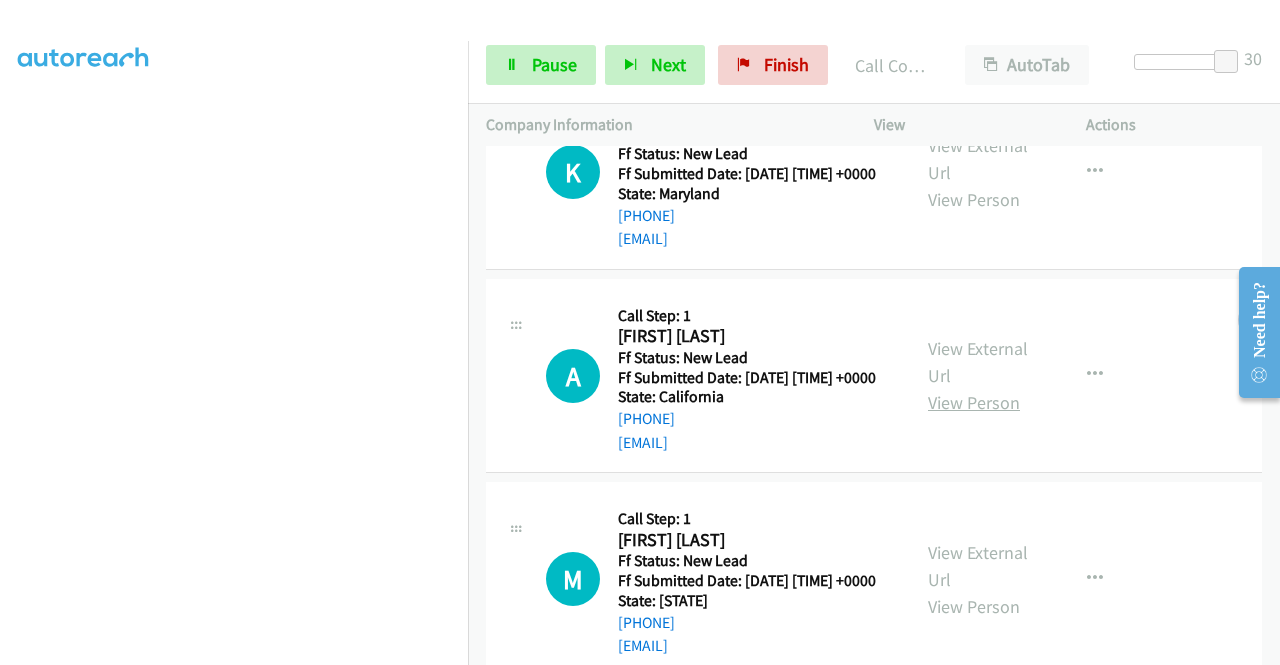 scroll, scrollTop: 2058, scrollLeft: 0, axis: vertical 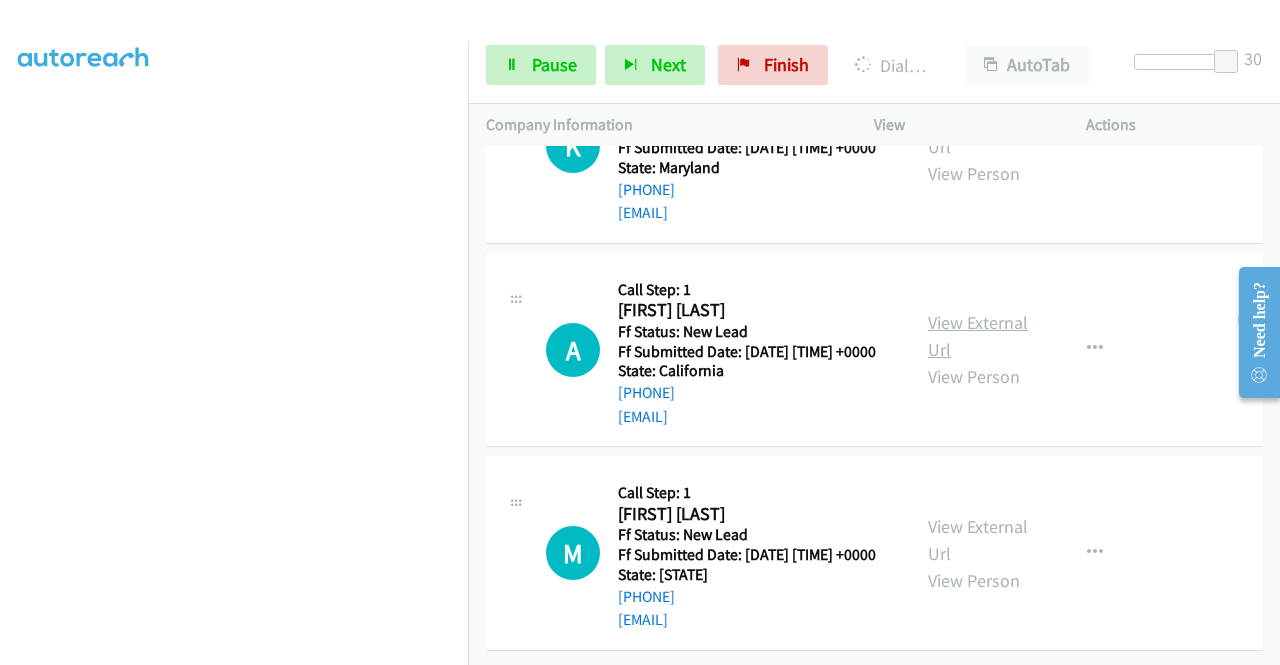 click on "View External Url" at bounding box center [978, 336] 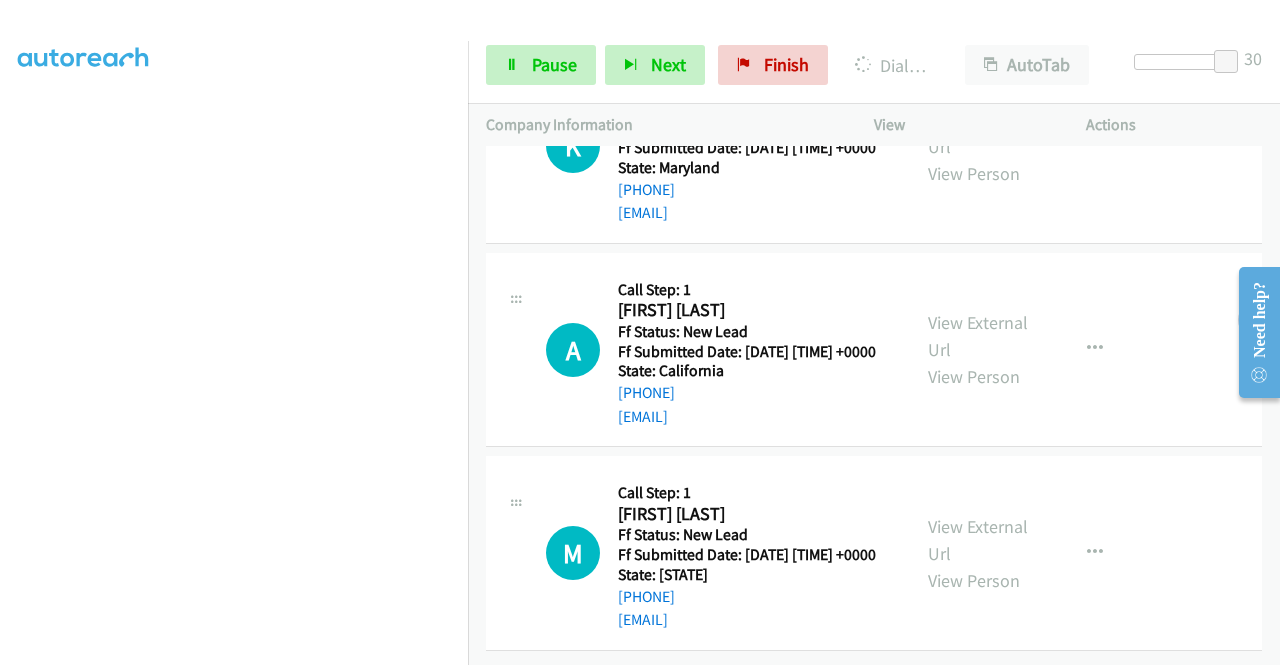 scroll, scrollTop: 2211, scrollLeft: 0, axis: vertical 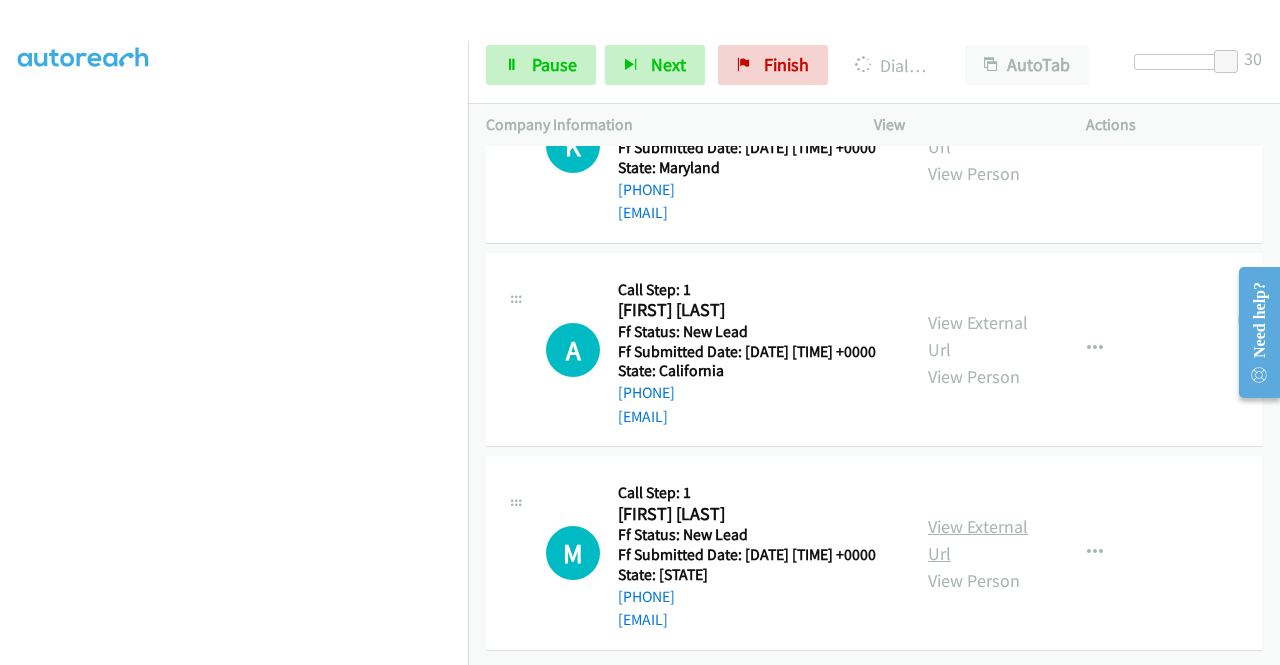 click on "View External Url" at bounding box center [978, 540] 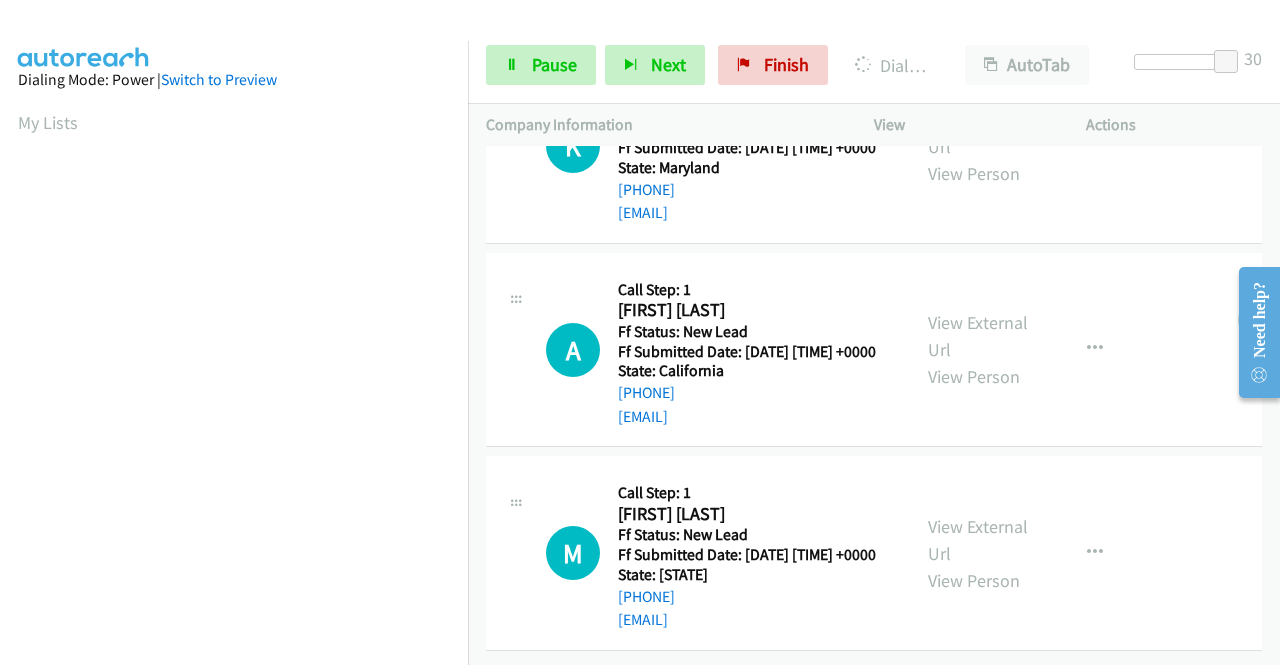 scroll, scrollTop: 456, scrollLeft: 0, axis: vertical 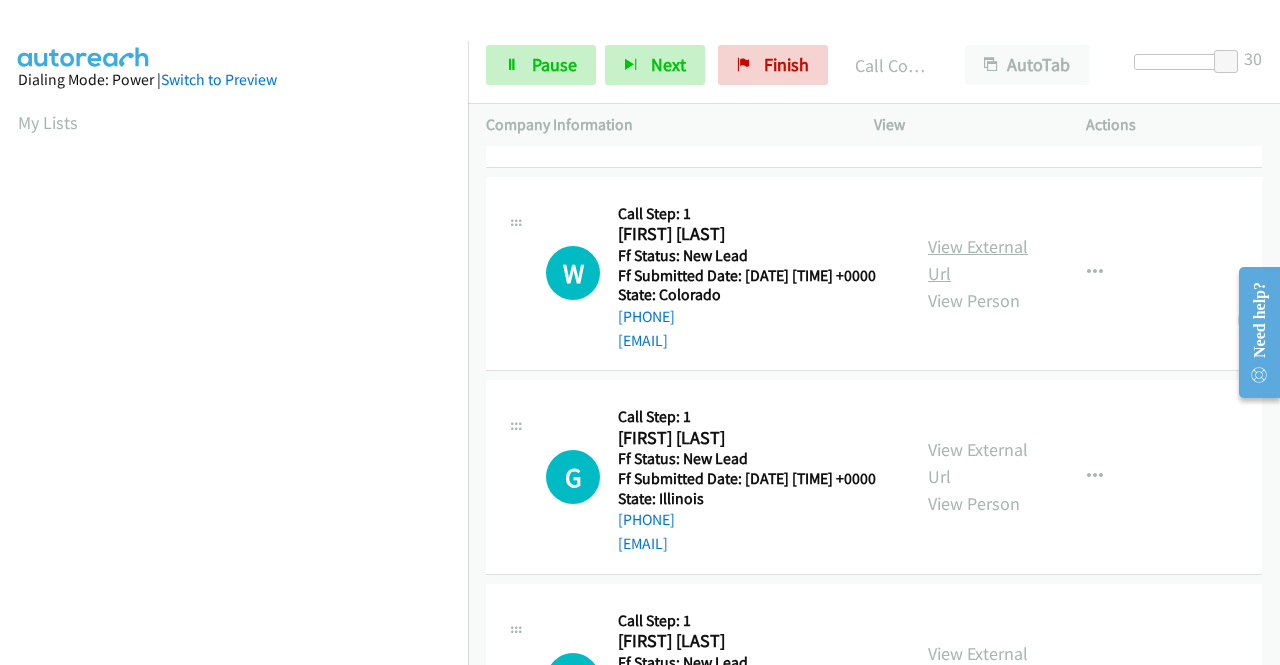 click on "View External Url" at bounding box center [978, 260] 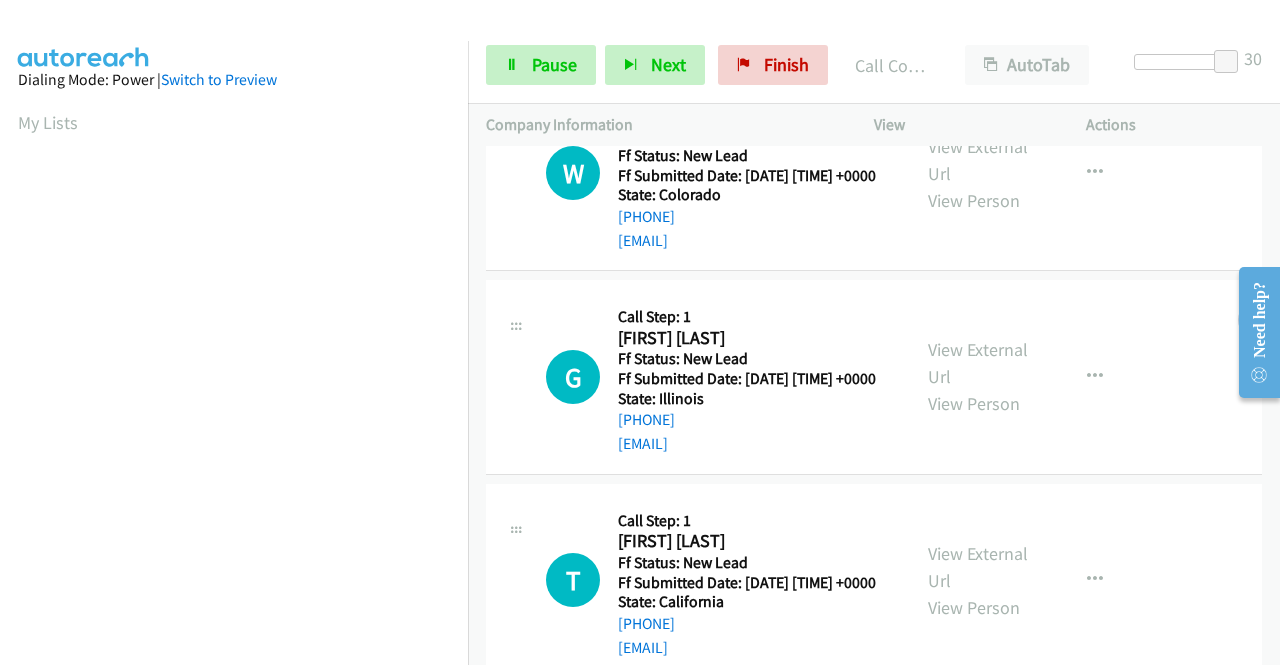 scroll, scrollTop: 2896, scrollLeft: 0, axis: vertical 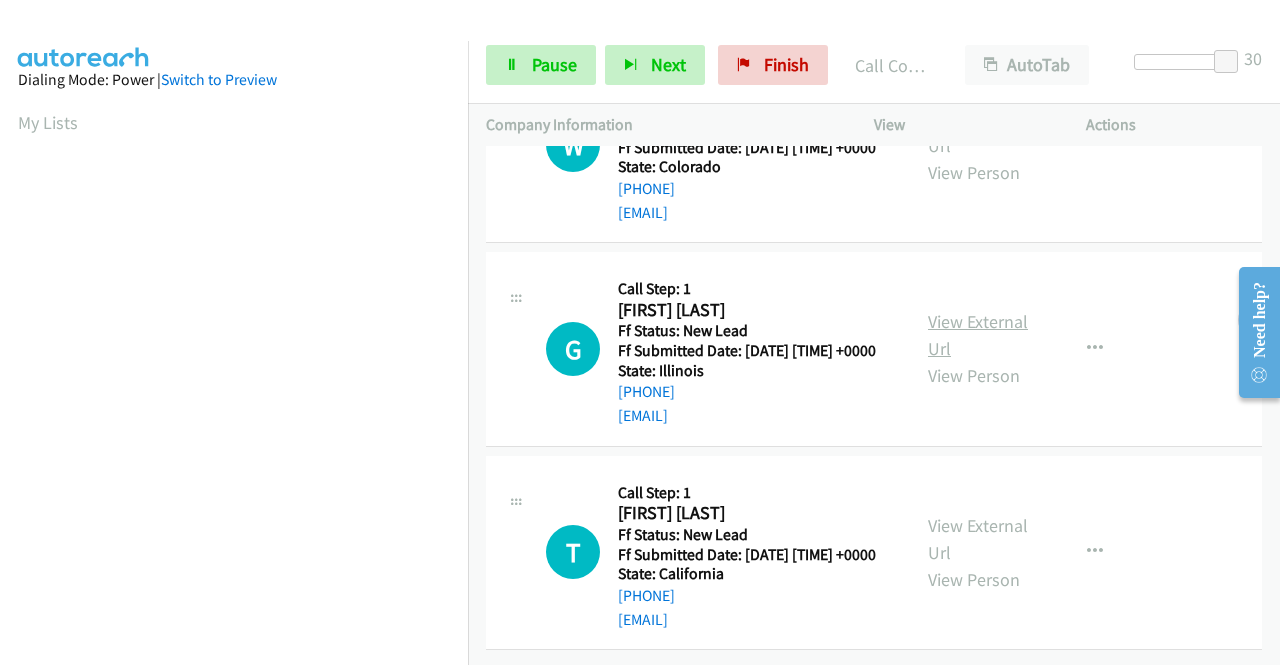 click on "View External Url" at bounding box center (978, 335) 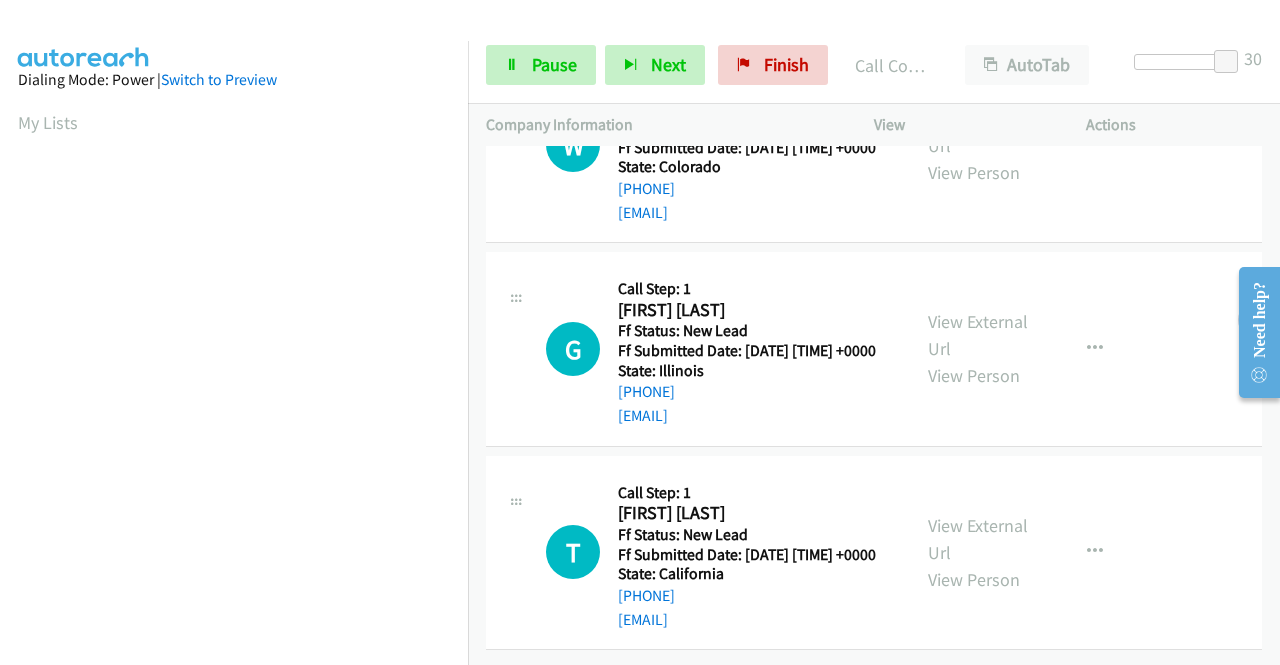 scroll, scrollTop: 3006, scrollLeft: 0, axis: vertical 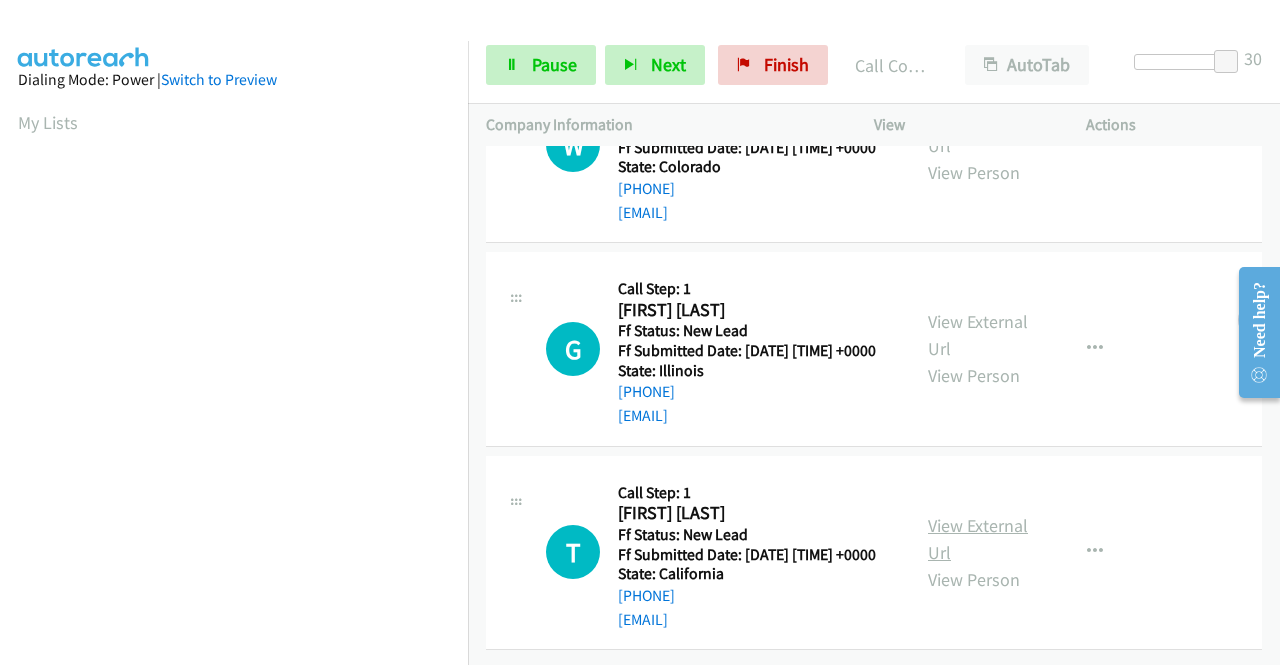 click on "View External Url" at bounding box center (978, 539) 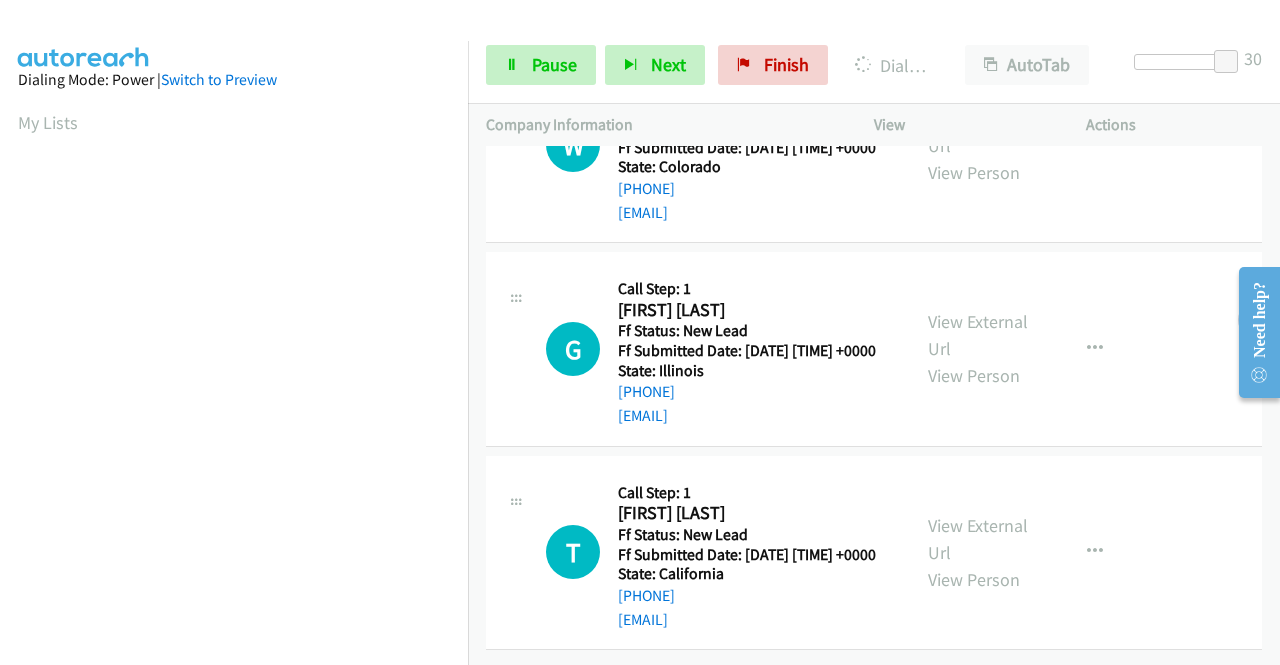 scroll, scrollTop: 456, scrollLeft: 0, axis: vertical 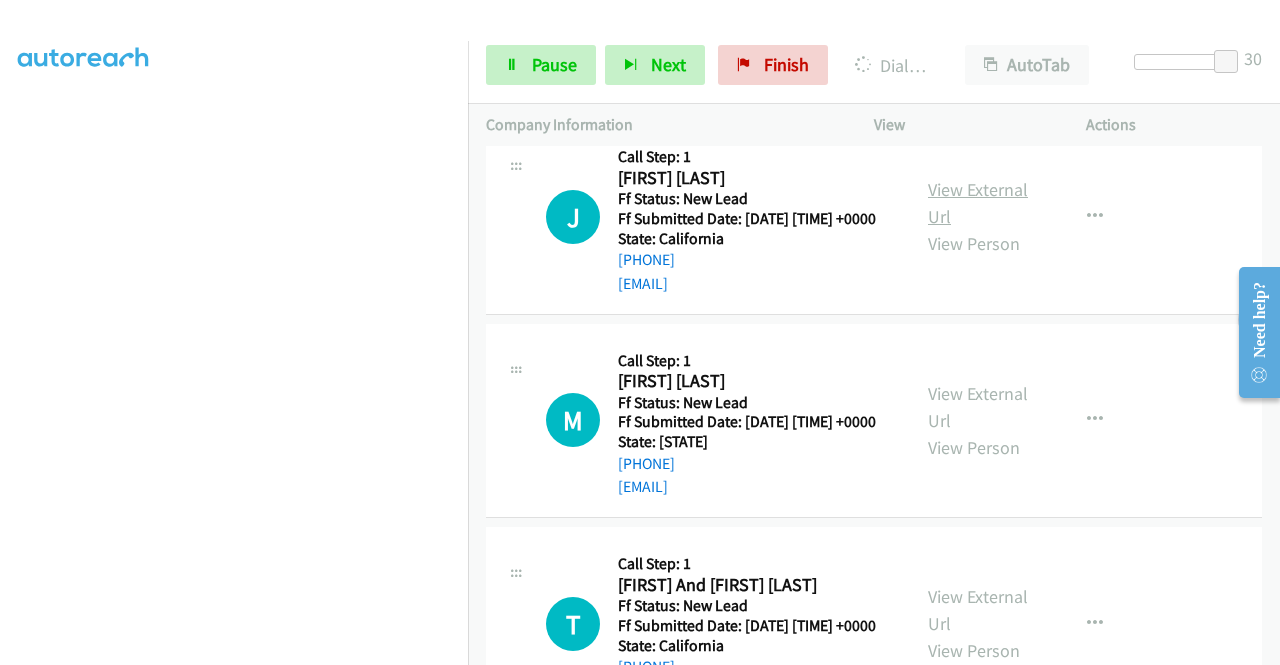 click on "View External Url" at bounding box center [978, 203] 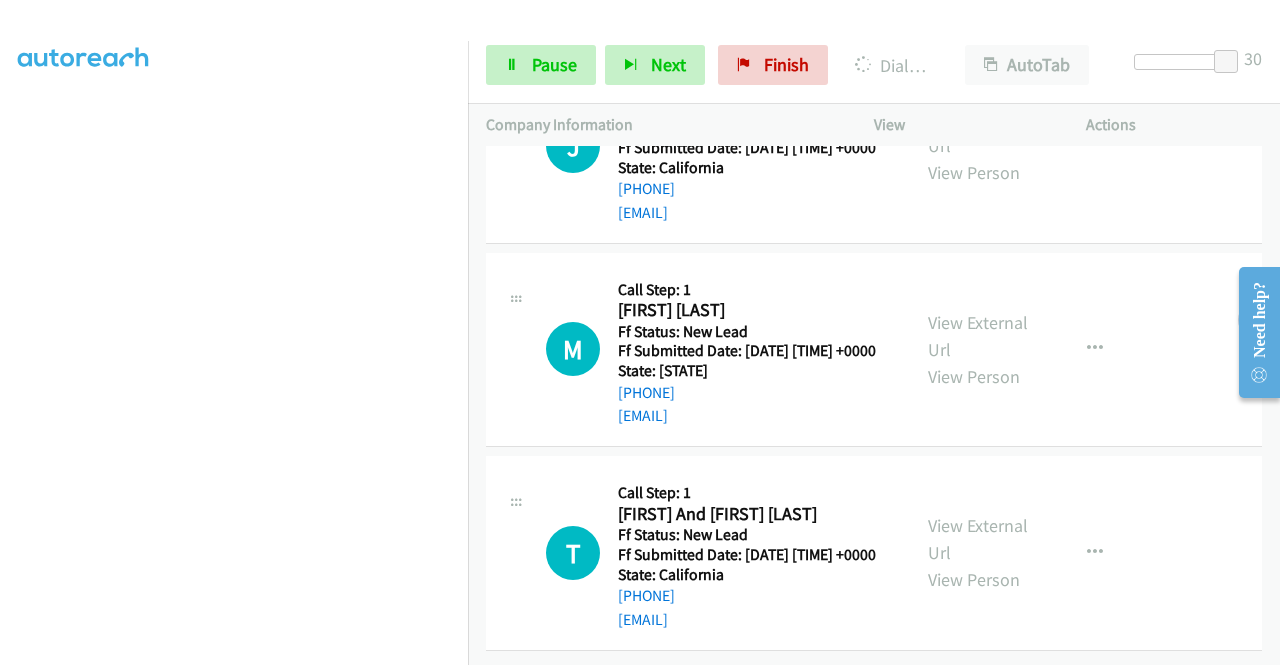 scroll, scrollTop: 3691, scrollLeft: 0, axis: vertical 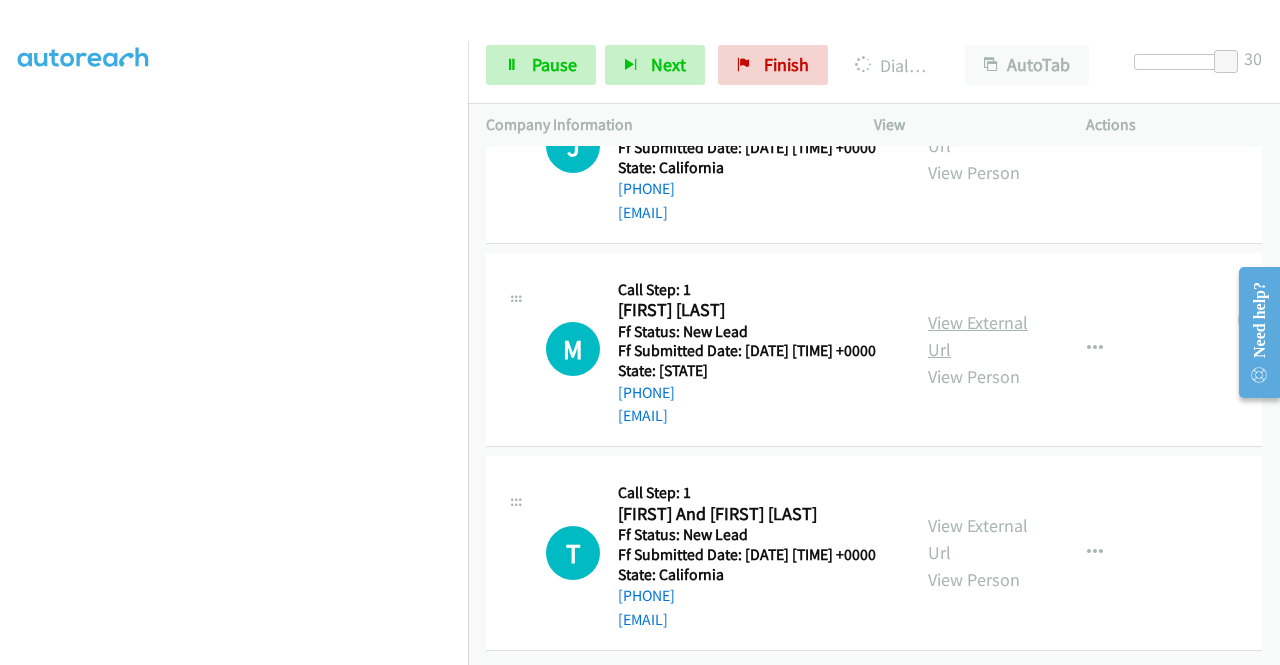click on "View External Url" at bounding box center [978, 336] 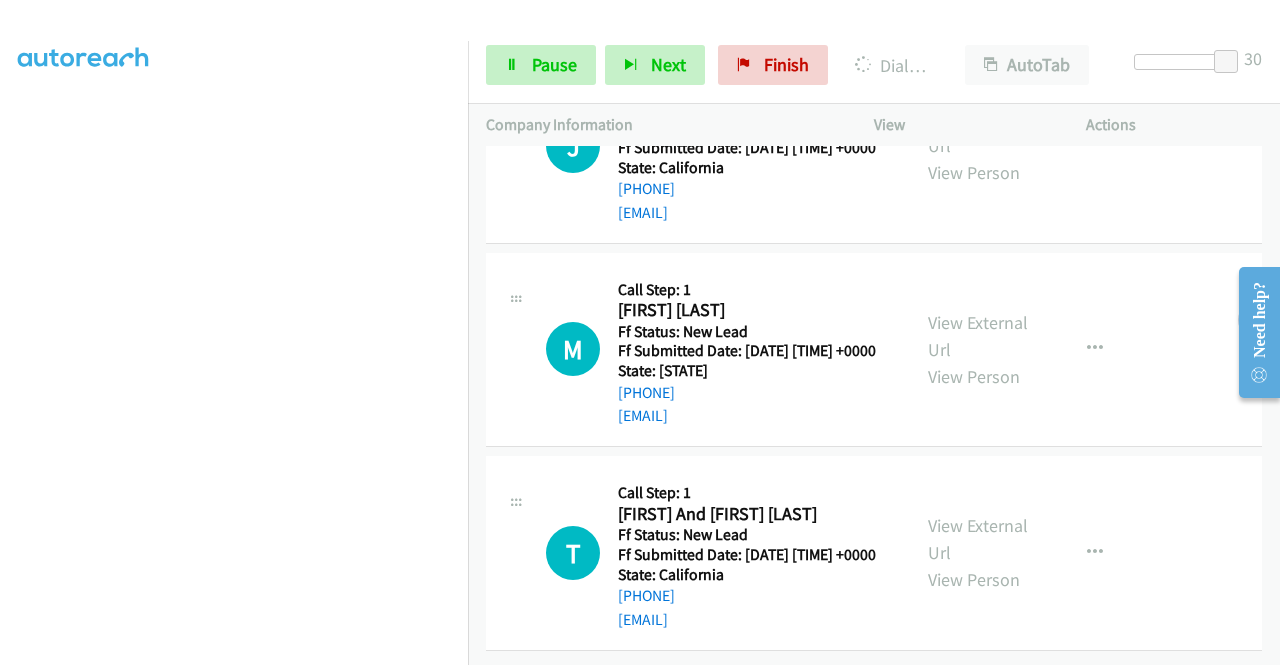 scroll, scrollTop: 3802, scrollLeft: 0, axis: vertical 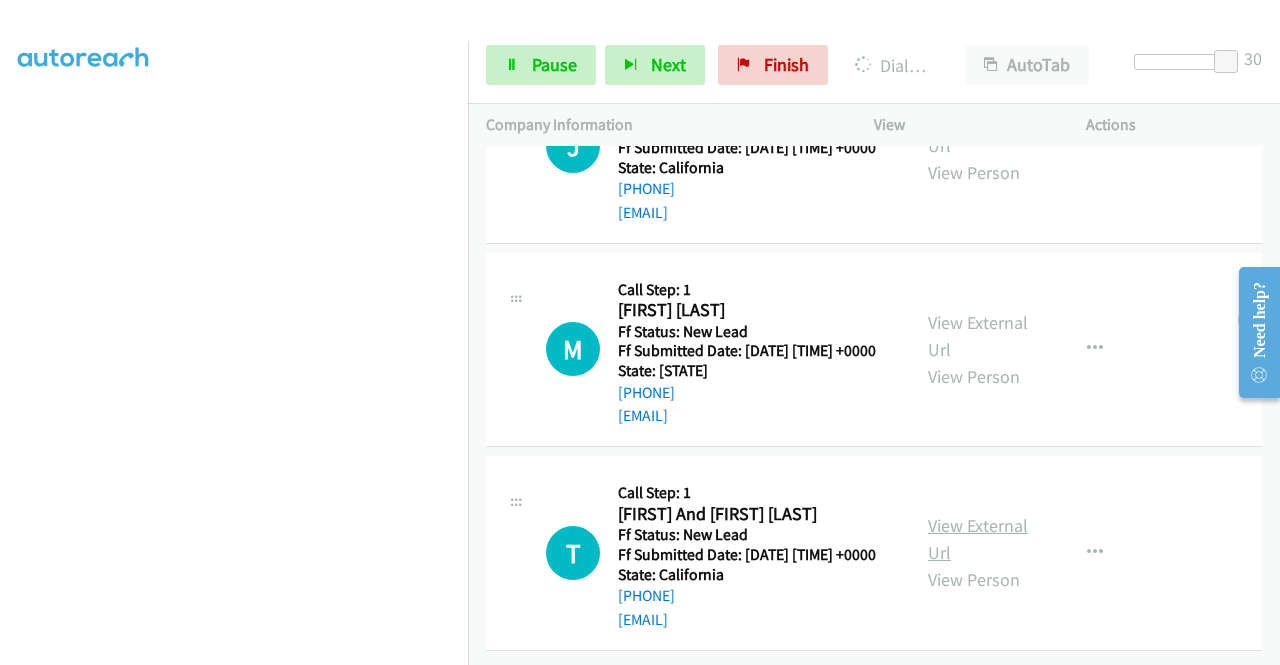 click on "View External Url" at bounding box center [978, 539] 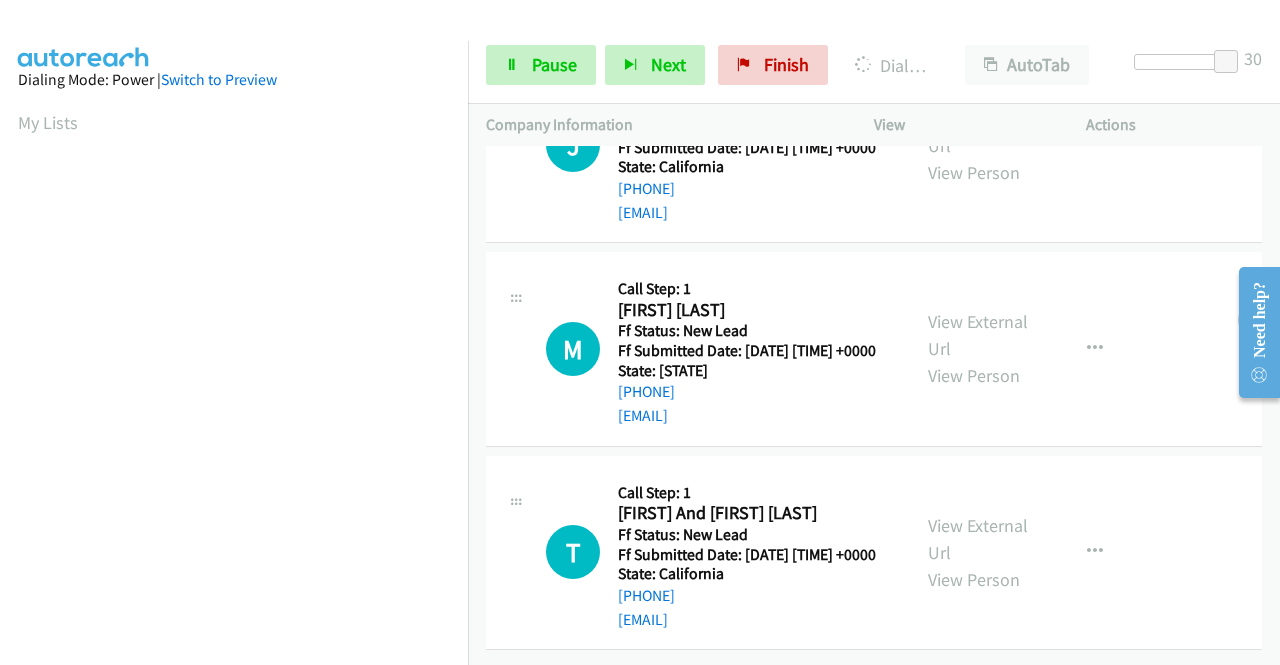 scroll, scrollTop: 456, scrollLeft: 0, axis: vertical 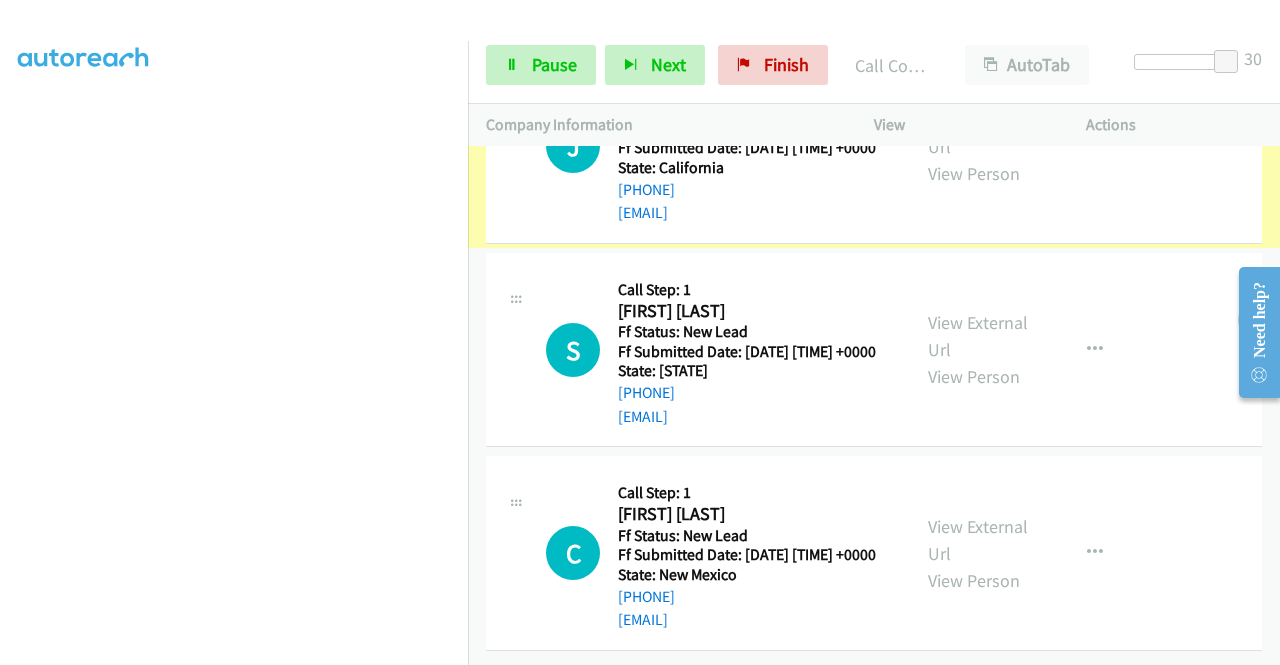 click on "View External Url" at bounding box center (978, 133) 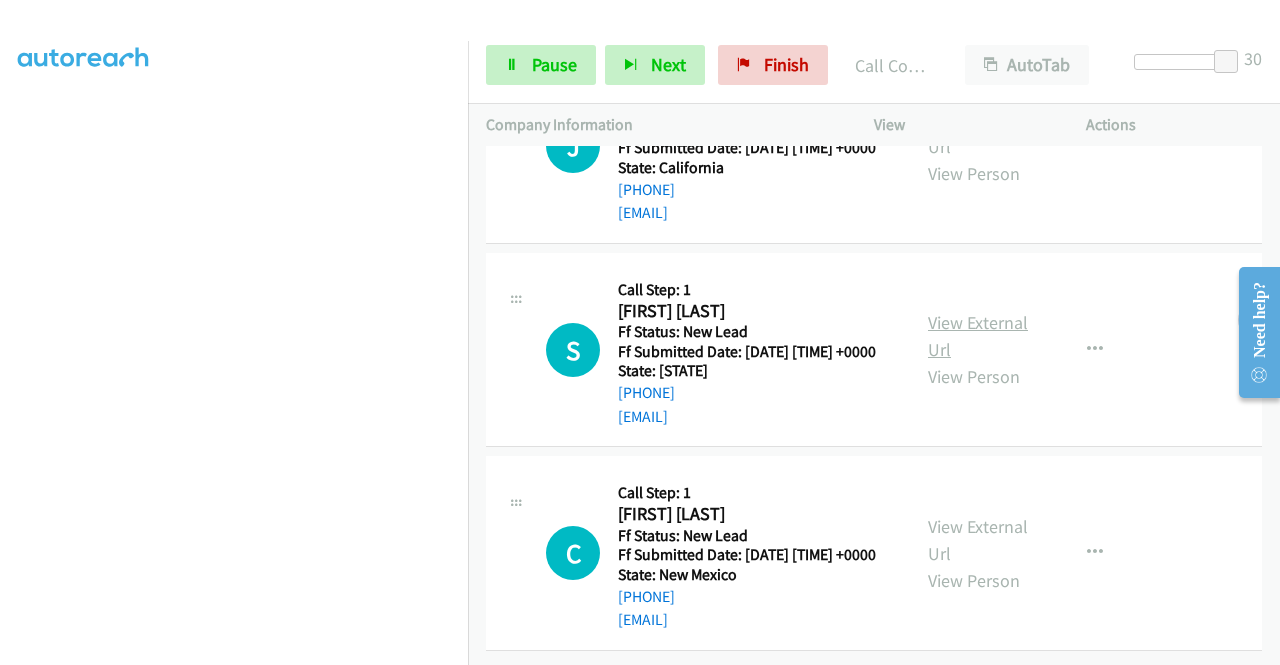 scroll, scrollTop: 4586, scrollLeft: 0, axis: vertical 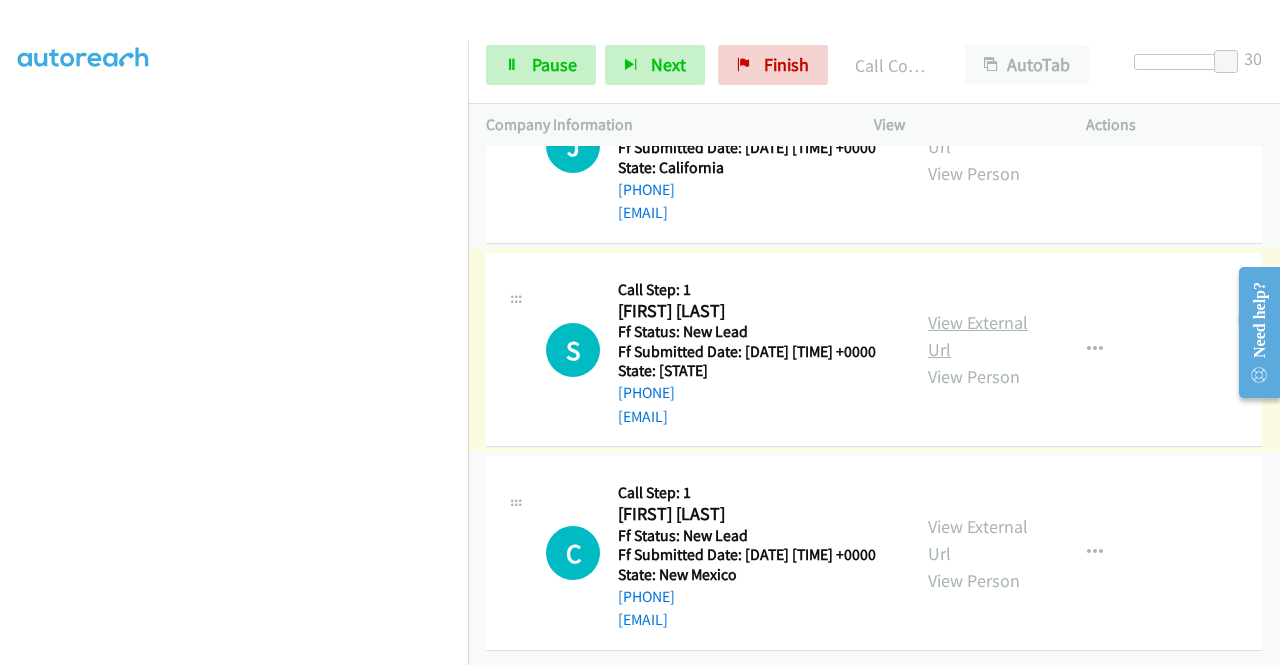 click on "View External Url" at bounding box center (978, 336) 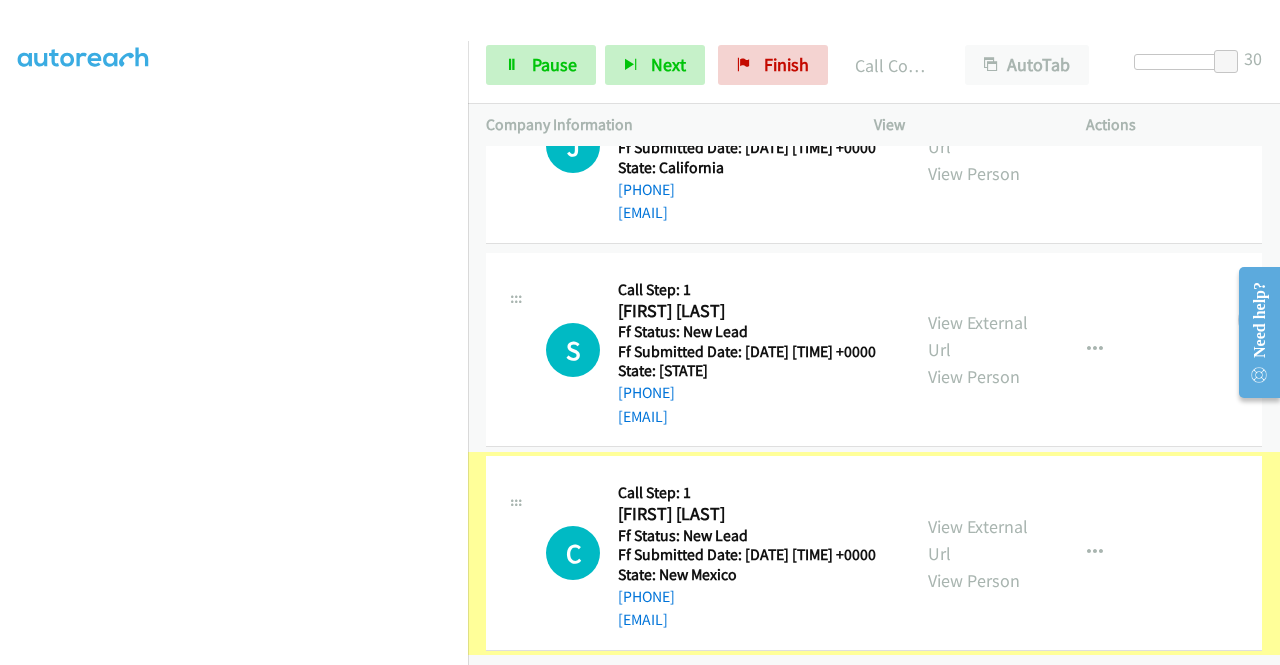 scroll, scrollTop: 4597, scrollLeft: 0, axis: vertical 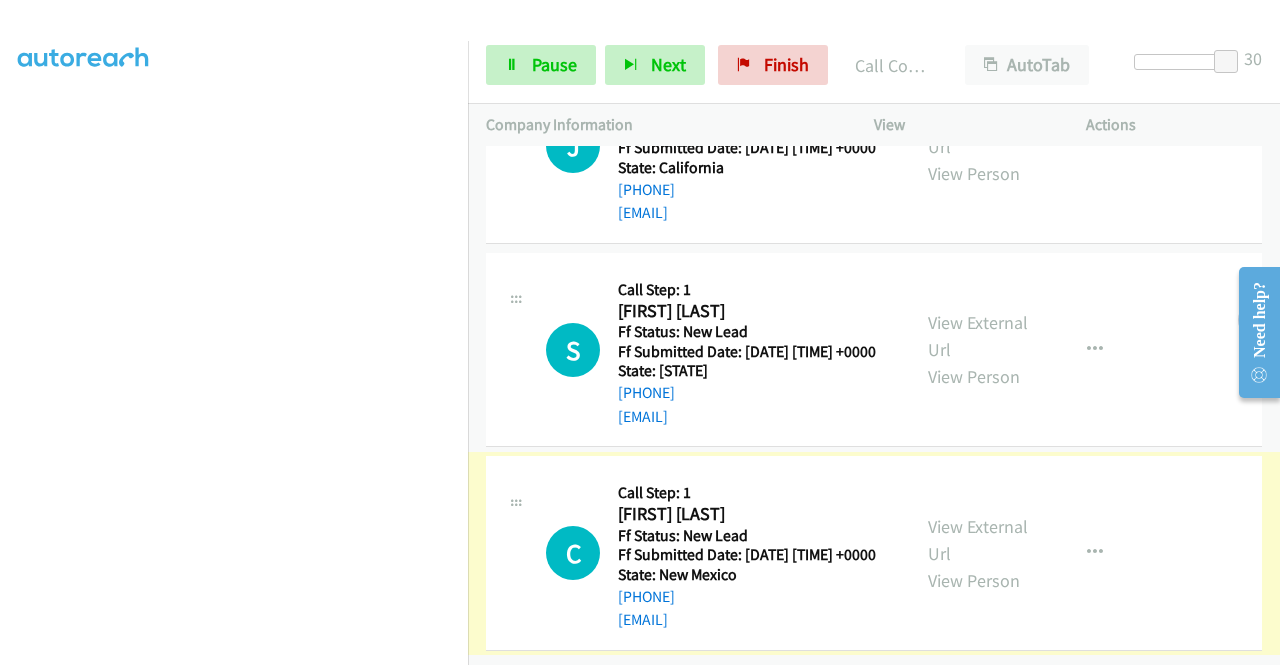 click on "View External Url
View Person" at bounding box center (980, 553) 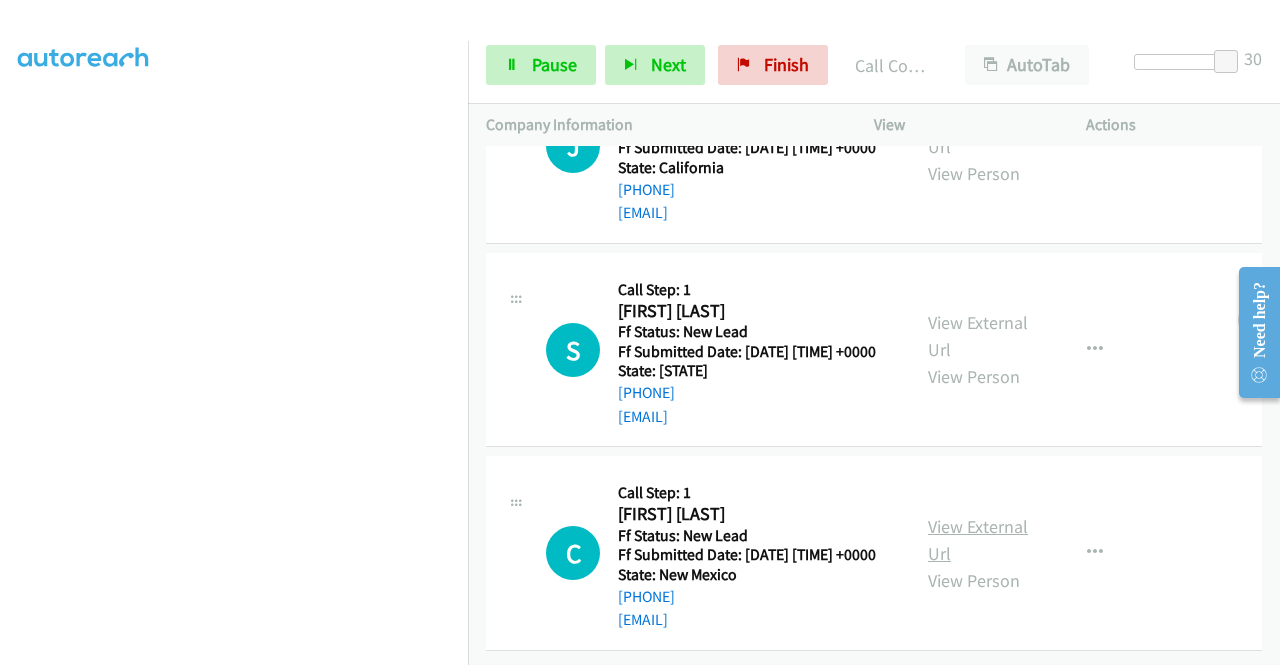 click on "View External Url" at bounding box center [978, 540] 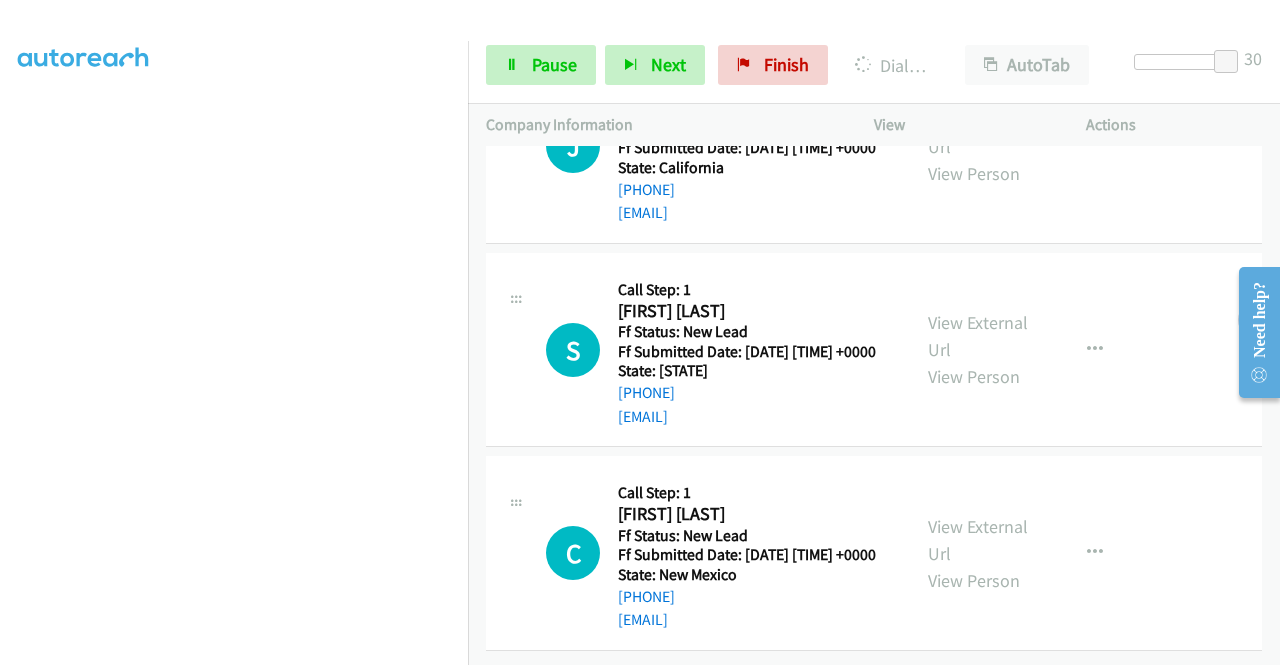 scroll, scrollTop: 456, scrollLeft: 0, axis: vertical 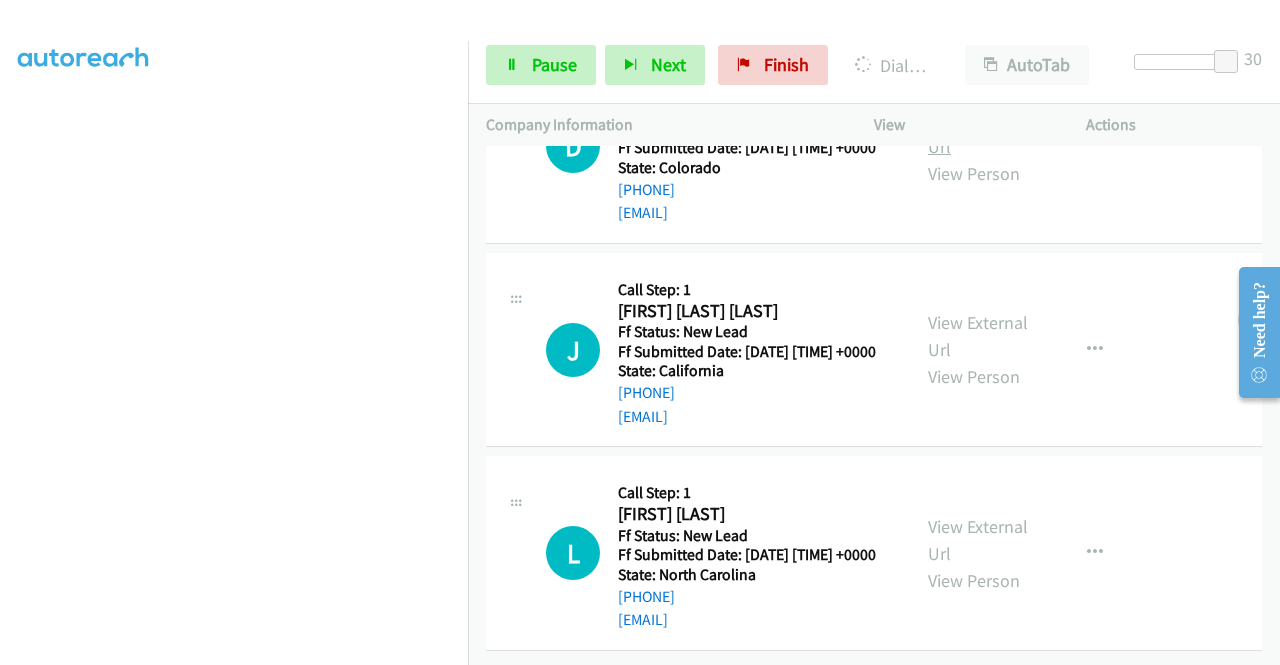 click on "View External Url" at bounding box center [978, 133] 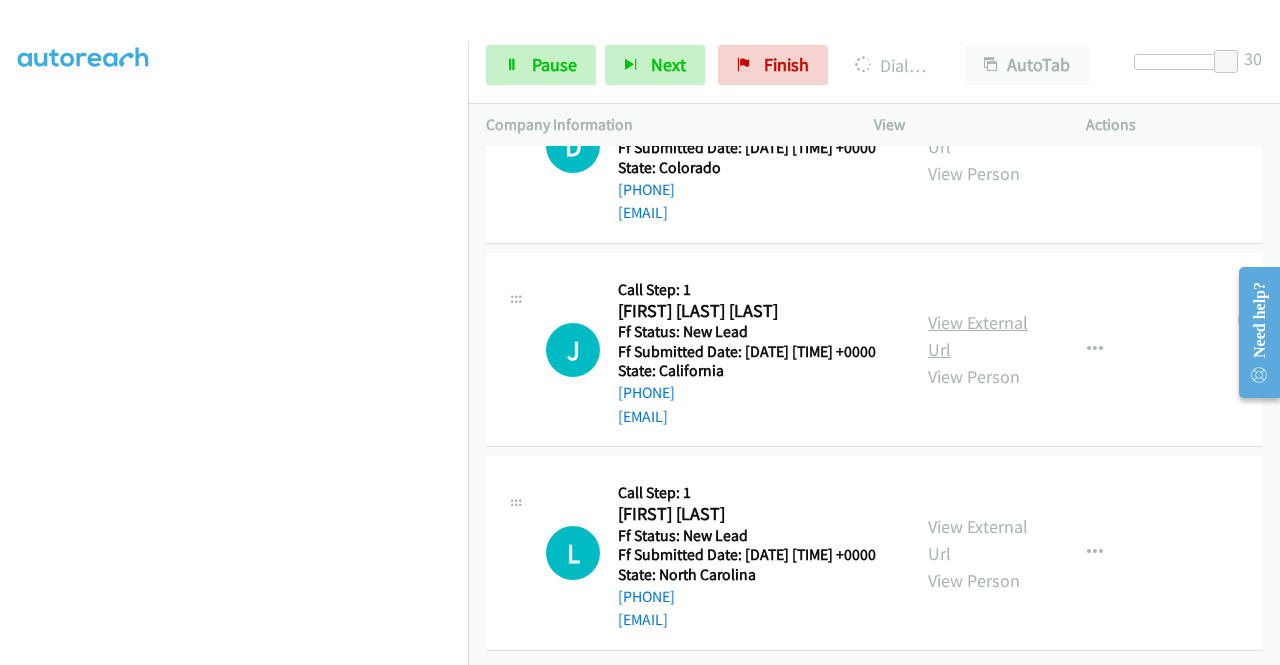 click on "View External Url" at bounding box center (978, 336) 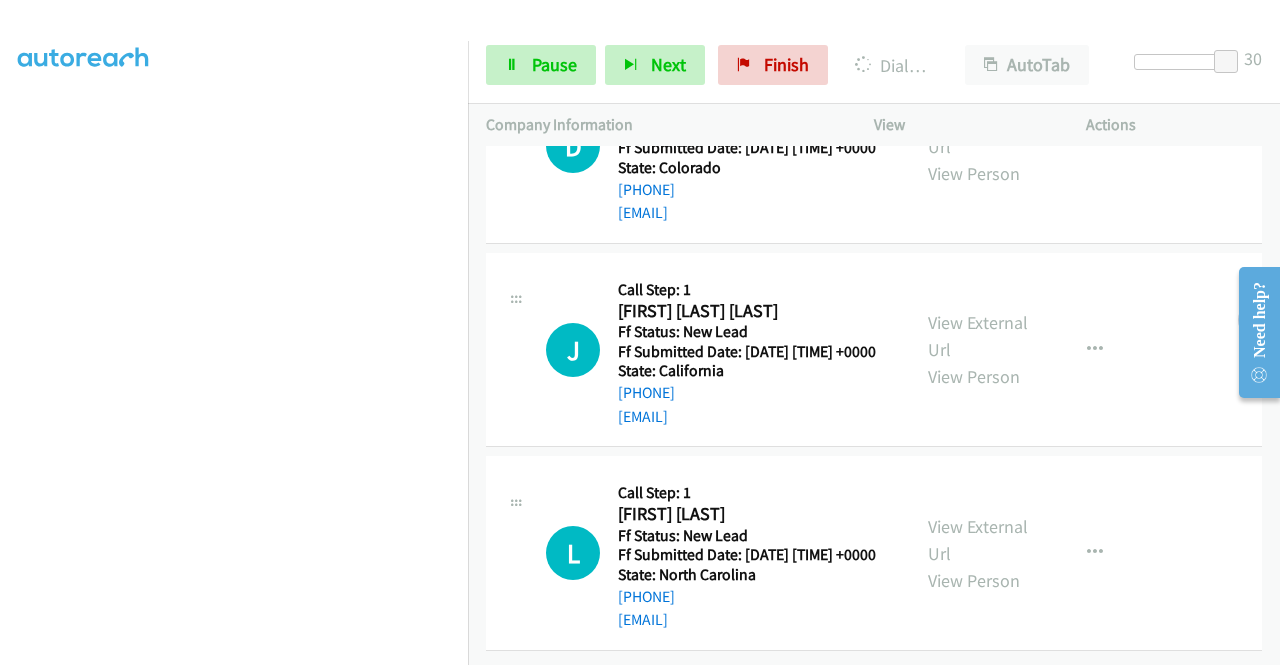 scroll, scrollTop: 5435, scrollLeft: 0, axis: vertical 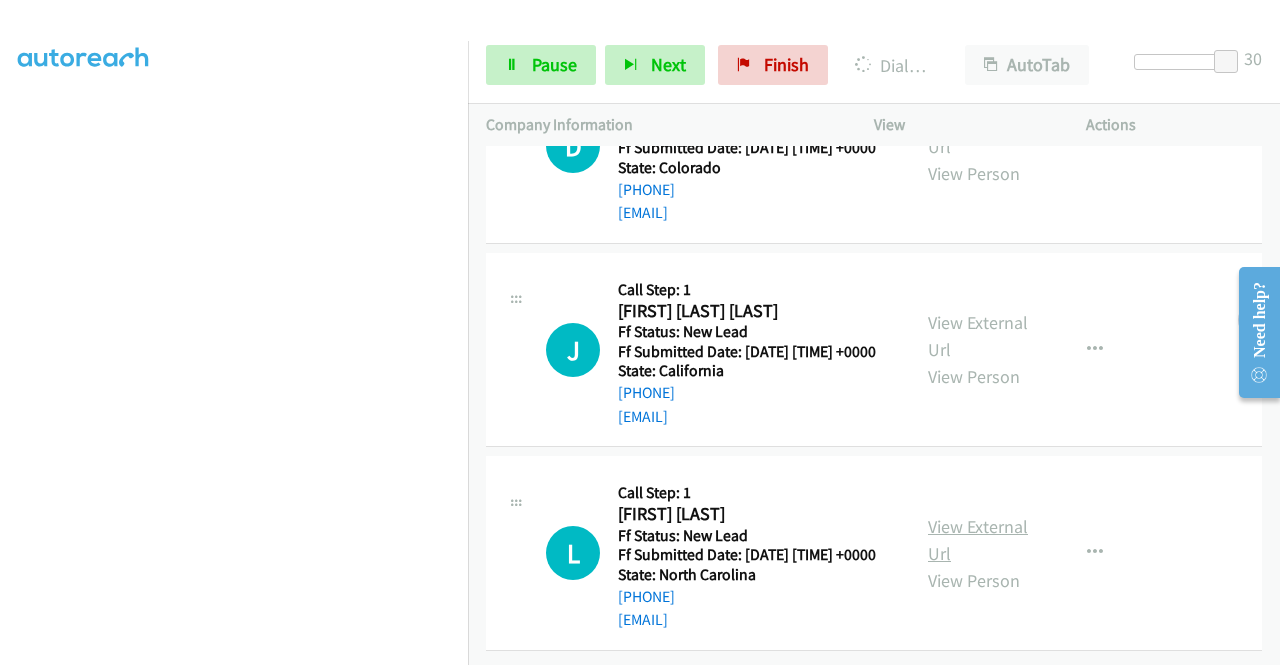 click on "View External Url" at bounding box center [978, 540] 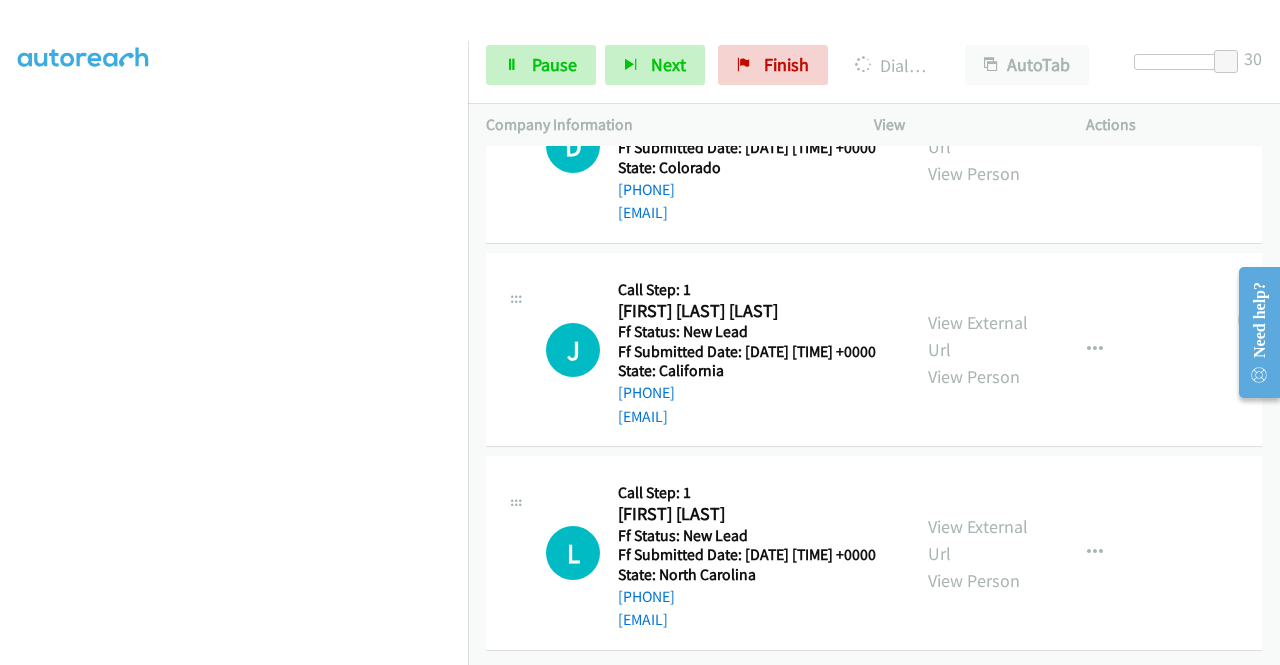 scroll, scrollTop: 456, scrollLeft: 0, axis: vertical 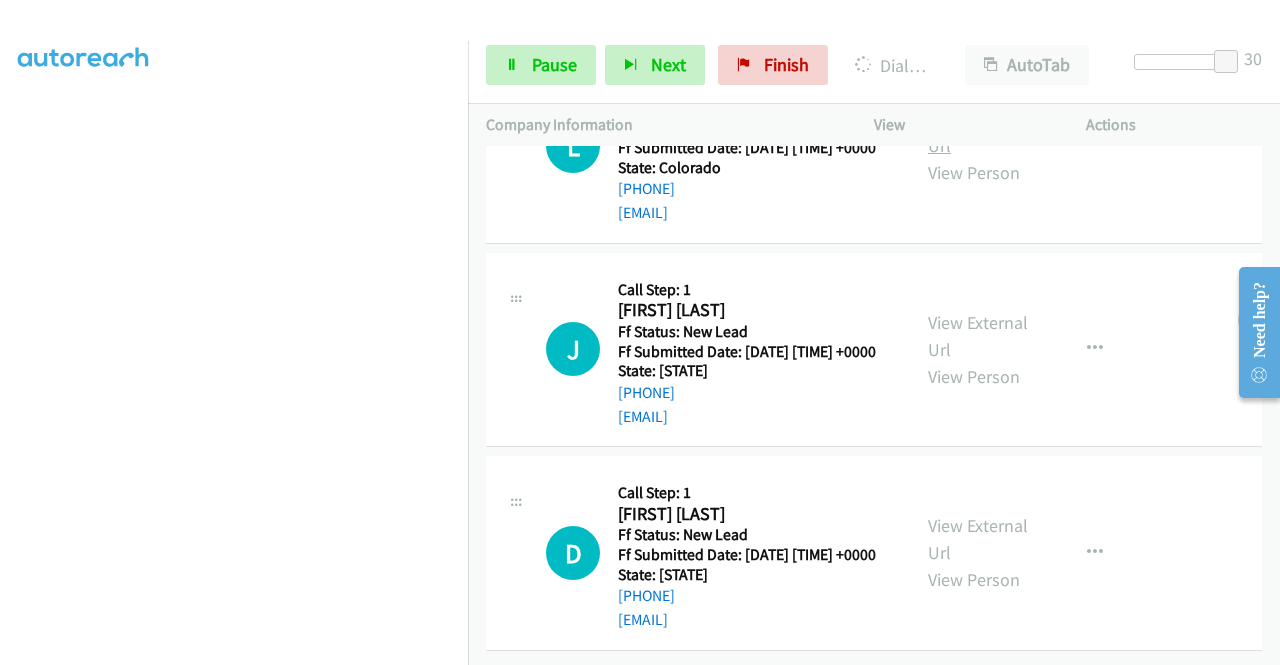 click on "View External Url" at bounding box center (978, 132) 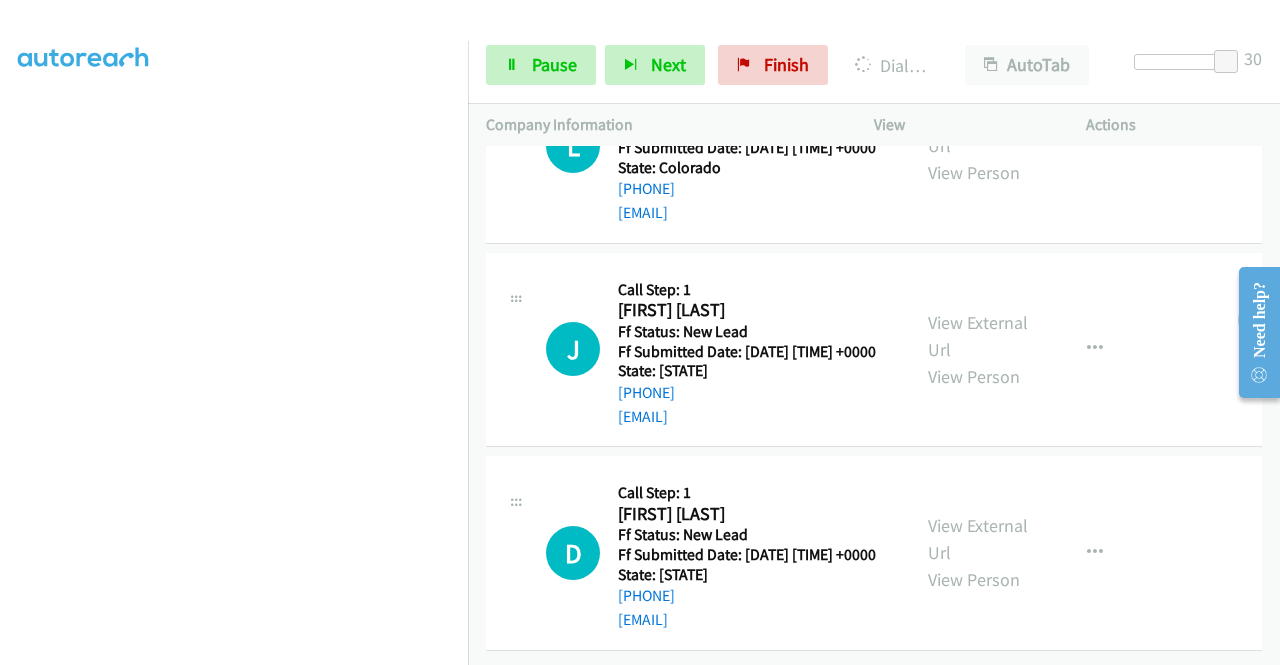 scroll, scrollTop: 6077, scrollLeft: 0, axis: vertical 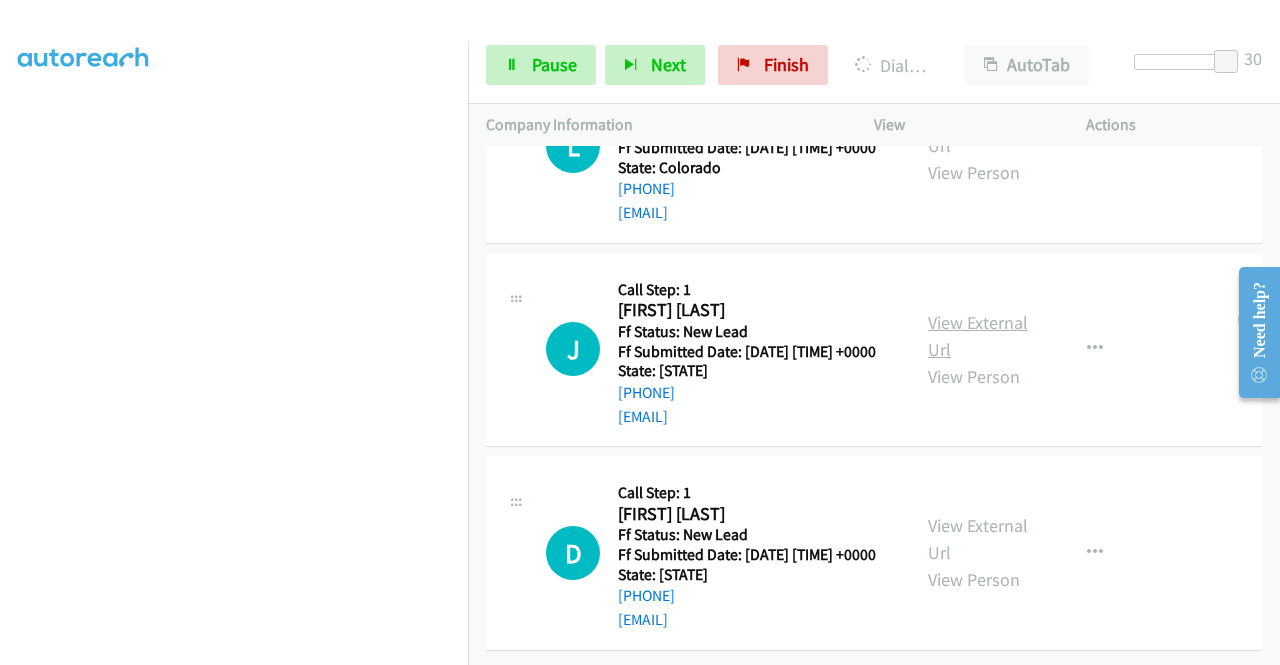 click on "View External Url" at bounding box center [978, 336] 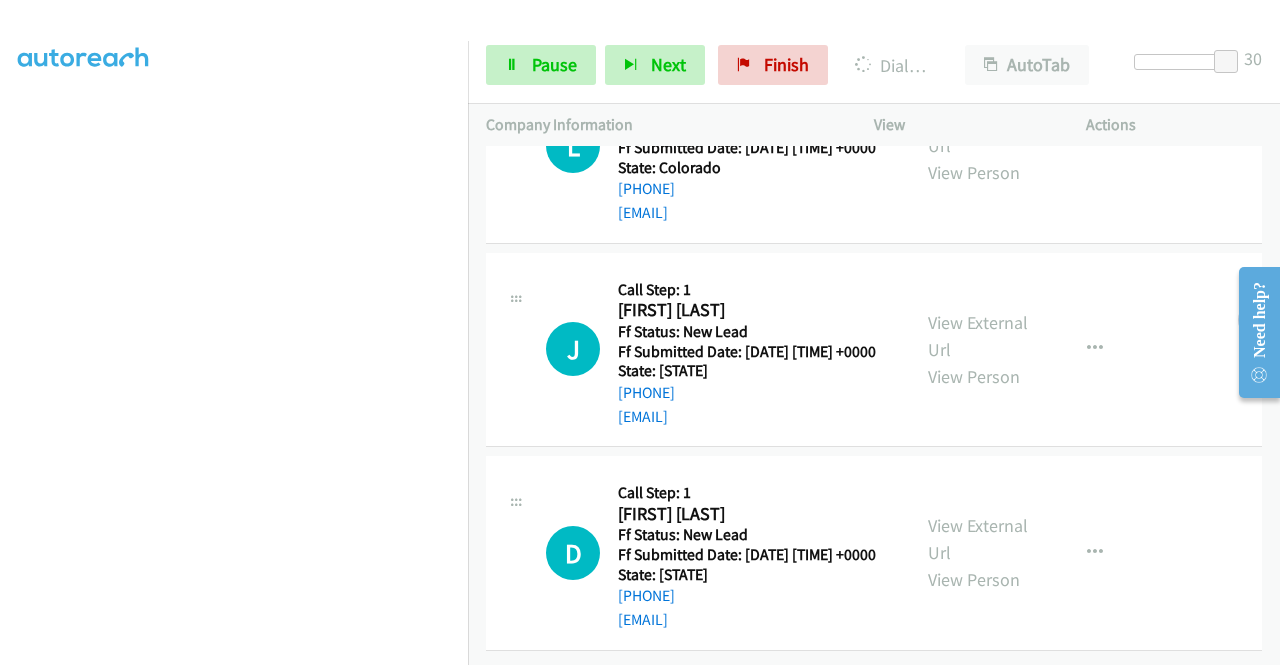 scroll, scrollTop: 6188, scrollLeft: 0, axis: vertical 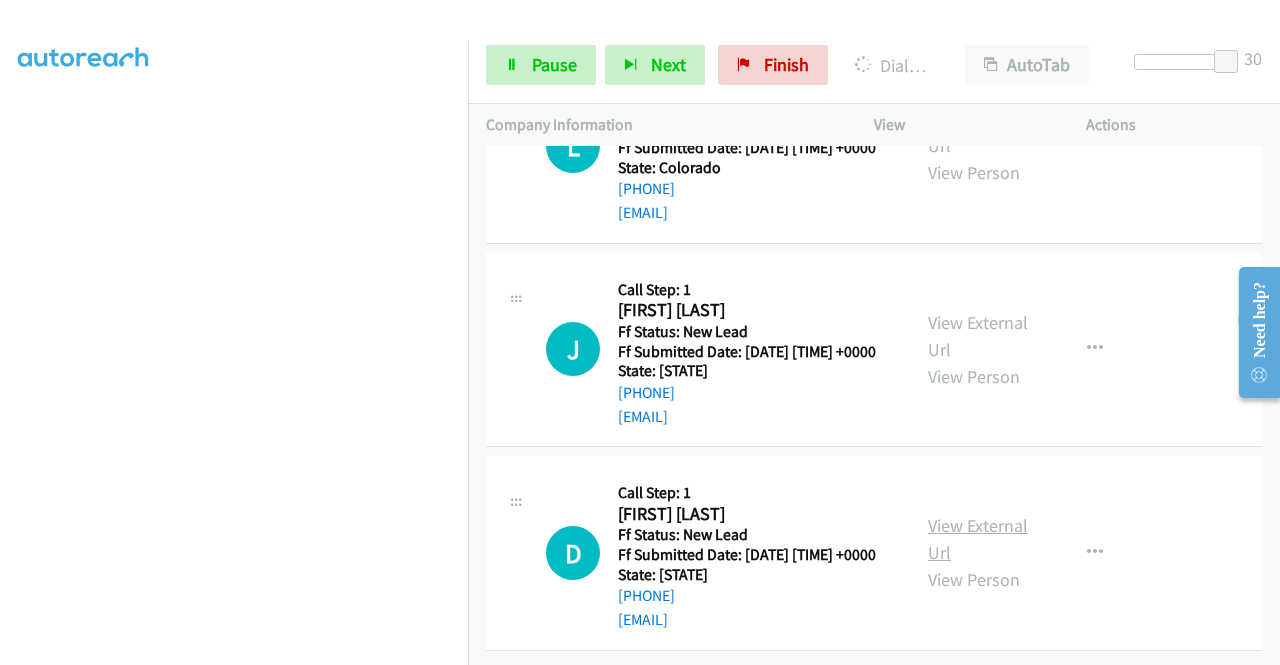 click on "View External Url" at bounding box center (978, 539) 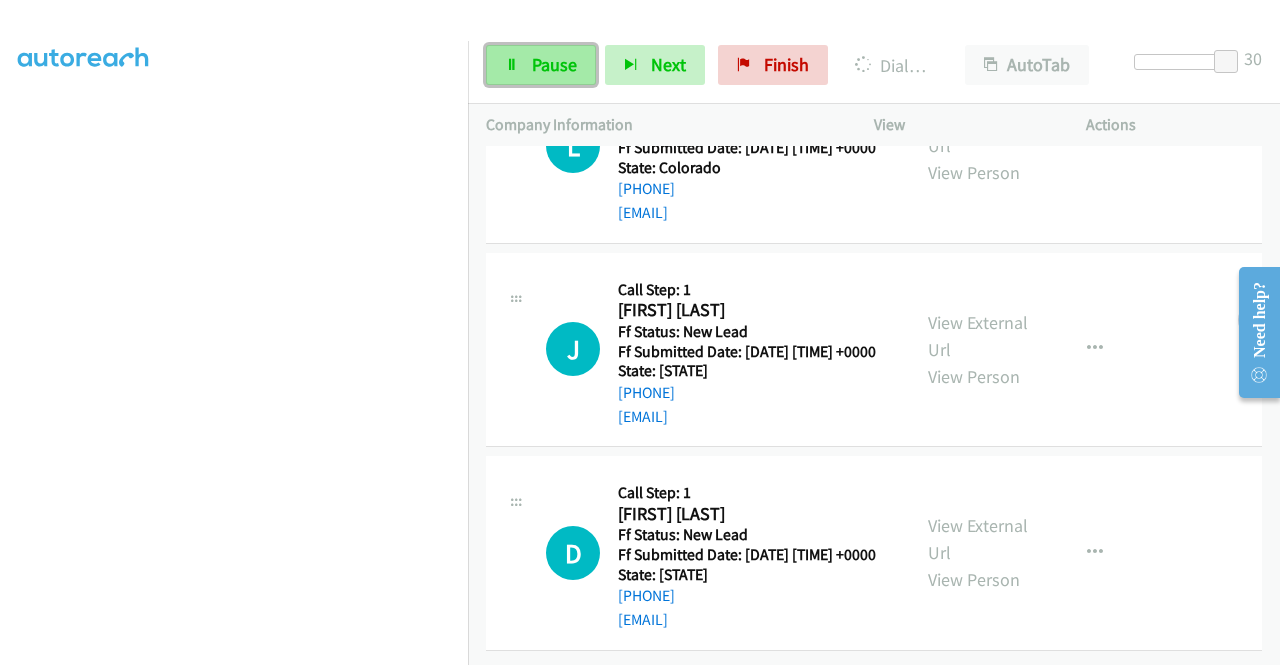 click on "Pause" at bounding box center (554, 64) 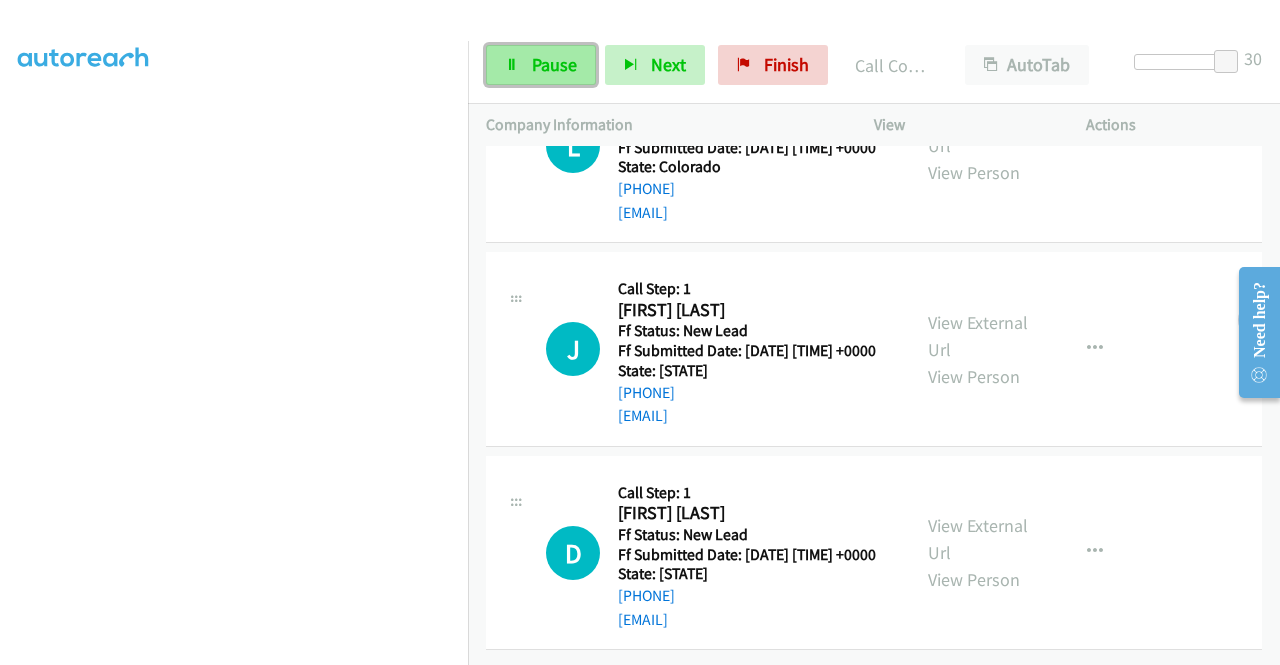 scroll, scrollTop: 6230, scrollLeft: 0, axis: vertical 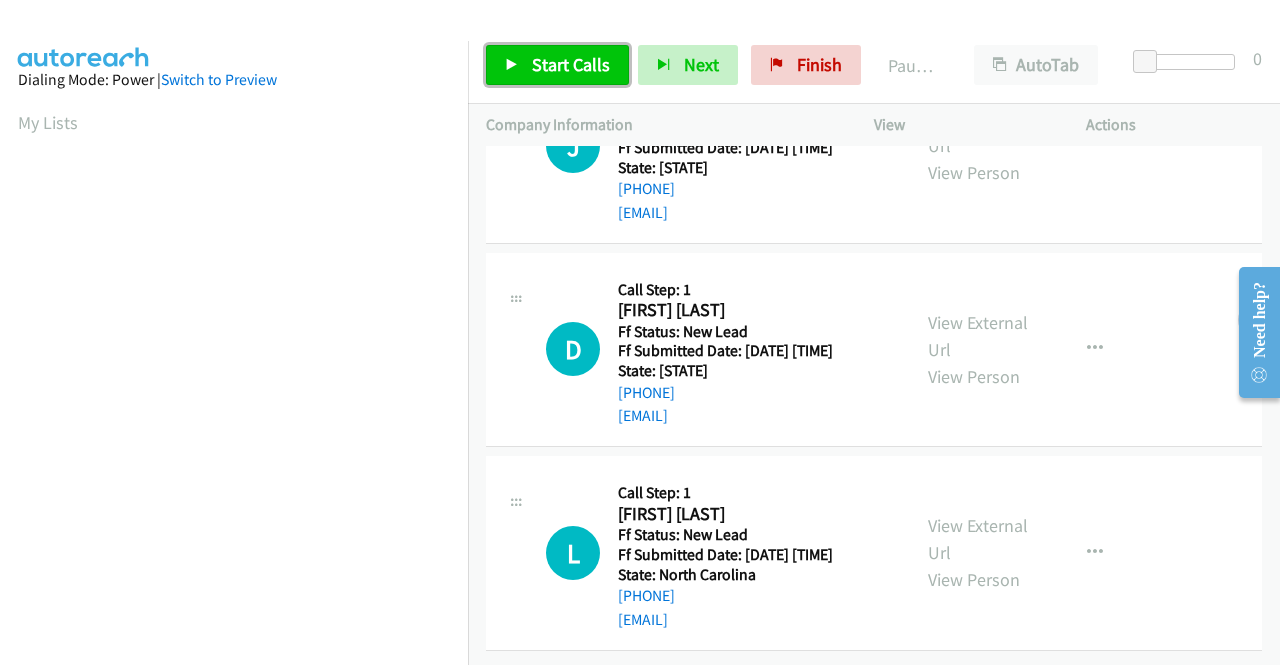 click on "Start Calls" at bounding box center [571, 64] 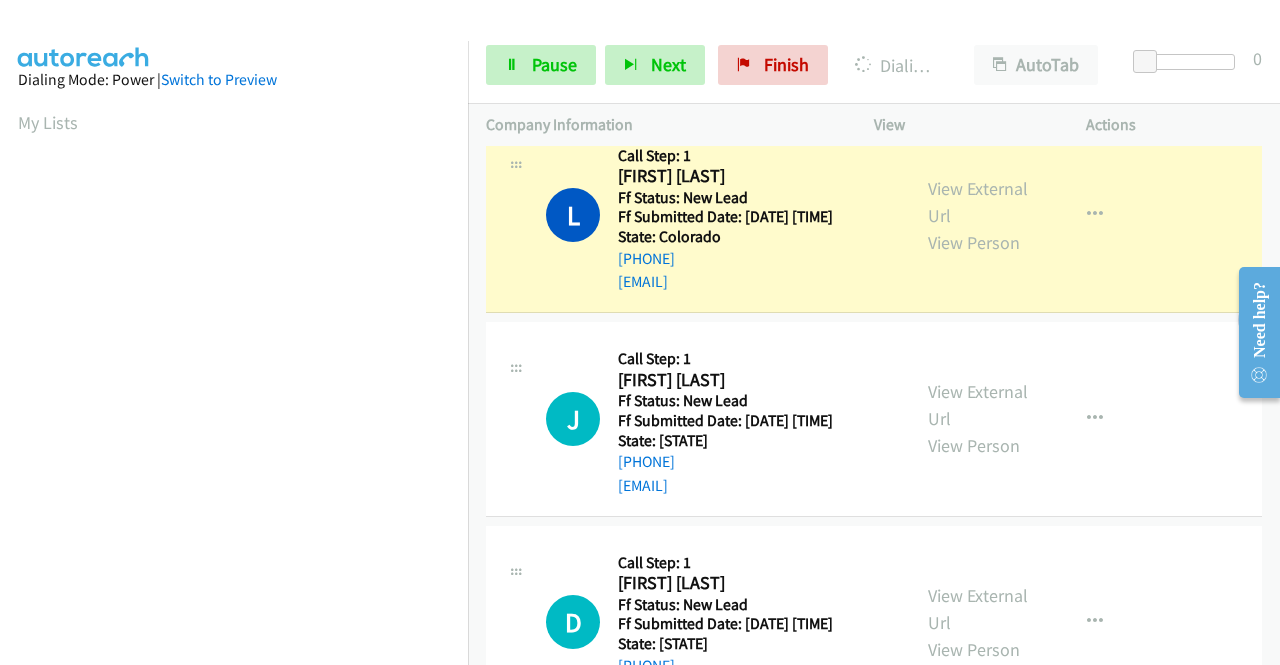 scroll, scrollTop: 0, scrollLeft: 0, axis: both 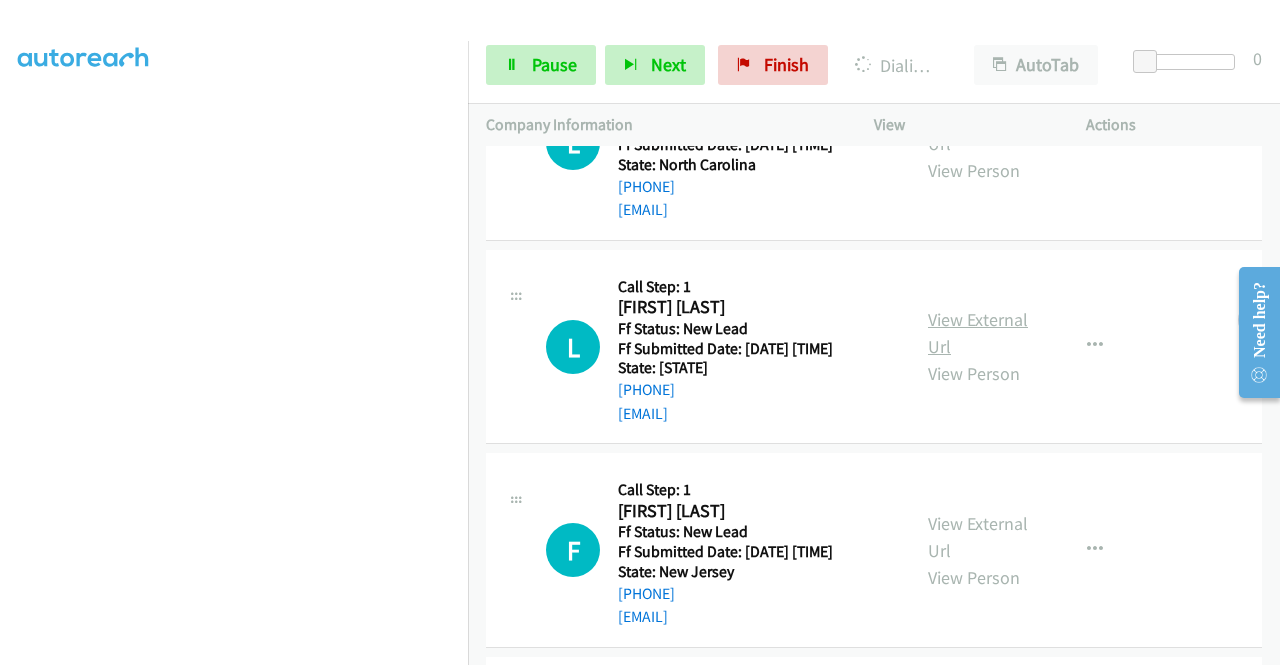 click on "View External Url" at bounding box center (978, 333) 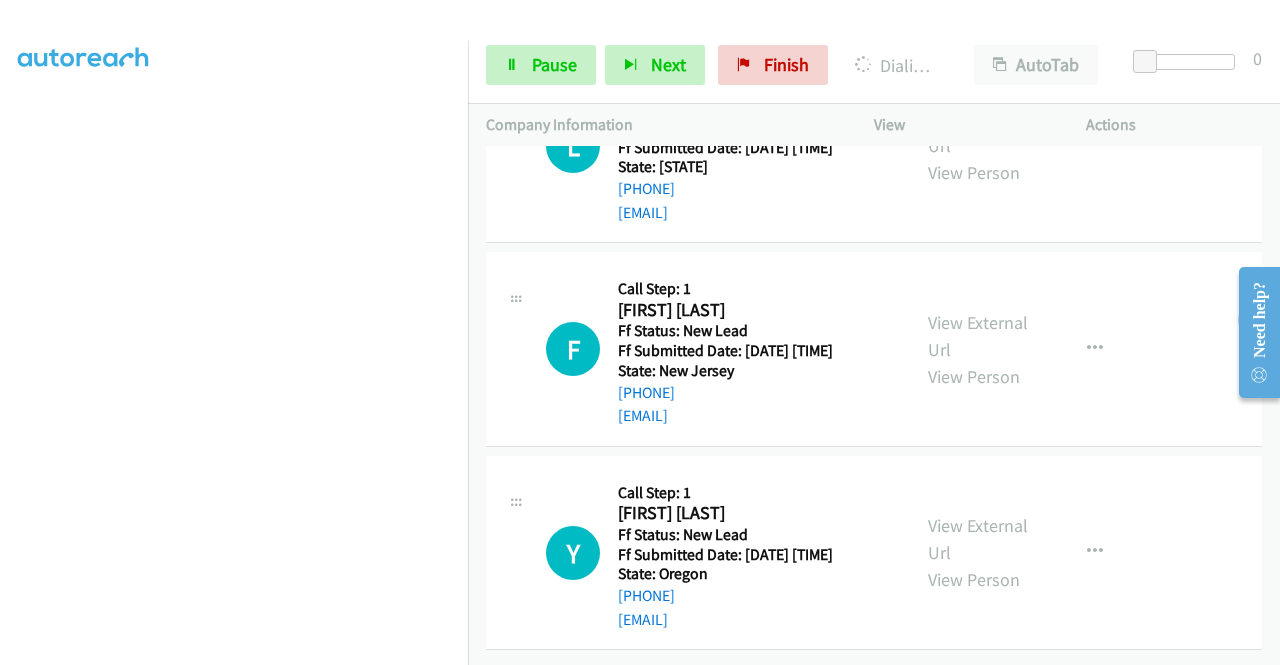 scroll, scrollTop: 1100, scrollLeft: 0, axis: vertical 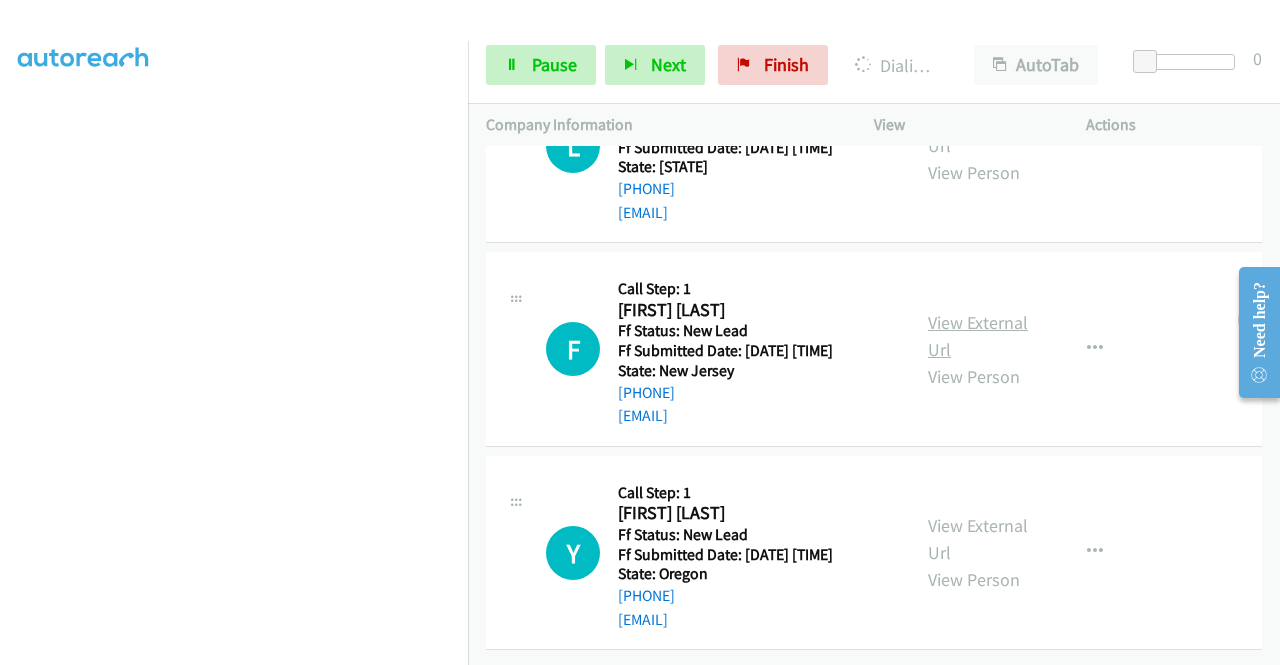 click on "View External Url" at bounding box center (978, 336) 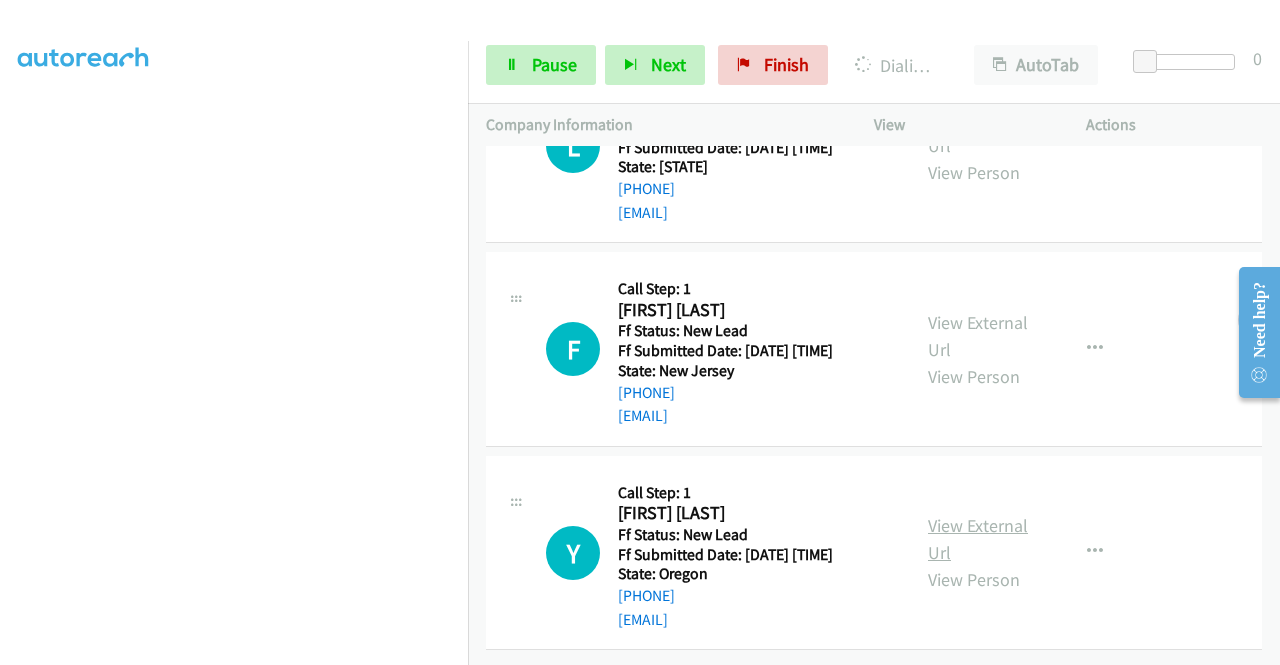 click on "View External Url" at bounding box center [978, 539] 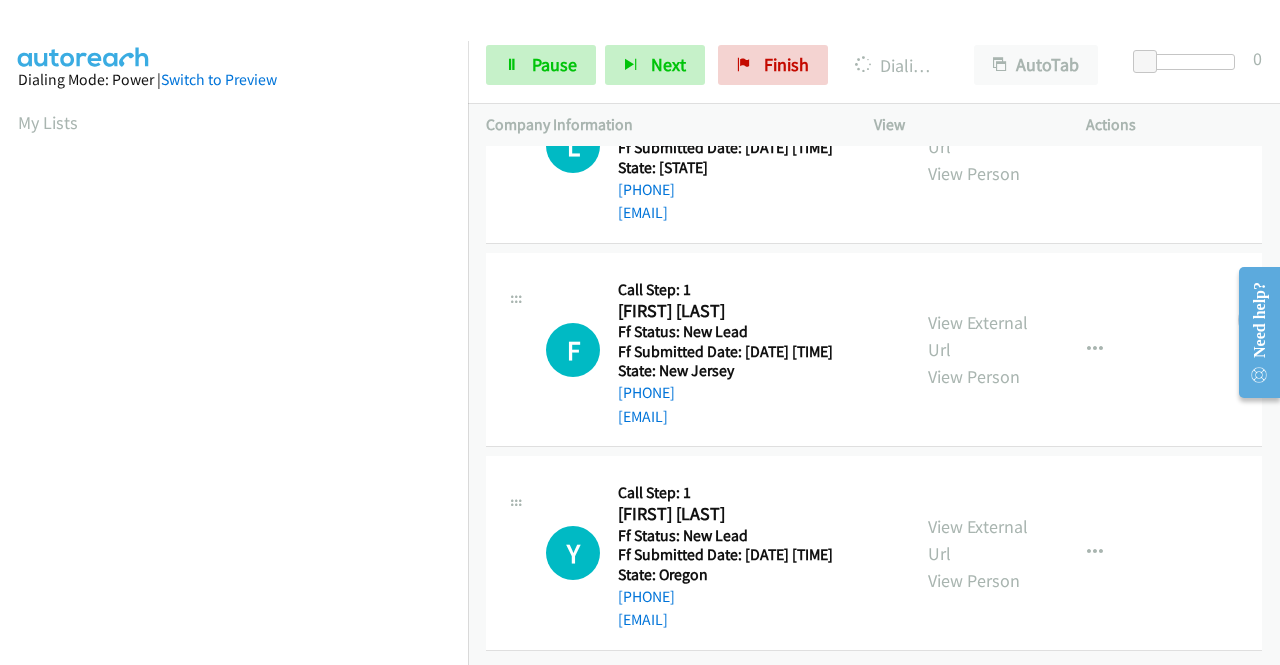 scroll, scrollTop: 456, scrollLeft: 0, axis: vertical 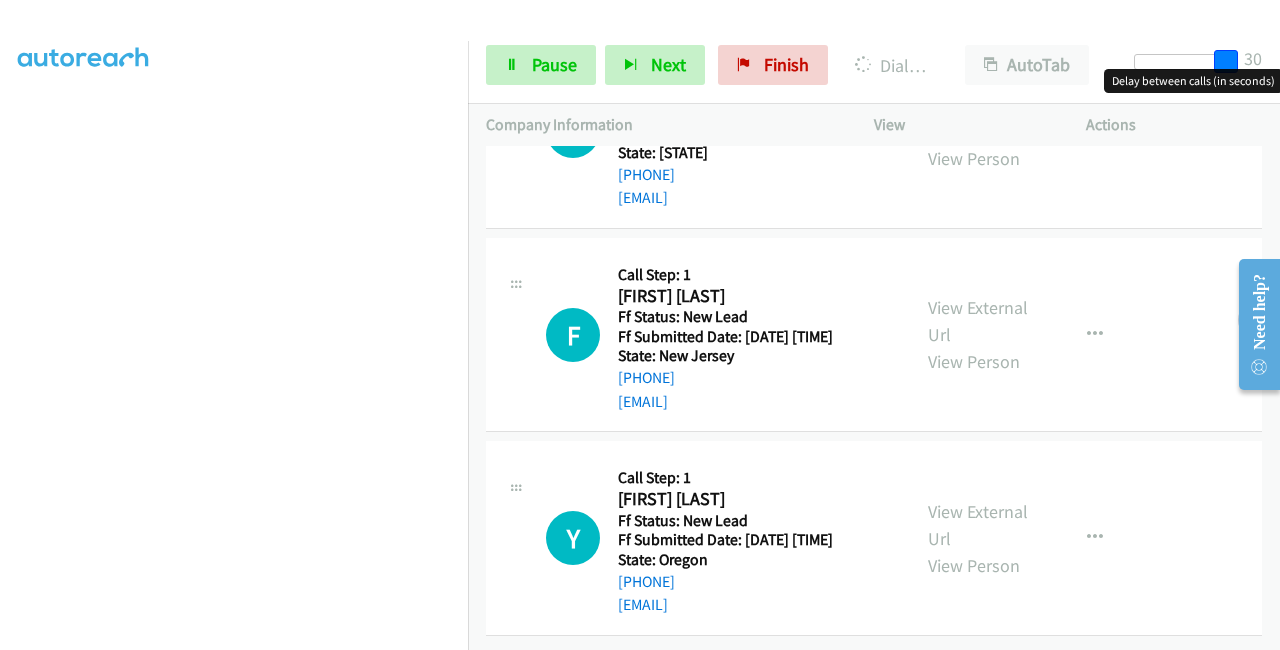 drag, startPoint x: 1136, startPoint y: 57, endPoint x: 1279, endPoint y: 53, distance: 143.05594 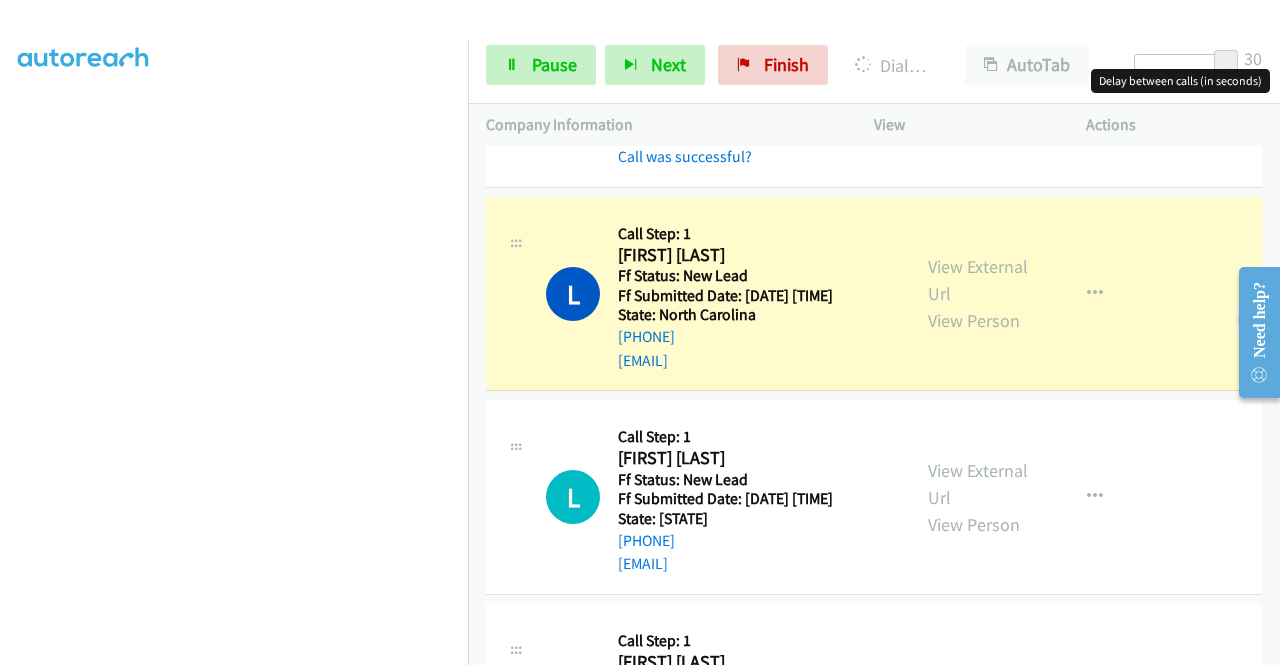 scroll, scrollTop: 892, scrollLeft: 0, axis: vertical 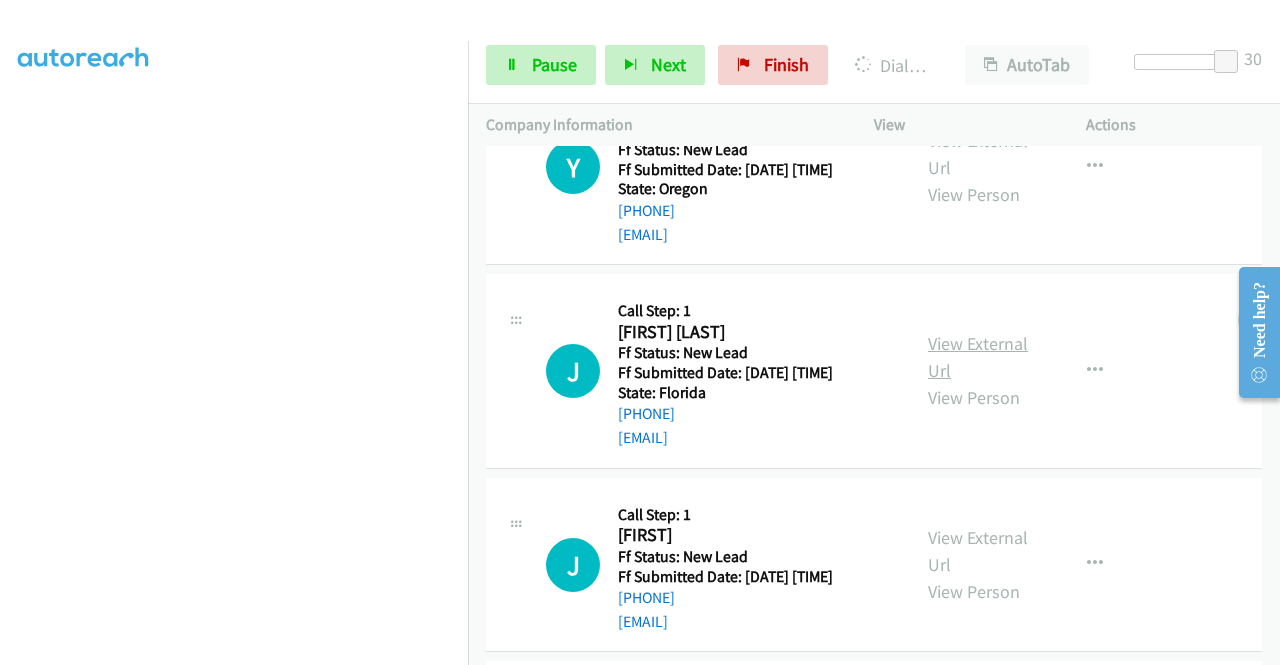 click on "View External Url" at bounding box center [978, 357] 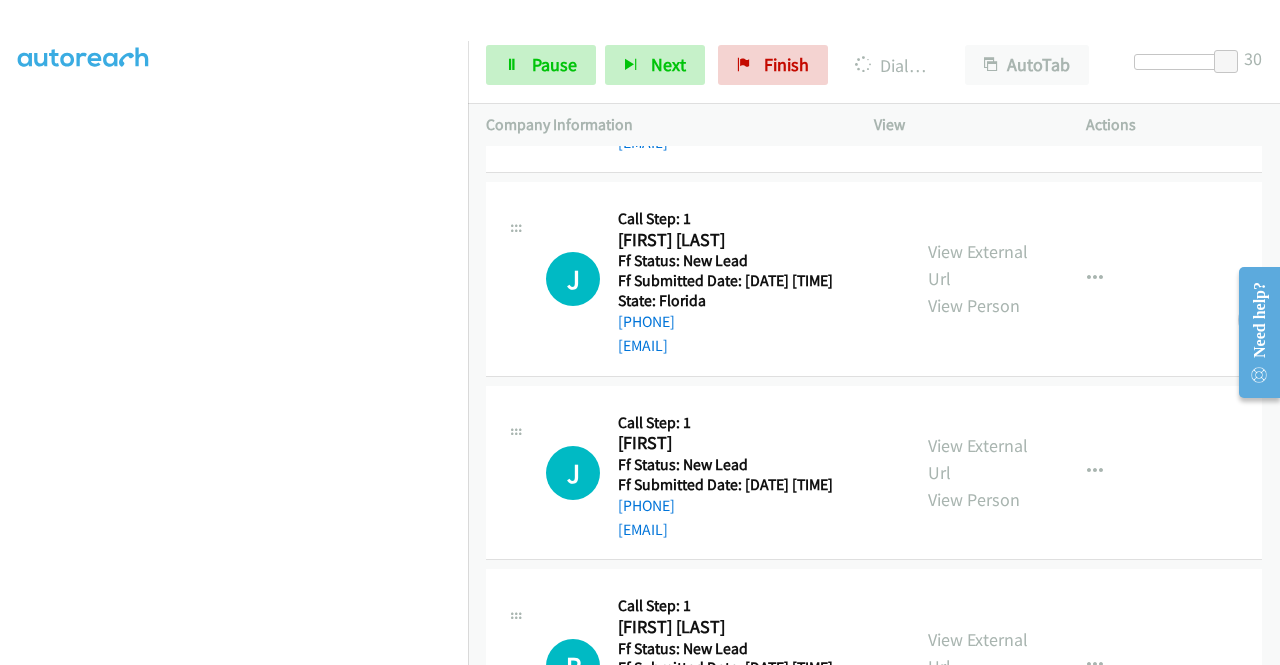scroll, scrollTop: 1714, scrollLeft: 0, axis: vertical 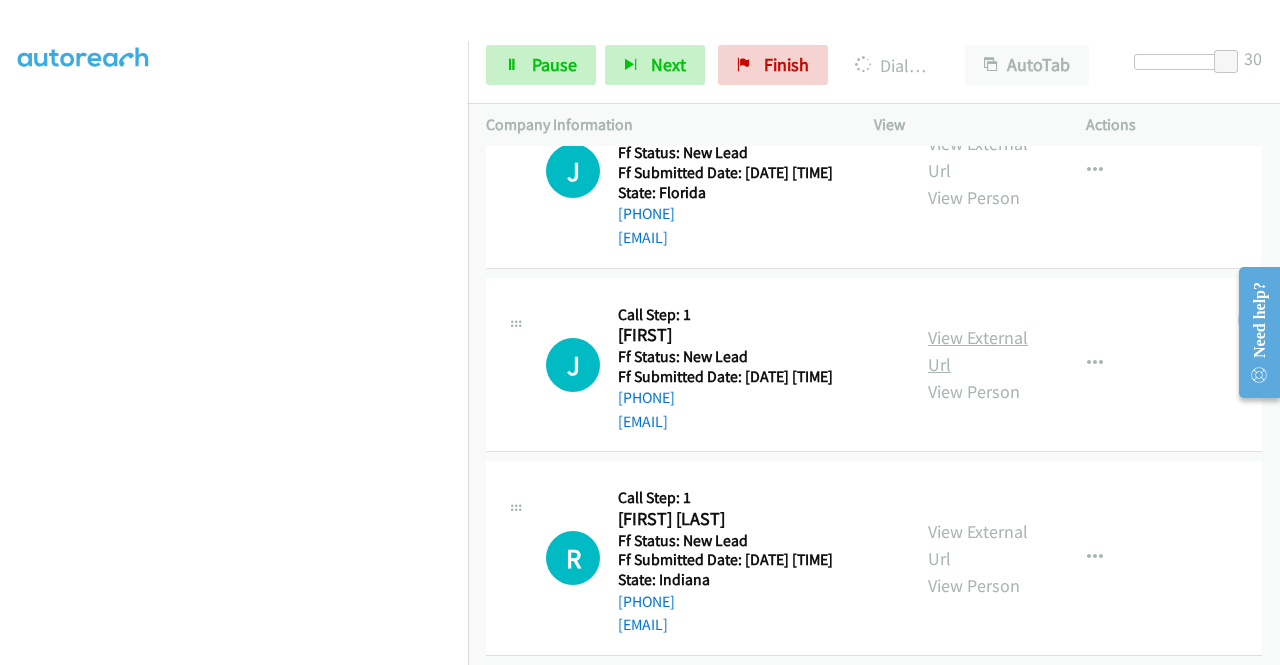 click on "View External Url" at bounding box center (978, 351) 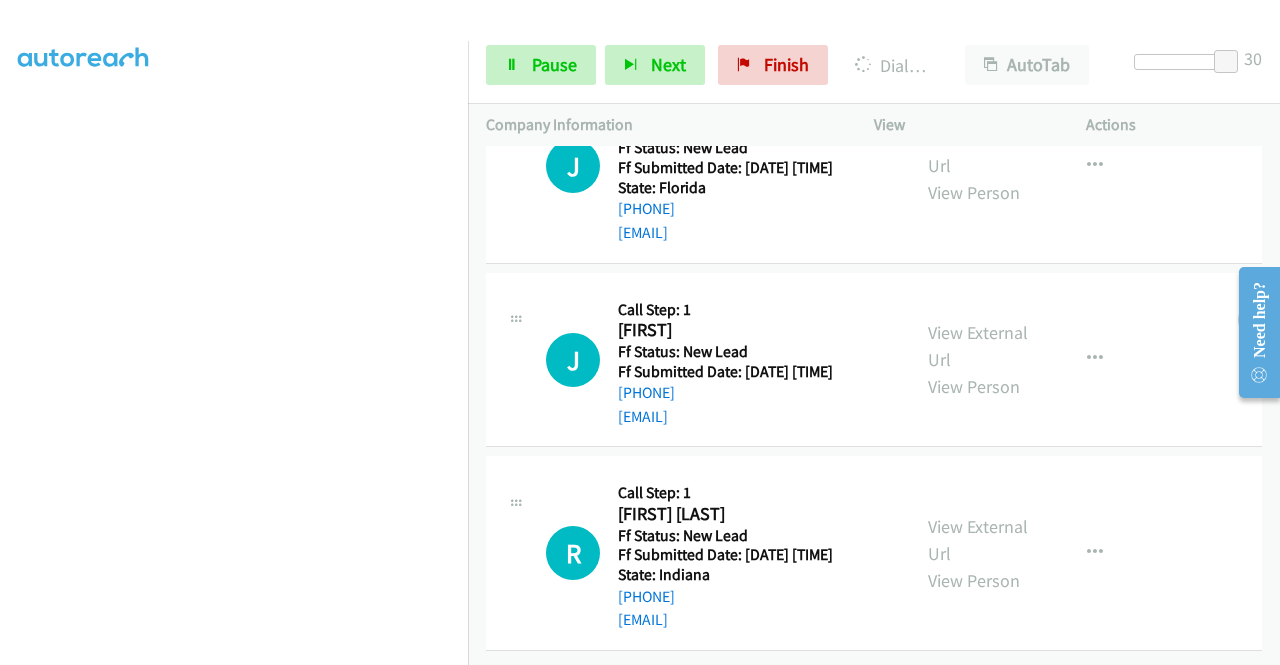scroll, scrollTop: 1926, scrollLeft: 0, axis: vertical 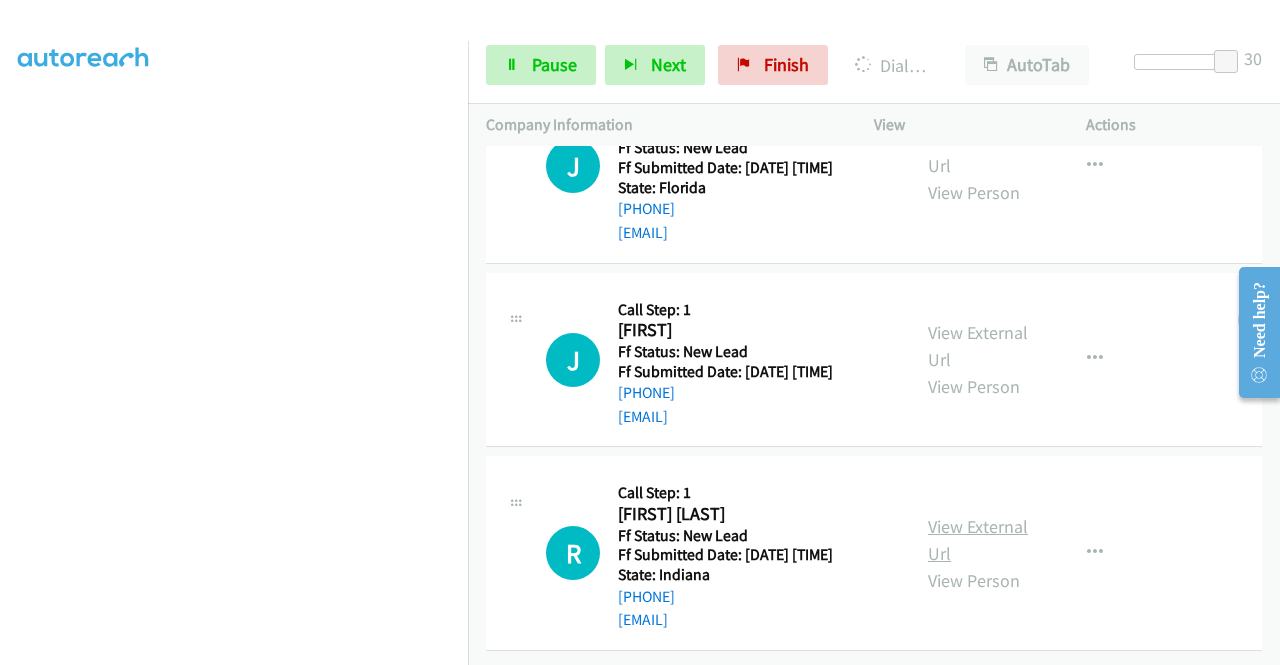 click on "View External Url" at bounding box center (978, 540) 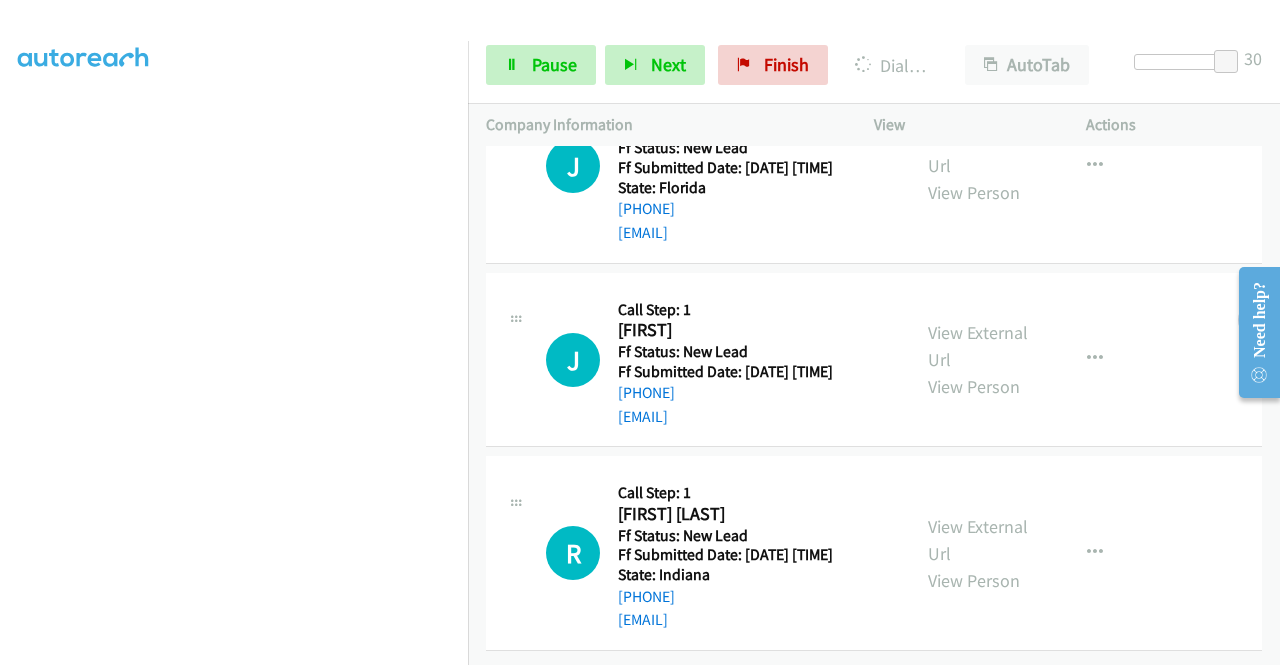 scroll, scrollTop: 456, scrollLeft: 0, axis: vertical 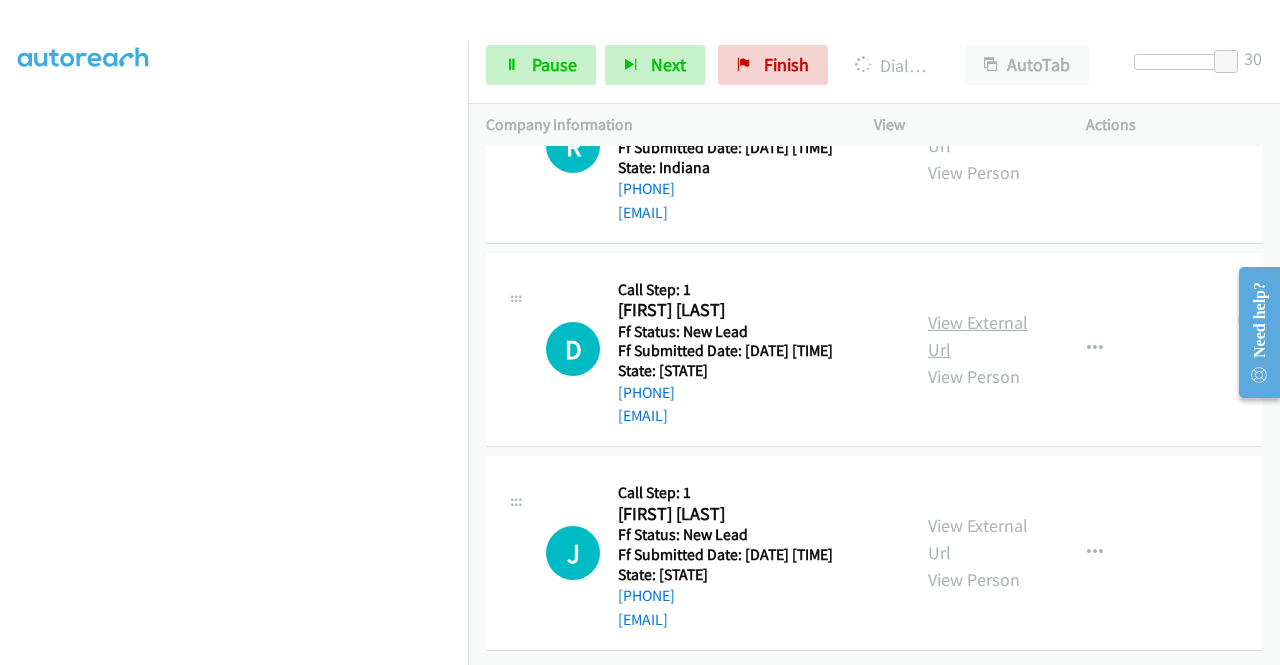 click on "View External Url" at bounding box center [978, 336] 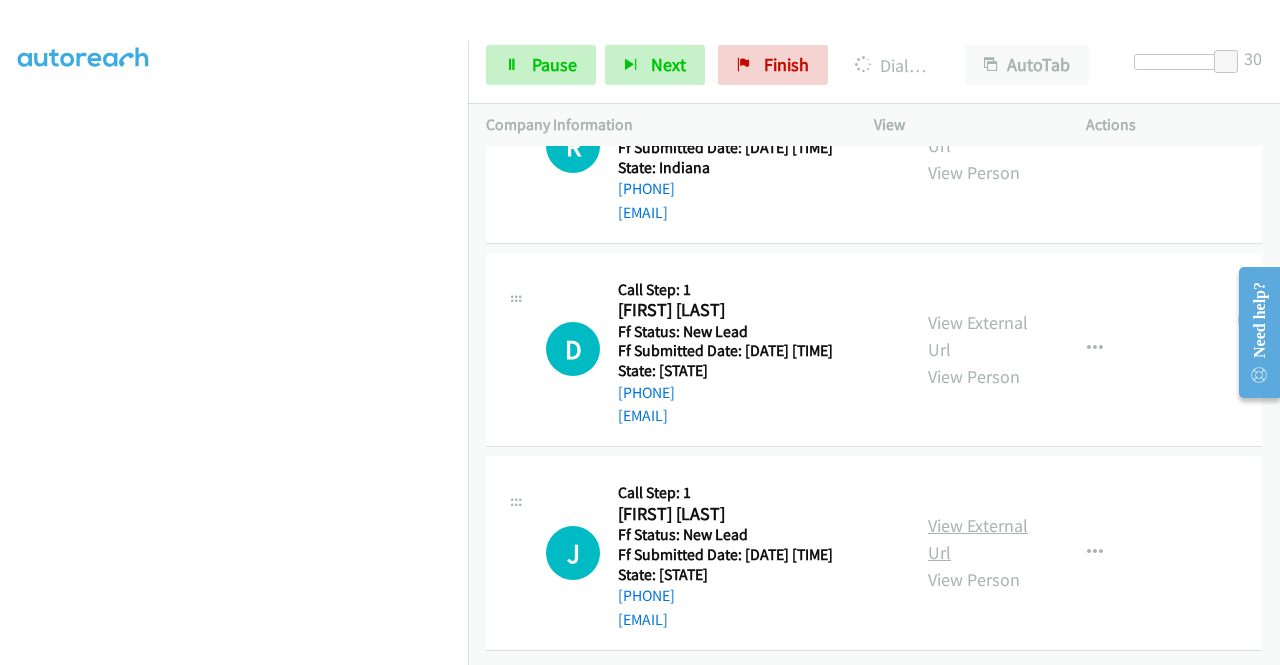 click on "View External Url" at bounding box center (978, 539) 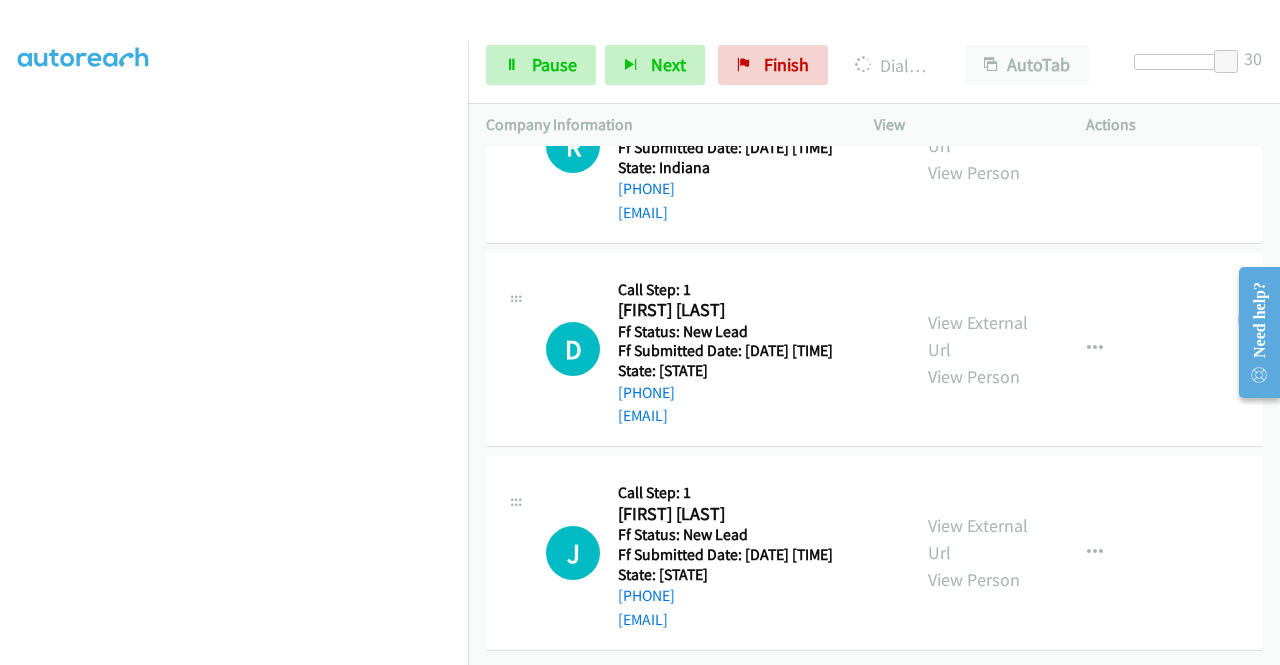scroll, scrollTop: 0, scrollLeft: 0, axis: both 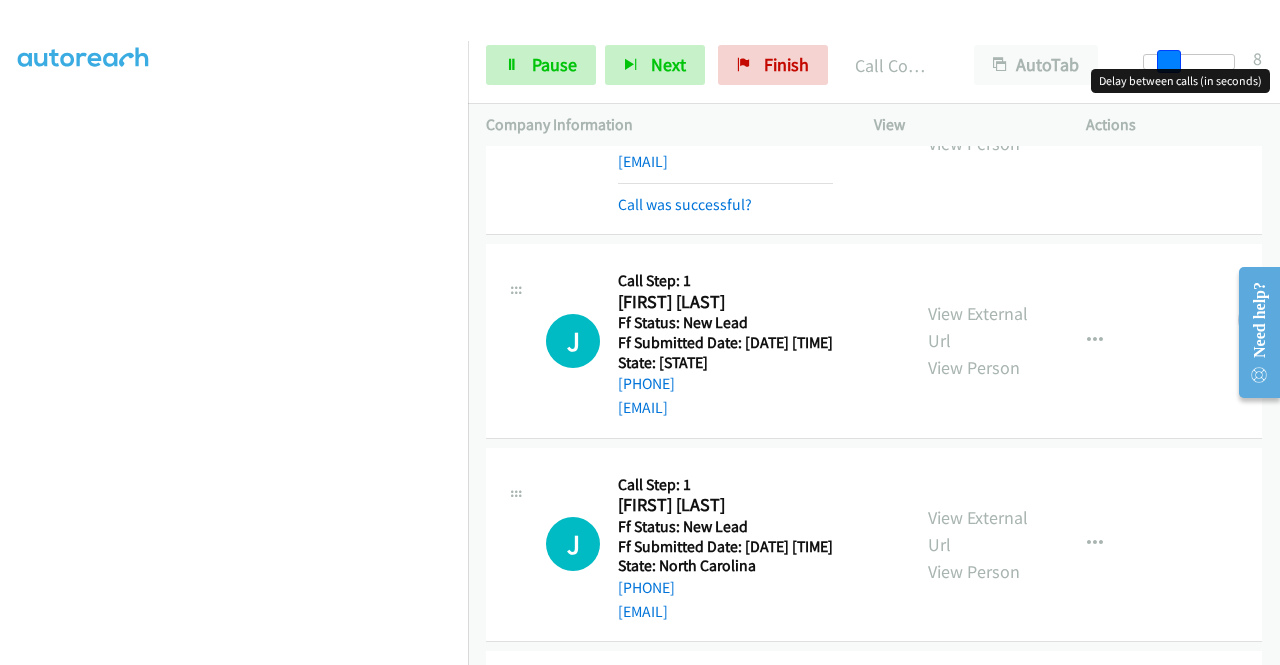 drag, startPoint x: 1233, startPoint y: 51, endPoint x: 1110, endPoint y: 51, distance: 123 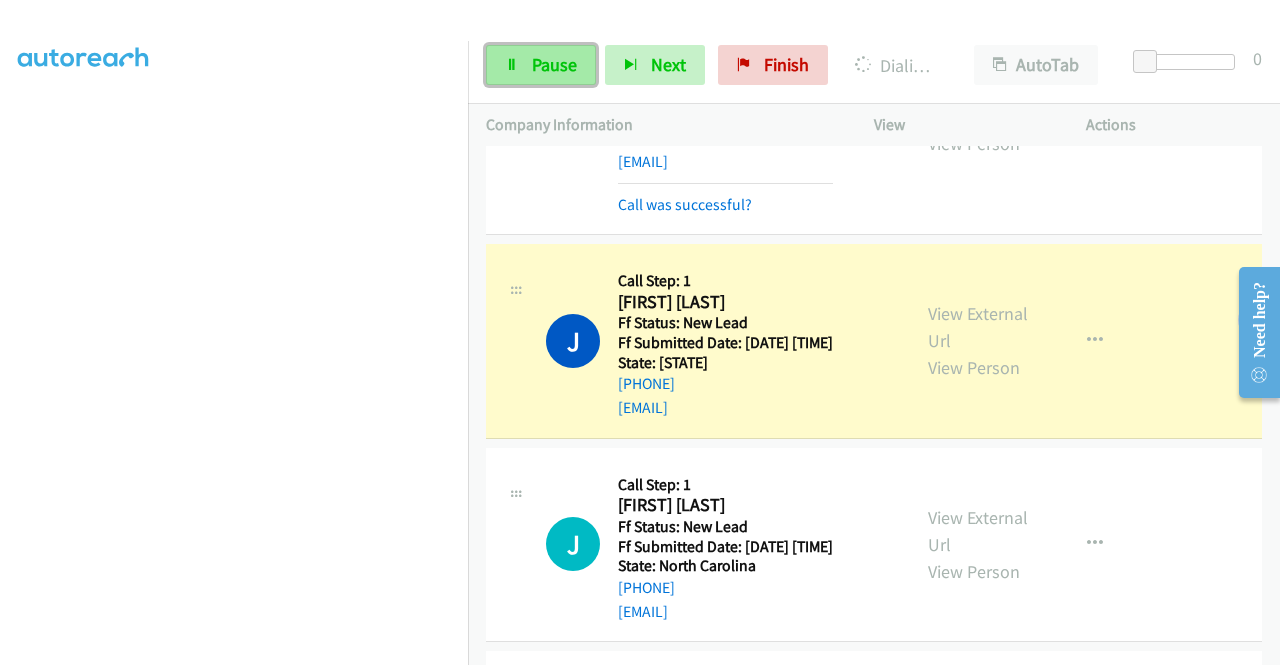 click on "Pause" at bounding box center (554, 64) 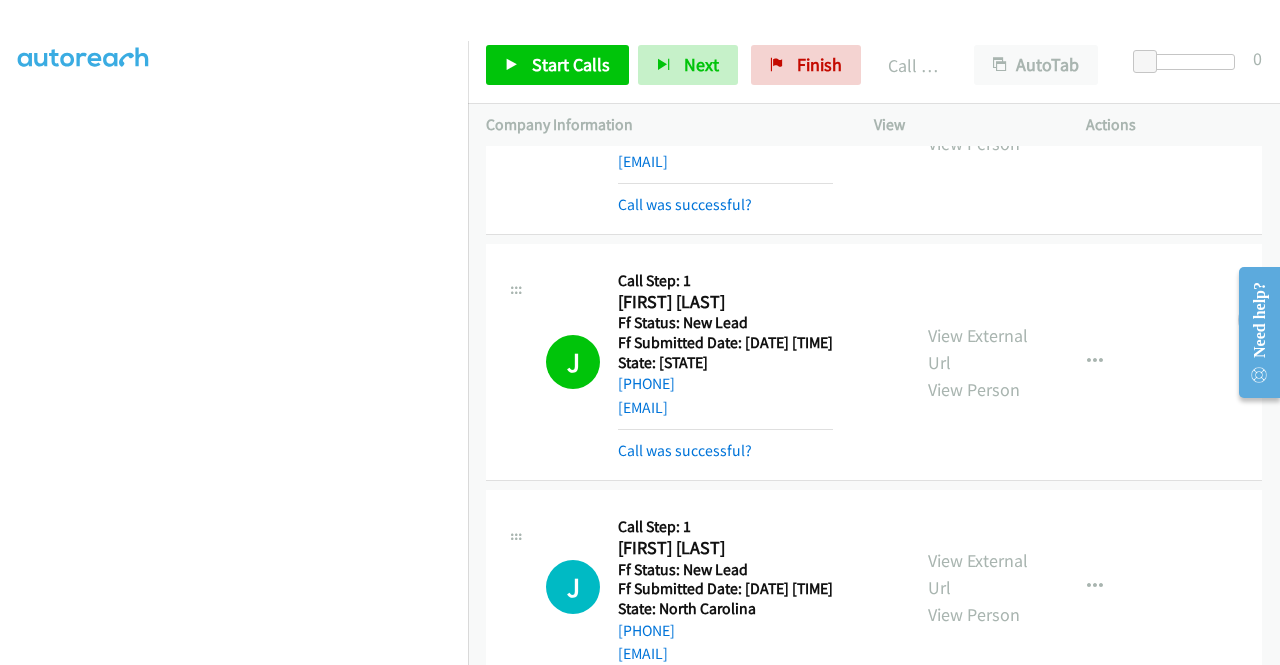 scroll, scrollTop: 413, scrollLeft: 0, axis: vertical 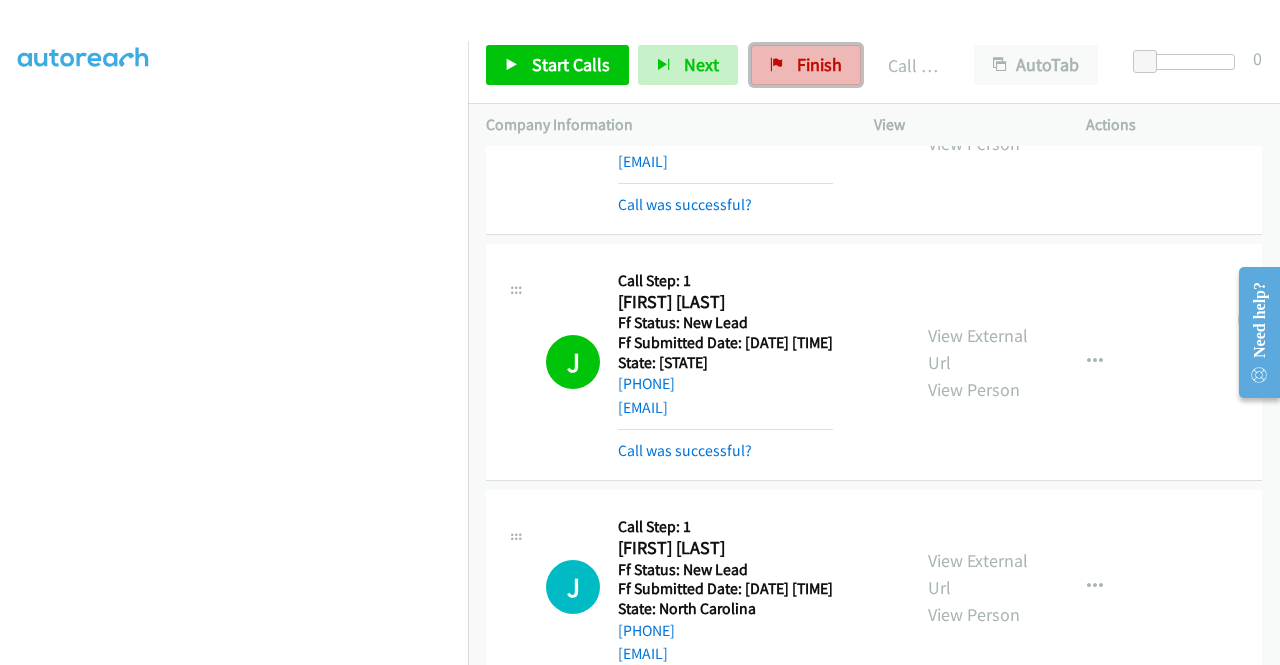 click on "Finish" at bounding box center [806, 65] 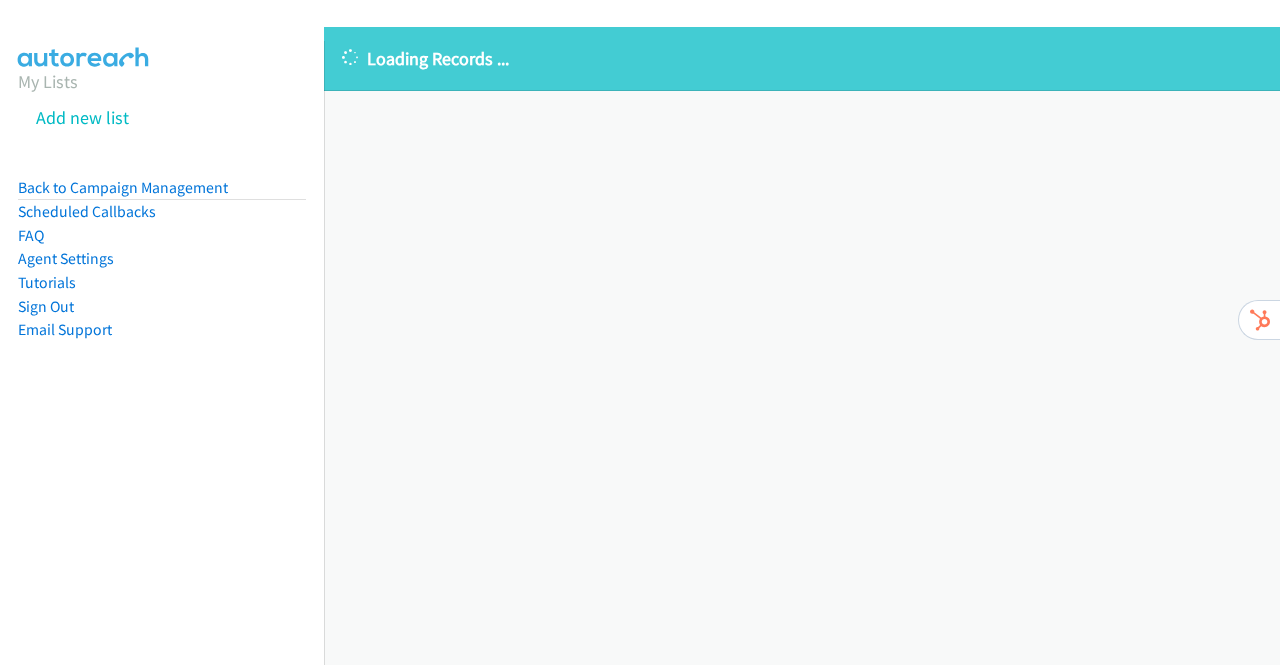 scroll, scrollTop: 0, scrollLeft: 0, axis: both 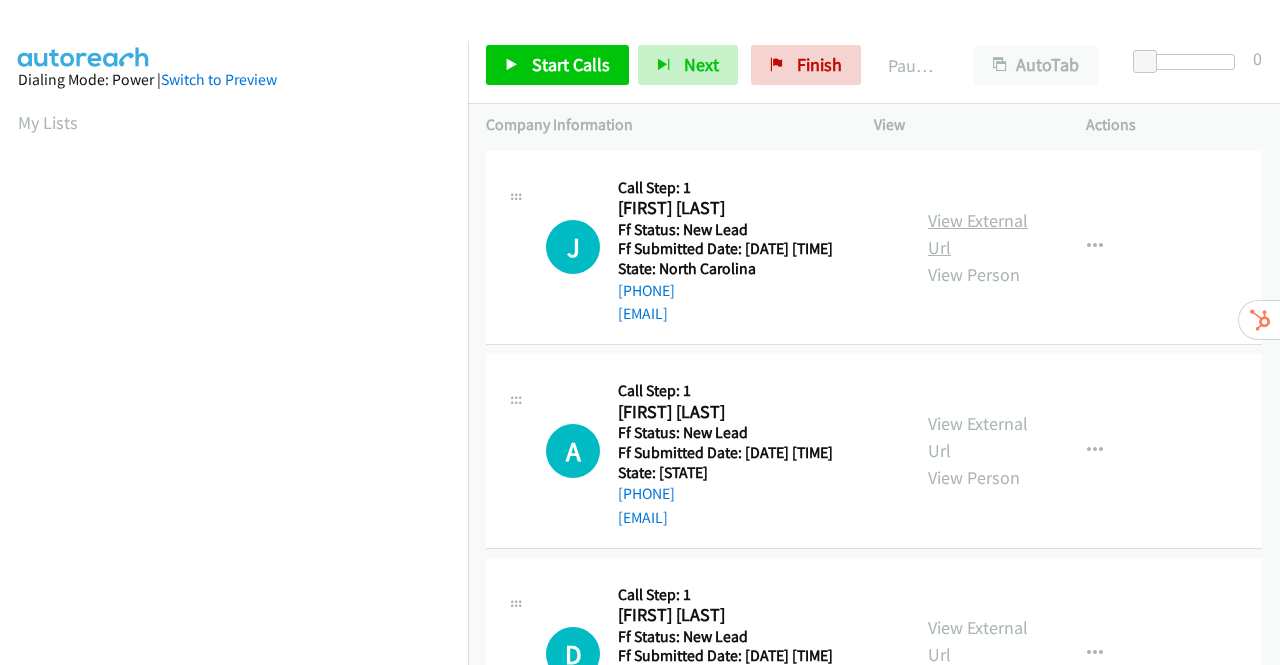 click on "View External Url" at bounding box center [978, 234] 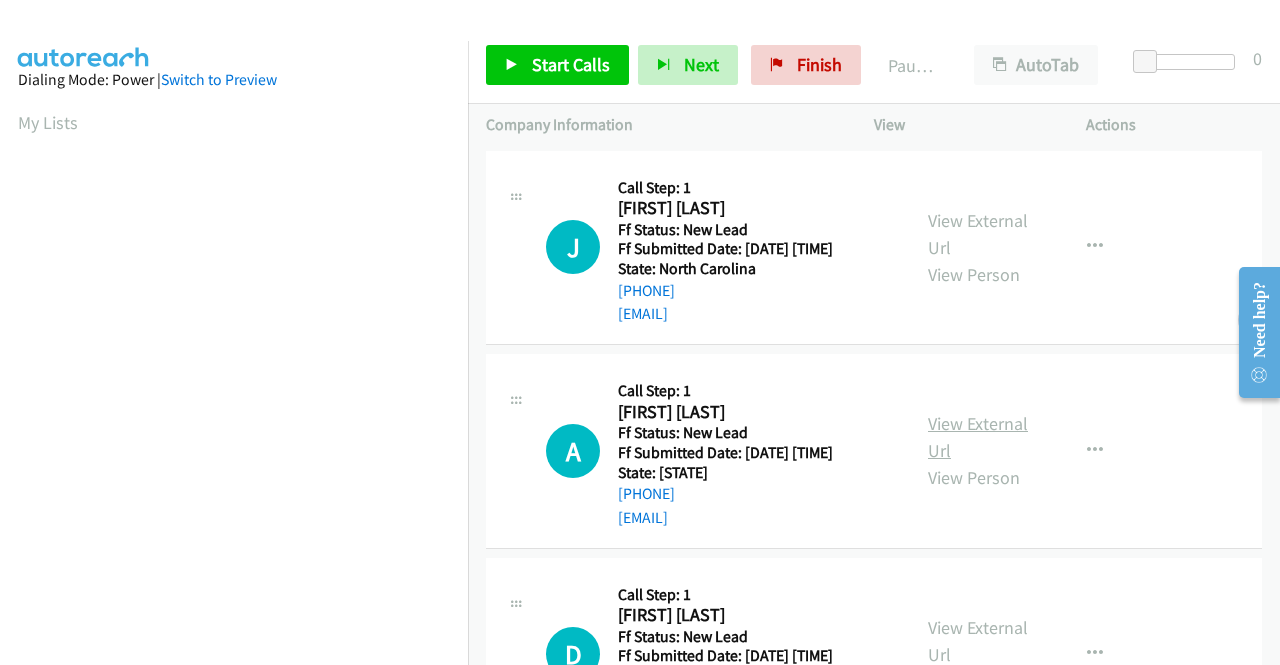 click on "View External Url" at bounding box center [978, 437] 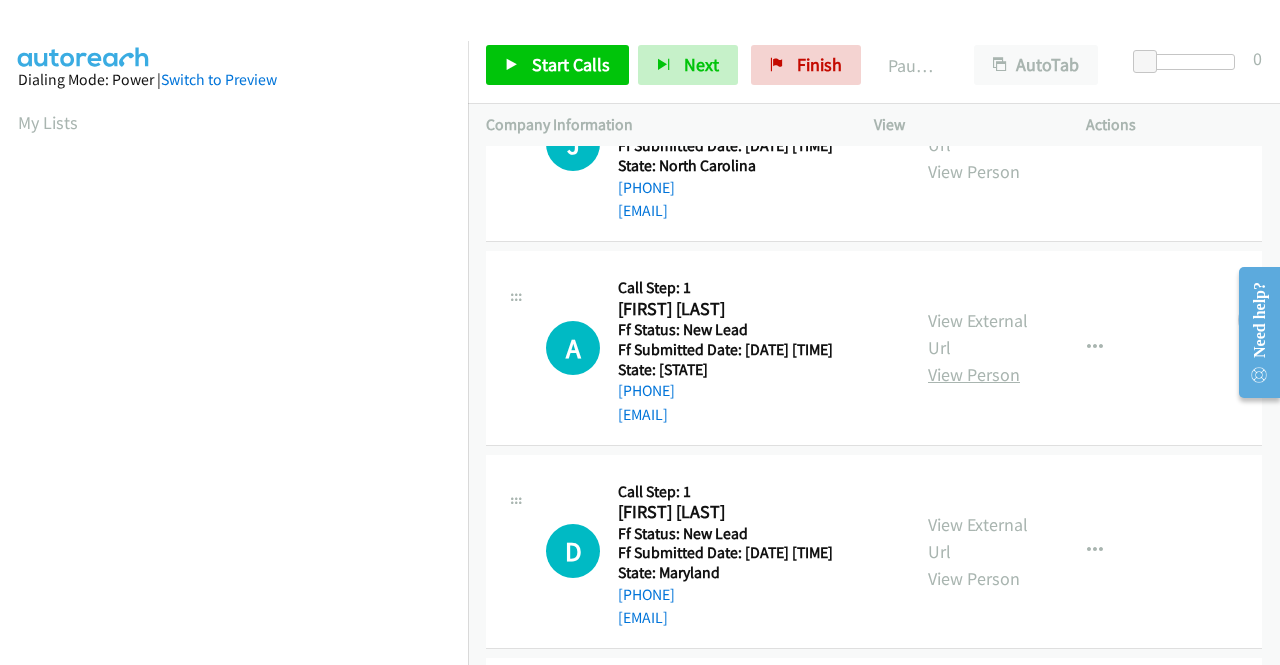 scroll, scrollTop: 200, scrollLeft: 0, axis: vertical 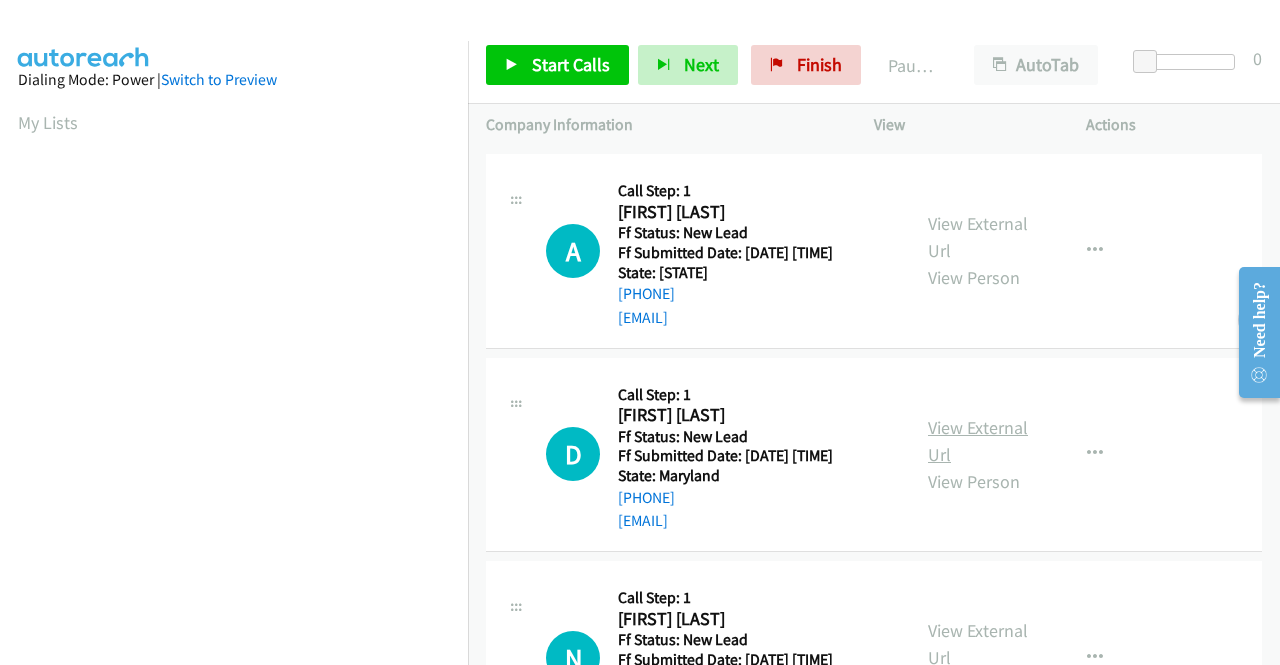 click on "View External Url" at bounding box center (978, 441) 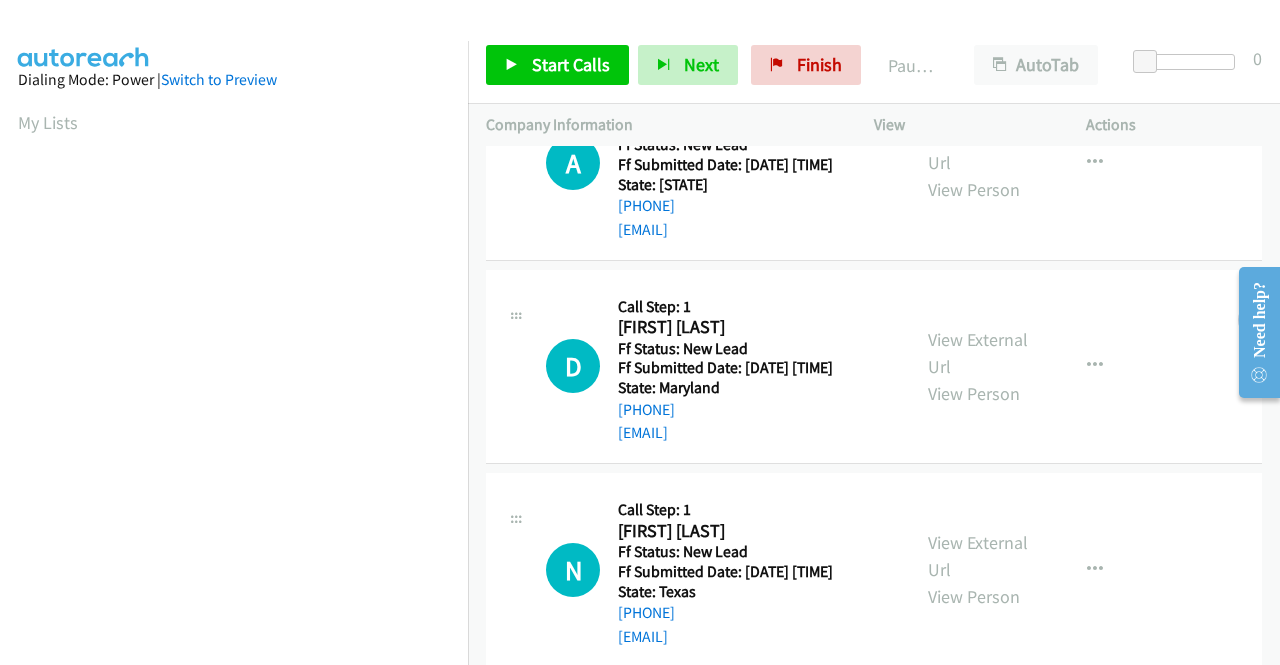 scroll, scrollTop: 400, scrollLeft: 0, axis: vertical 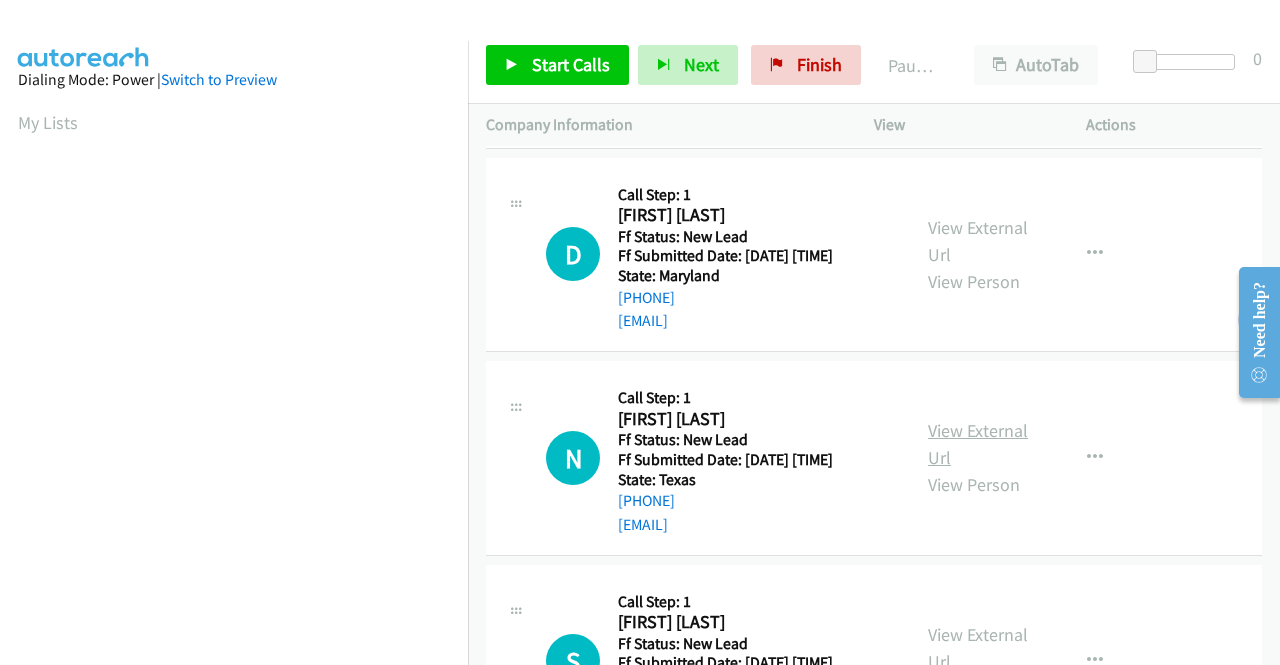 click on "View External Url" at bounding box center [978, 444] 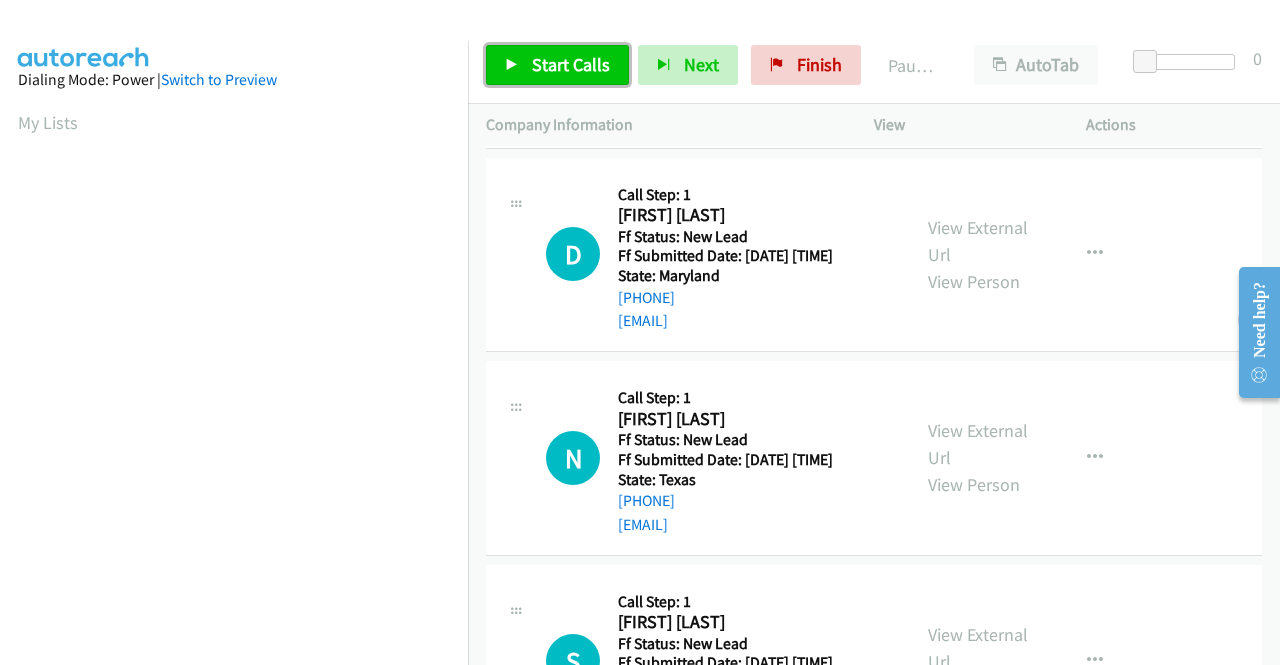 click on "Start Calls" at bounding box center [571, 64] 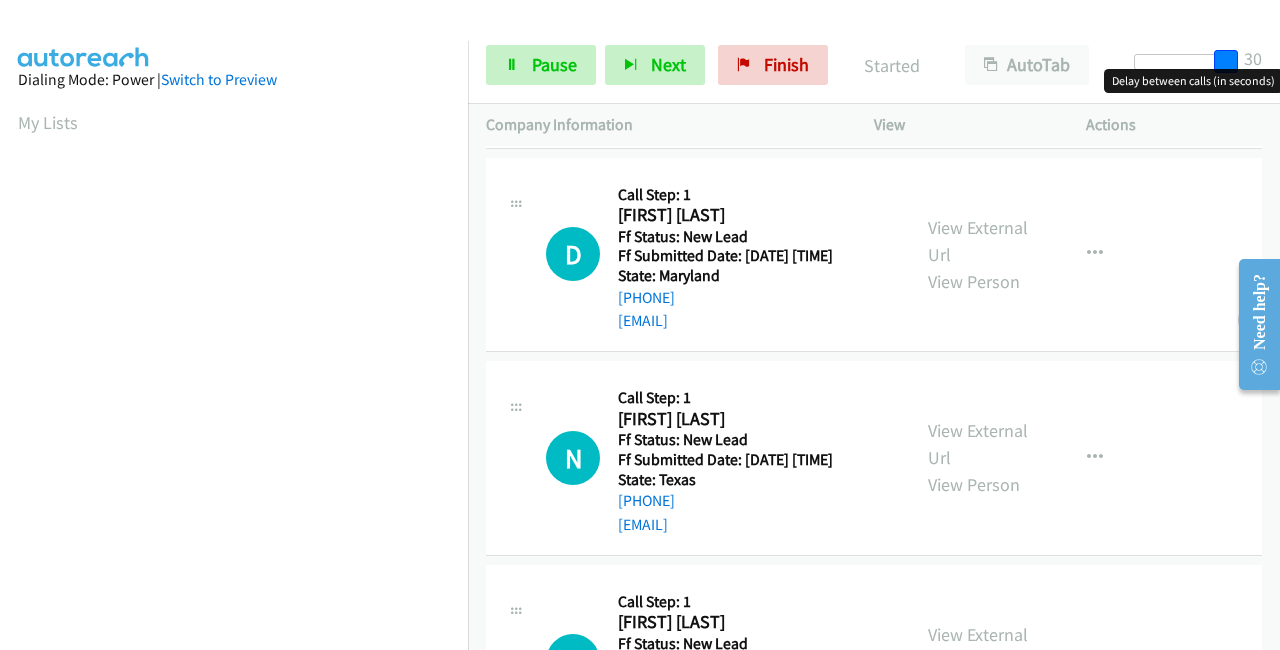 drag, startPoint x: 1137, startPoint y: 53, endPoint x: 1195, endPoint y: 20, distance: 66.730804 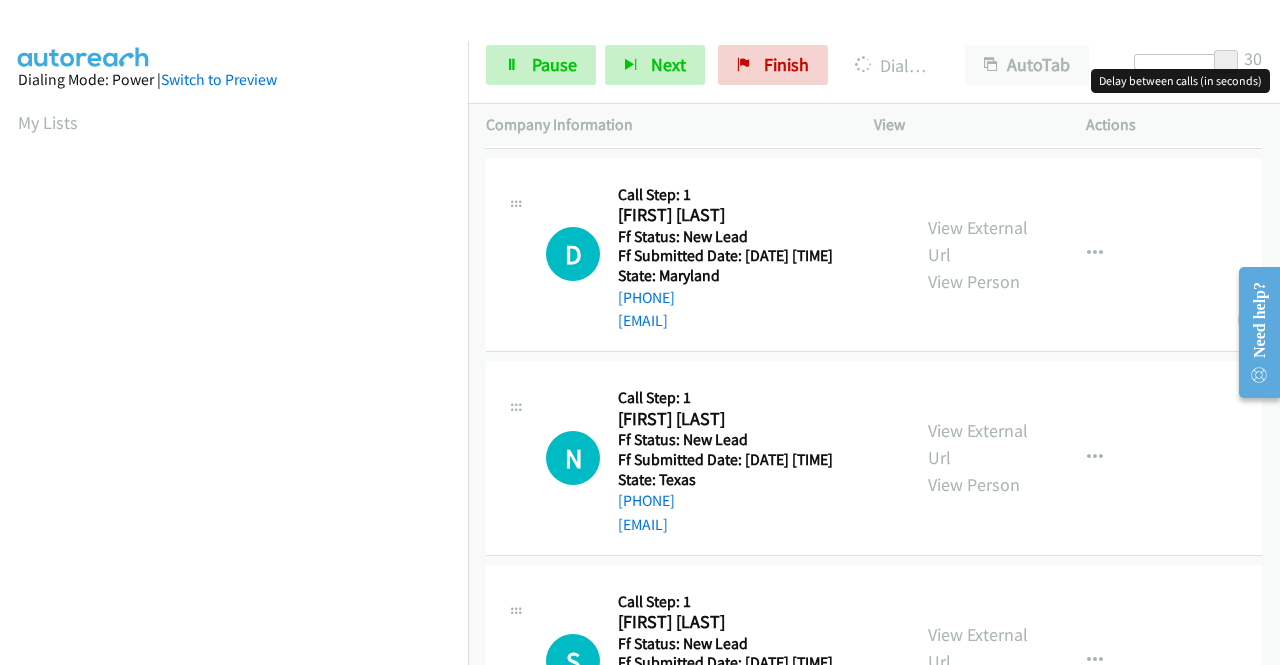scroll, scrollTop: 100, scrollLeft: 0, axis: vertical 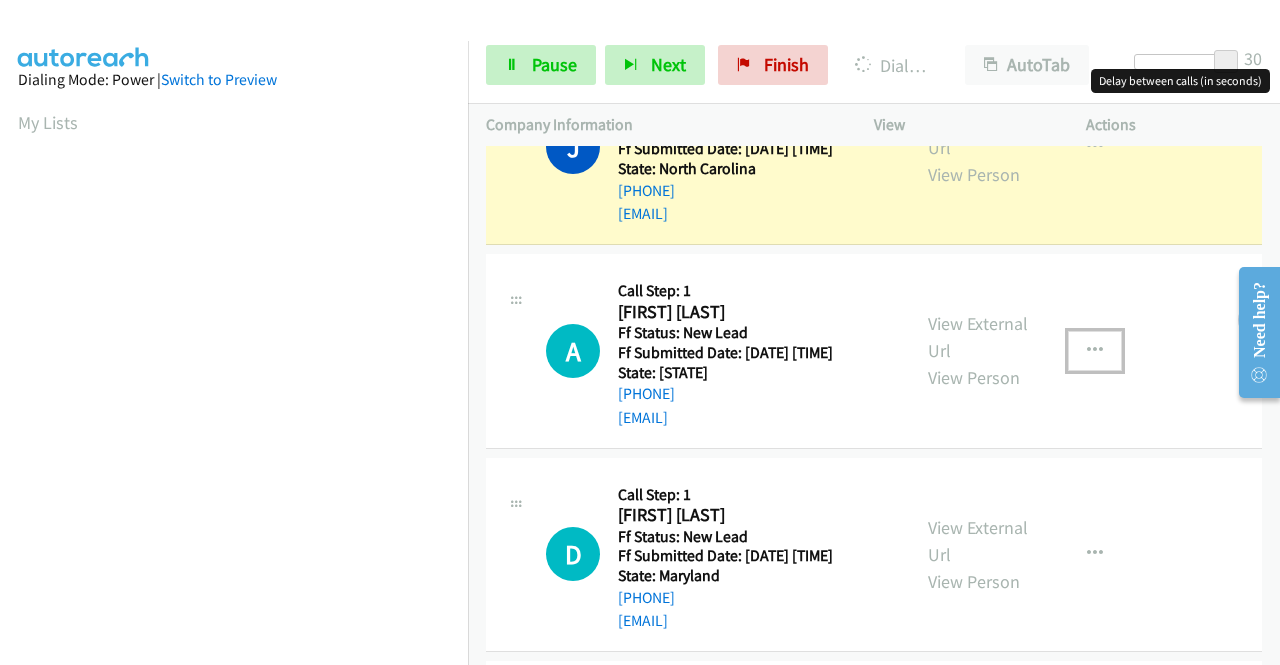 click at bounding box center [1095, 351] 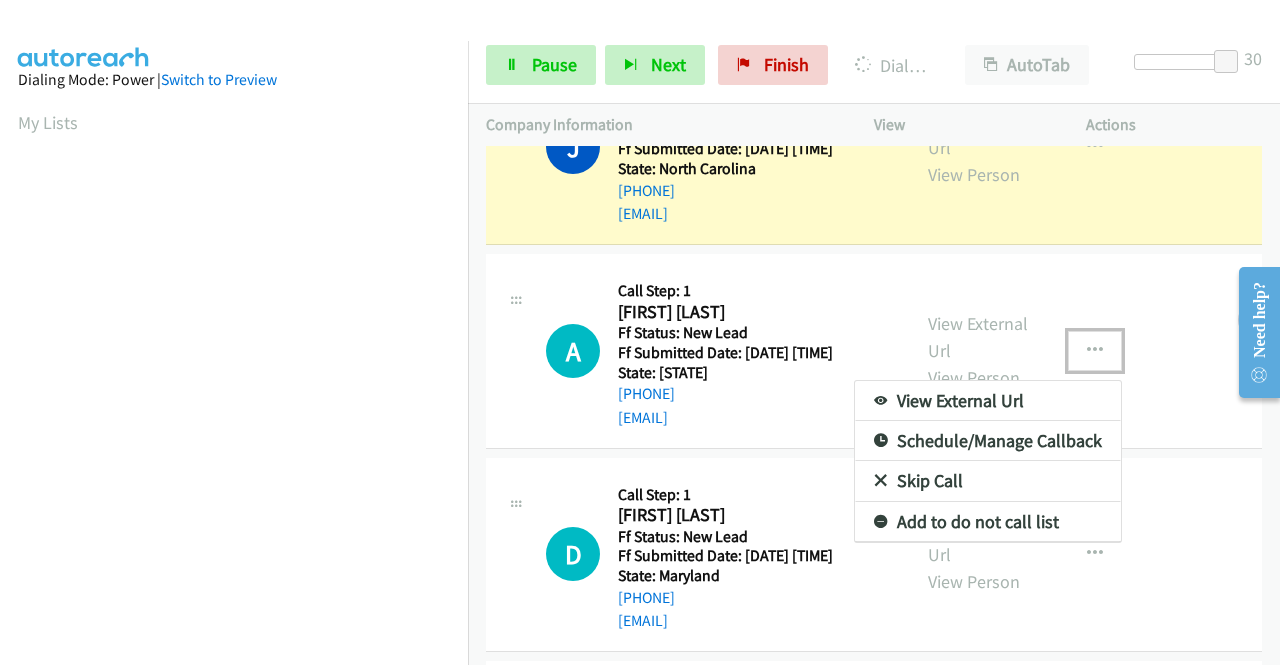 click on "Skip Call" at bounding box center [988, 481] 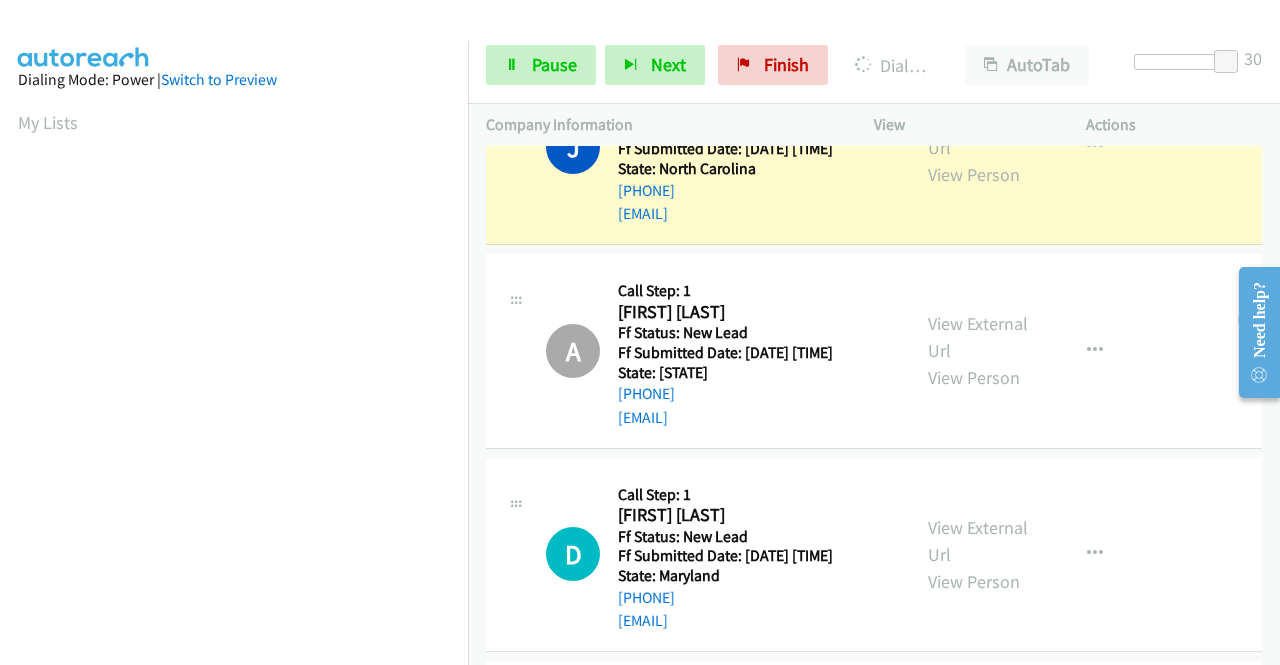 scroll, scrollTop: 456, scrollLeft: 0, axis: vertical 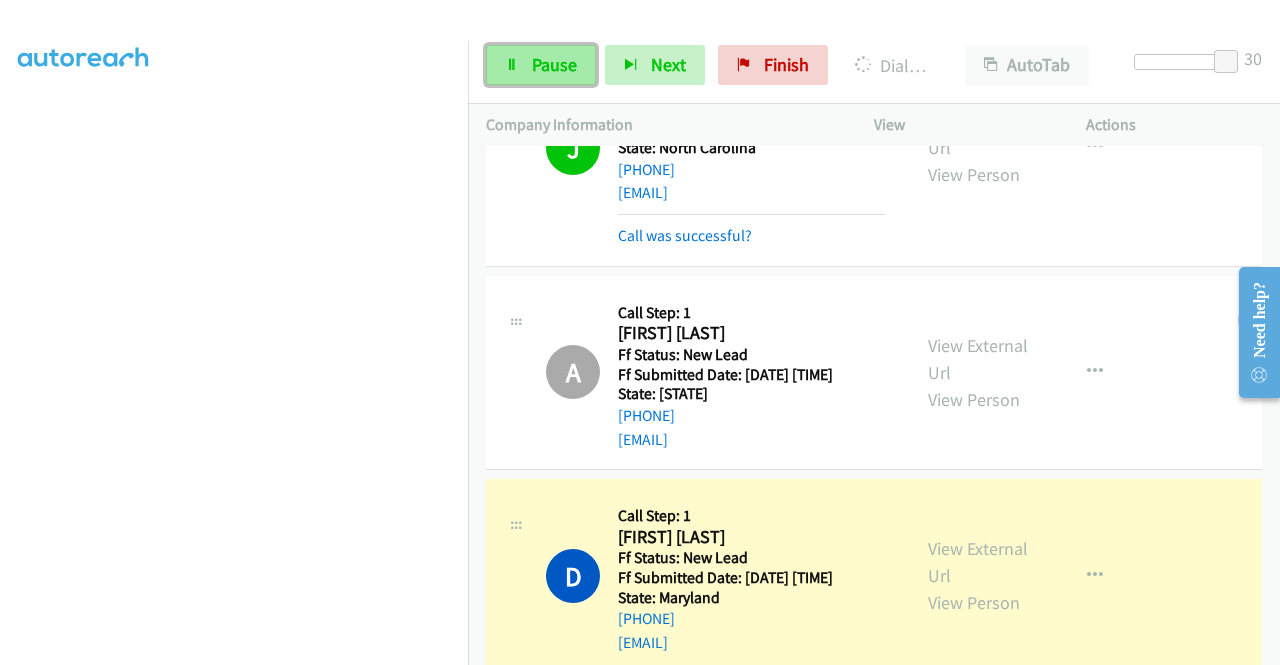 click on "Pause" at bounding box center (554, 64) 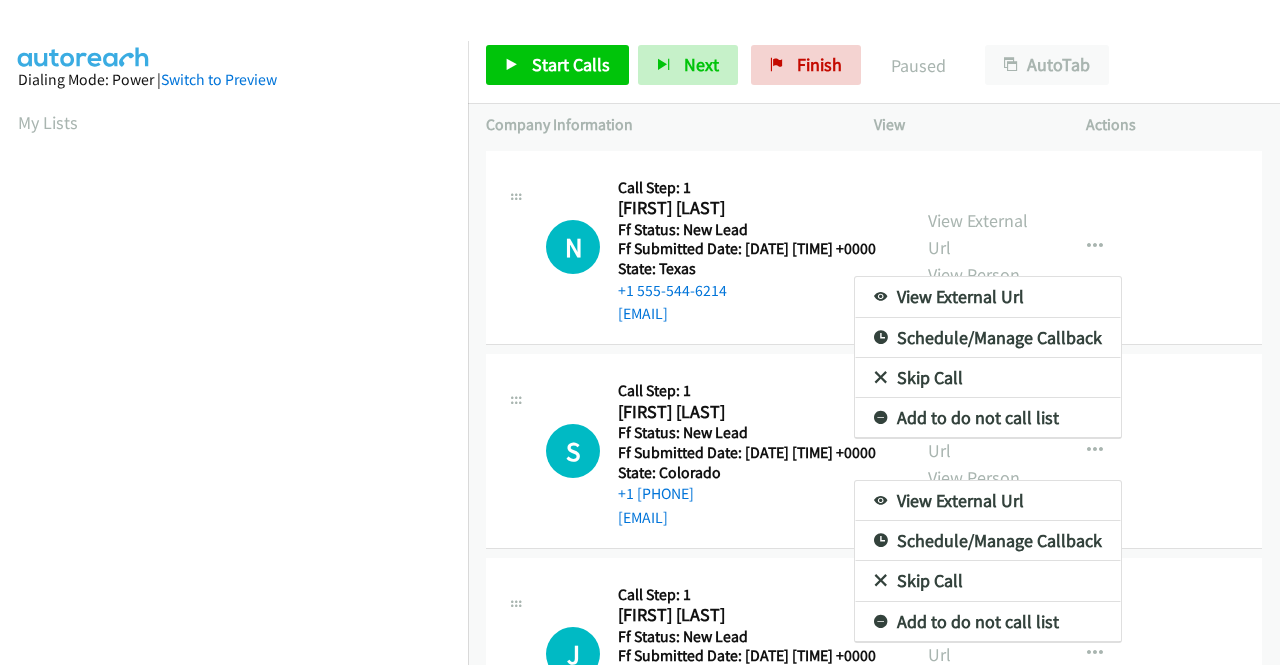scroll, scrollTop: 0, scrollLeft: 0, axis: both 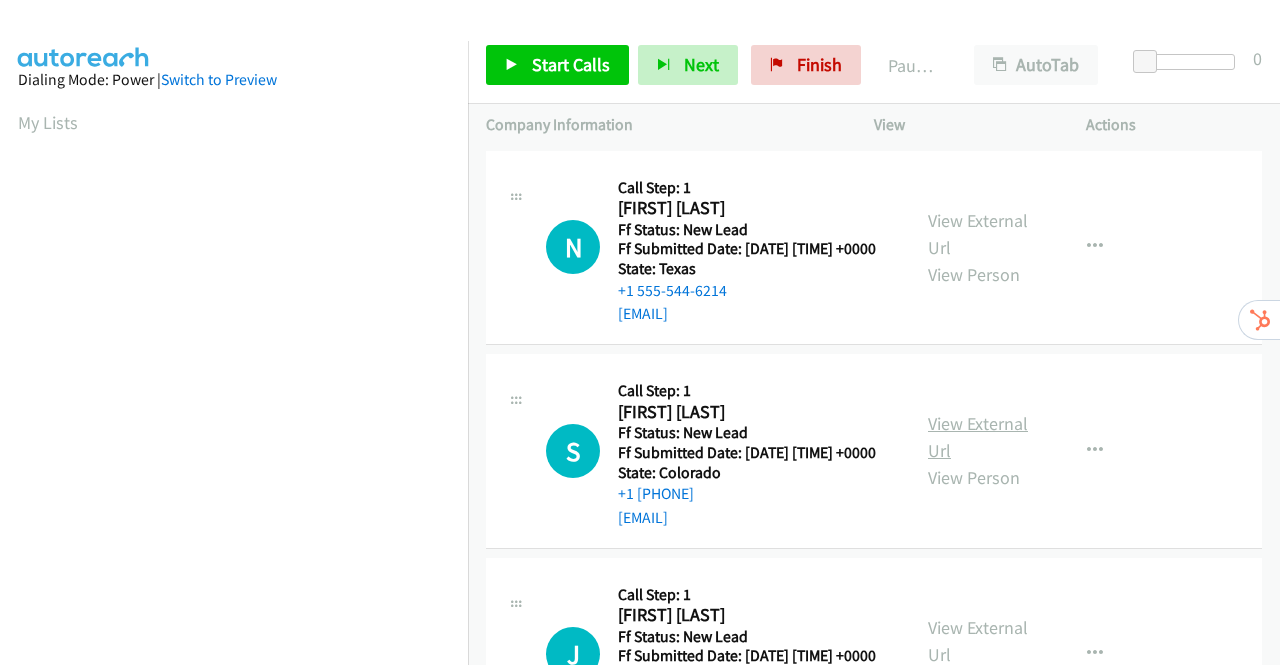 click on "View External Url" at bounding box center [978, 437] 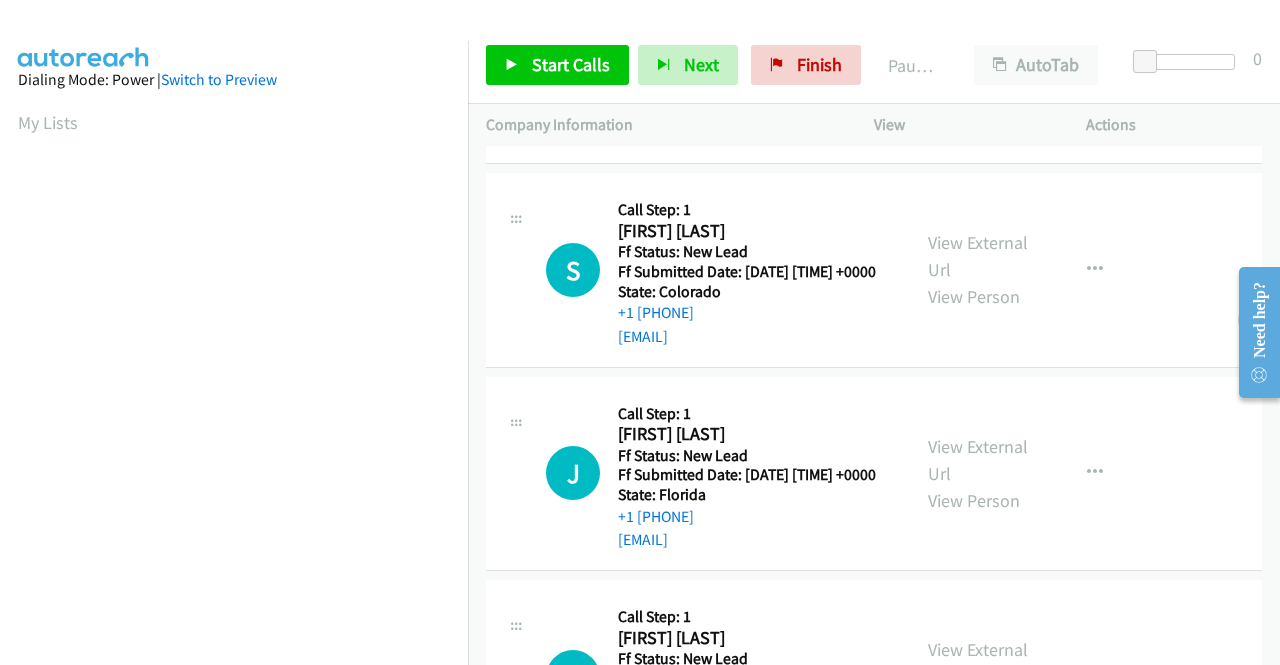 scroll, scrollTop: 300, scrollLeft: 0, axis: vertical 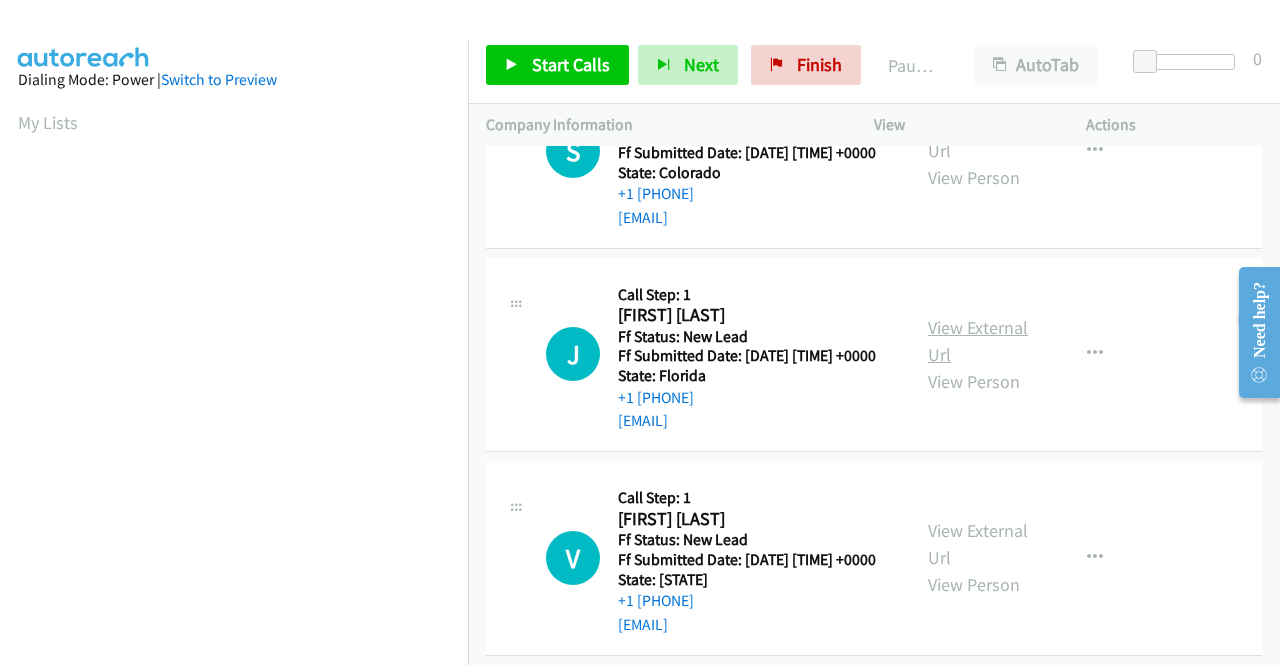 click on "View External Url" at bounding box center [978, 341] 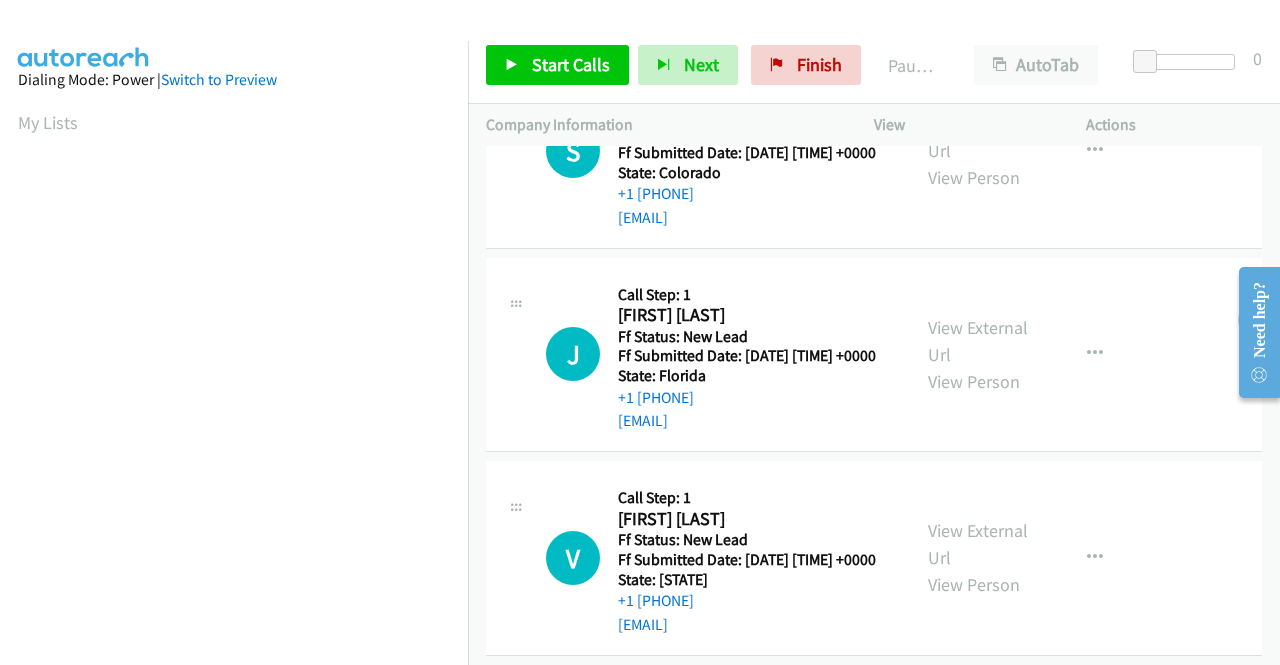scroll, scrollTop: 600, scrollLeft: 0, axis: vertical 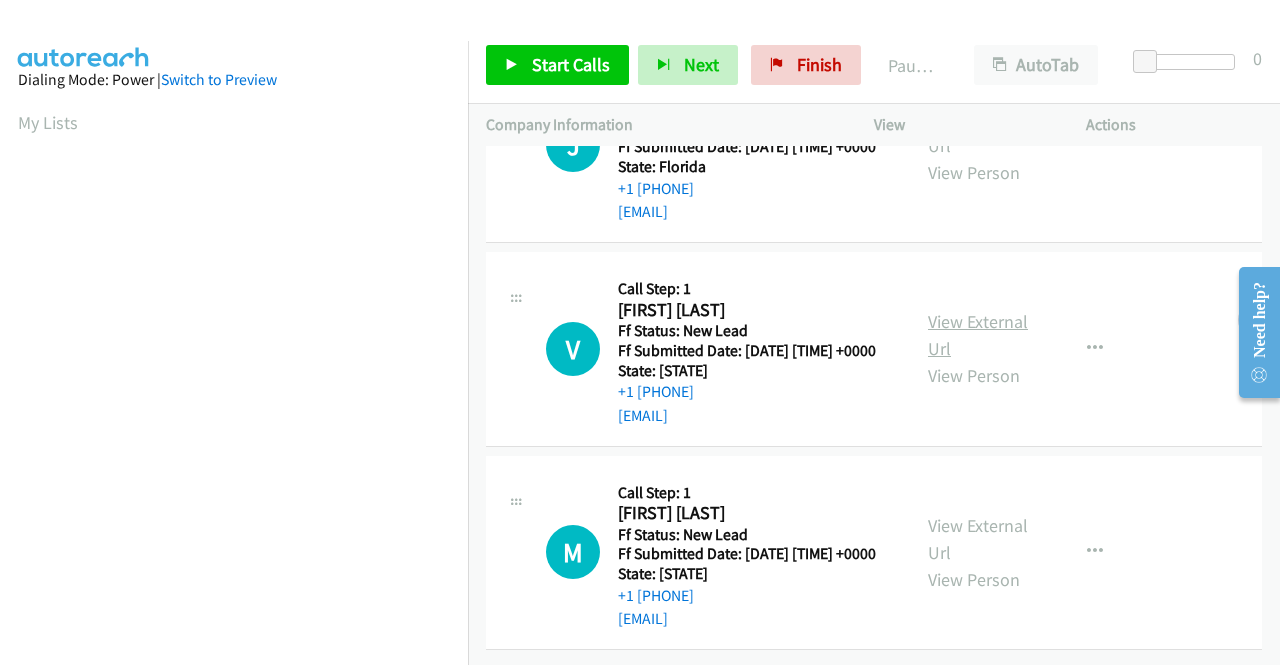 click on "View External Url" at bounding box center (978, 335) 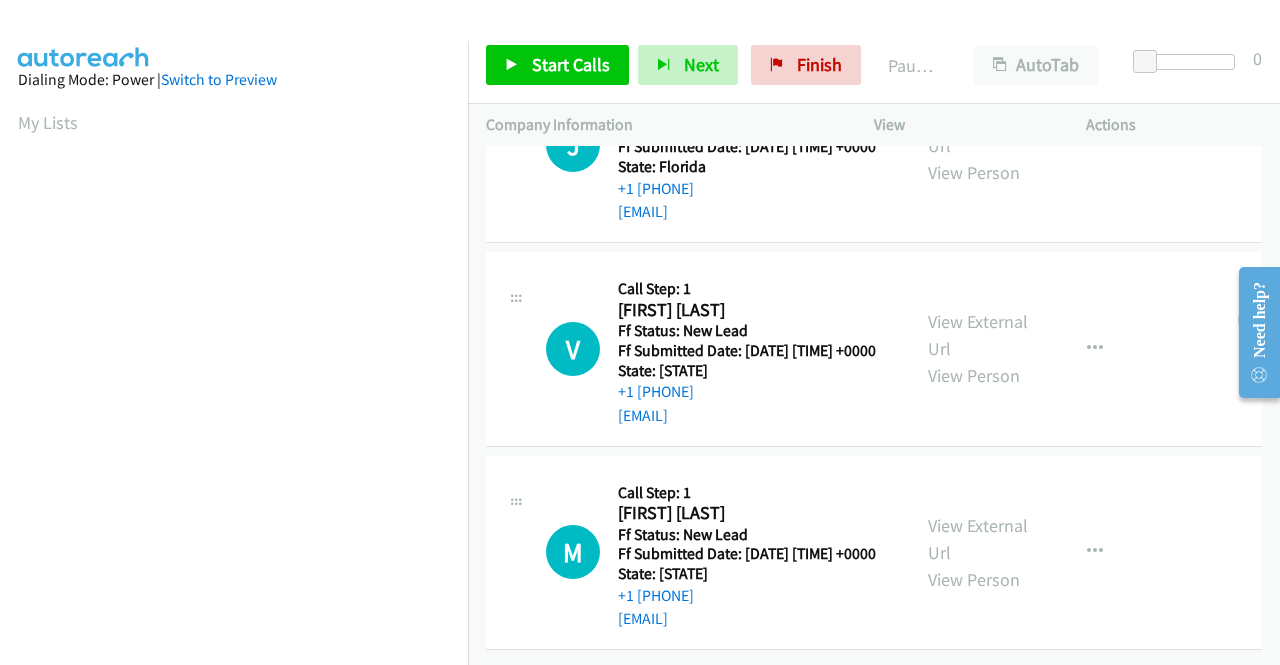 scroll, scrollTop: 620, scrollLeft: 0, axis: vertical 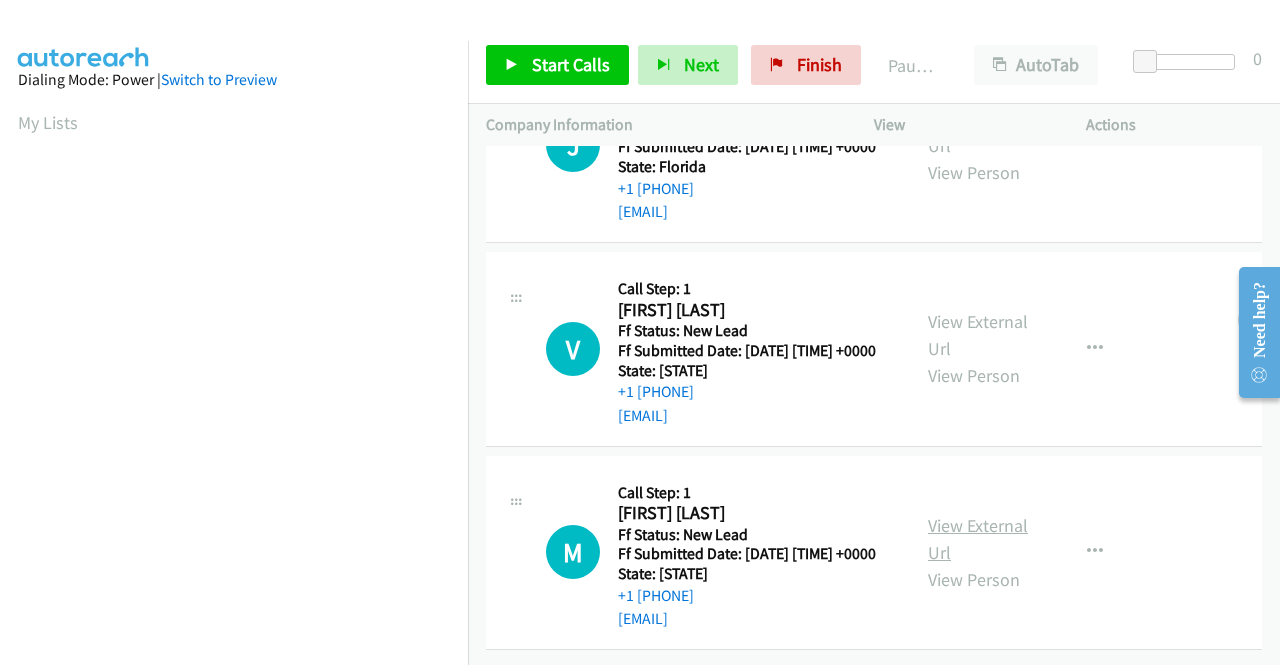 click on "View External Url" at bounding box center [978, 539] 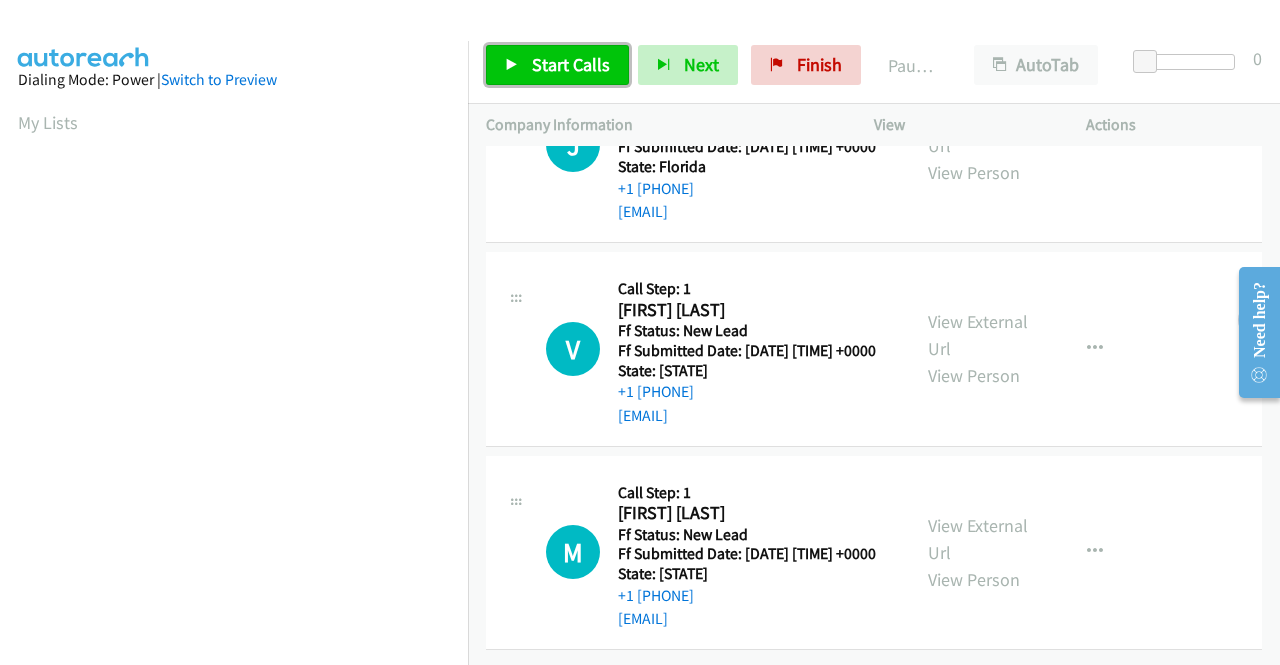 click on "Start Calls" at bounding box center [571, 64] 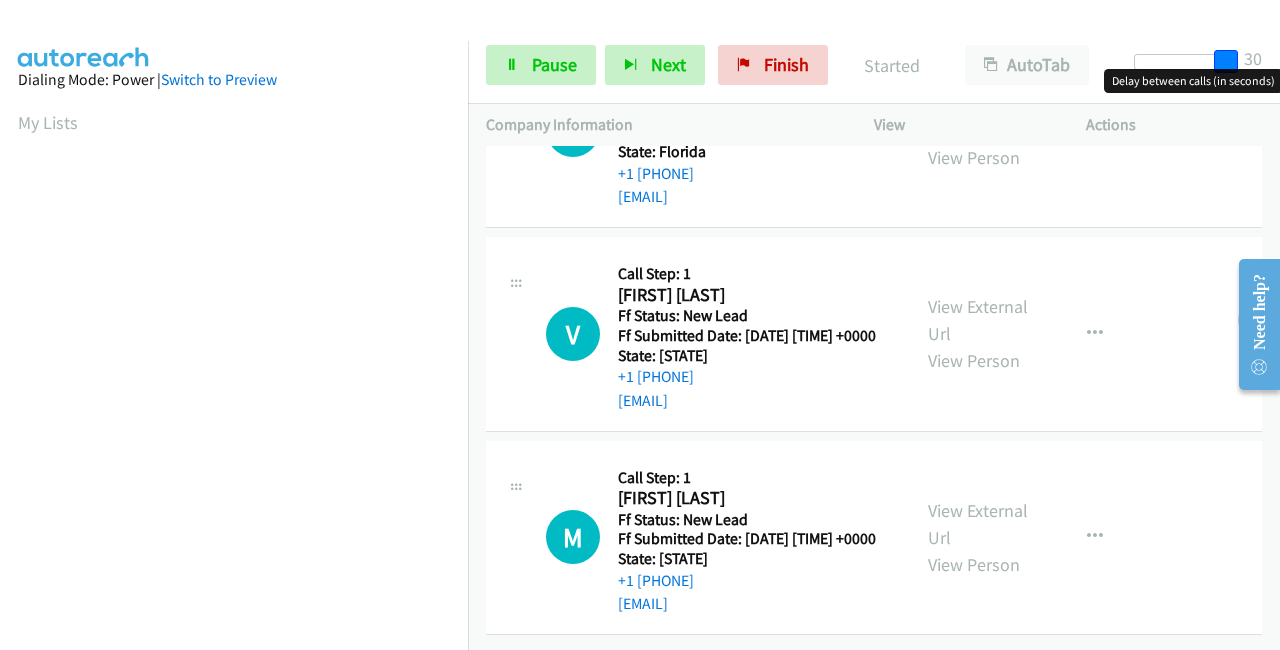 drag, startPoint x: 1146, startPoint y: 63, endPoint x: 1279, endPoint y: 59, distance: 133.06013 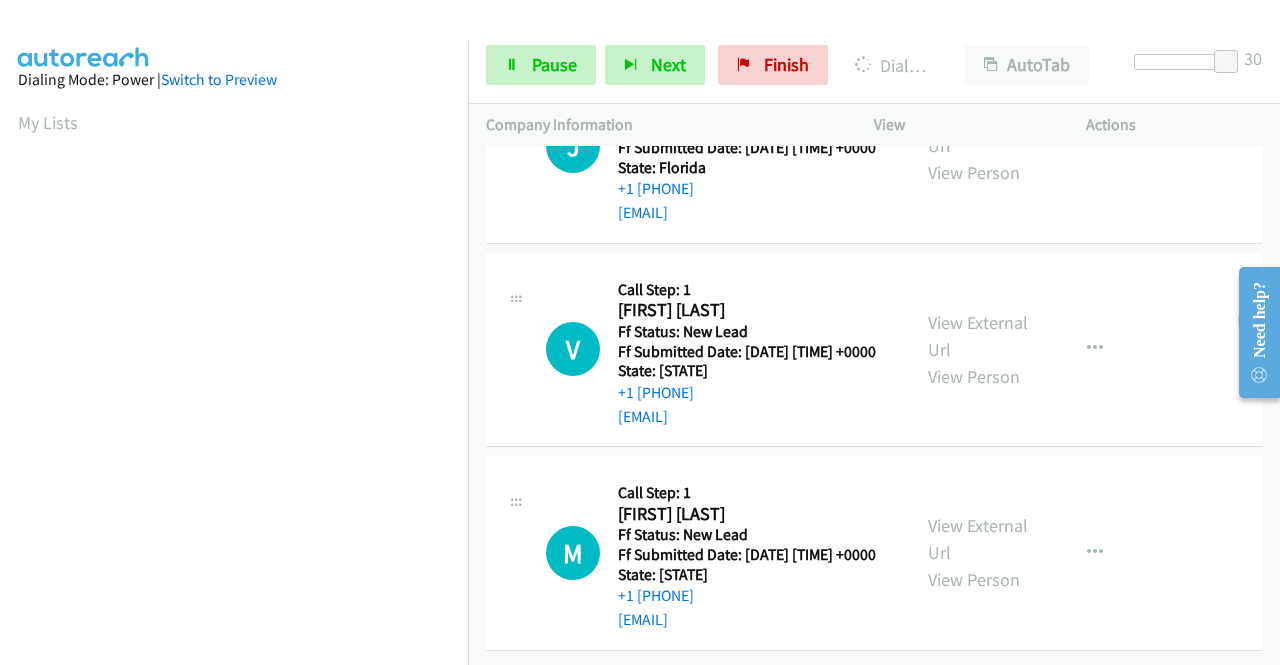 scroll, scrollTop: 456, scrollLeft: 0, axis: vertical 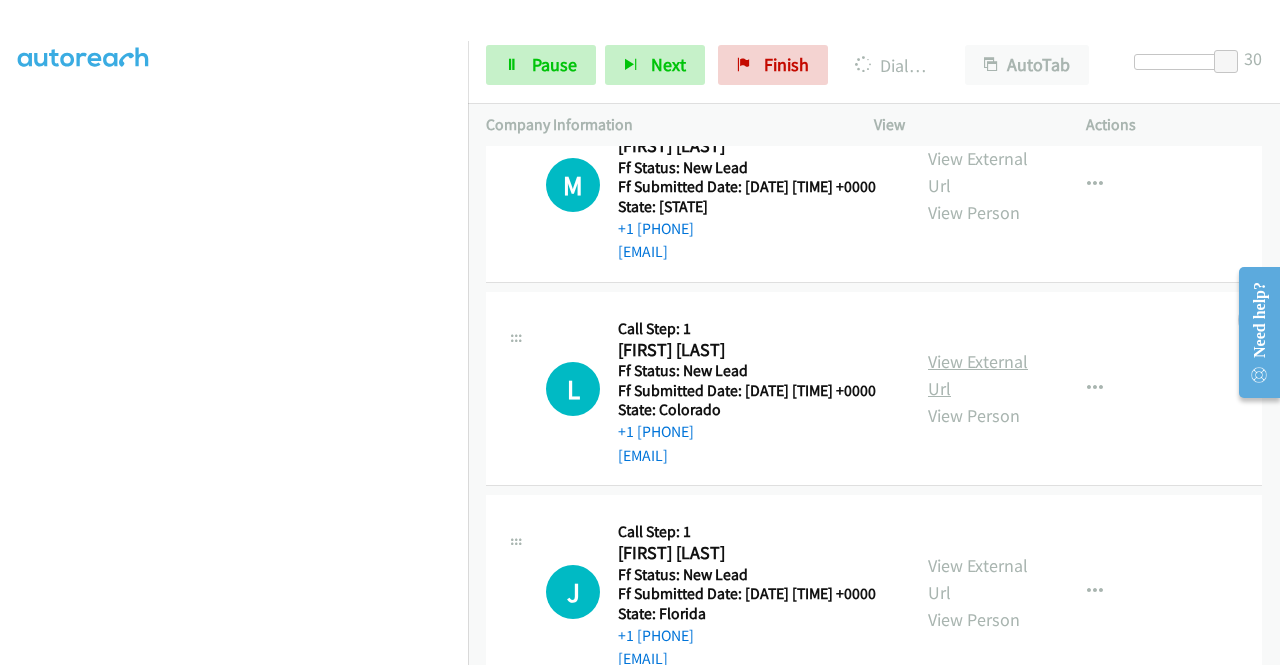 click on "View External Url" at bounding box center (978, 375) 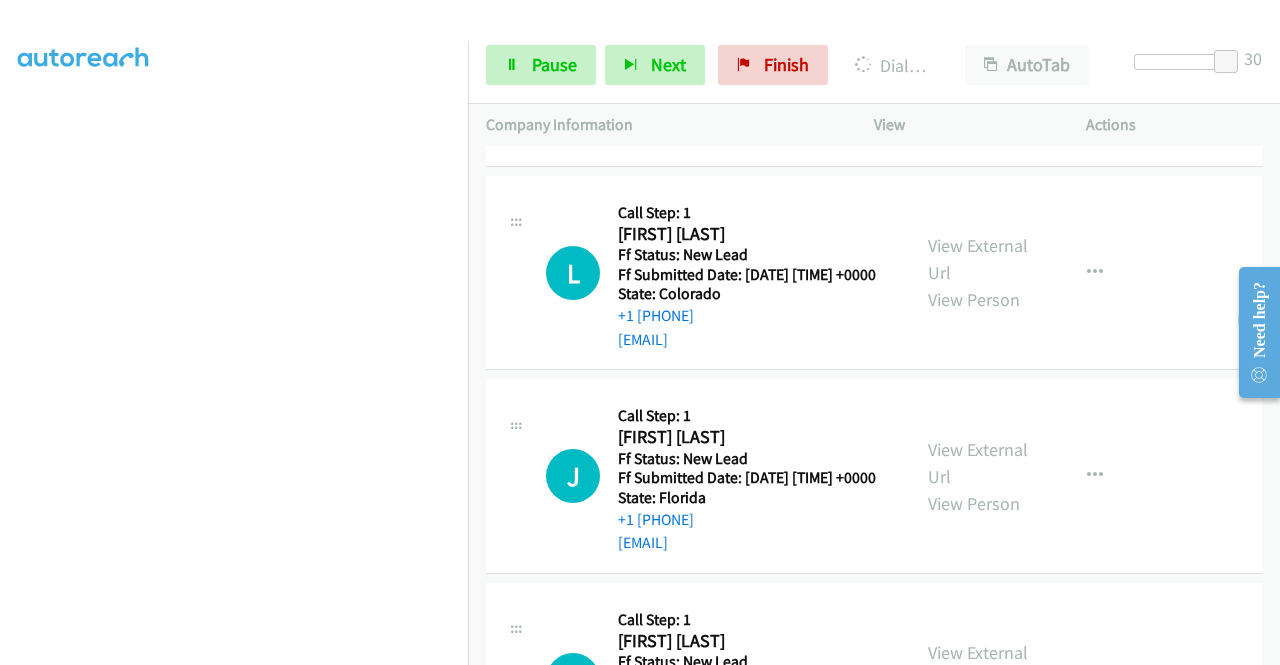 scroll, scrollTop: 1204, scrollLeft: 0, axis: vertical 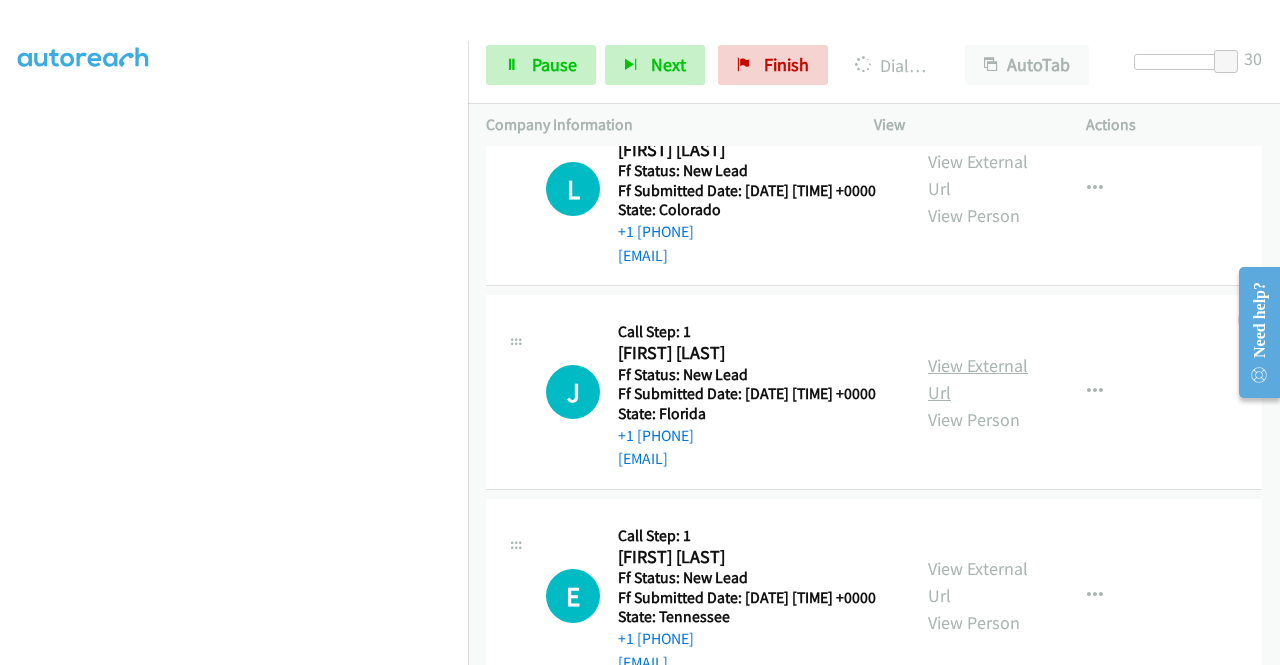 click on "View External Url" at bounding box center [978, 379] 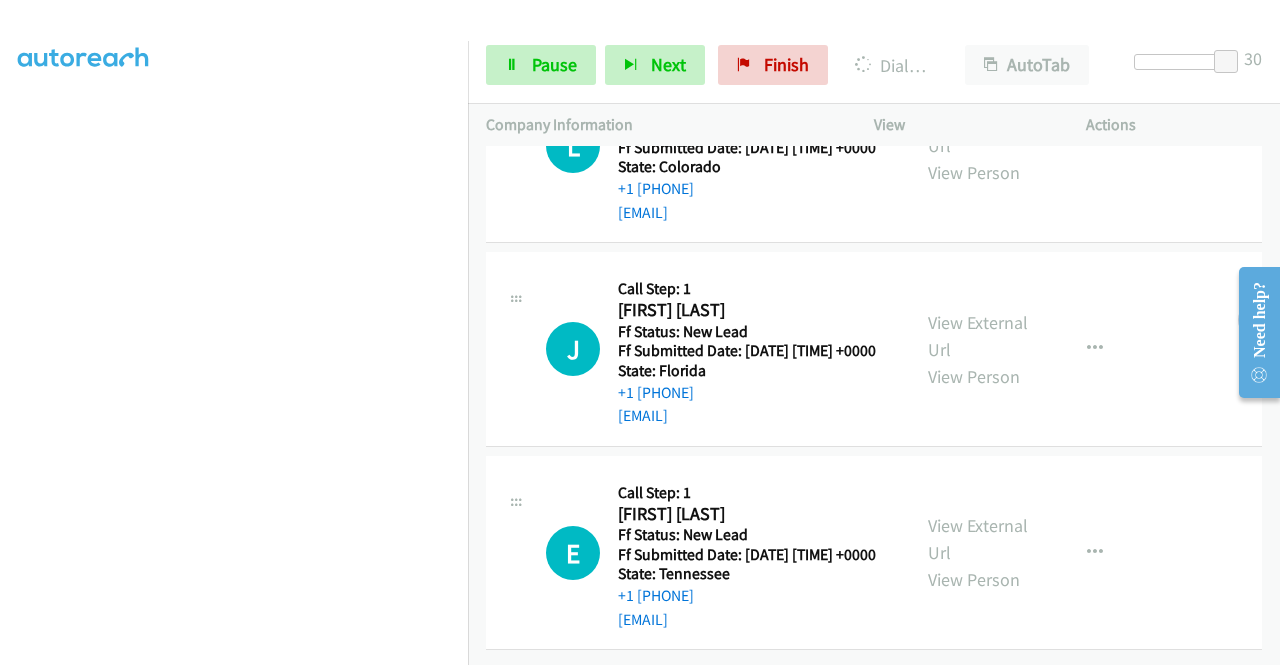 scroll, scrollTop: 1416, scrollLeft: 0, axis: vertical 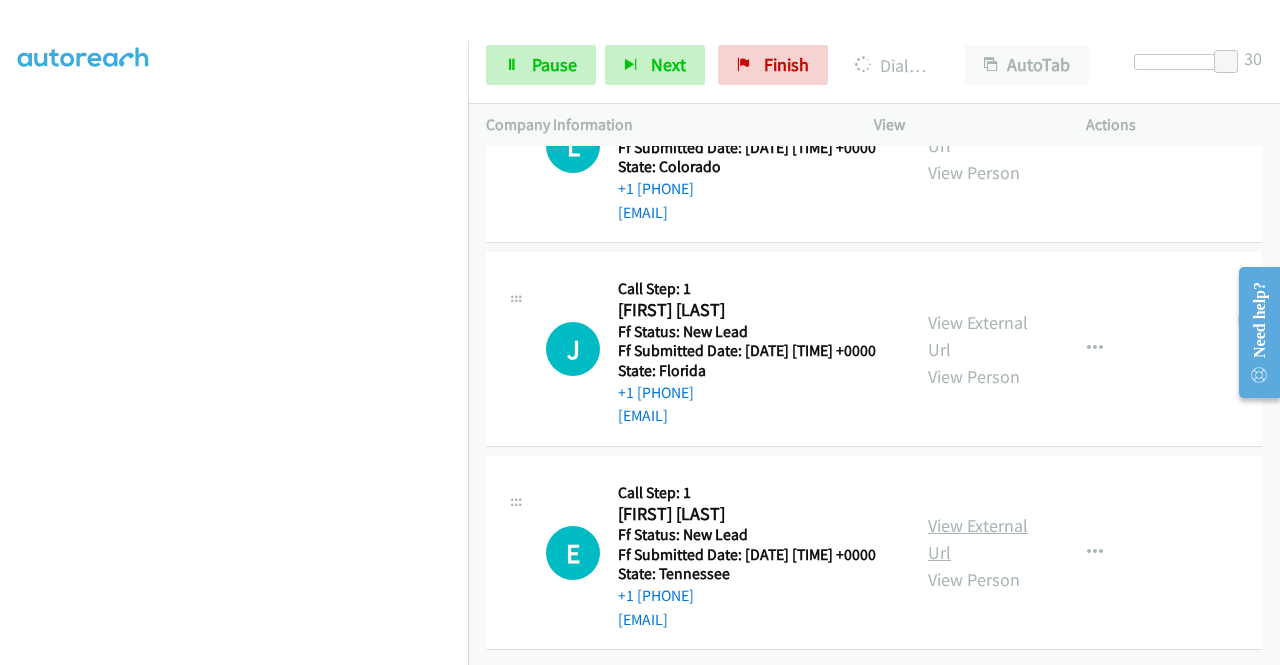 click on "View External Url" at bounding box center (978, 539) 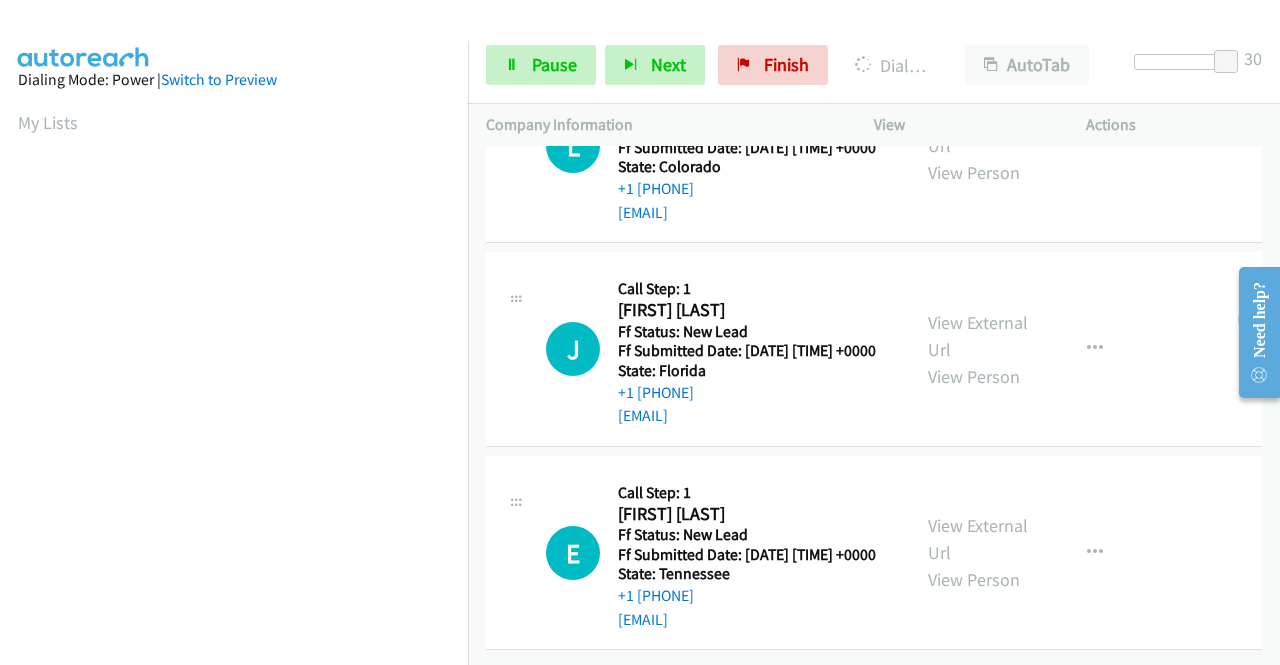 scroll, scrollTop: 456, scrollLeft: 0, axis: vertical 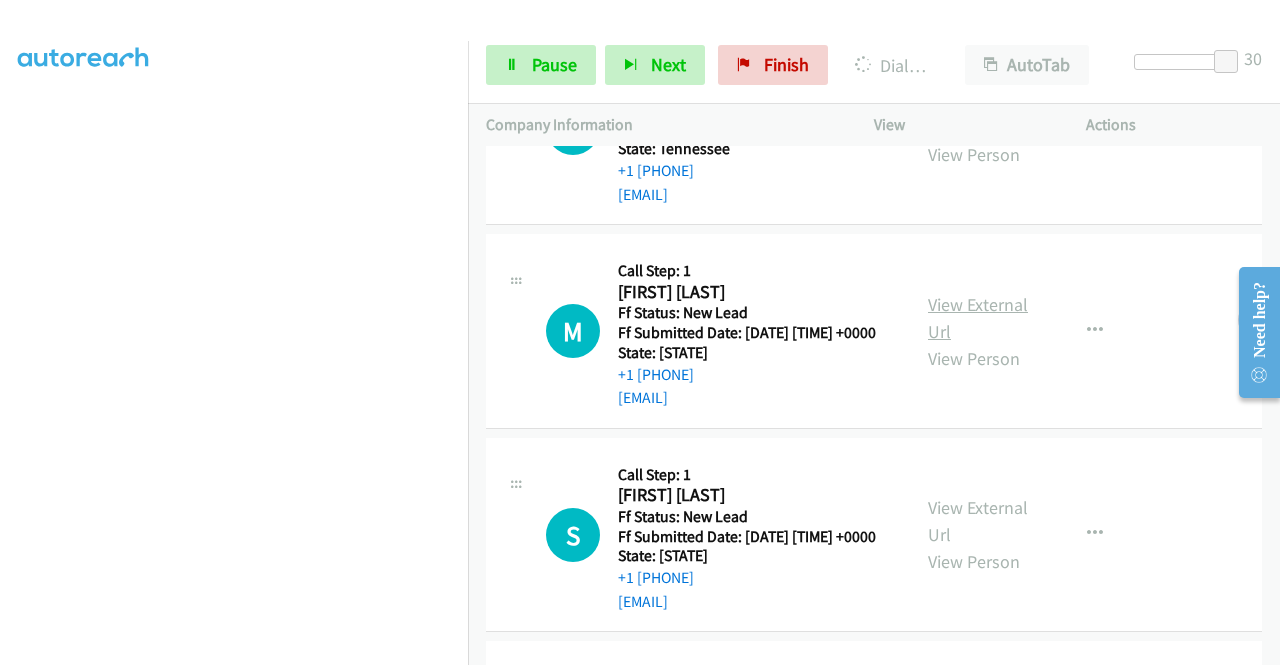 click on "View External Url" at bounding box center (978, 318) 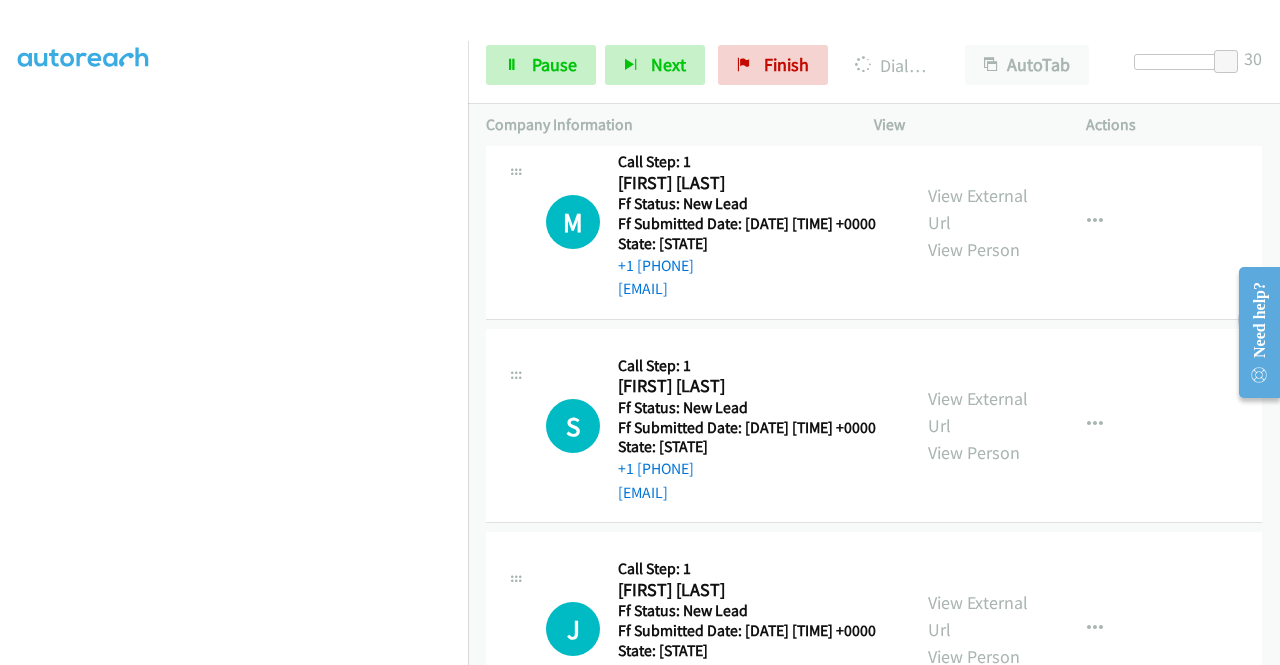 scroll, scrollTop: 2000, scrollLeft: 0, axis: vertical 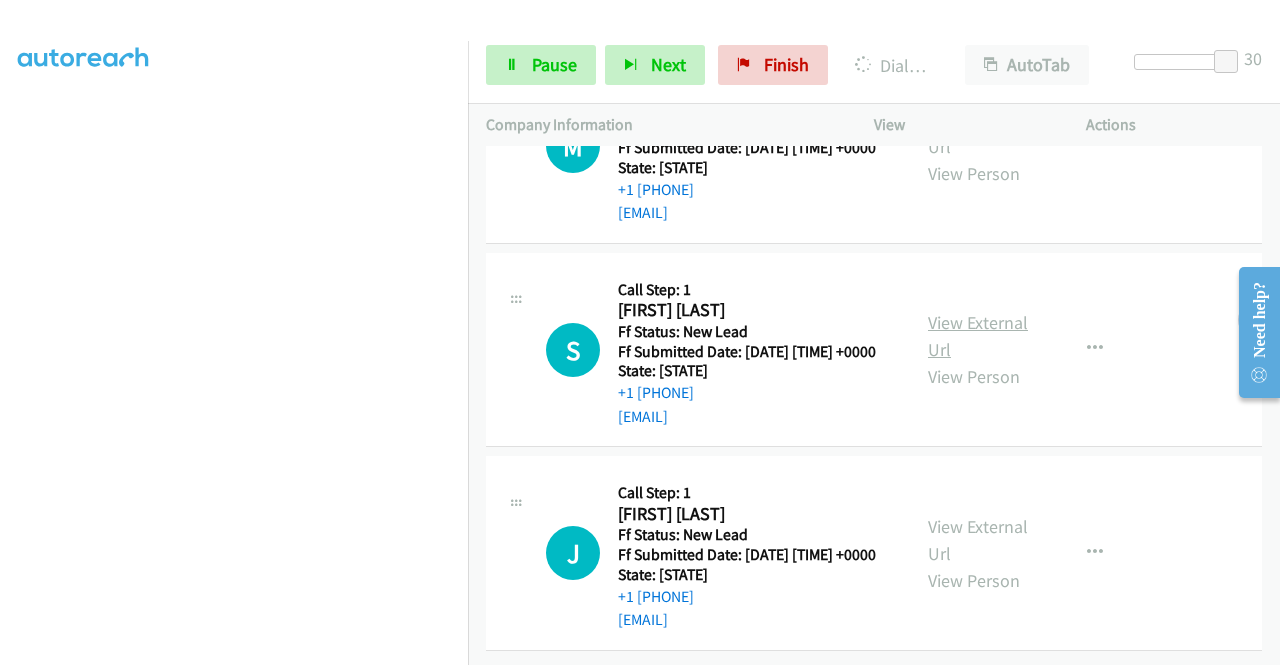 click on "View External Url" at bounding box center (978, 336) 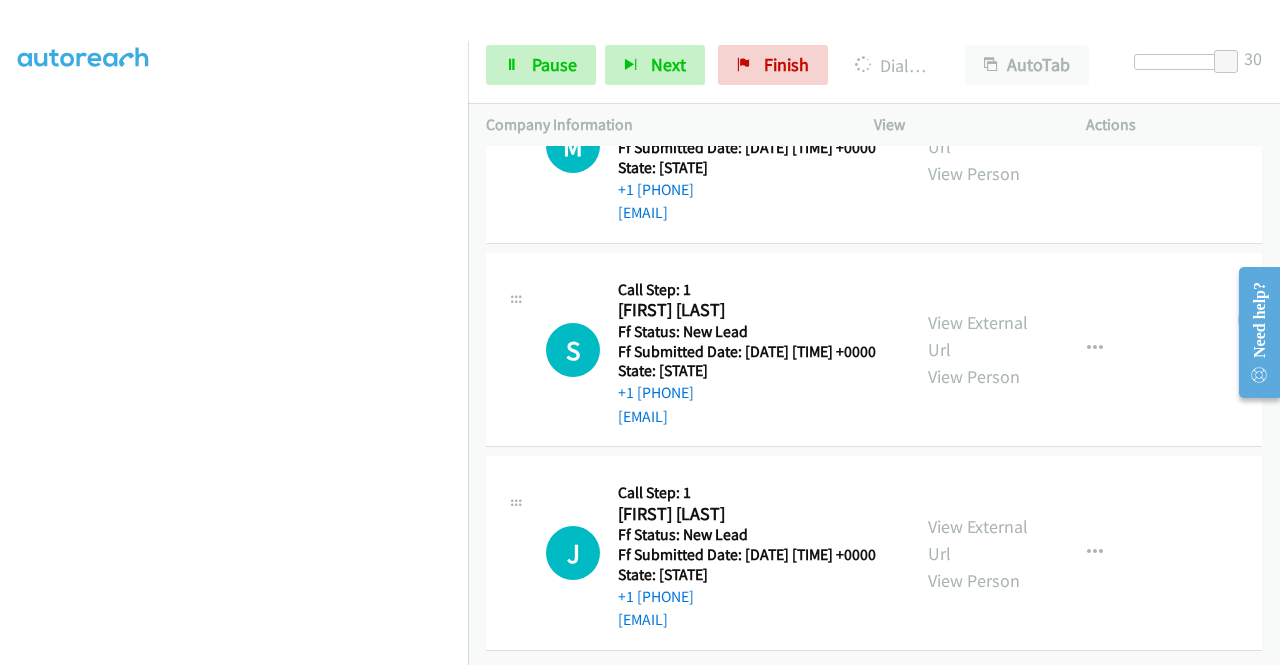 scroll, scrollTop: 2200, scrollLeft: 0, axis: vertical 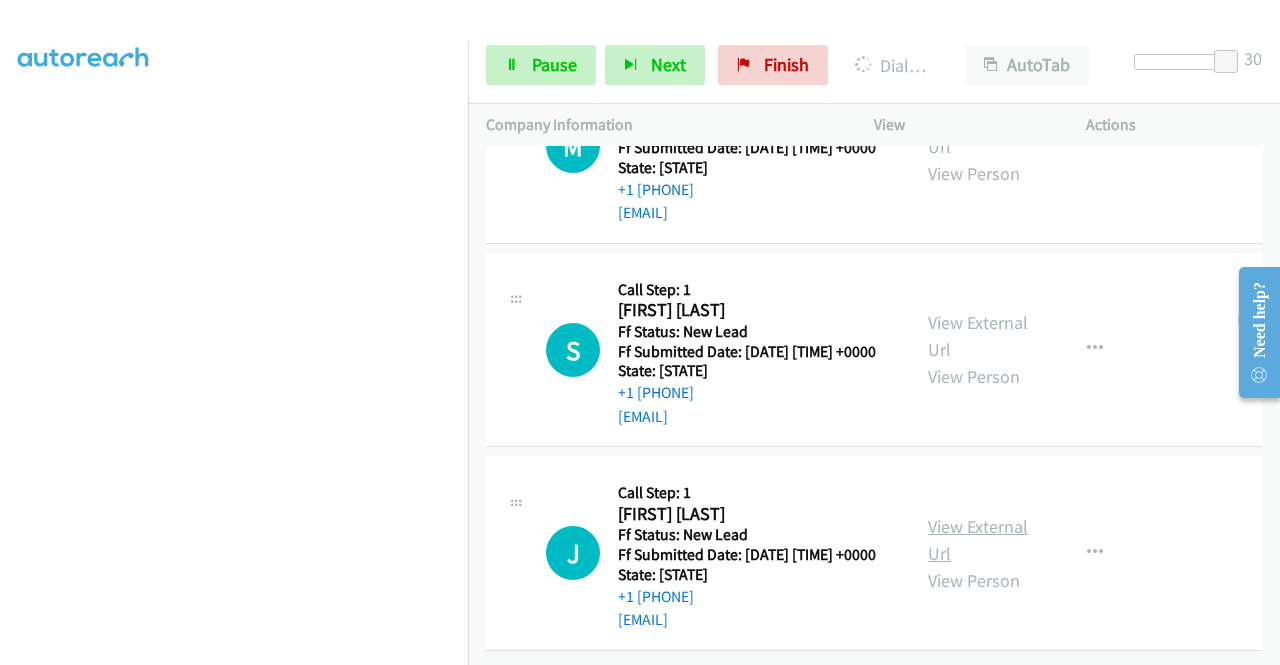 click on "View External Url" at bounding box center (978, 540) 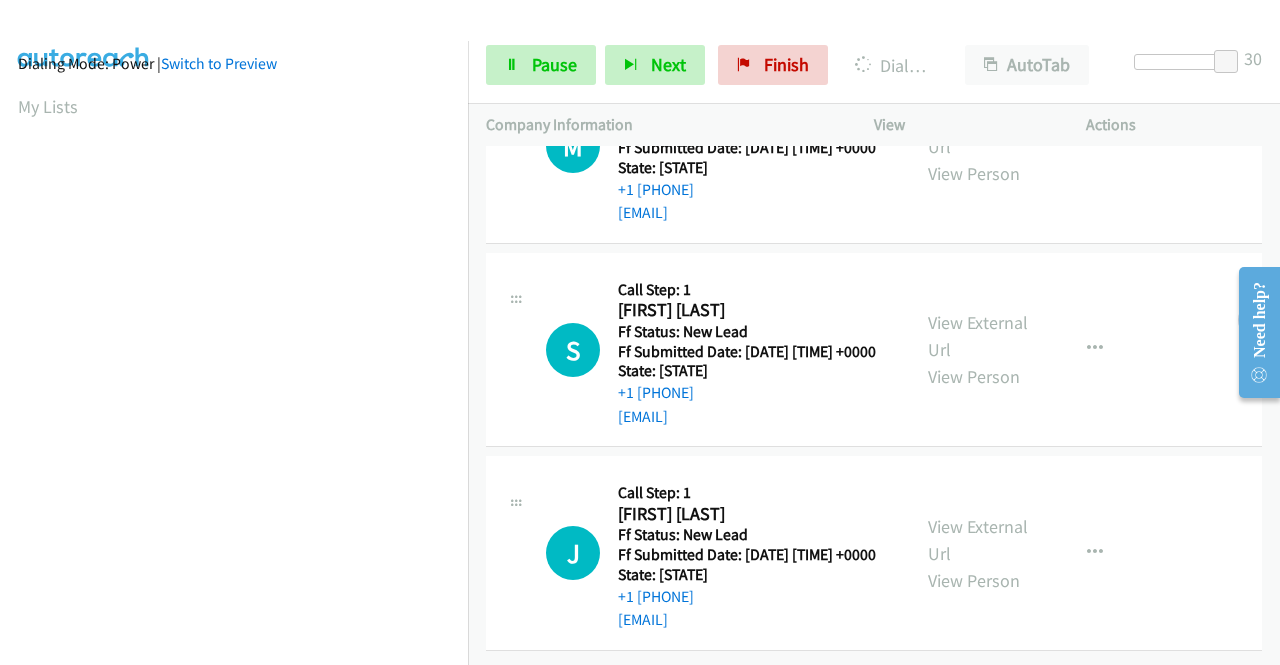 scroll, scrollTop: 0, scrollLeft: 0, axis: both 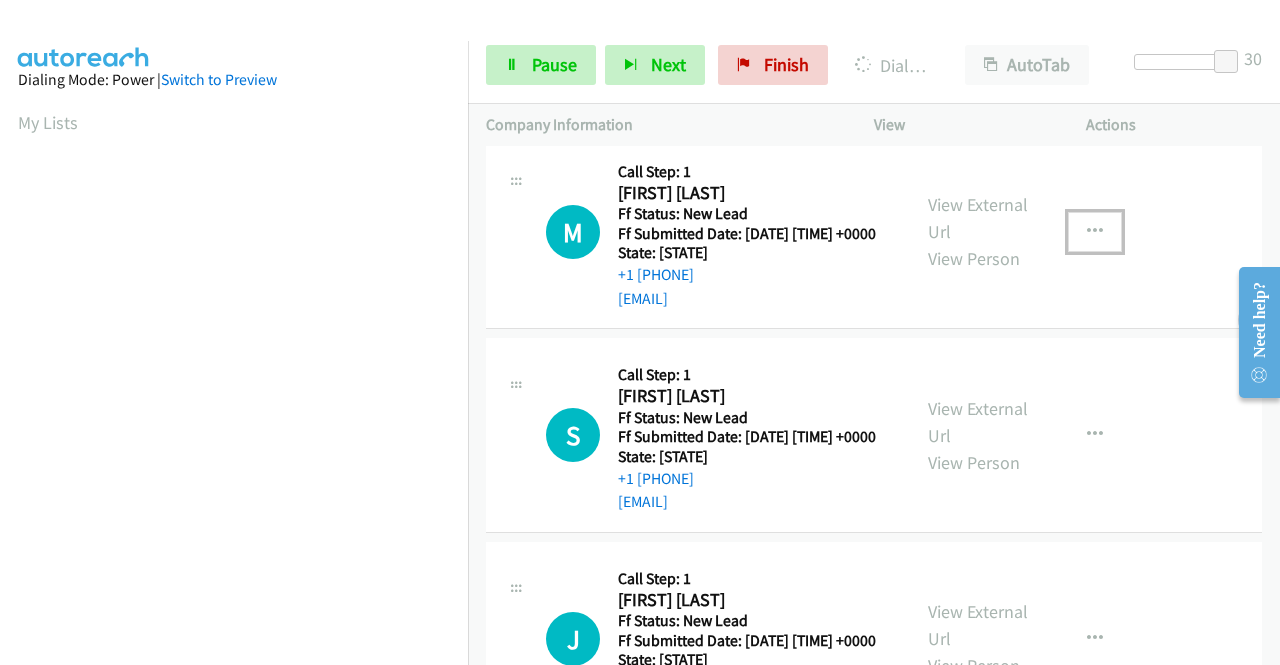 click at bounding box center (1095, 232) 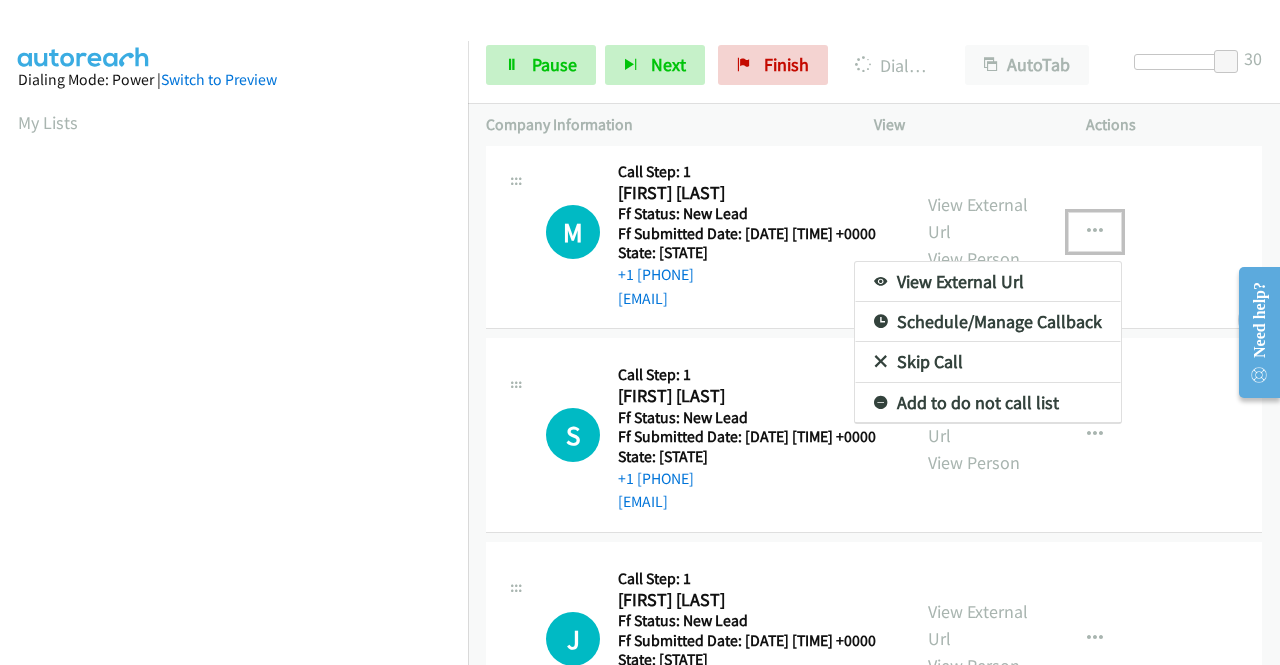 click on "Skip Call" at bounding box center (988, 362) 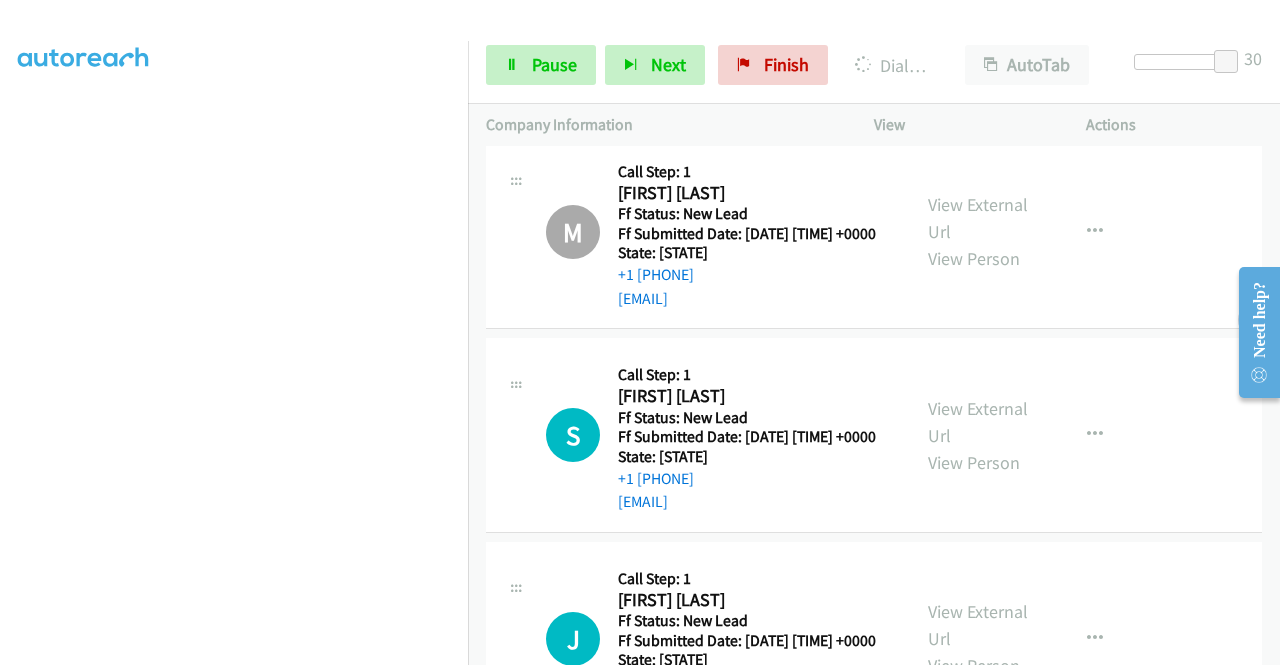 scroll, scrollTop: 456, scrollLeft: 0, axis: vertical 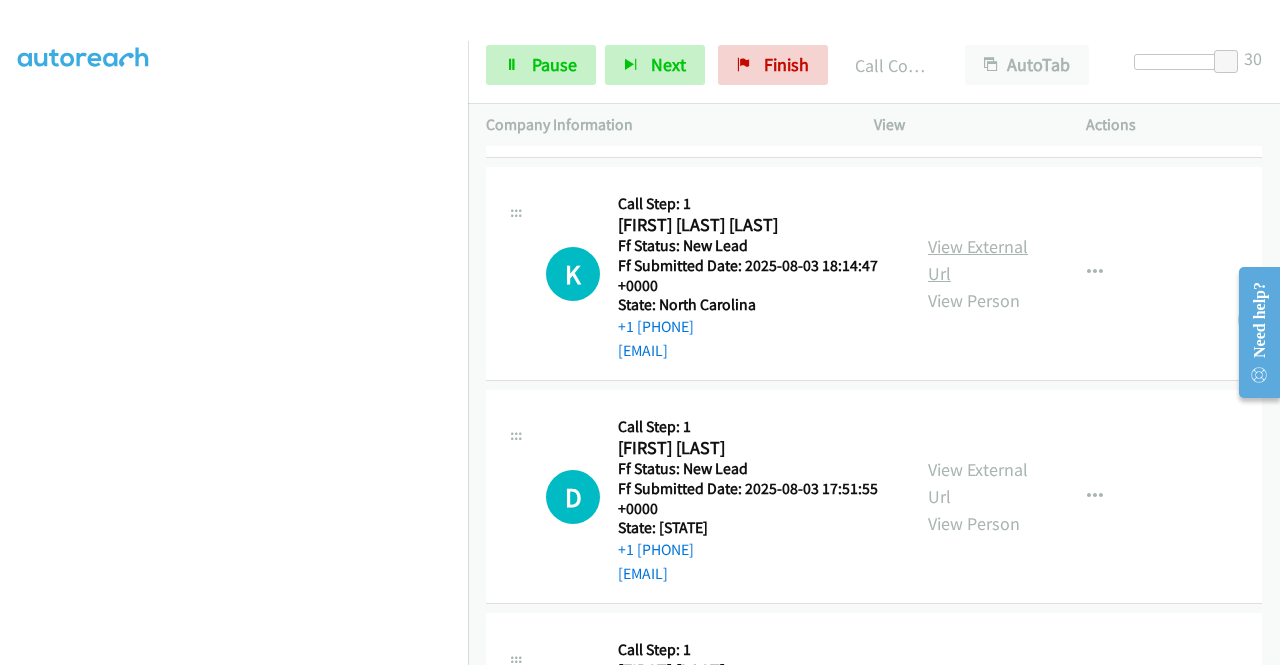 click on "View External Url" at bounding box center (978, 260) 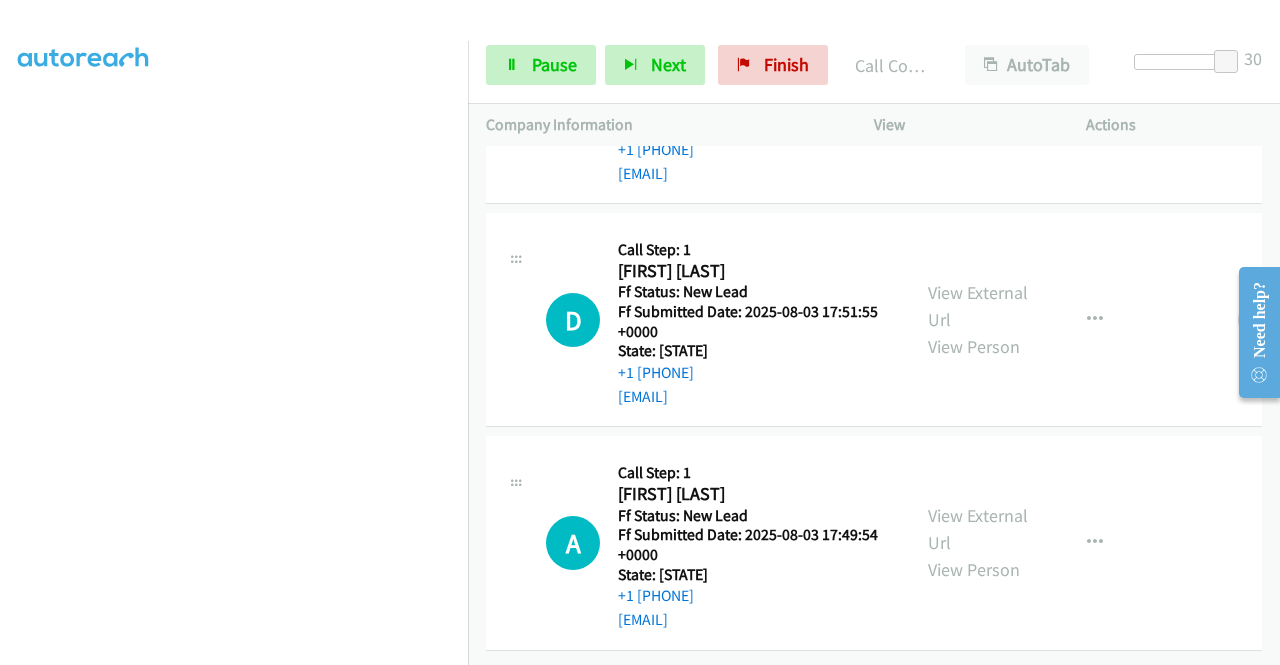scroll, scrollTop: 2863, scrollLeft: 0, axis: vertical 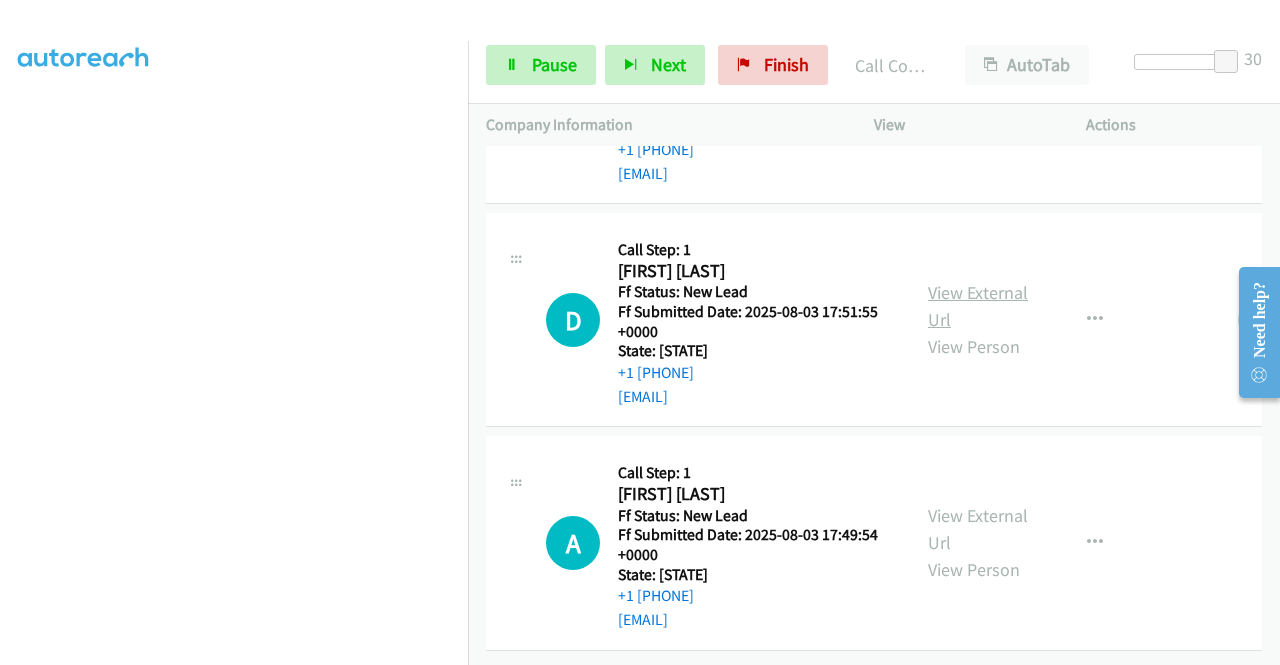 click on "View External Url" at bounding box center [978, 306] 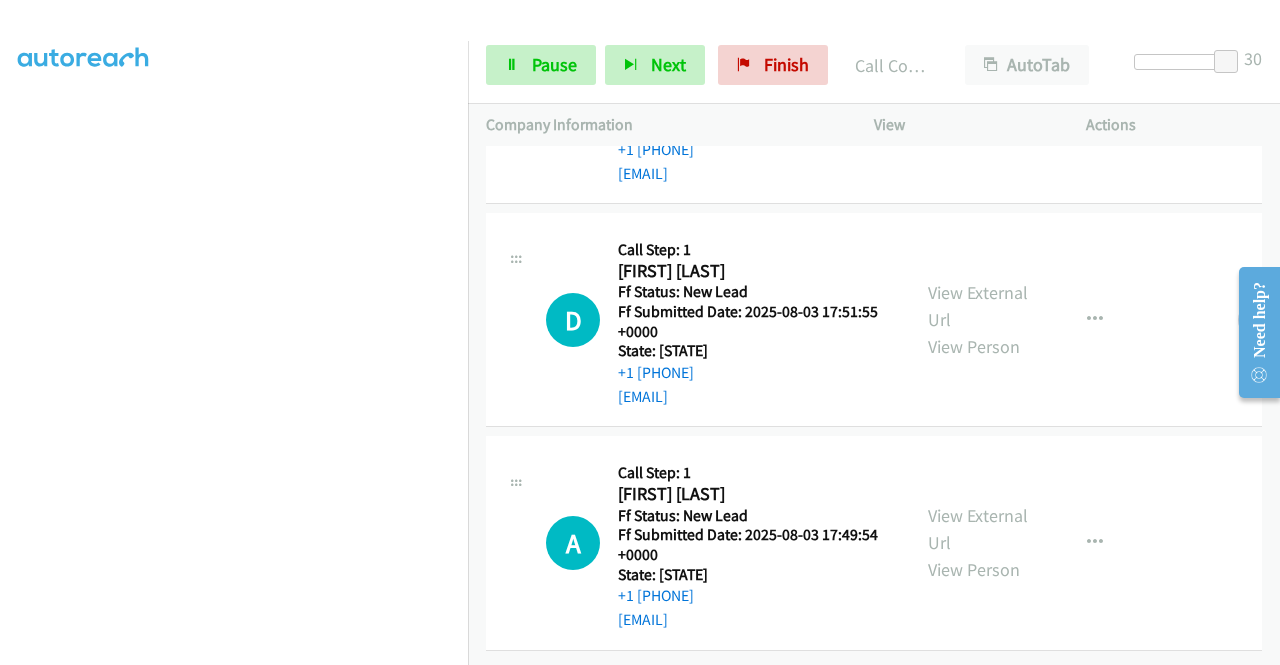 scroll, scrollTop: 2964, scrollLeft: 0, axis: vertical 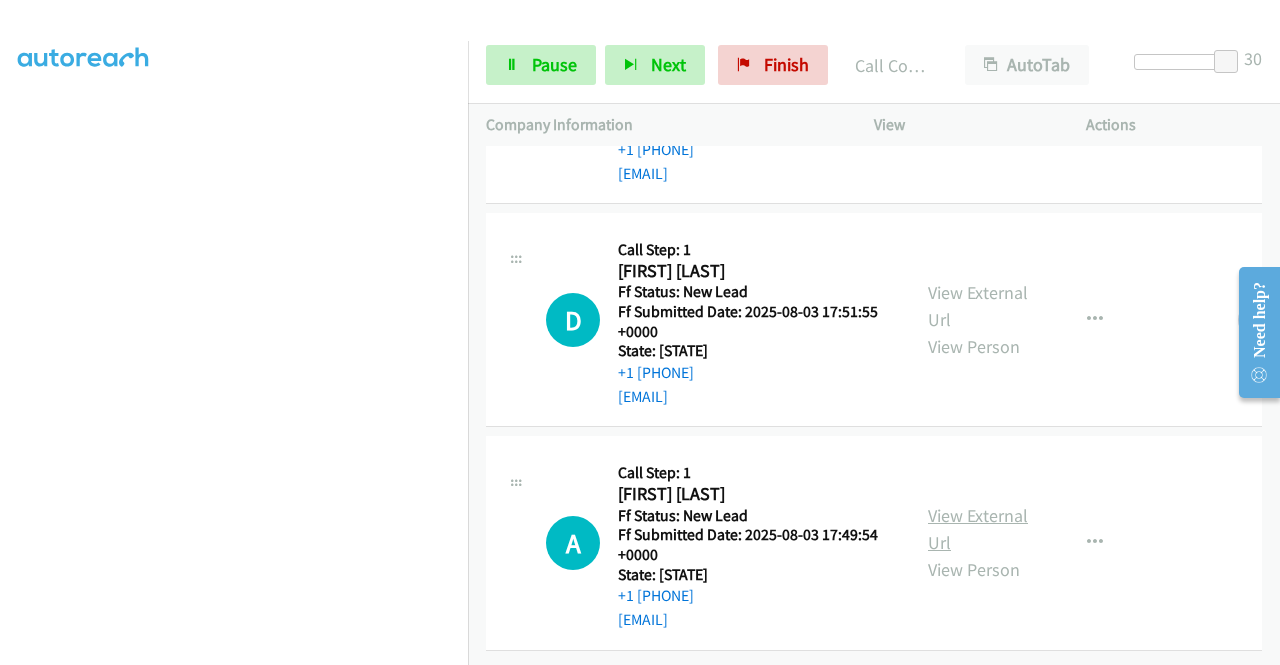 click on "View External Url" at bounding box center [978, 529] 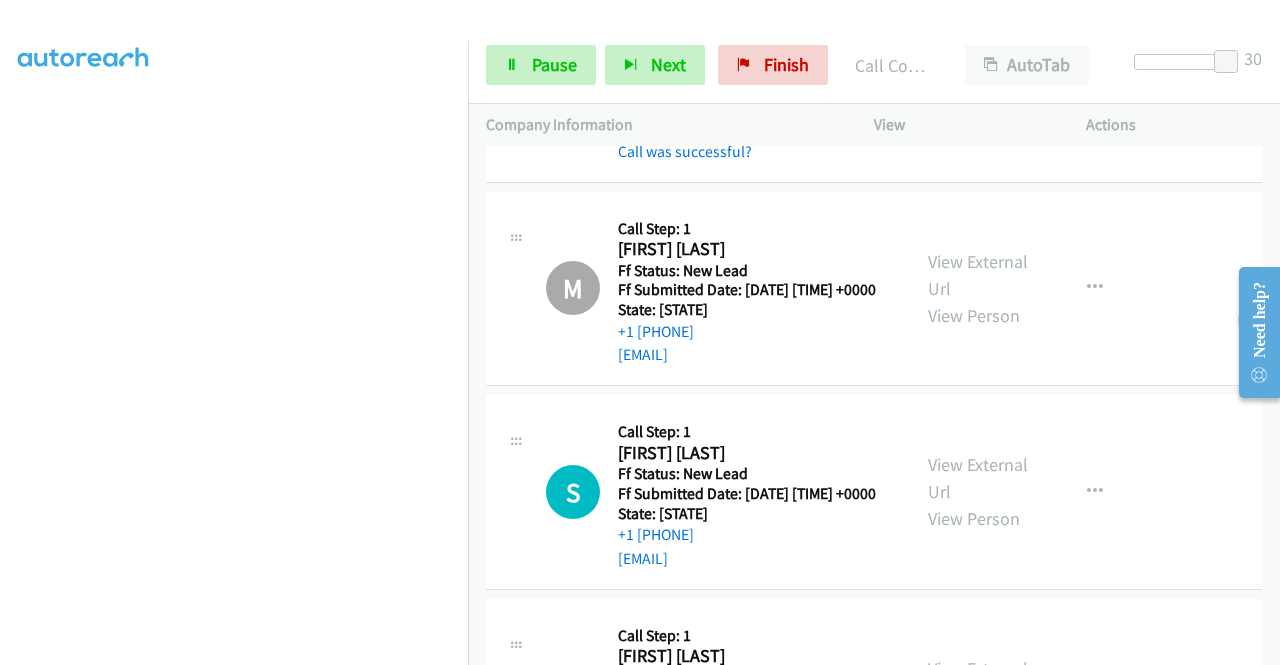 scroll, scrollTop: 1964, scrollLeft: 0, axis: vertical 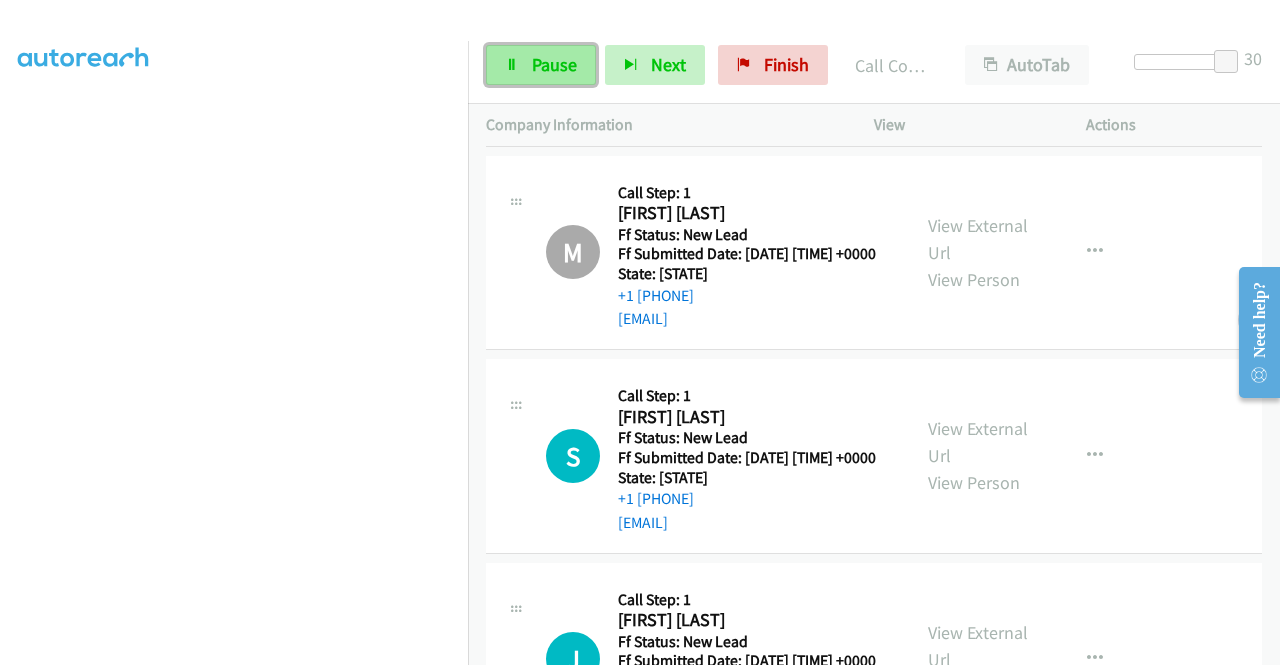 click on "Pause" at bounding box center [554, 64] 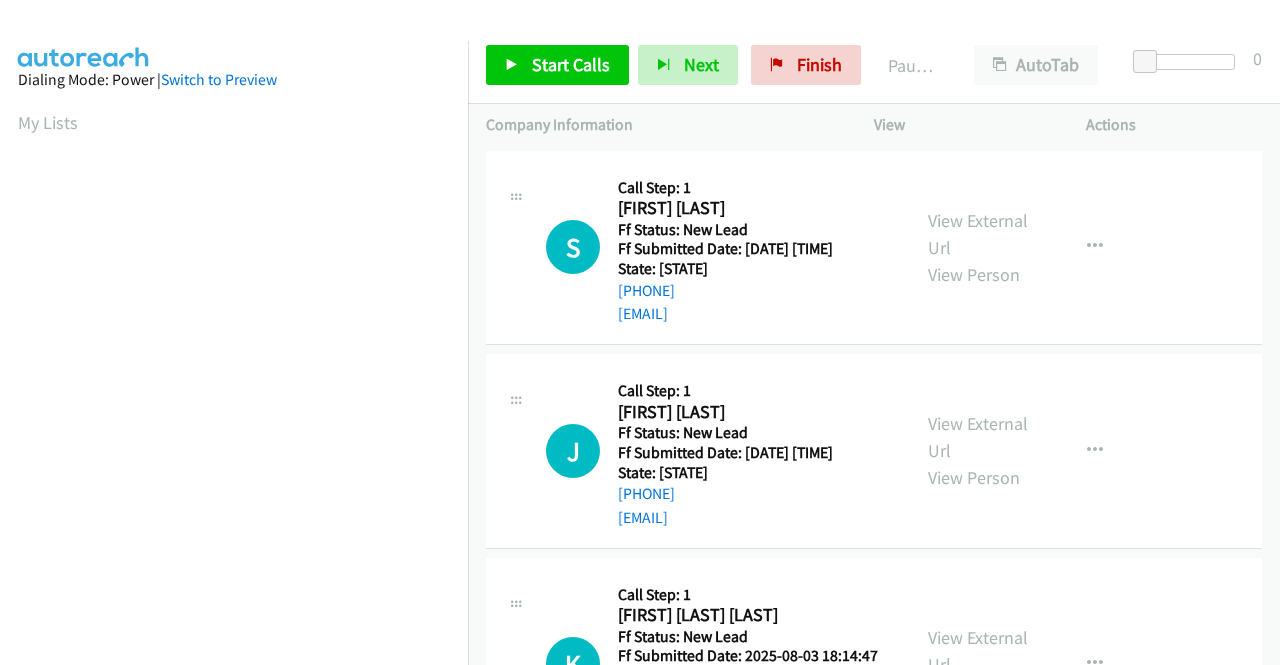 scroll, scrollTop: 0, scrollLeft: 0, axis: both 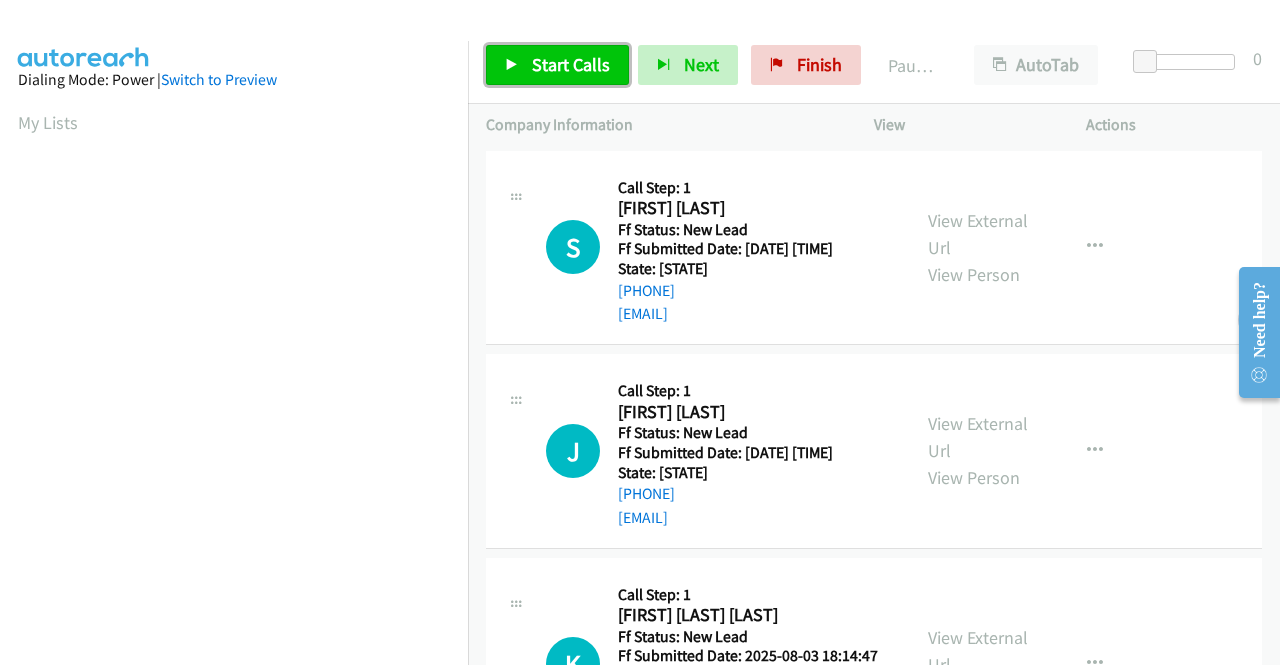 click on "Start Calls" at bounding box center (571, 64) 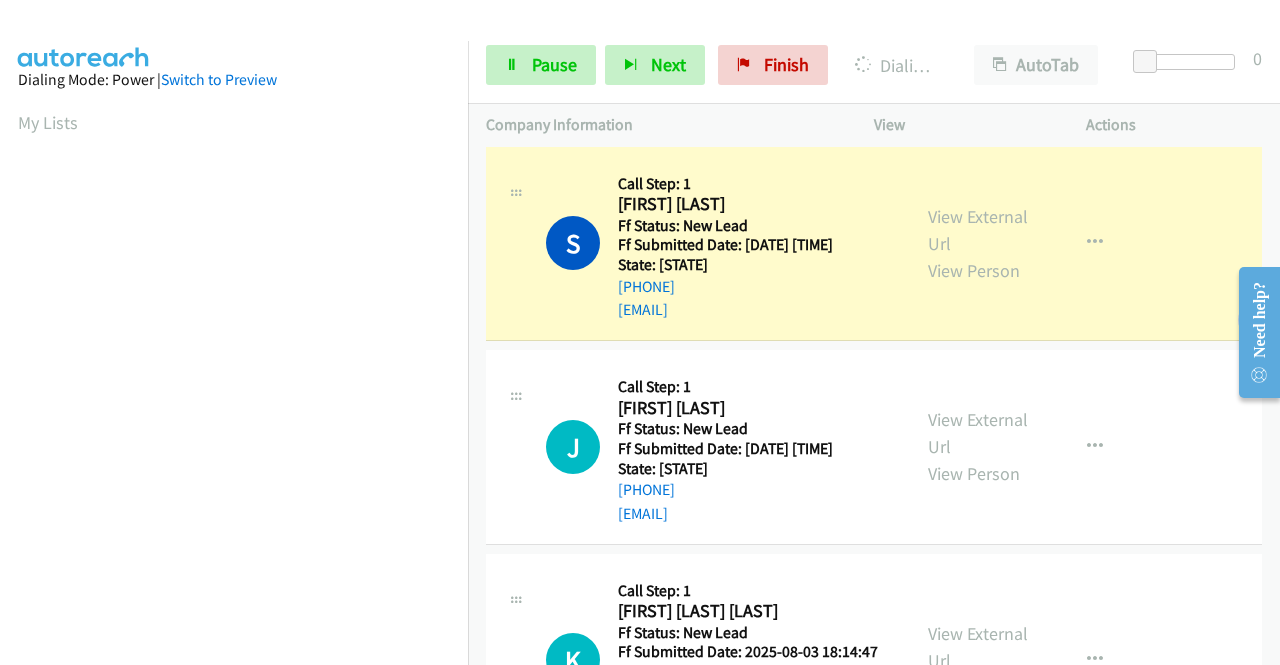 scroll, scrollTop: 0, scrollLeft: 0, axis: both 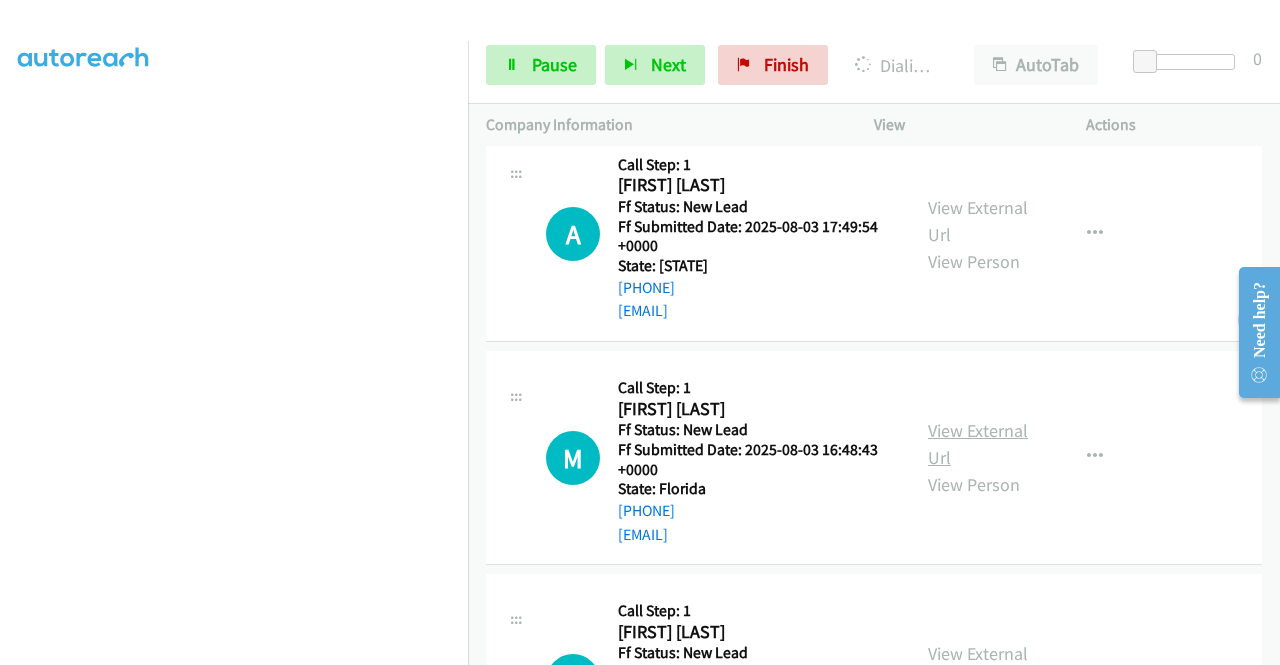 click on "View External Url" at bounding box center [978, 444] 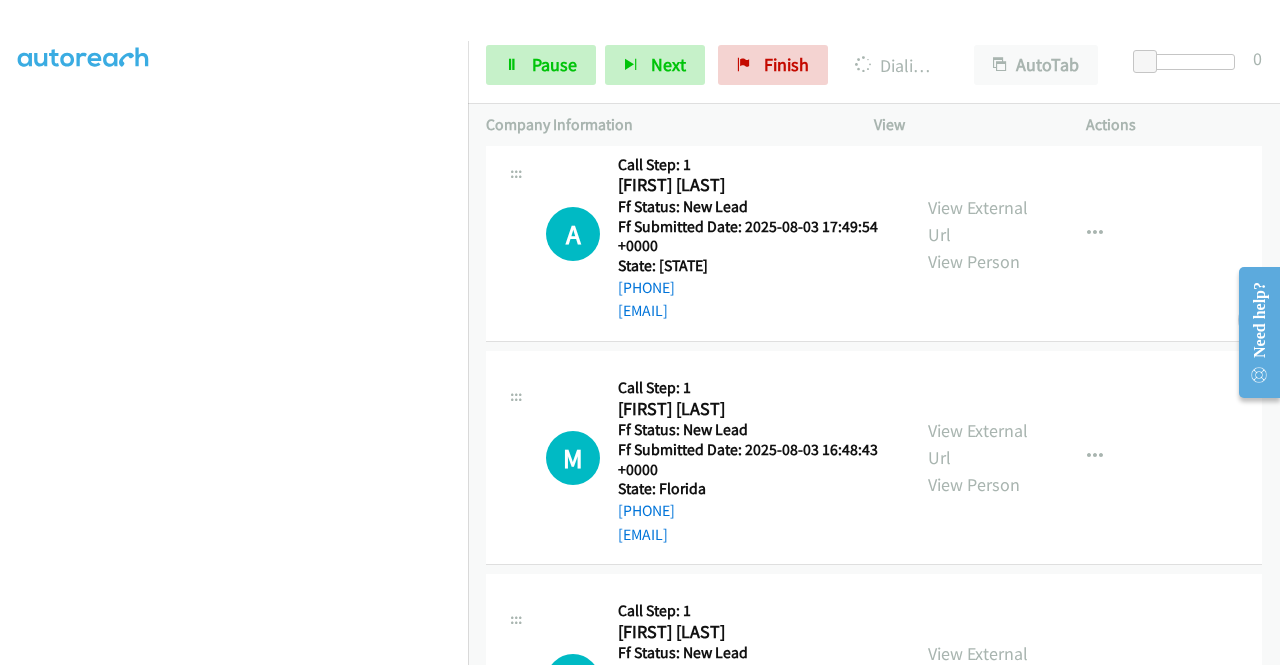 scroll, scrollTop: 1204, scrollLeft: 0, axis: vertical 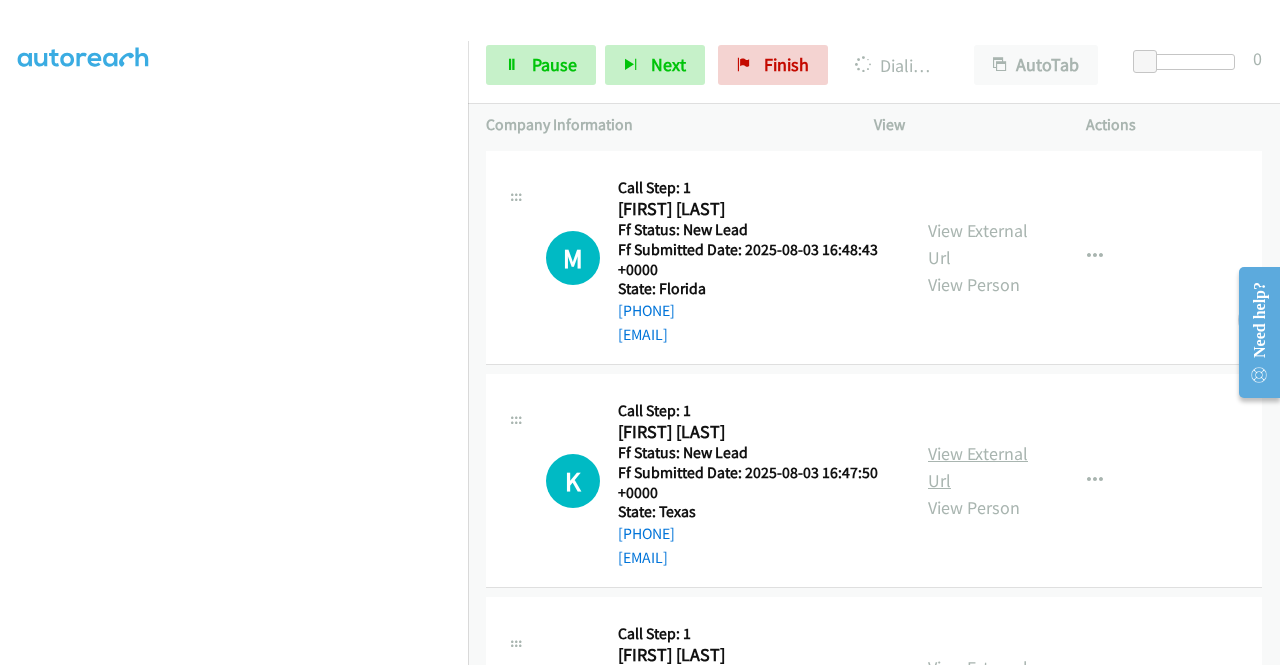 click on "View External Url" at bounding box center (978, 467) 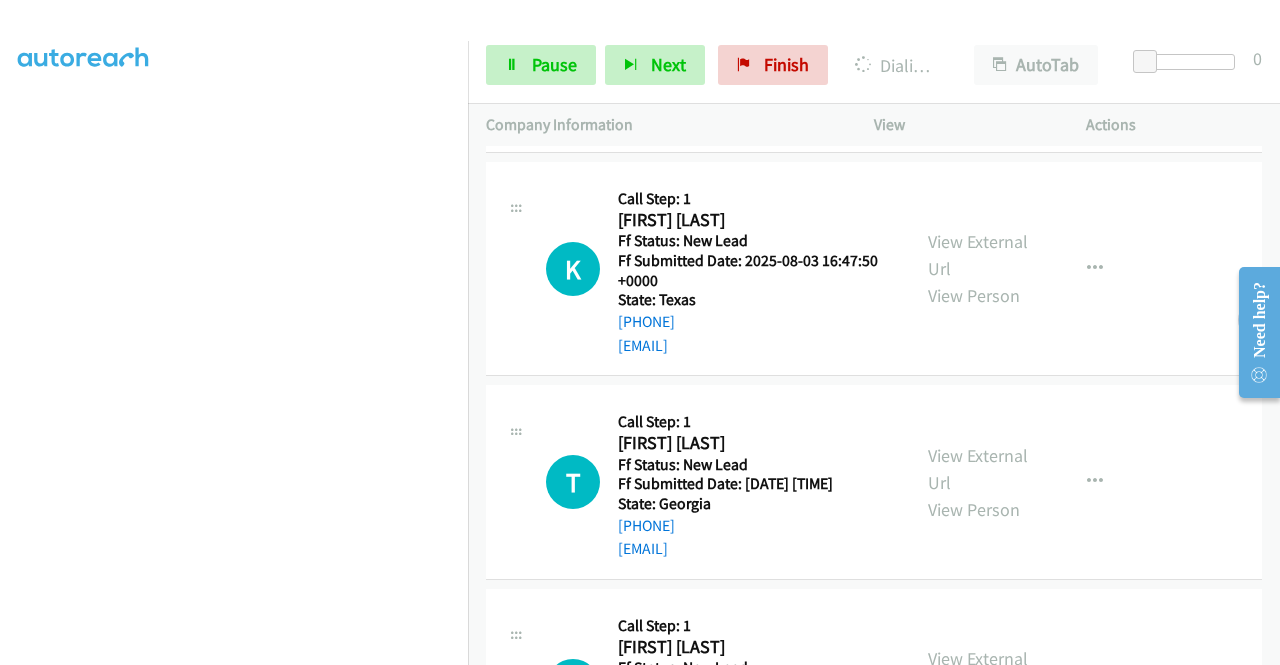 scroll, scrollTop: 1504, scrollLeft: 0, axis: vertical 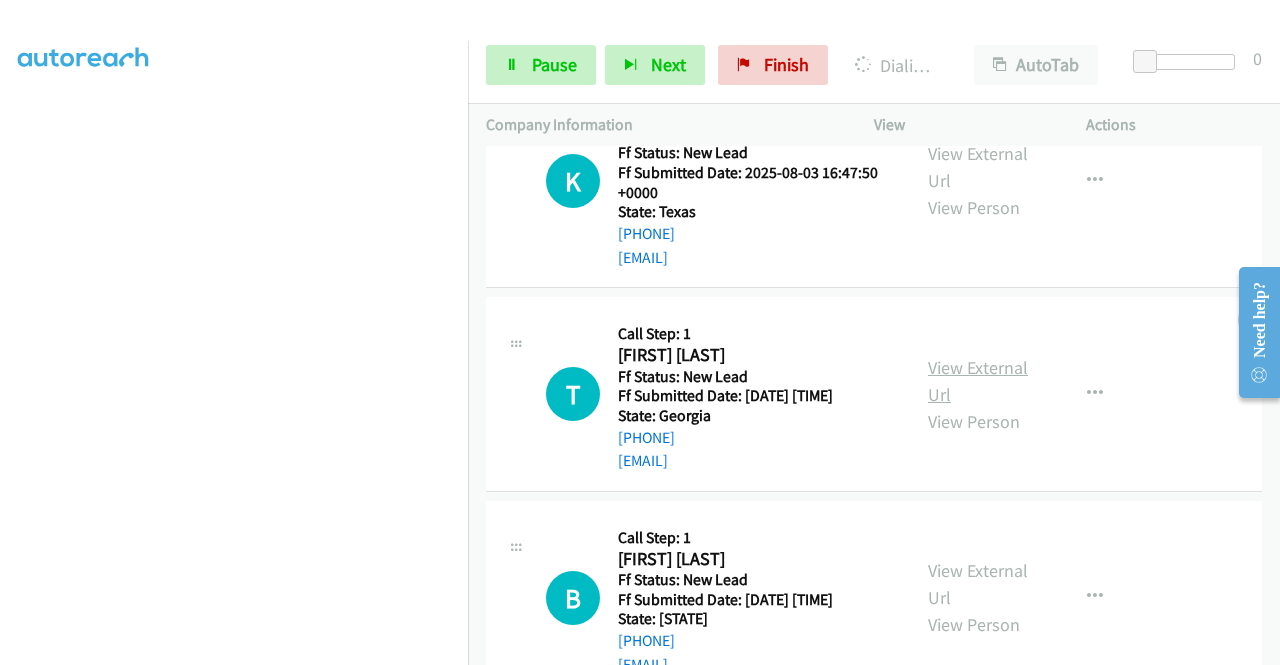 click on "View External Url" at bounding box center [978, 381] 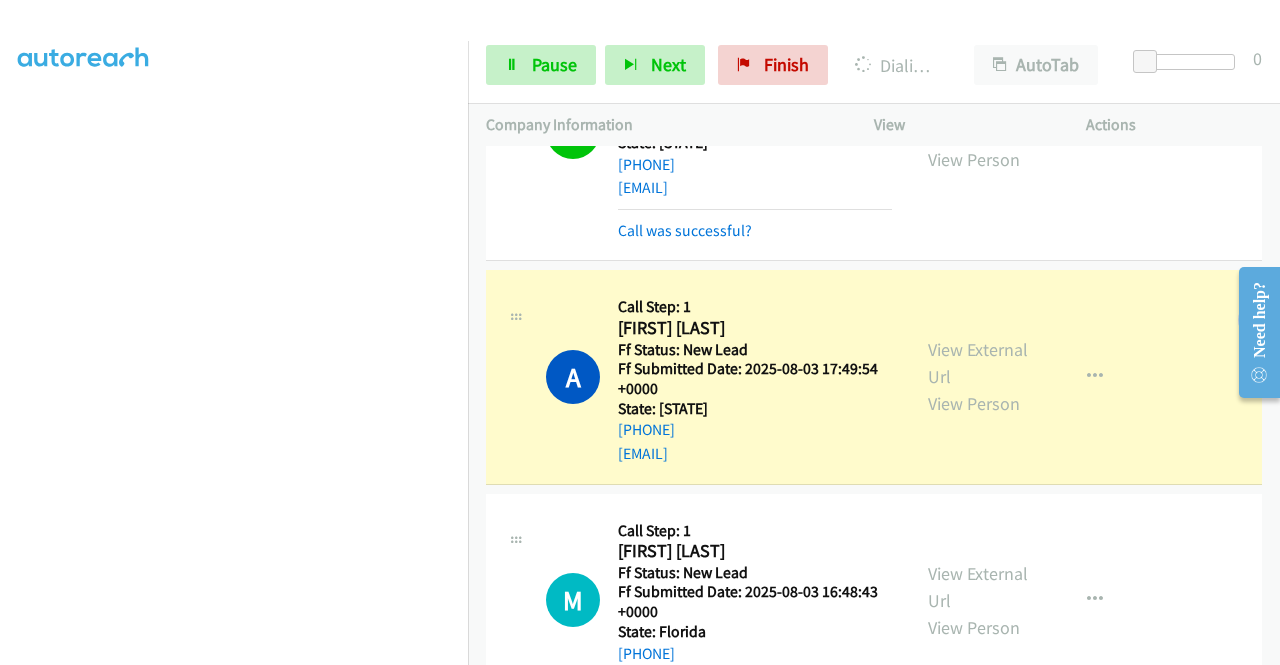 scroll, scrollTop: 926, scrollLeft: 0, axis: vertical 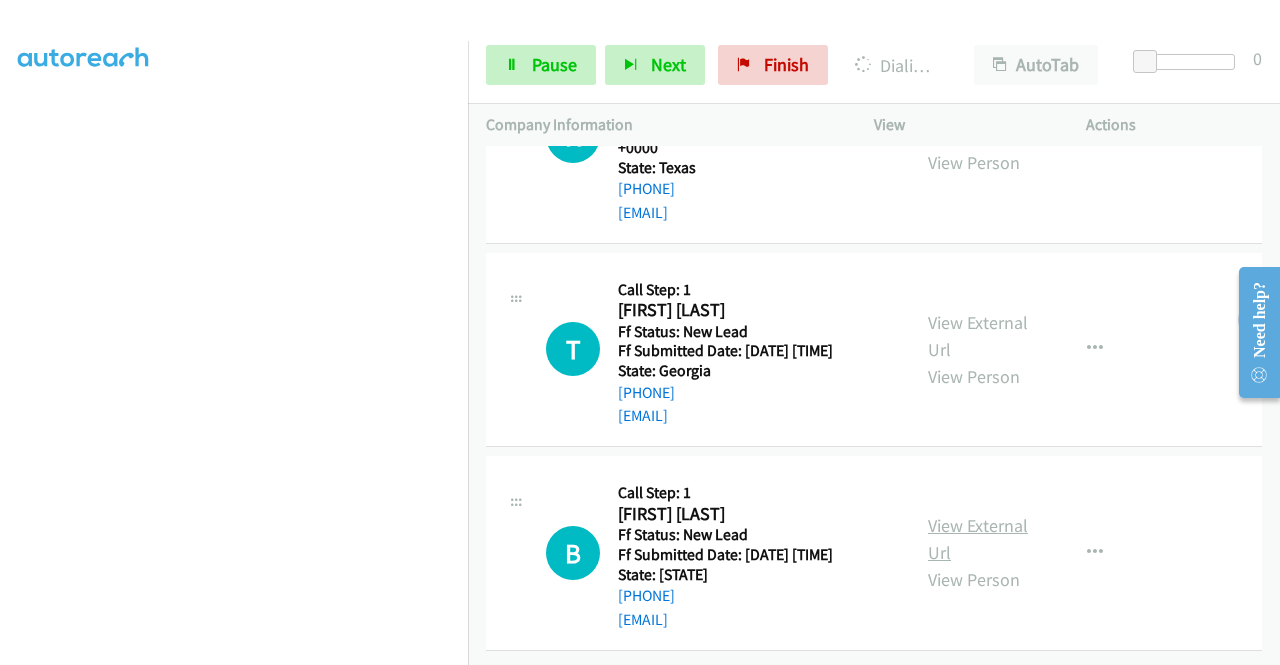 click on "View External Url" at bounding box center [978, 539] 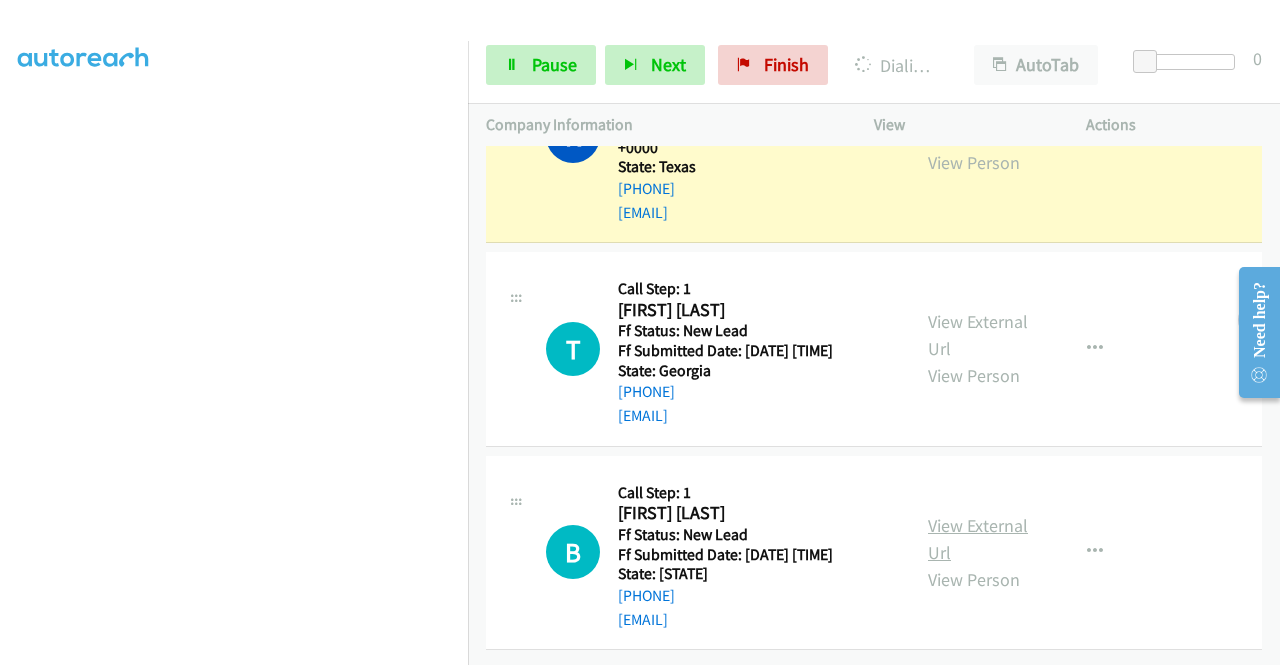 scroll, scrollTop: 1765, scrollLeft: 0, axis: vertical 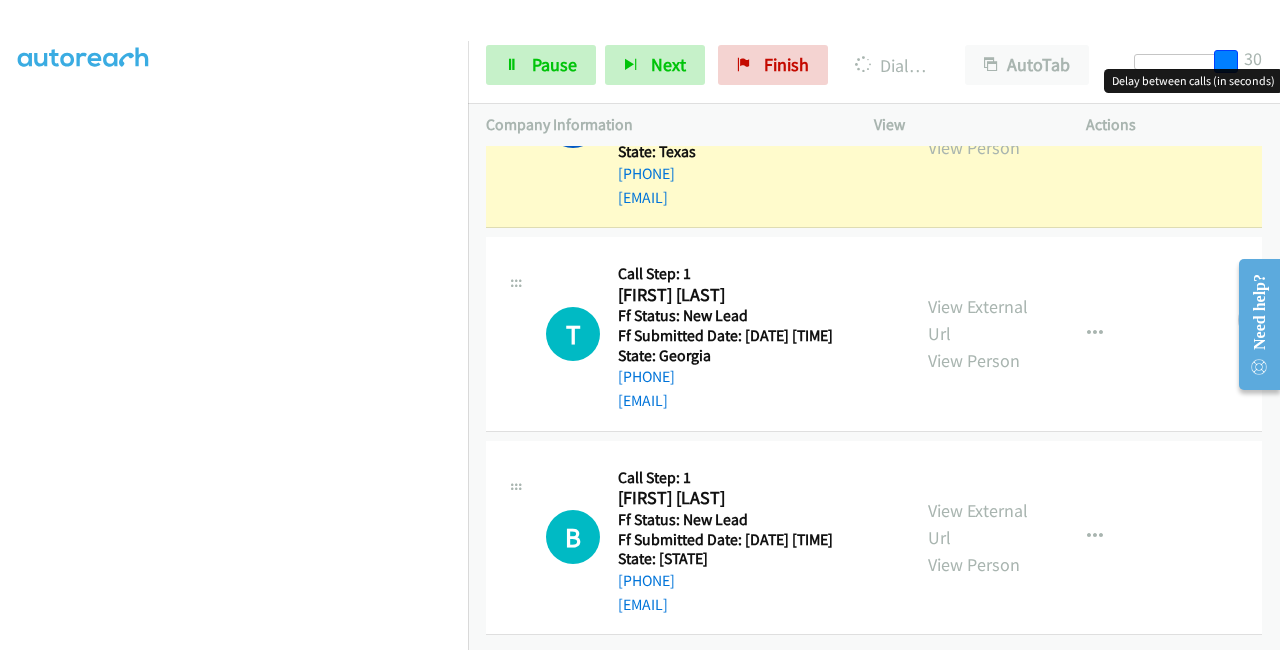 drag, startPoint x: 1144, startPoint y: 59, endPoint x: 1279, endPoint y: 56, distance: 135.03333 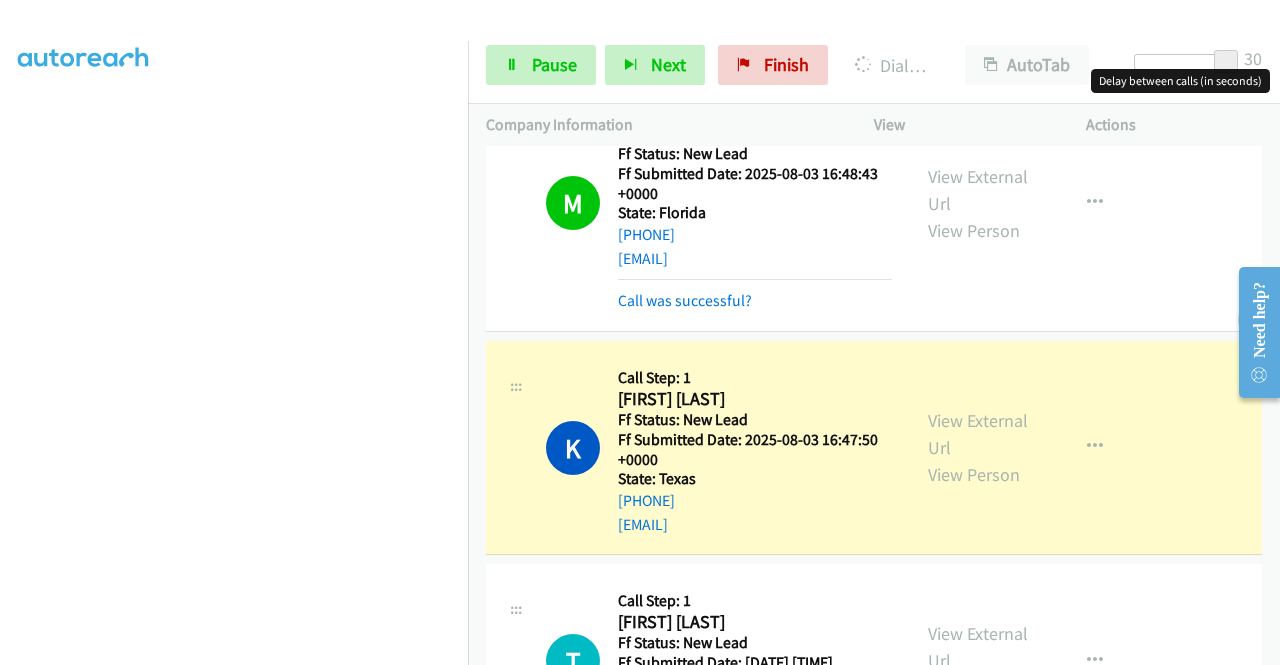 scroll, scrollTop: 1265, scrollLeft: 0, axis: vertical 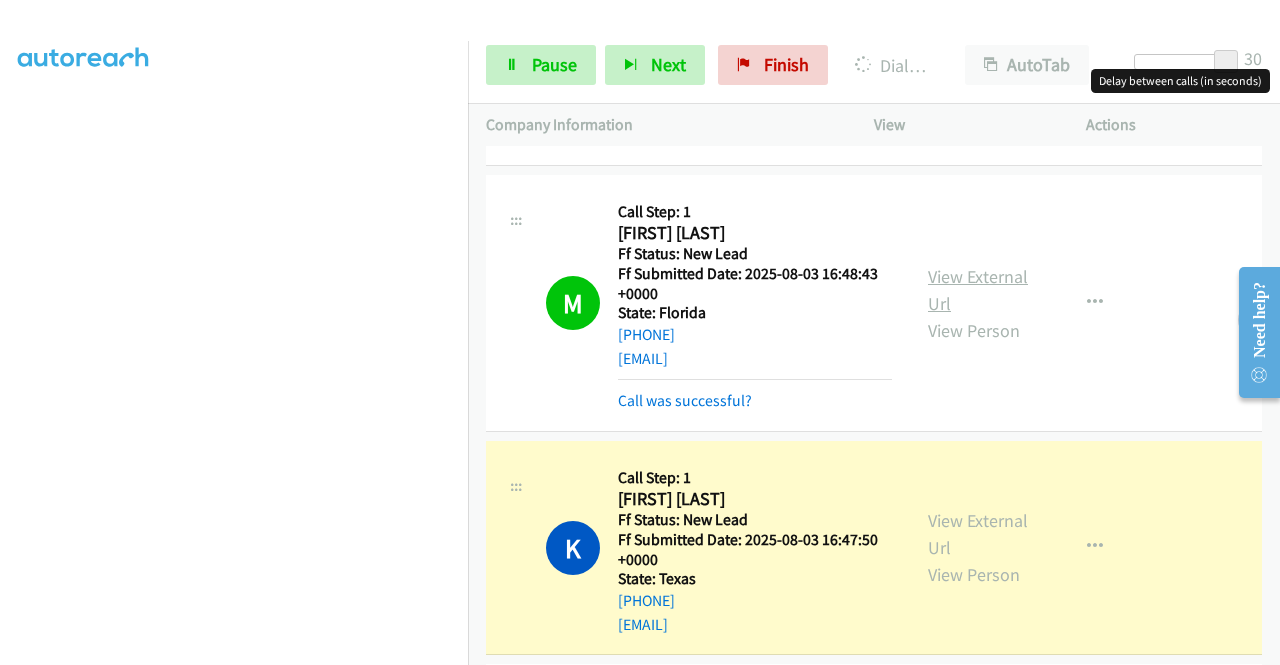 click on "View External Url" at bounding box center [978, 290] 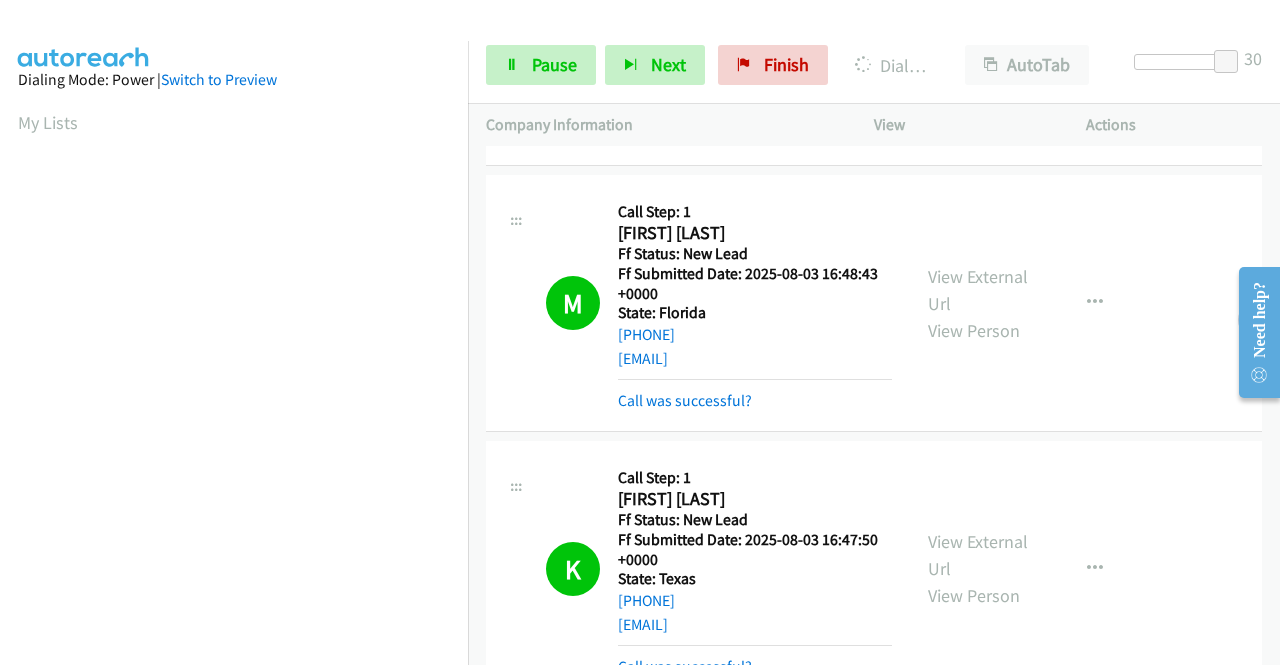 scroll, scrollTop: 456, scrollLeft: 0, axis: vertical 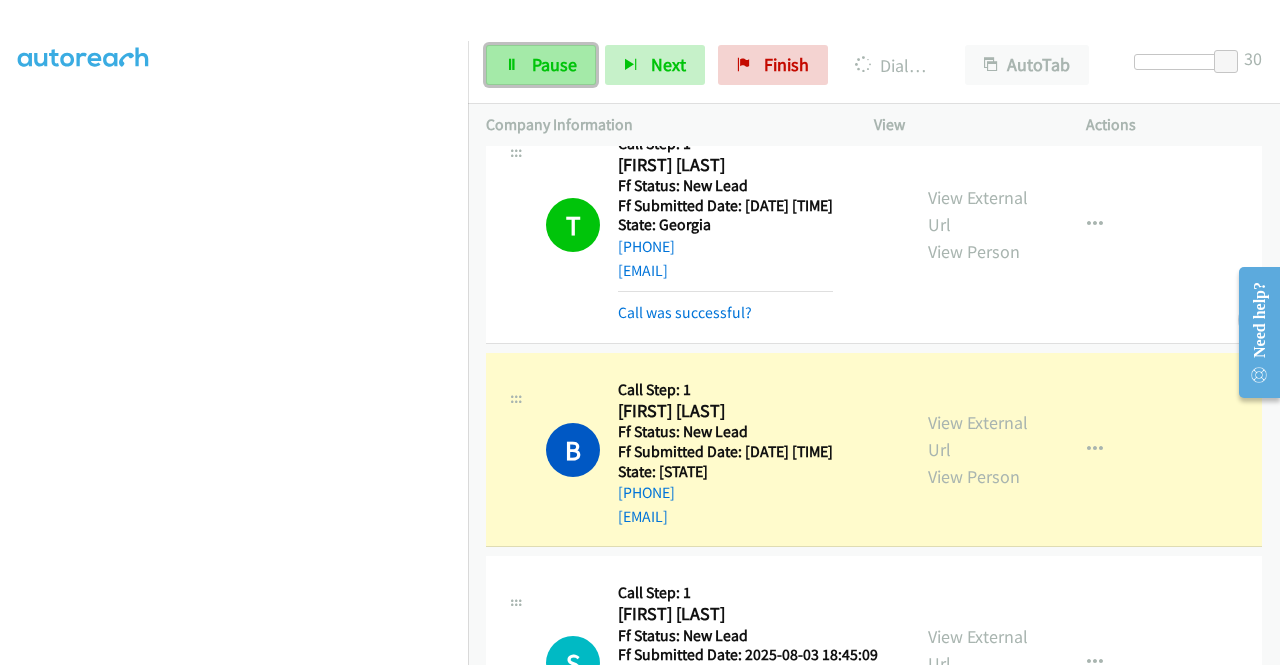 click on "Pause" at bounding box center (554, 64) 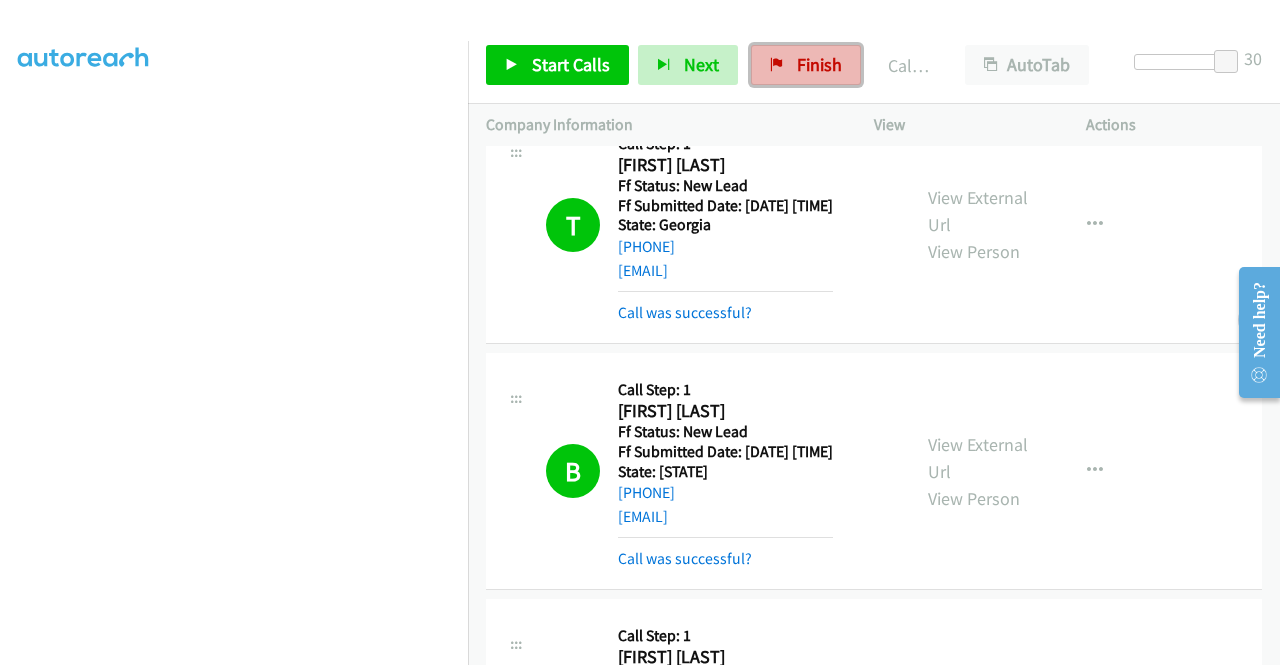 click at bounding box center [777, 66] 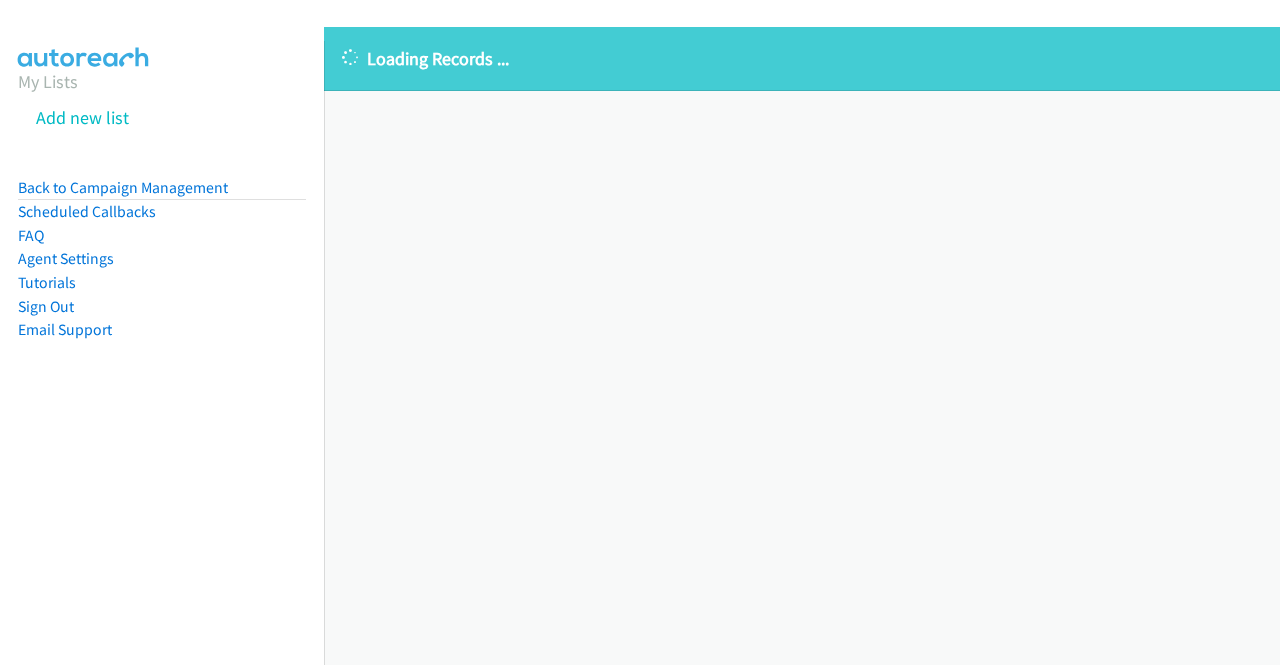 scroll, scrollTop: 0, scrollLeft: 0, axis: both 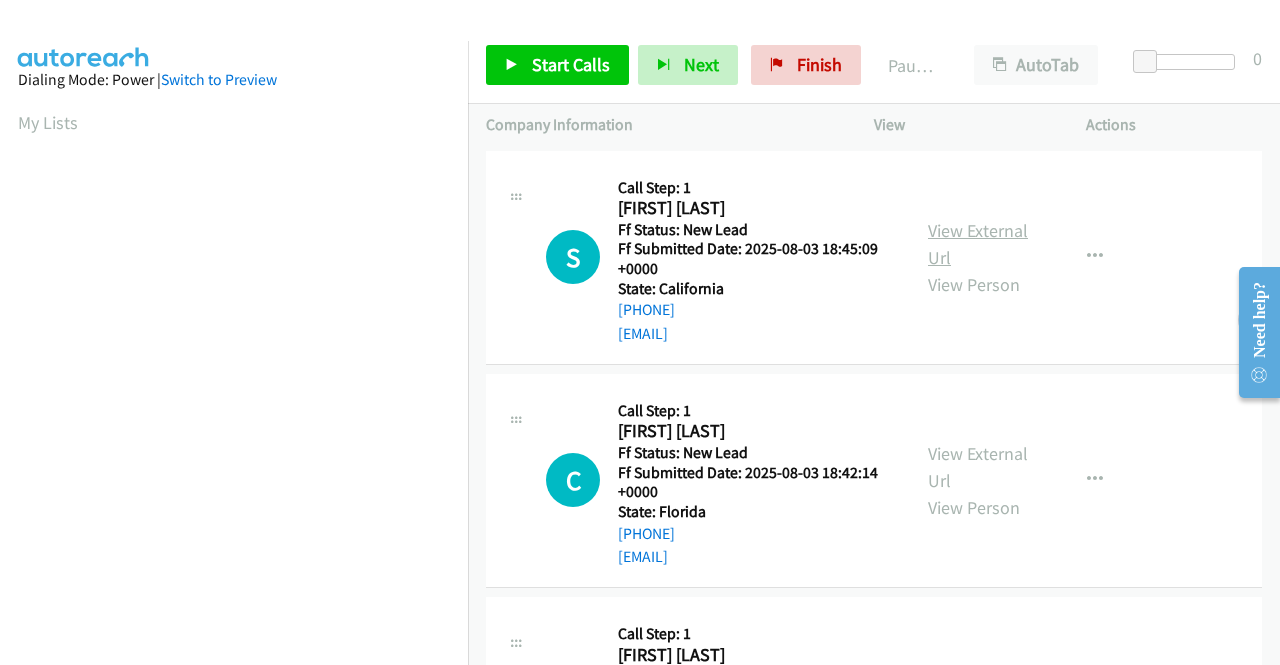 click on "View External Url" at bounding box center [978, 244] 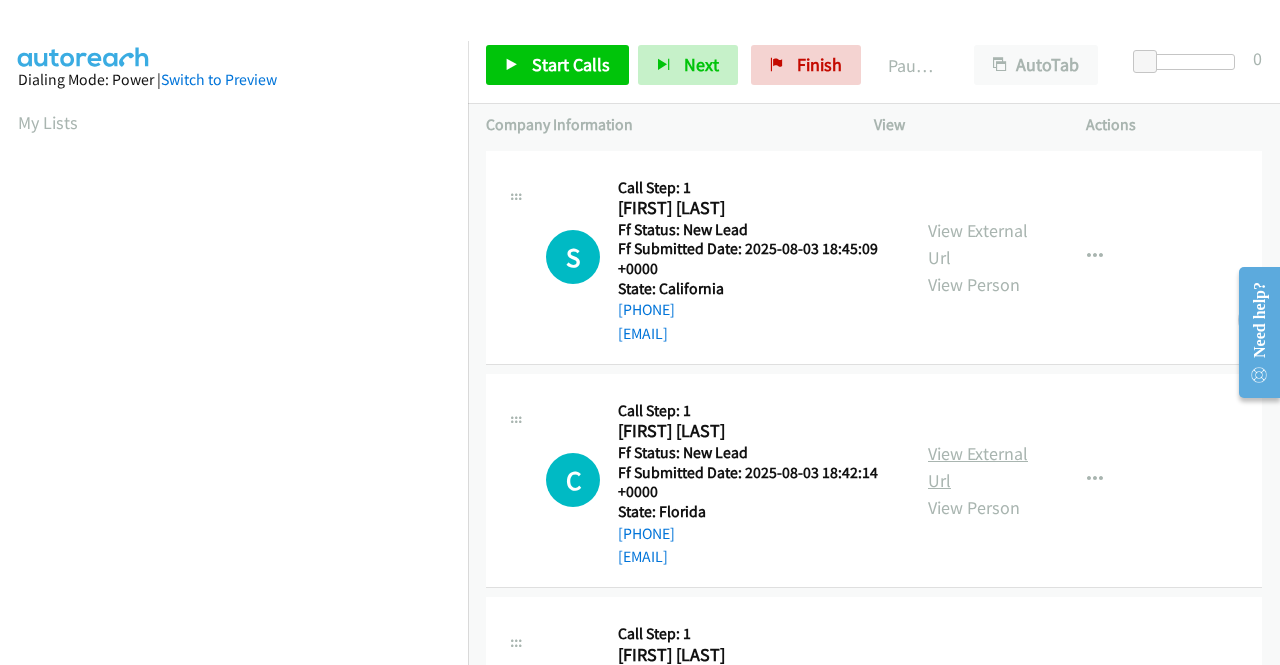 click on "View External Url" at bounding box center (978, 467) 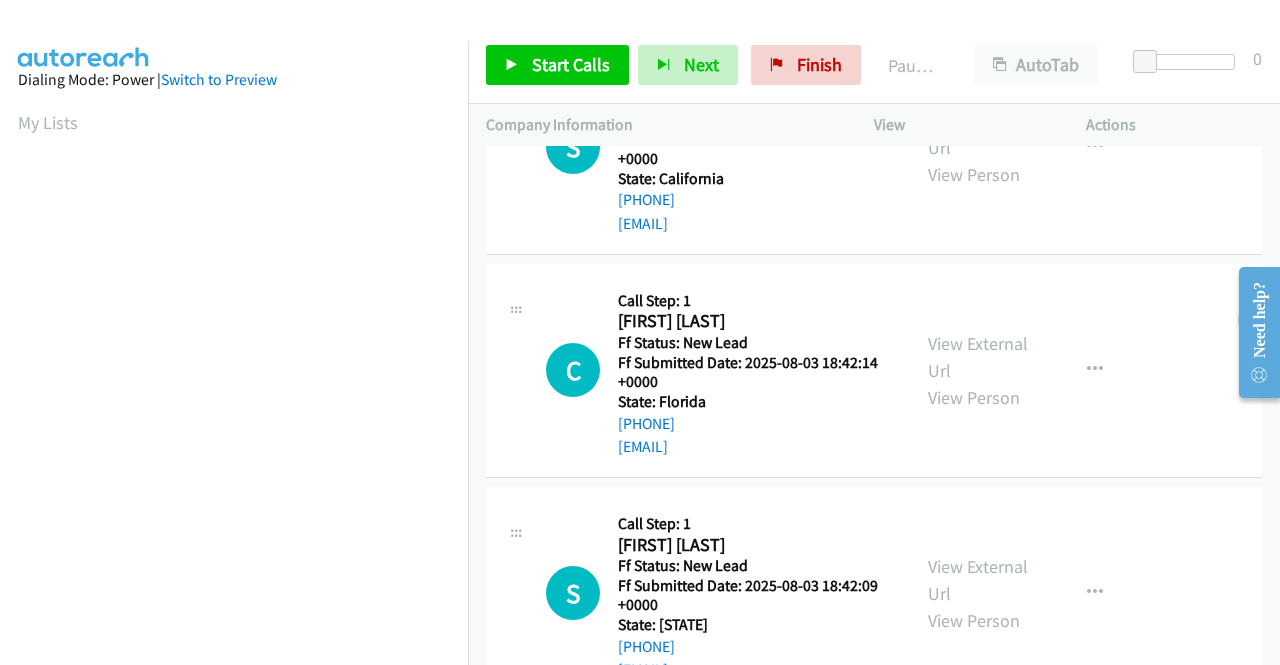 scroll, scrollTop: 200, scrollLeft: 0, axis: vertical 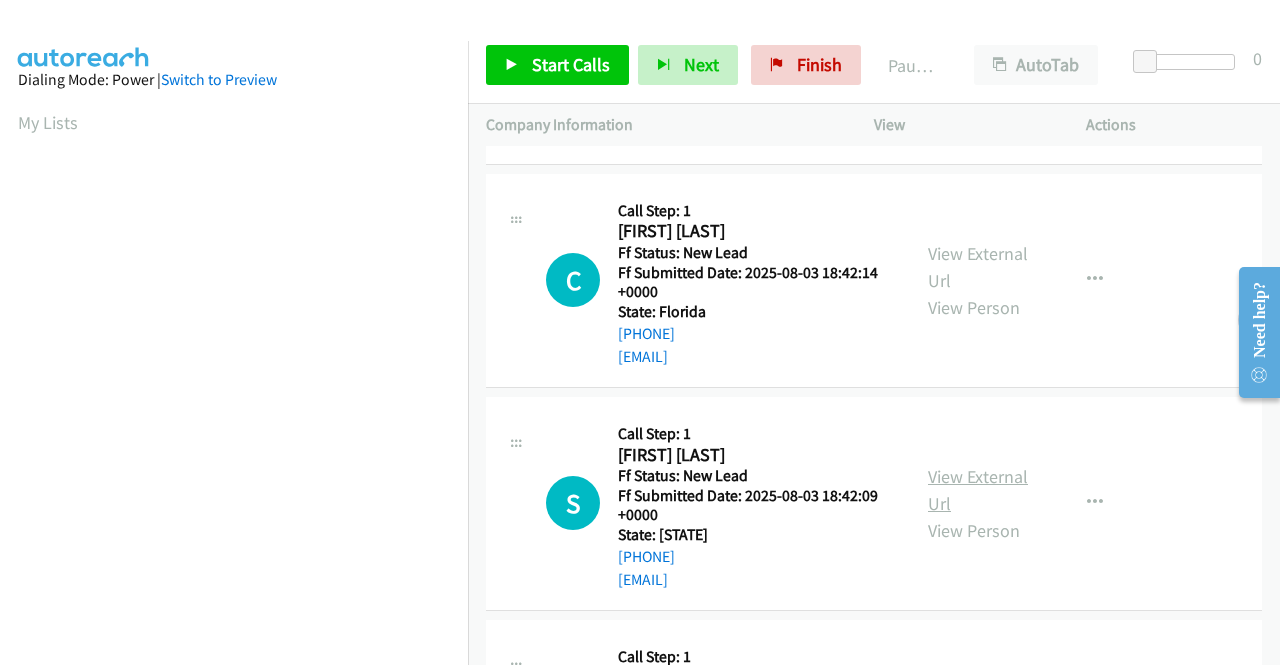 click on "View External Url" at bounding box center [978, 490] 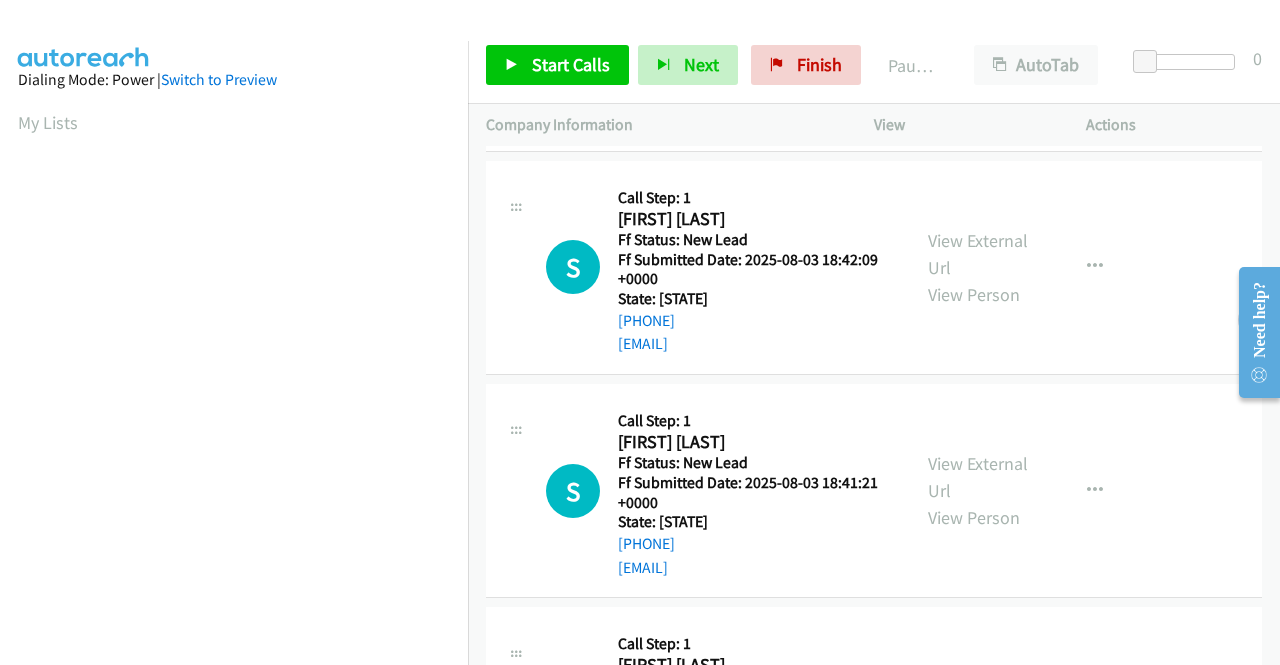 scroll, scrollTop: 500, scrollLeft: 0, axis: vertical 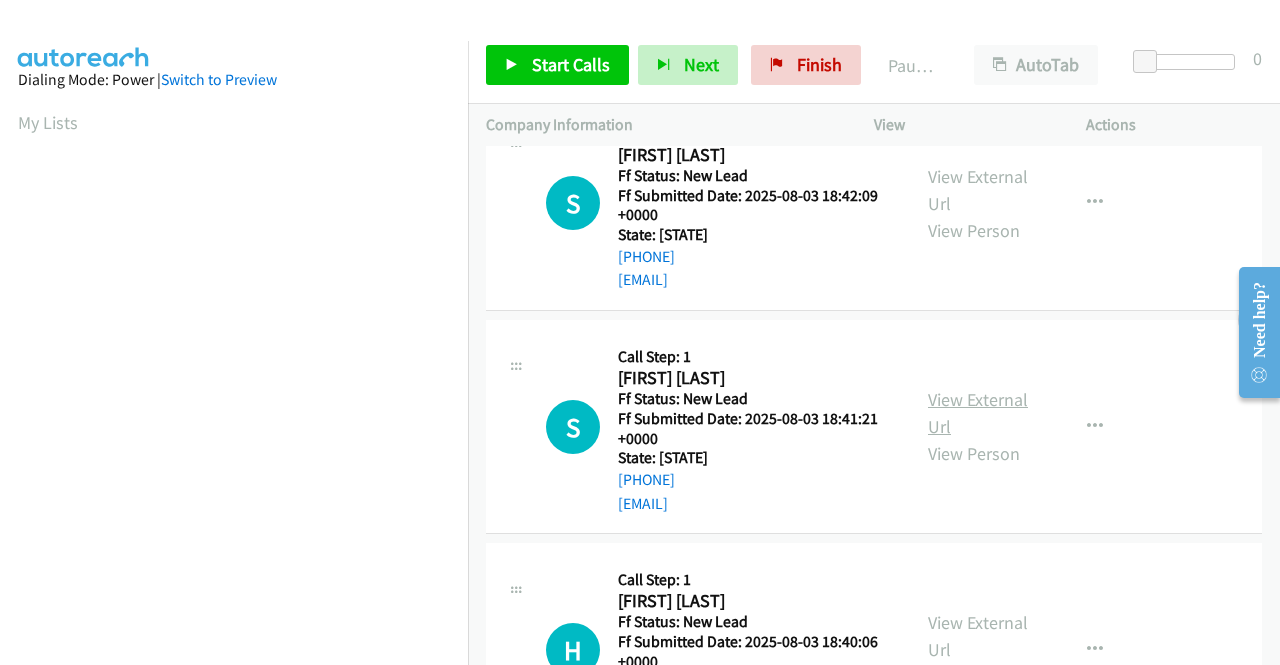 click on "View External Url" at bounding box center [978, 413] 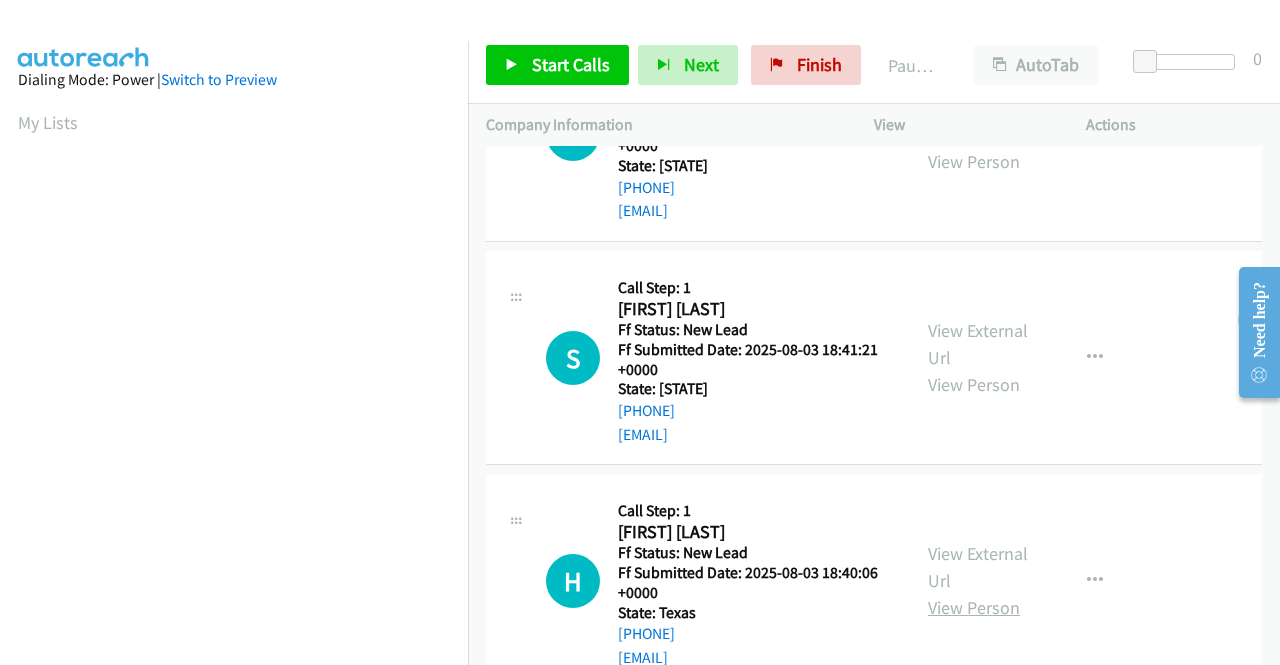 scroll, scrollTop: 620, scrollLeft: 0, axis: vertical 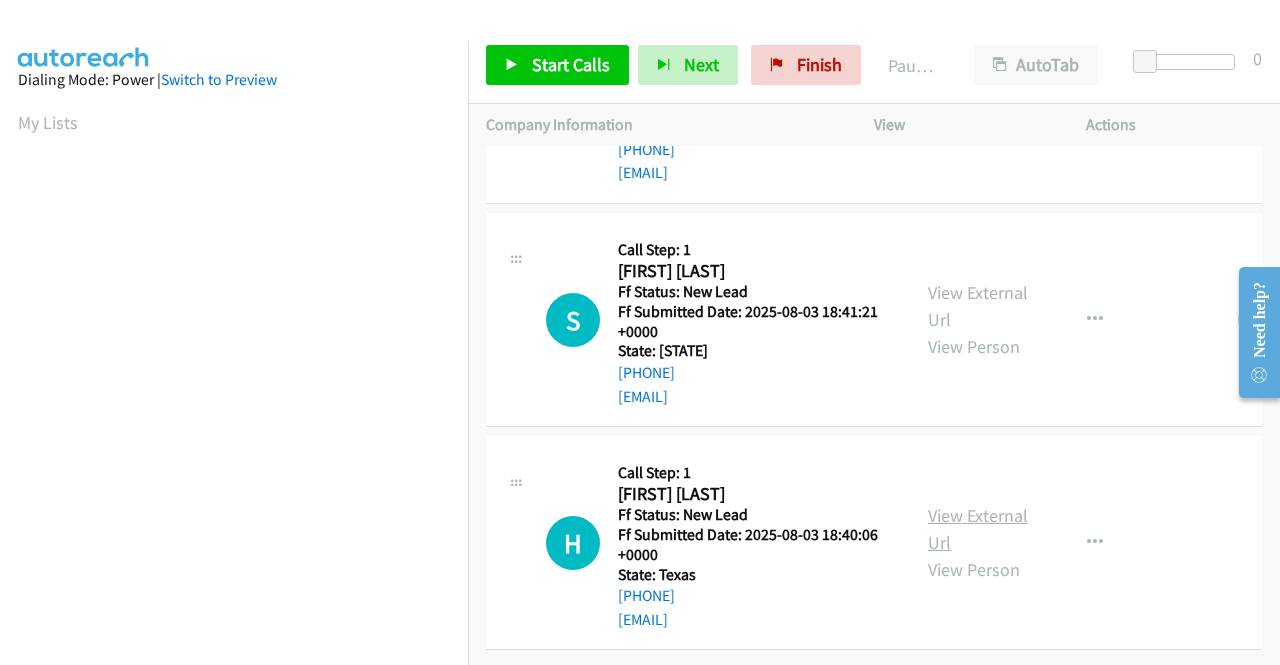 click on "View External Url" at bounding box center [978, 529] 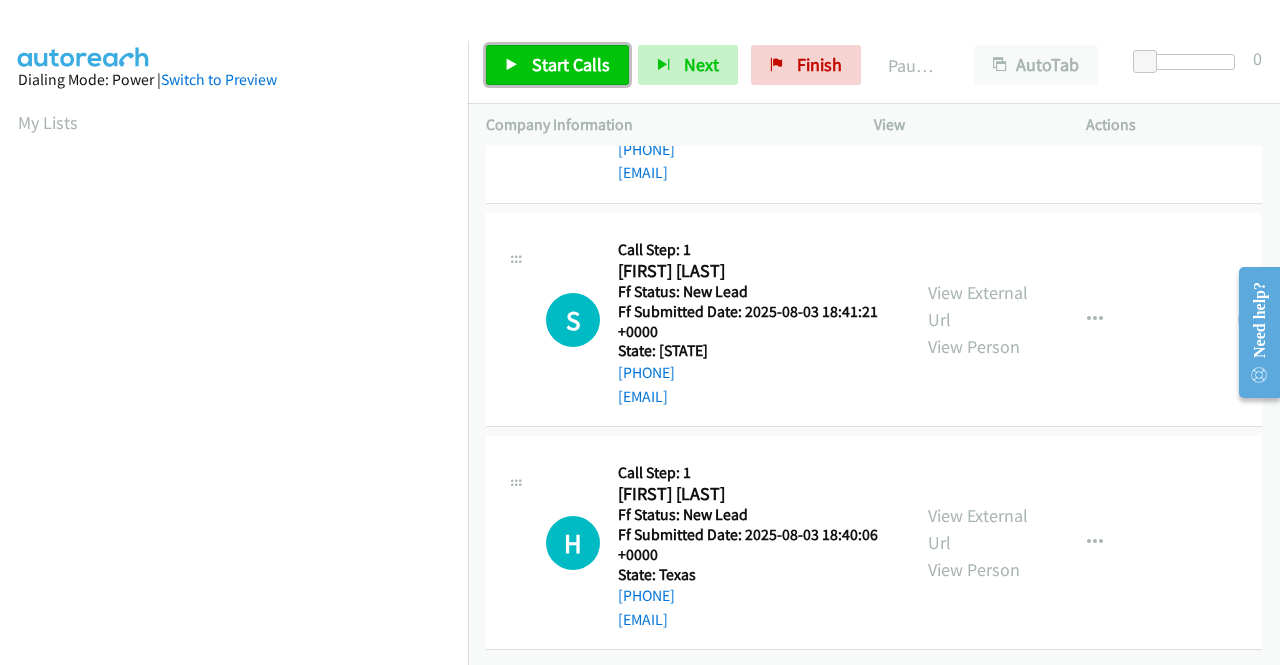 click on "Start Calls" at bounding box center (571, 64) 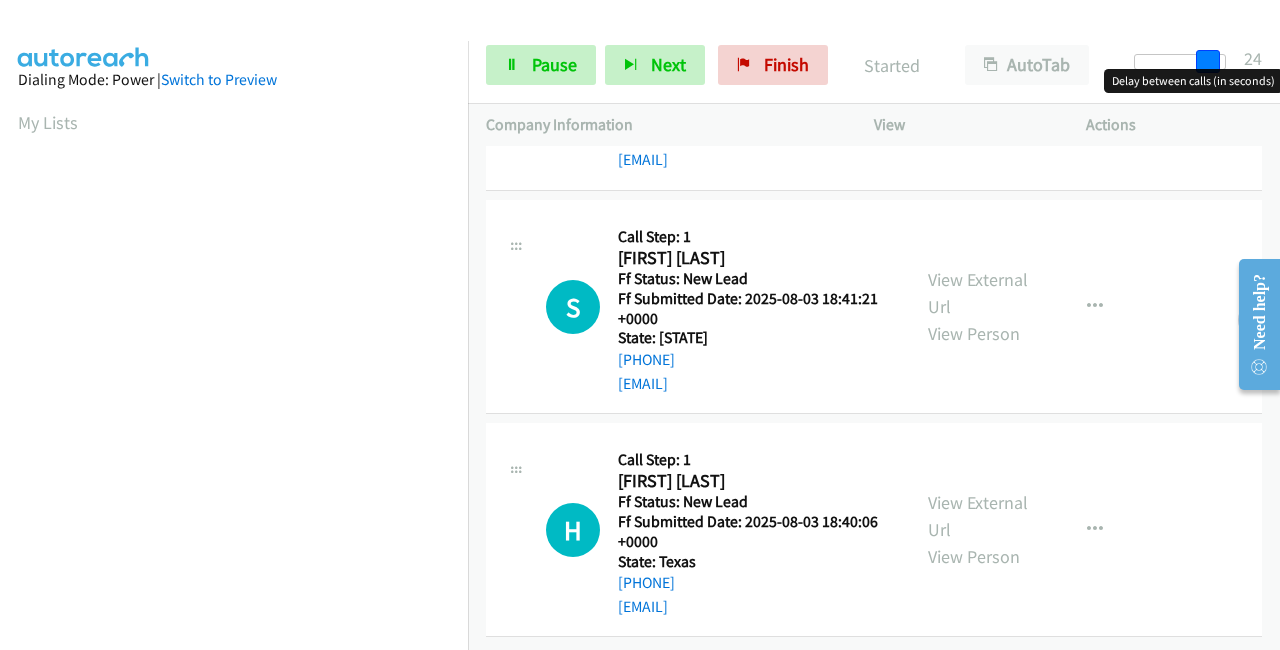 drag, startPoint x: 1143, startPoint y: 57, endPoint x: 1279, endPoint y: 58, distance: 136.00368 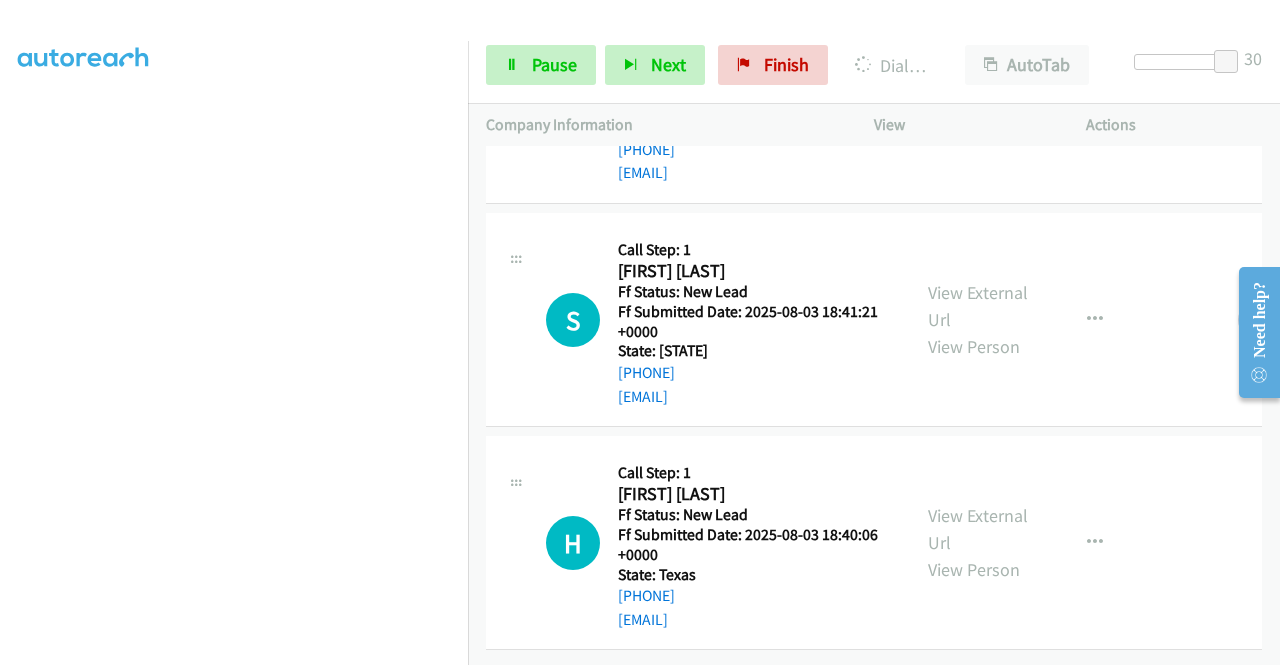 scroll, scrollTop: 456, scrollLeft: 0, axis: vertical 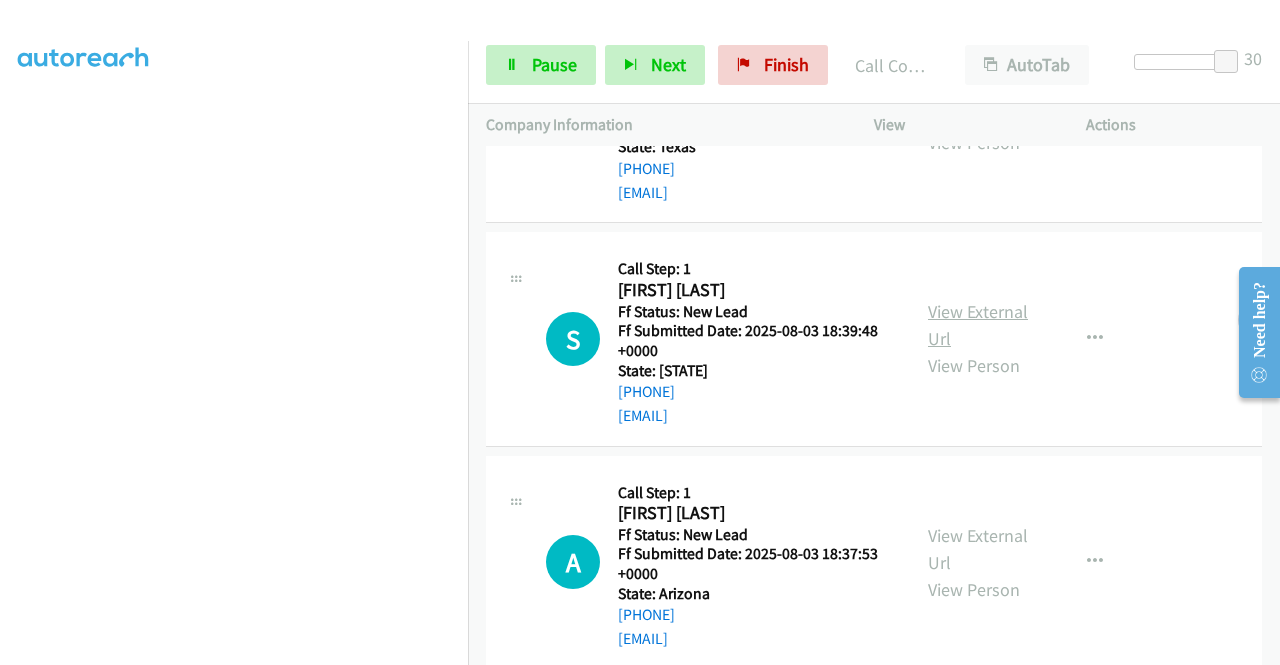 click on "View External Url" at bounding box center [978, 325] 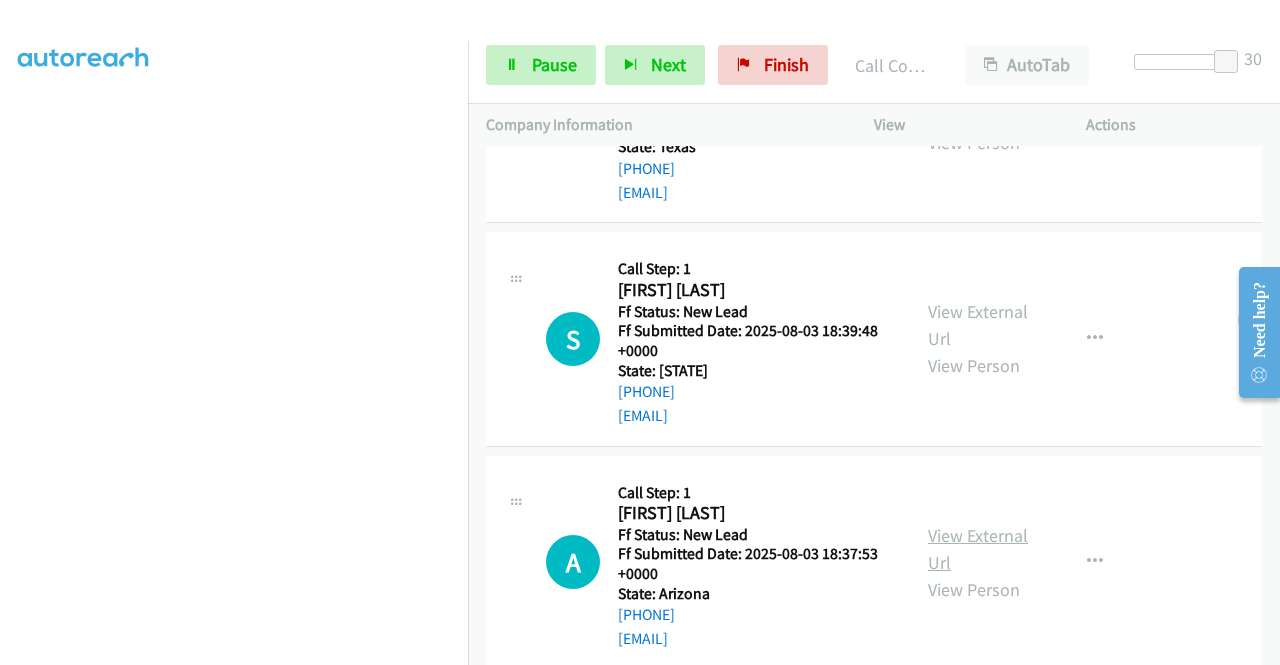 click on "View External Url" at bounding box center [978, 549] 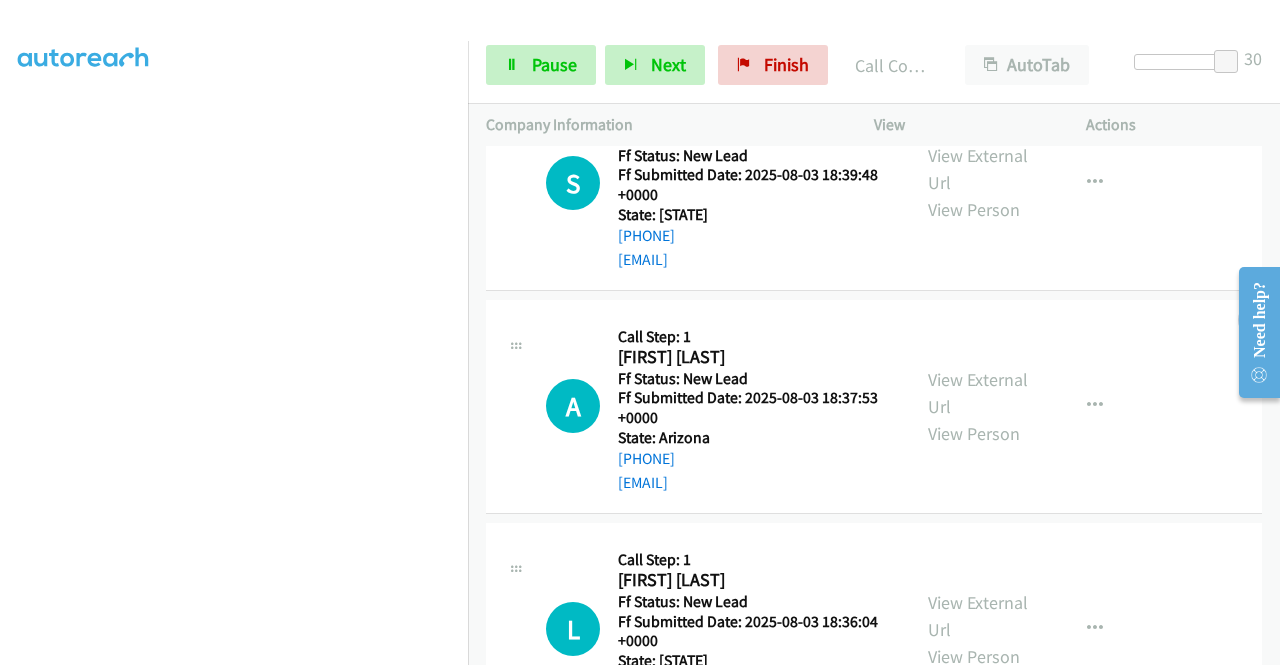 scroll, scrollTop: 1416, scrollLeft: 0, axis: vertical 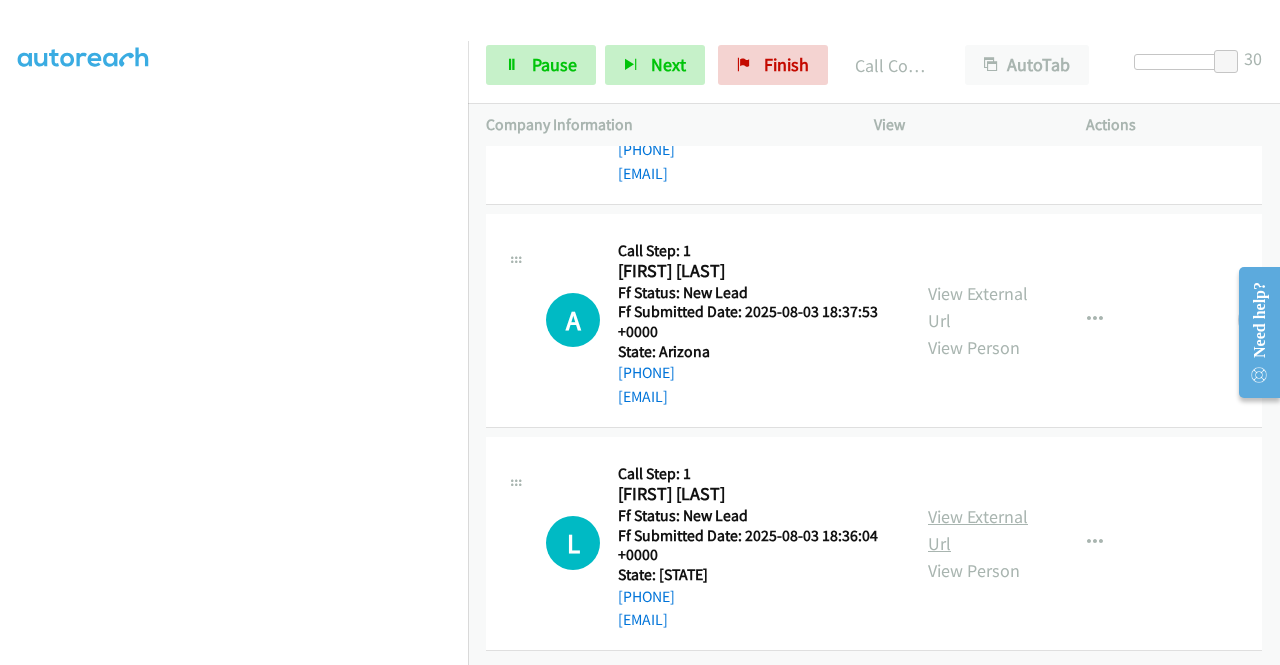 click on "View External Url" at bounding box center (978, 530) 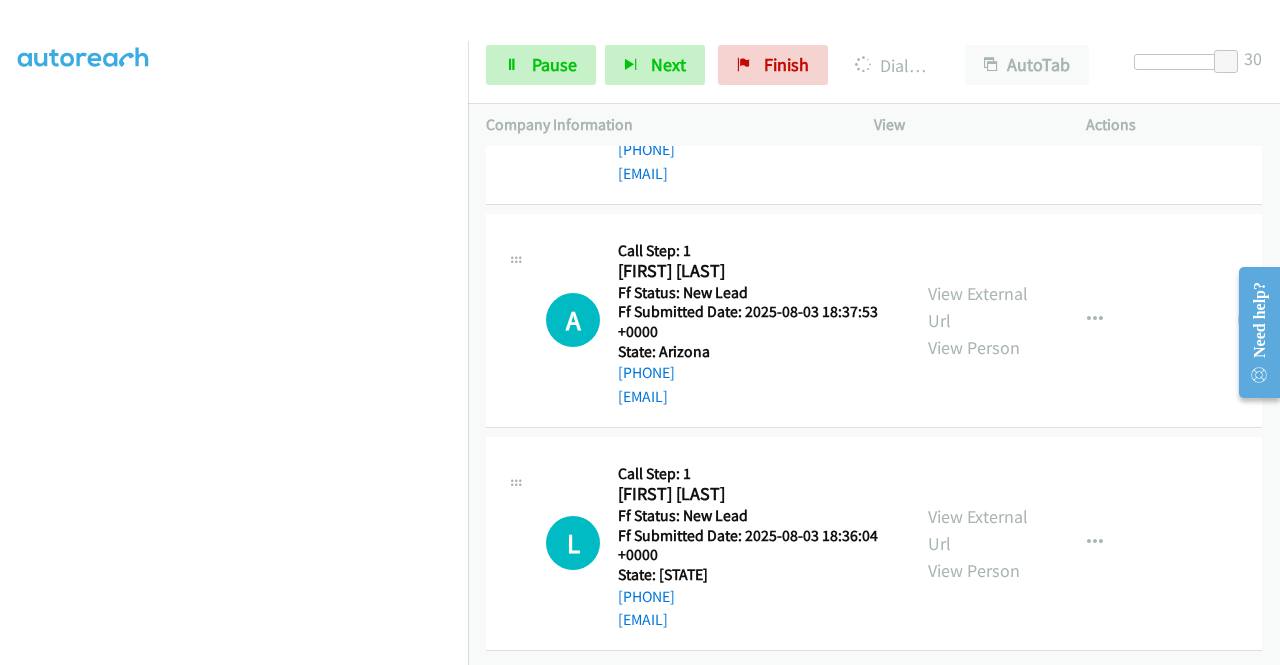 scroll, scrollTop: 0, scrollLeft: 0, axis: both 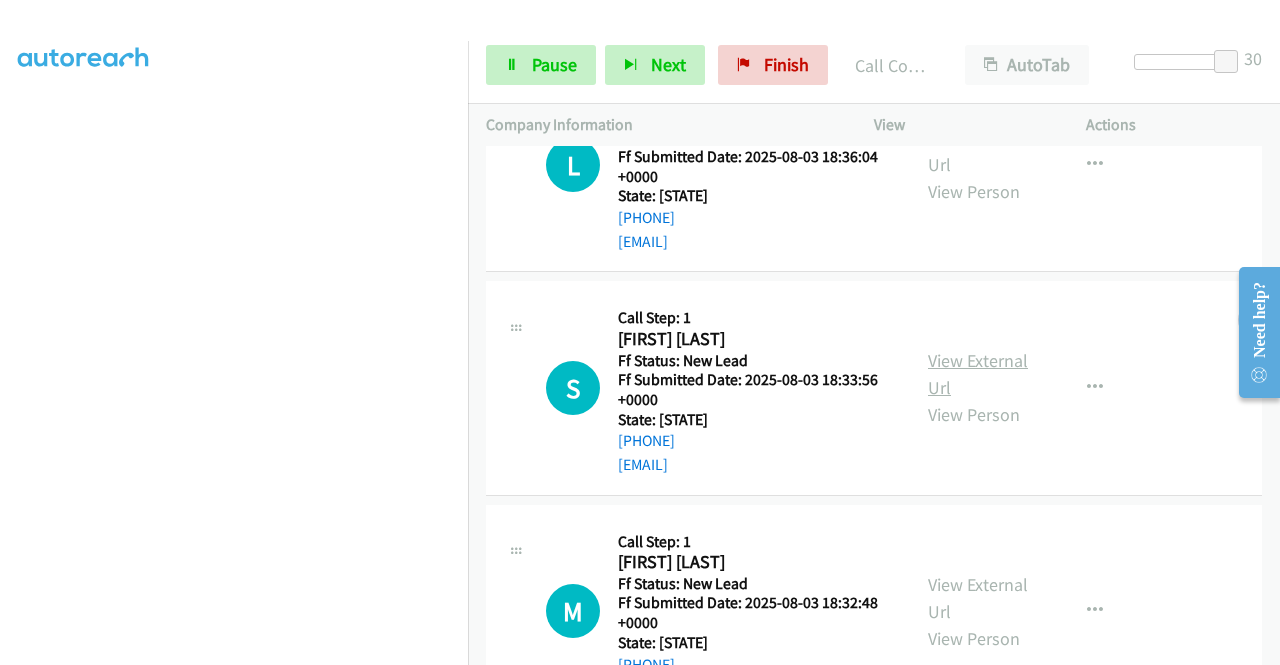 click on "View External Url" at bounding box center [978, 374] 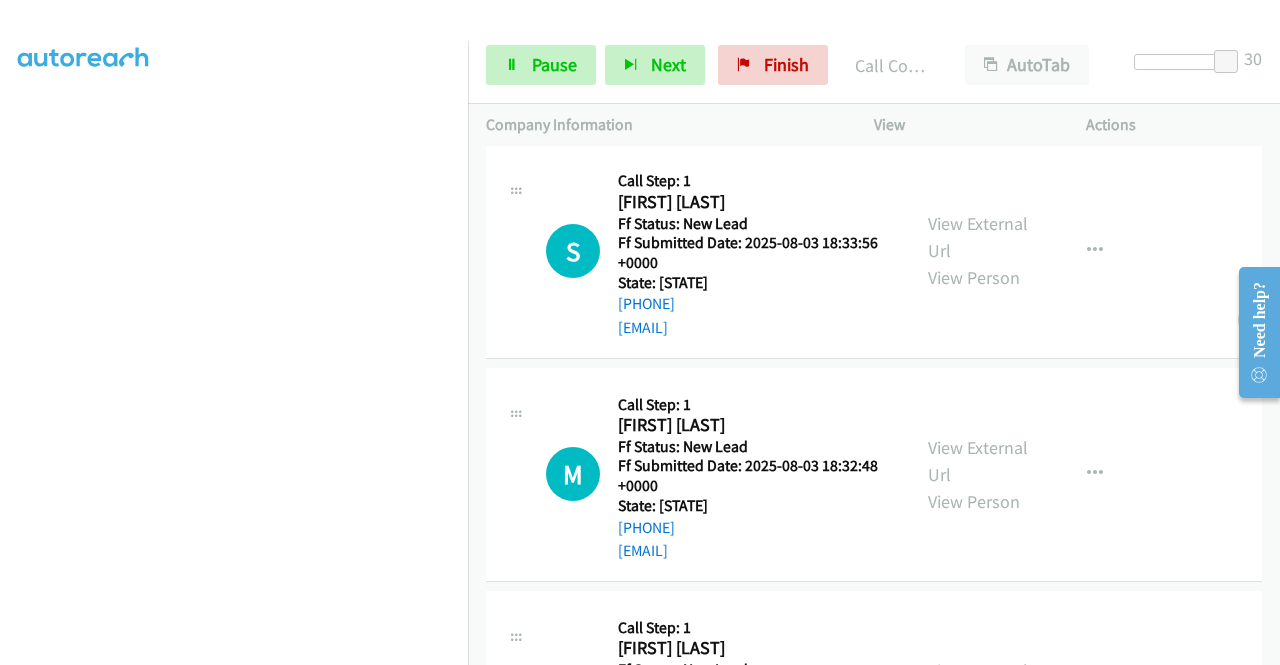 scroll, scrollTop: 2253, scrollLeft: 0, axis: vertical 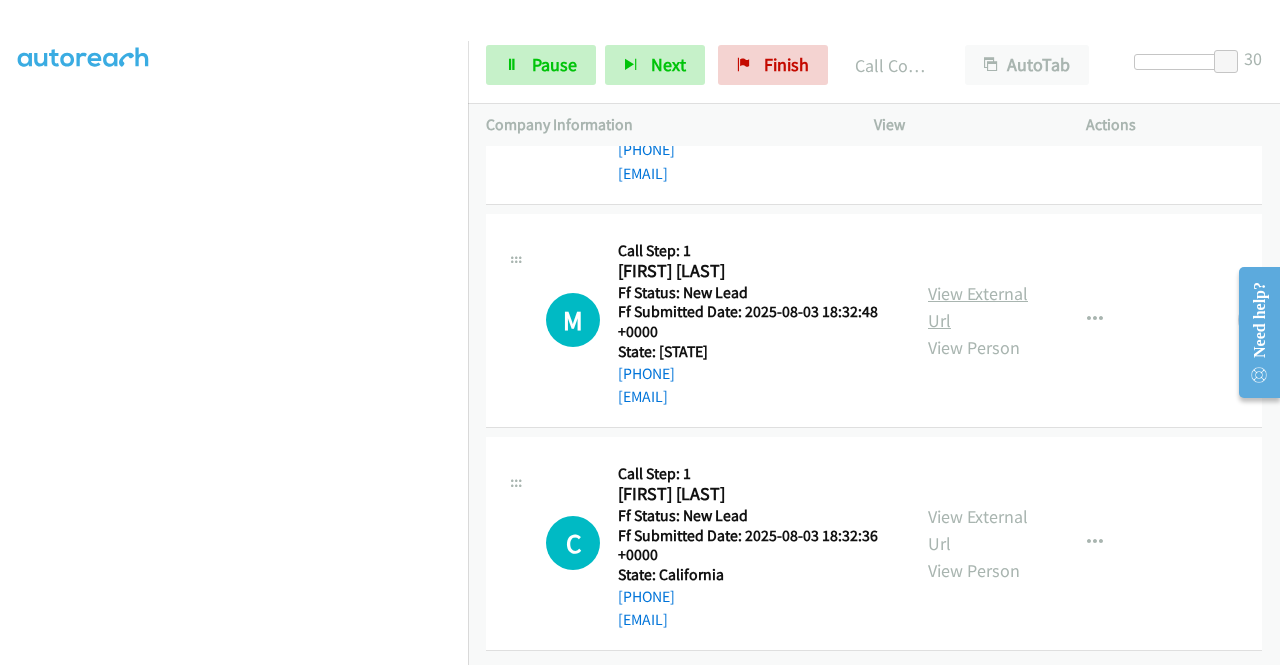 click on "View External Url" at bounding box center [978, 307] 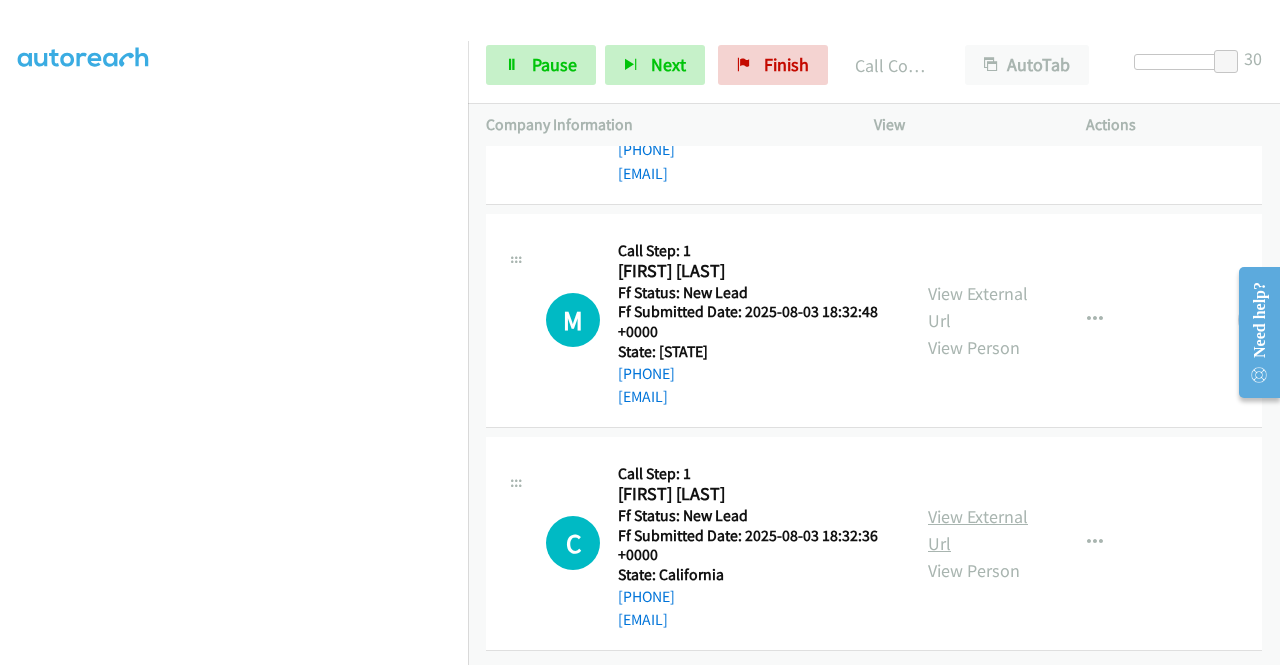click on "View External Url" at bounding box center [978, 530] 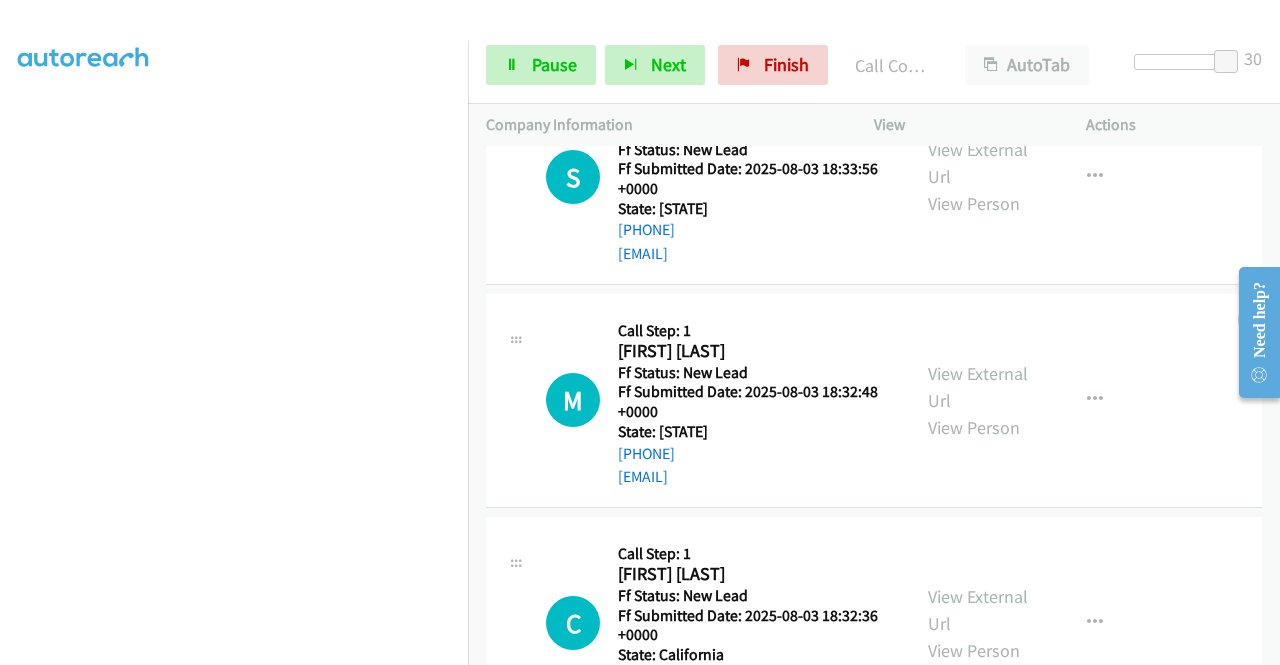 scroll, scrollTop: 2053, scrollLeft: 0, axis: vertical 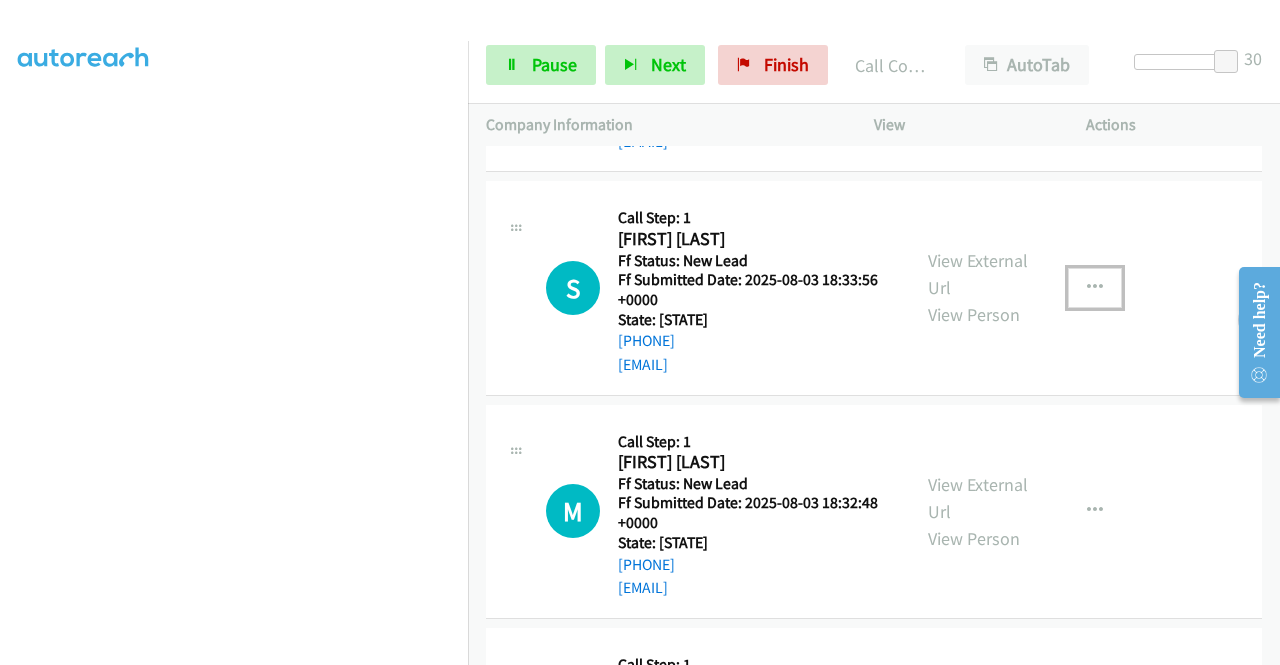 click at bounding box center (1095, 288) 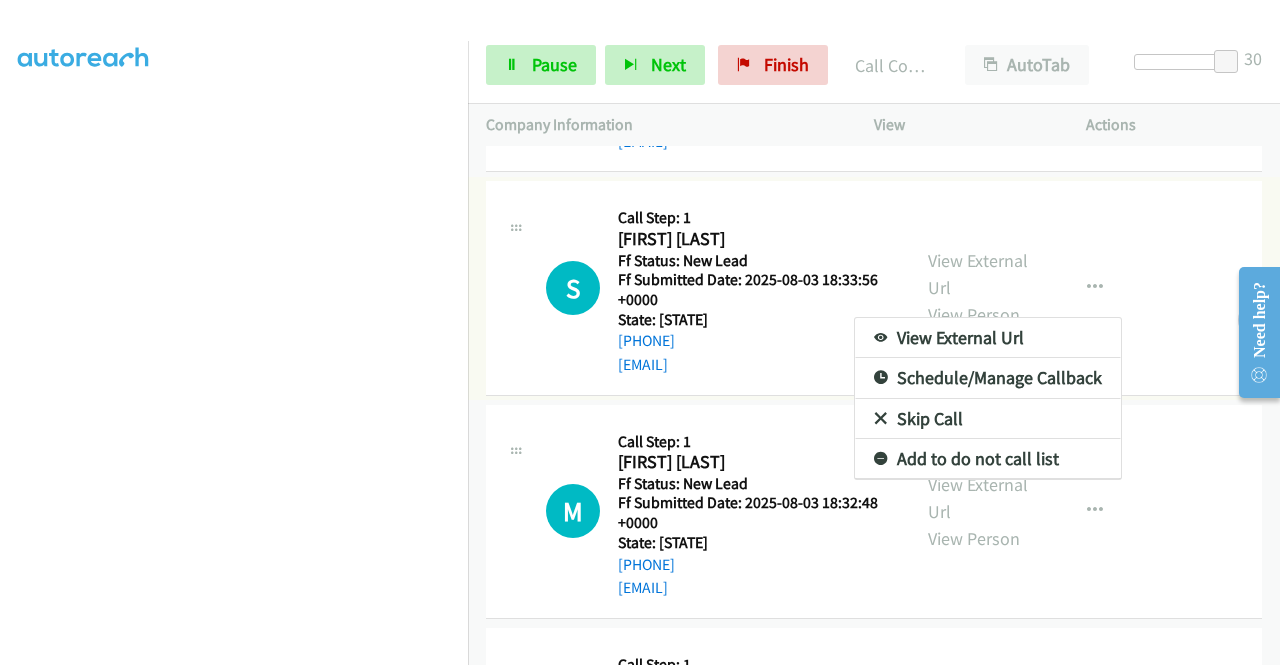 click on "Skip Call" at bounding box center [988, 419] 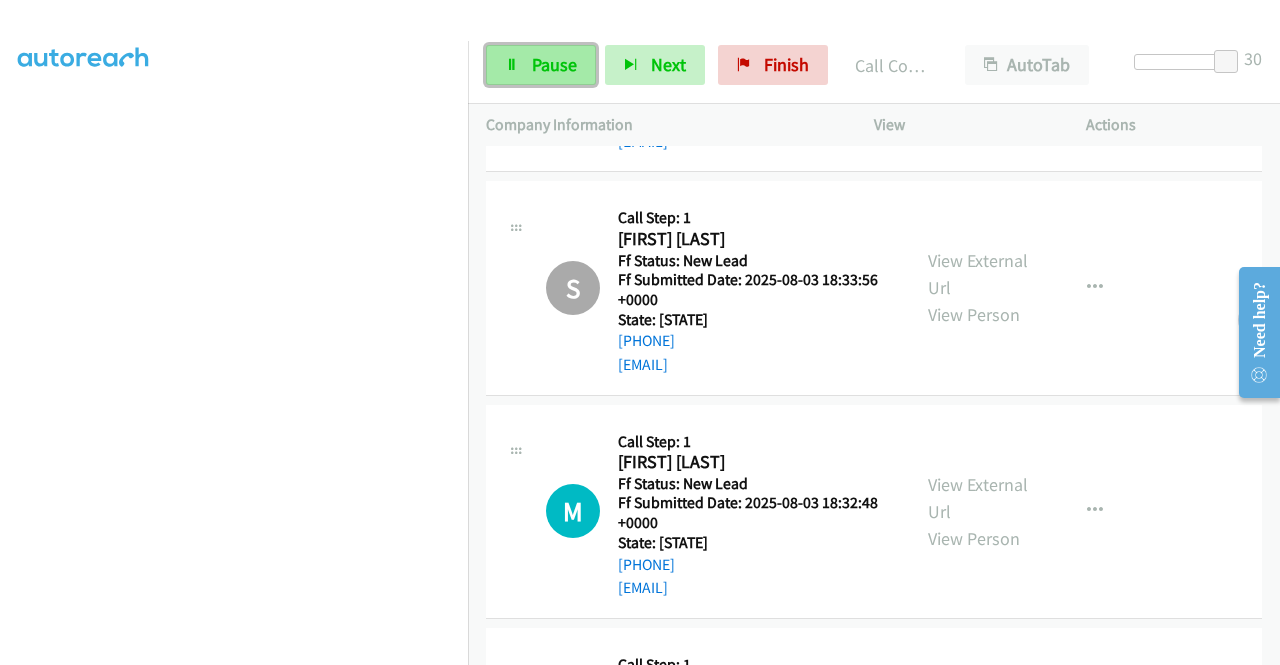 click on "Pause" at bounding box center (554, 64) 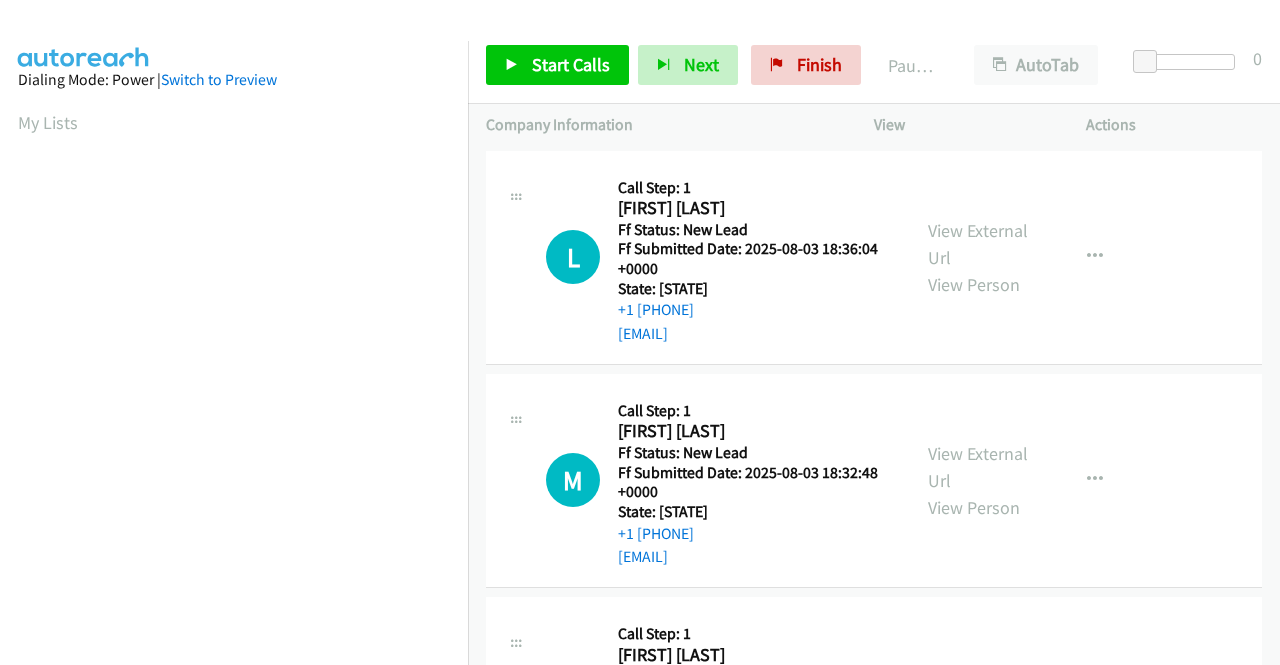 scroll, scrollTop: 0, scrollLeft: 0, axis: both 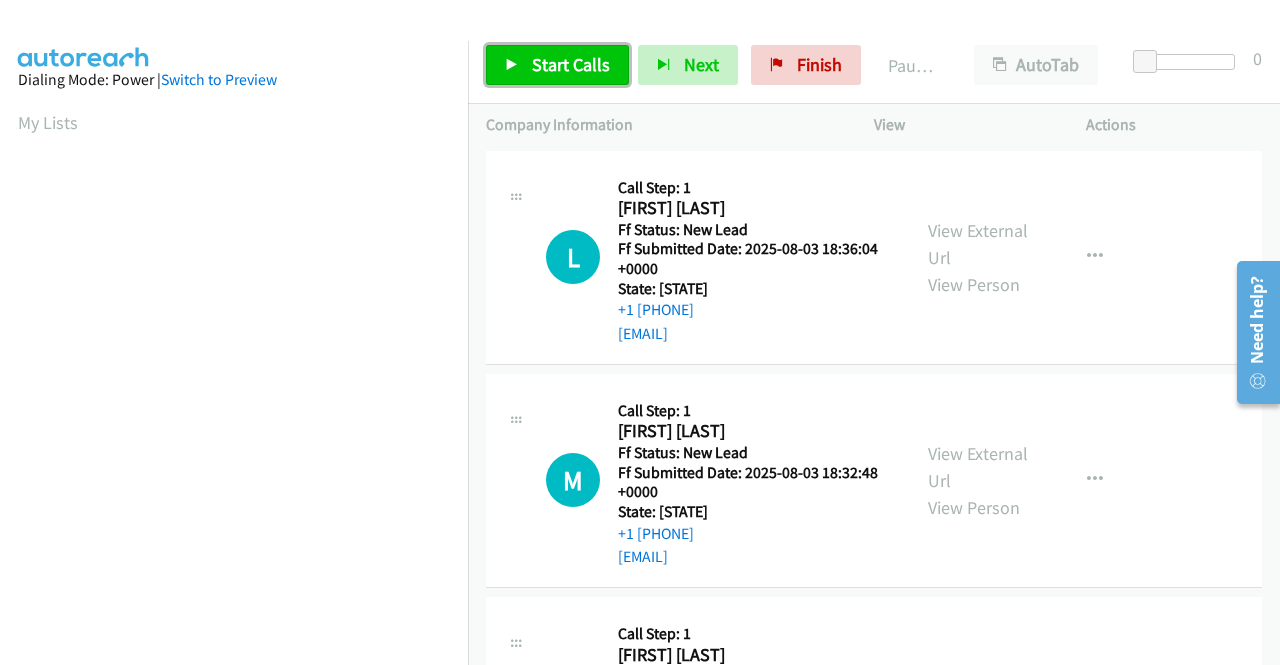 click on "Start Calls" at bounding box center [557, 65] 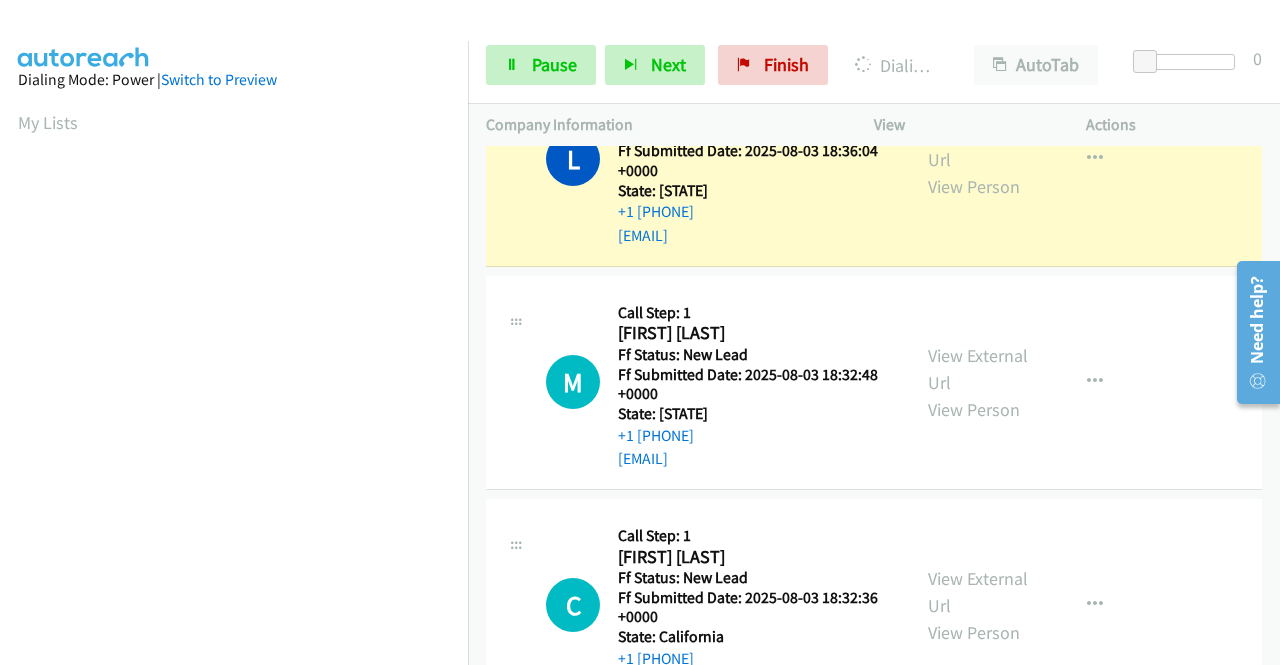 scroll, scrollTop: 174, scrollLeft: 0, axis: vertical 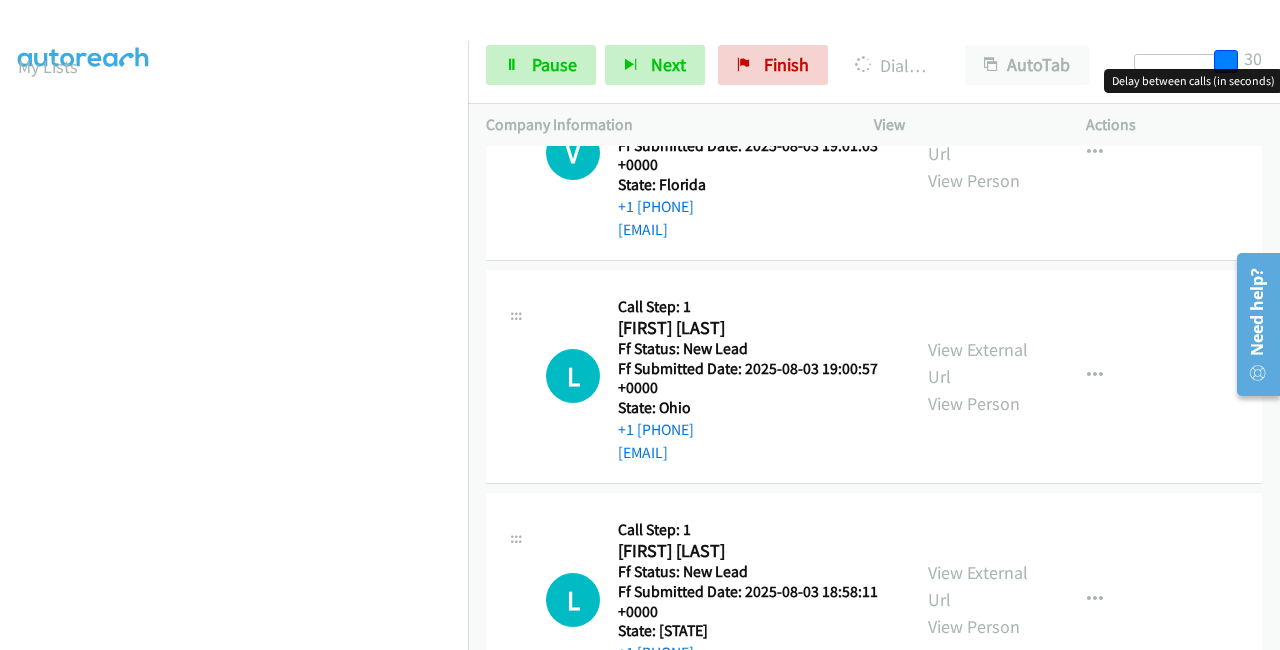drag, startPoint x: 1143, startPoint y: 55, endPoint x: 1279, endPoint y: 73, distance: 137.186 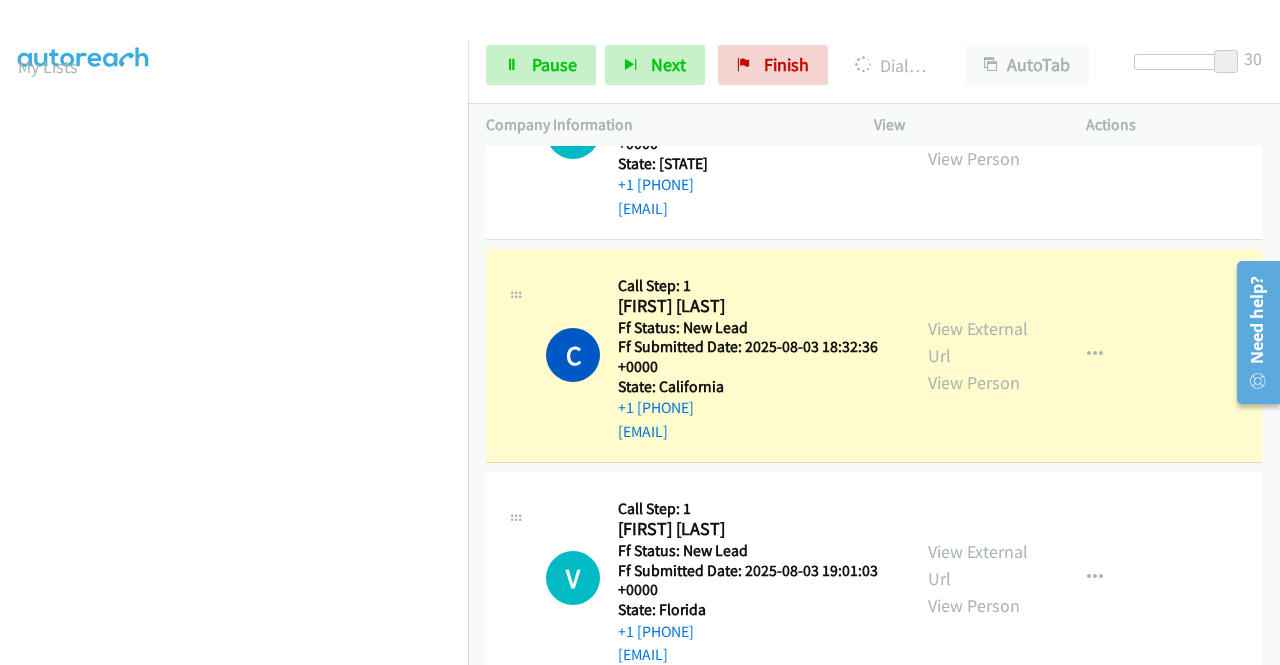 scroll, scrollTop: 516, scrollLeft: 0, axis: vertical 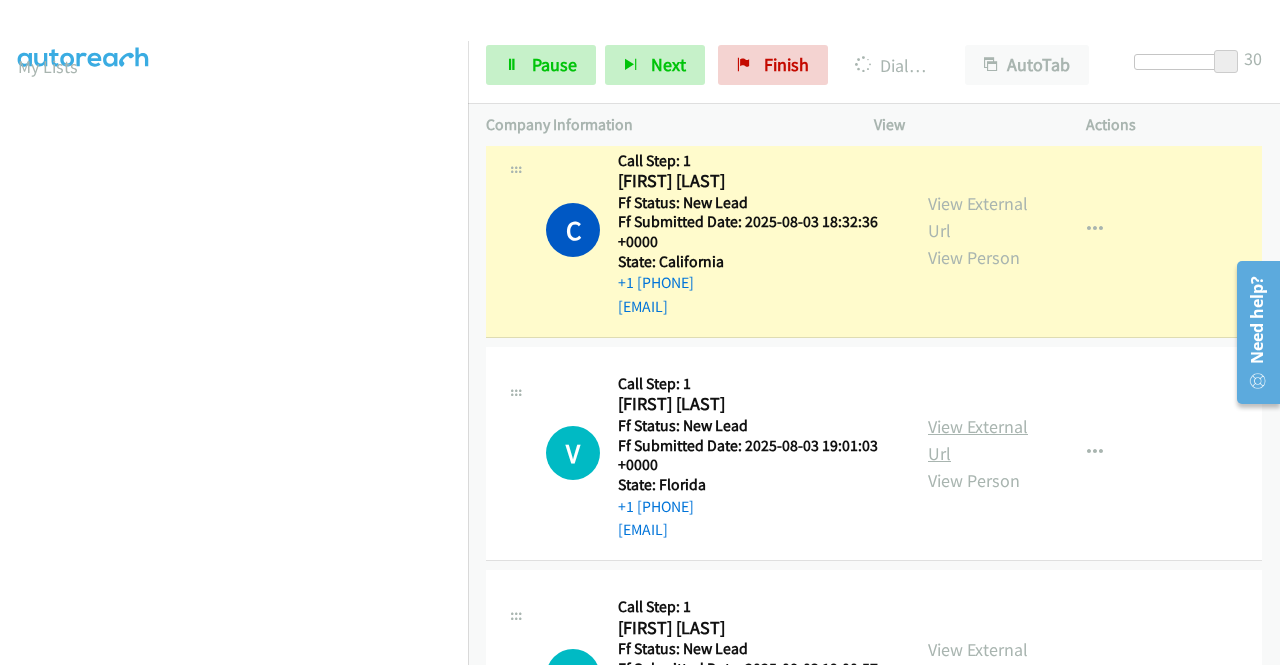click on "View External Url" at bounding box center [978, 440] 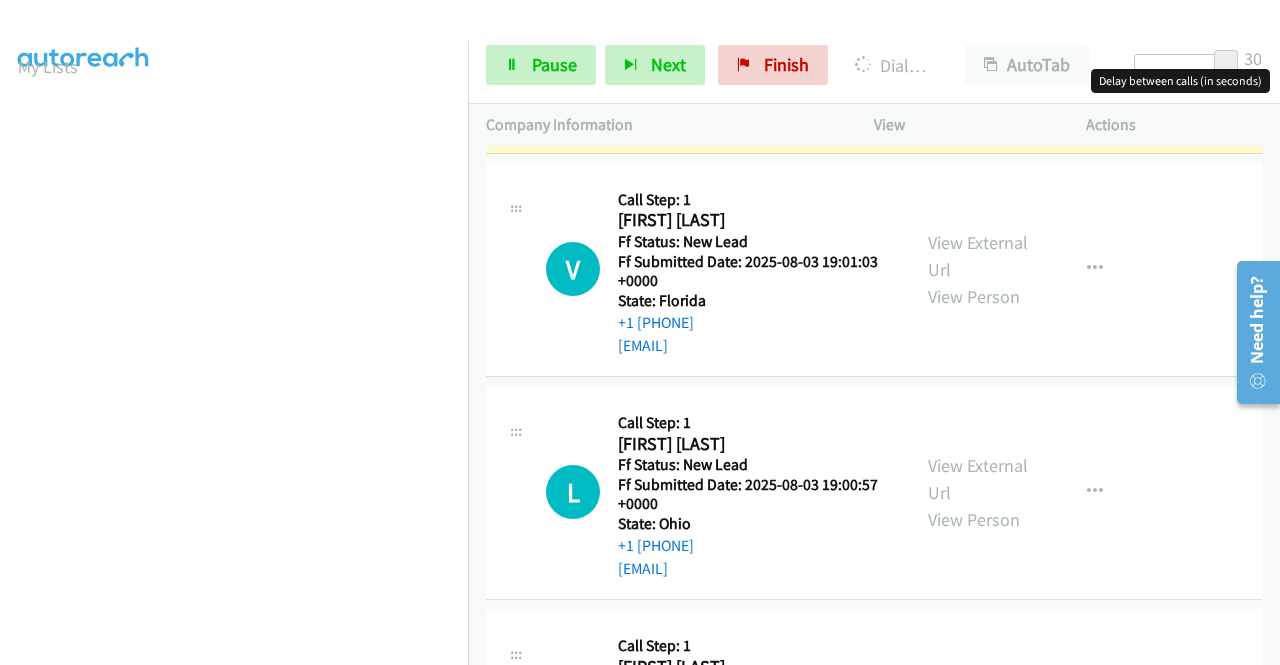 scroll, scrollTop: 716, scrollLeft: 0, axis: vertical 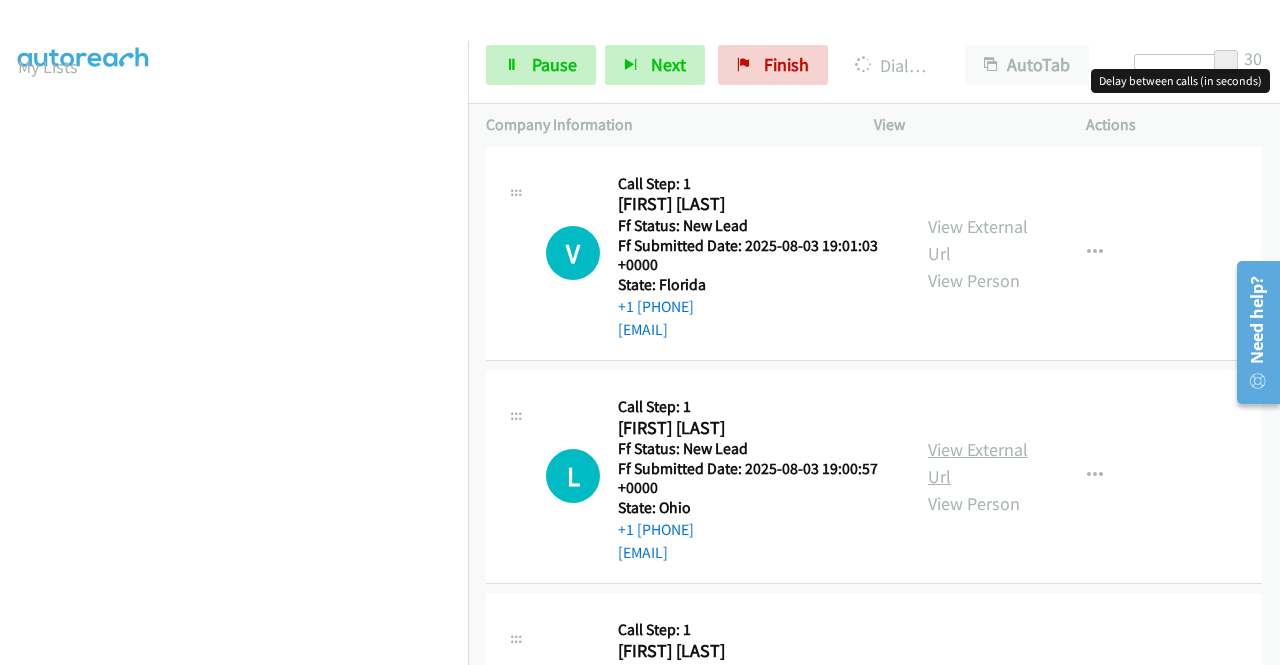 click on "View External Url" at bounding box center [978, 463] 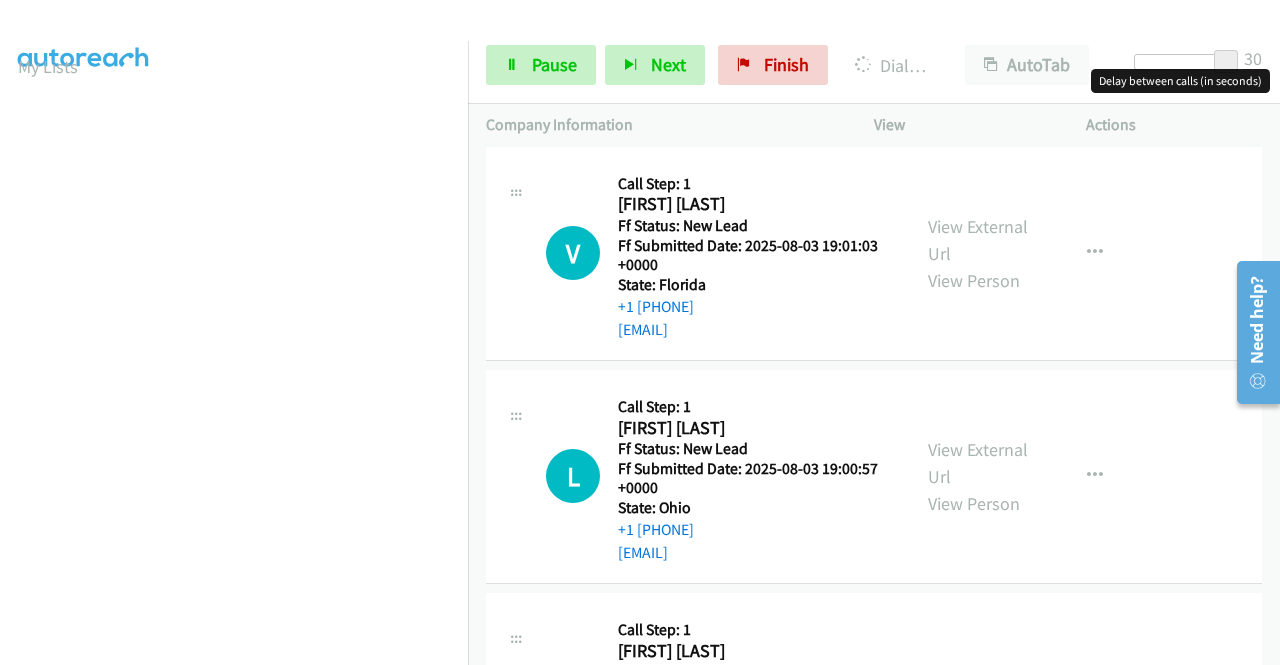 scroll, scrollTop: 885, scrollLeft: 0, axis: vertical 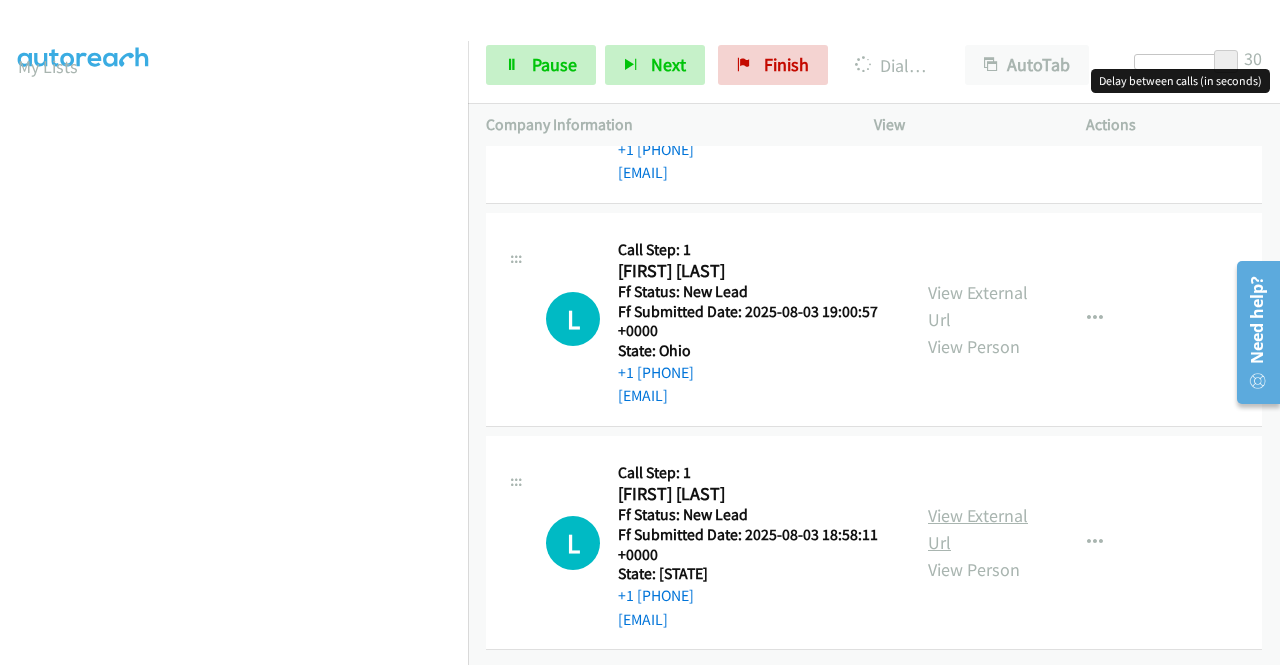 click on "View External Url" at bounding box center [978, 529] 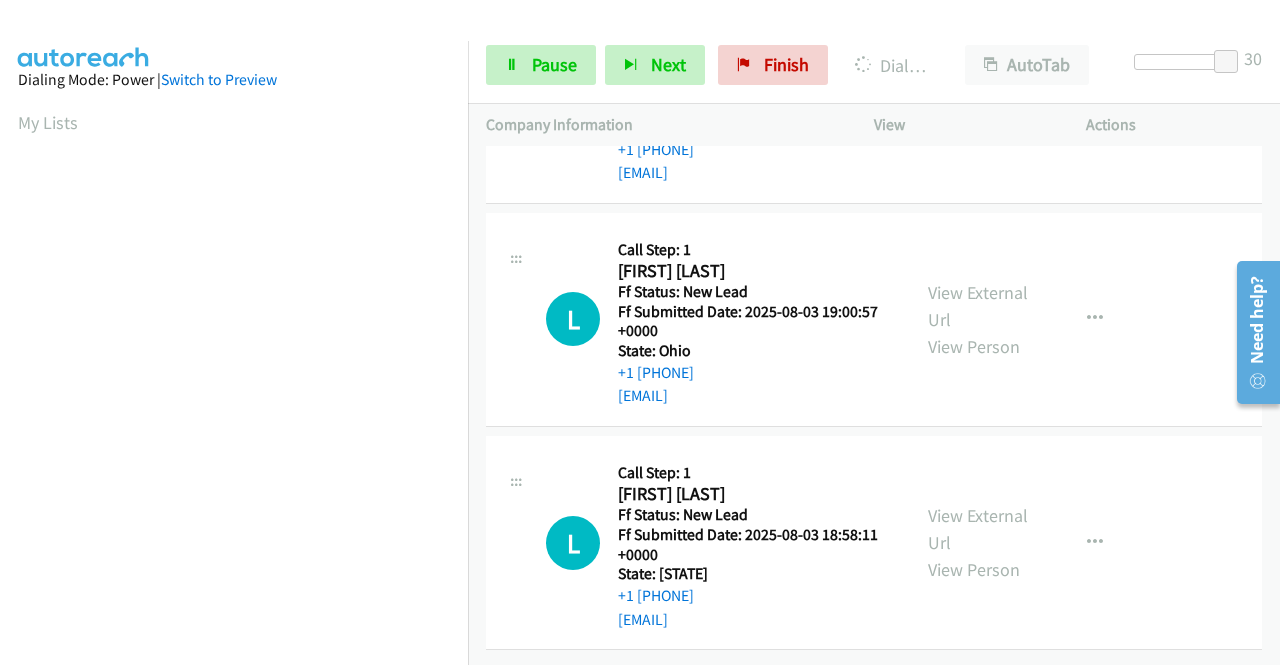 scroll, scrollTop: 456, scrollLeft: 0, axis: vertical 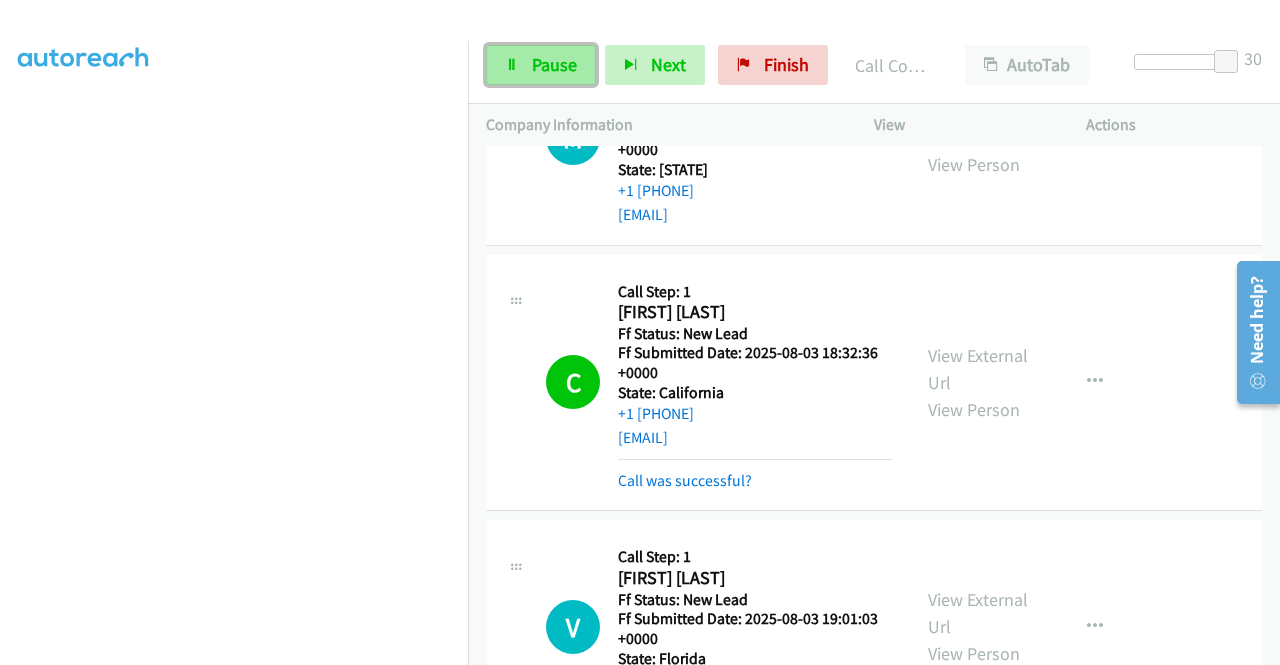 click on "Pause" at bounding box center [554, 64] 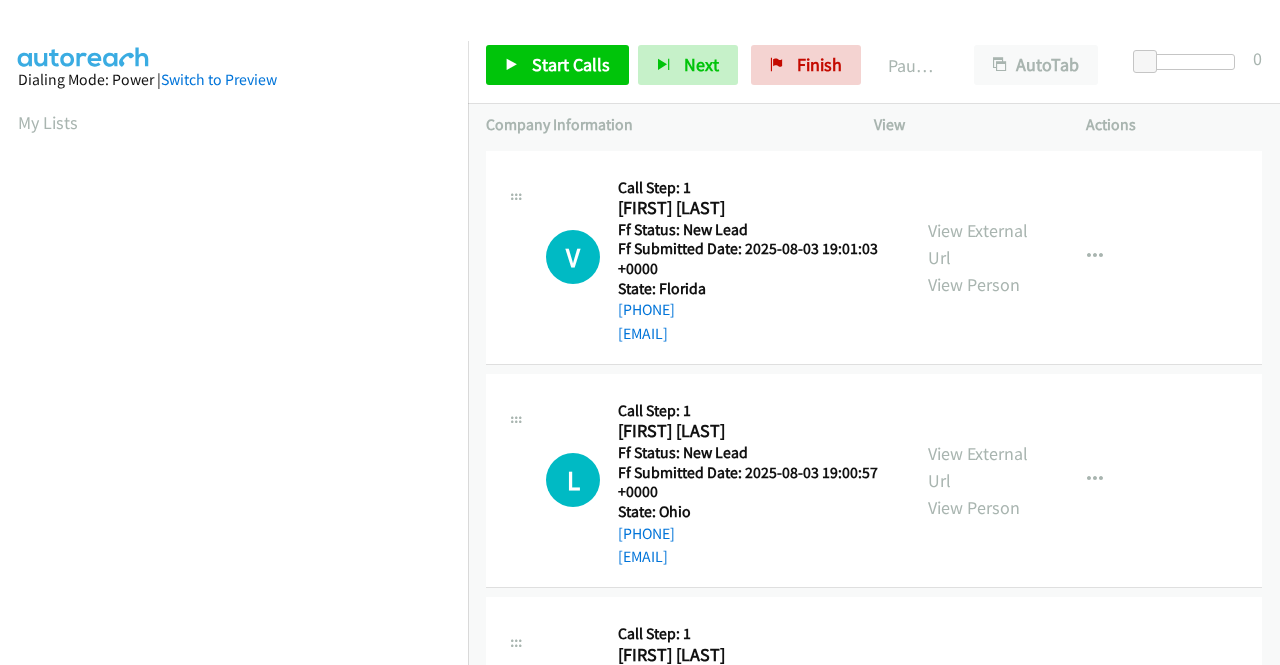 scroll, scrollTop: 0, scrollLeft: 0, axis: both 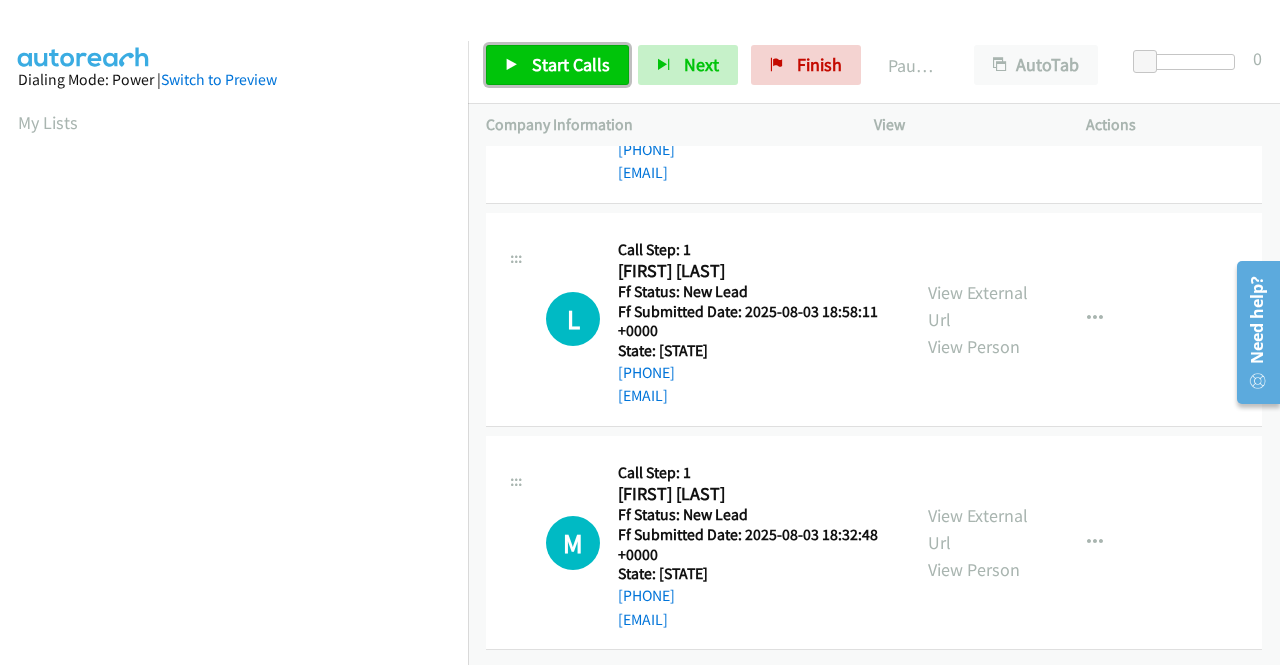 click on "Start Calls" at bounding box center [571, 64] 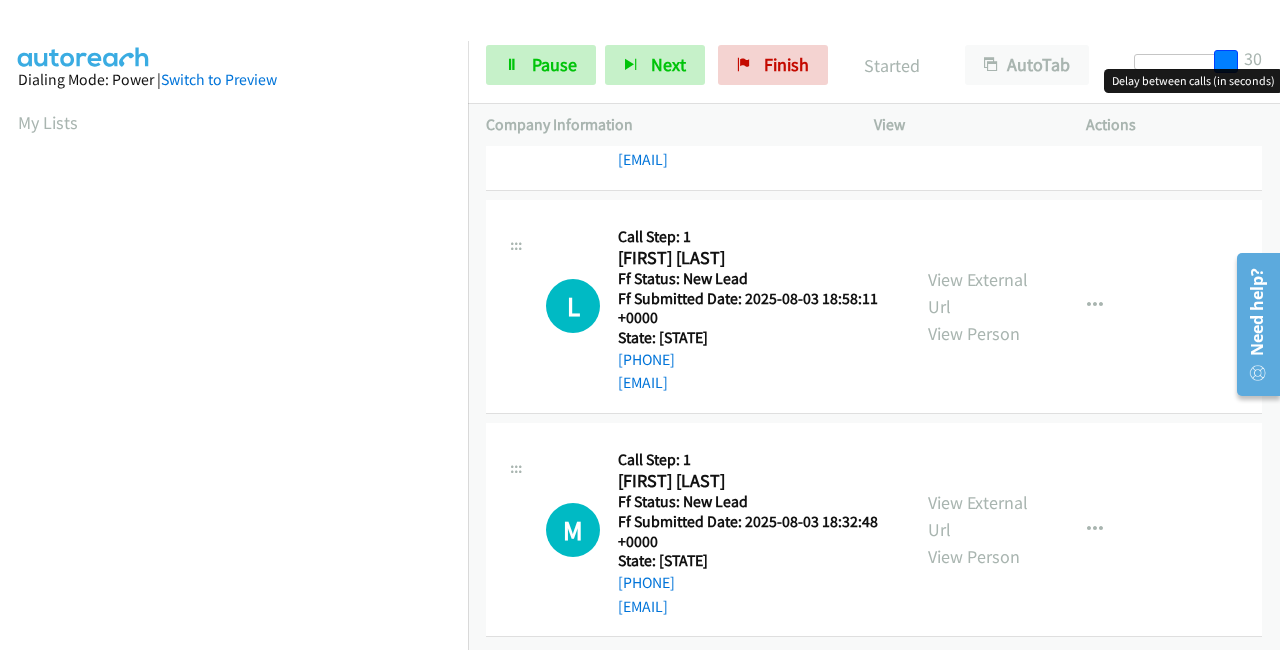 drag, startPoint x: 1150, startPoint y: 55, endPoint x: 1279, endPoint y: 71, distance: 129.98846 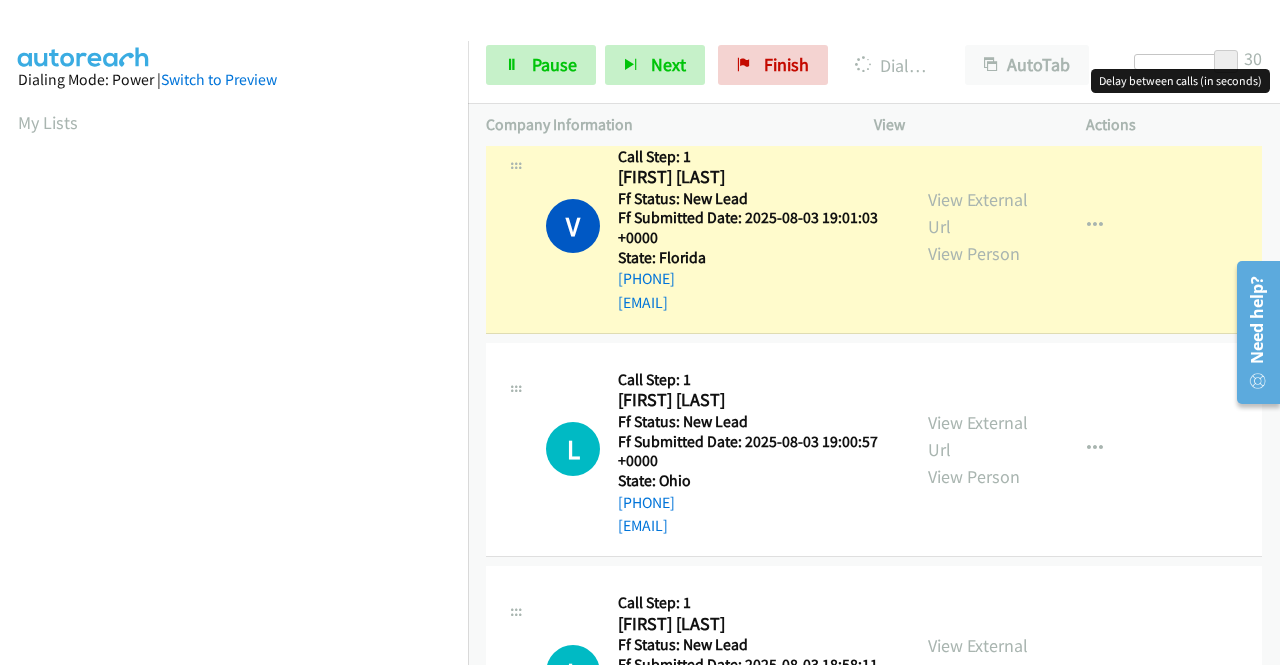 scroll, scrollTop: 0, scrollLeft: 0, axis: both 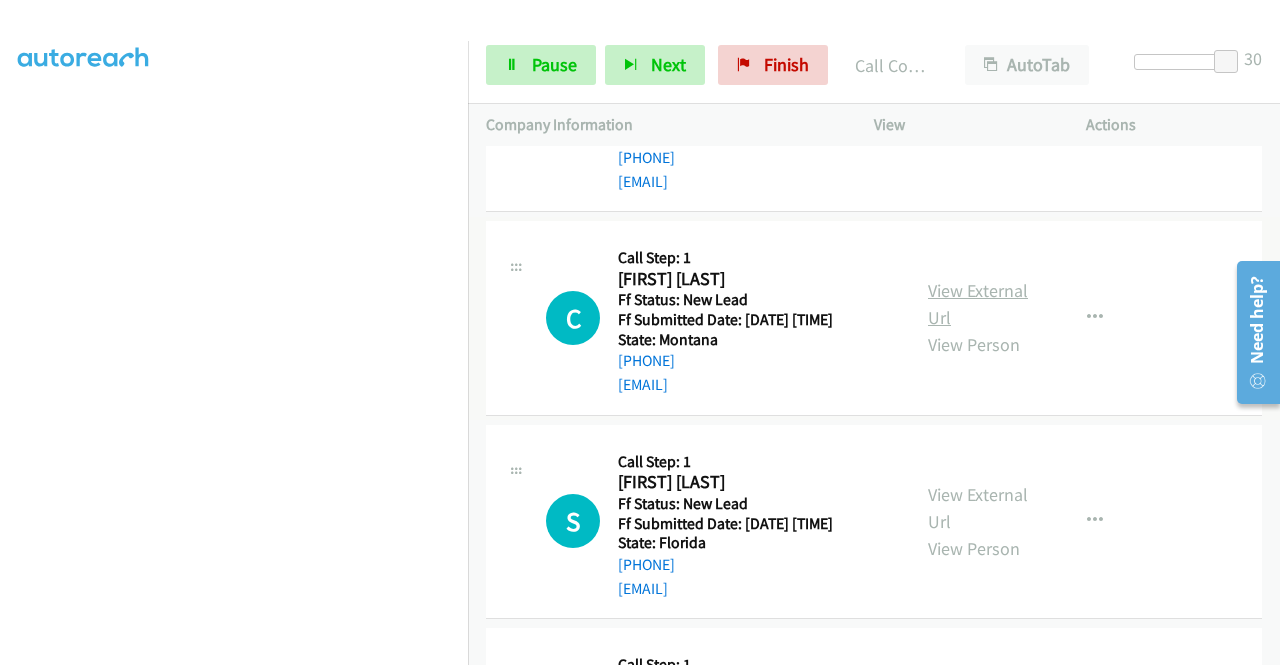 click on "View External Url" at bounding box center (978, 304) 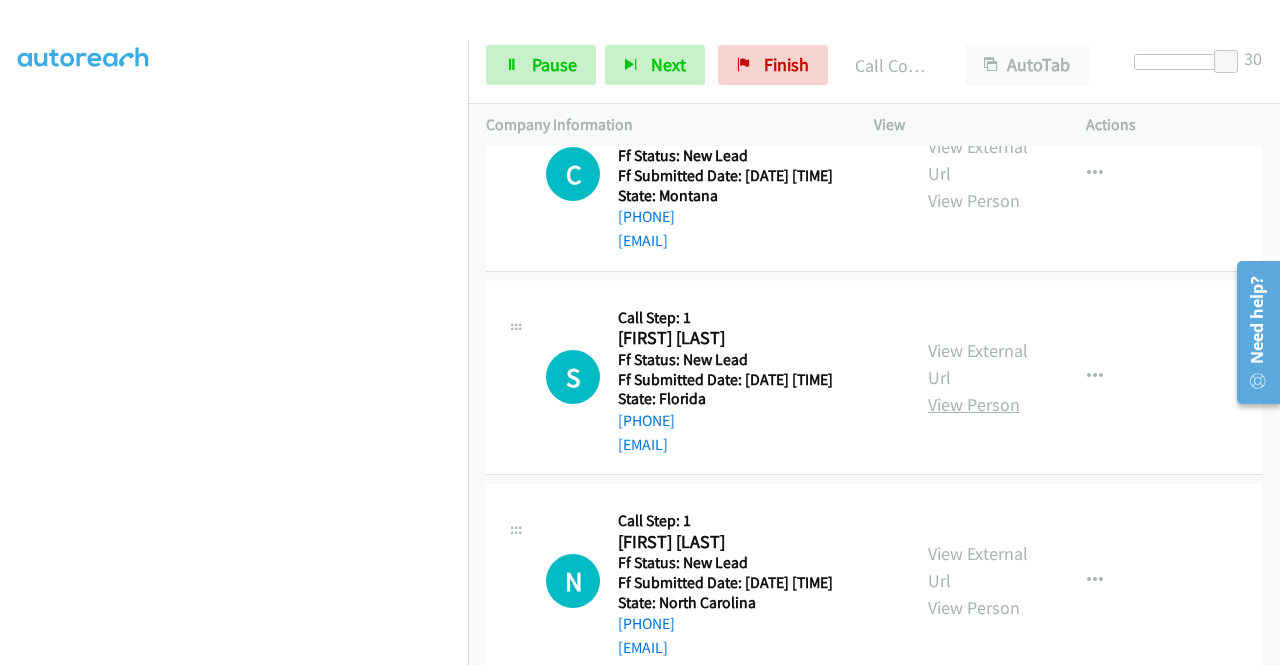 scroll, scrollTop: 1150, scrollLeft: 0, axis: vertical 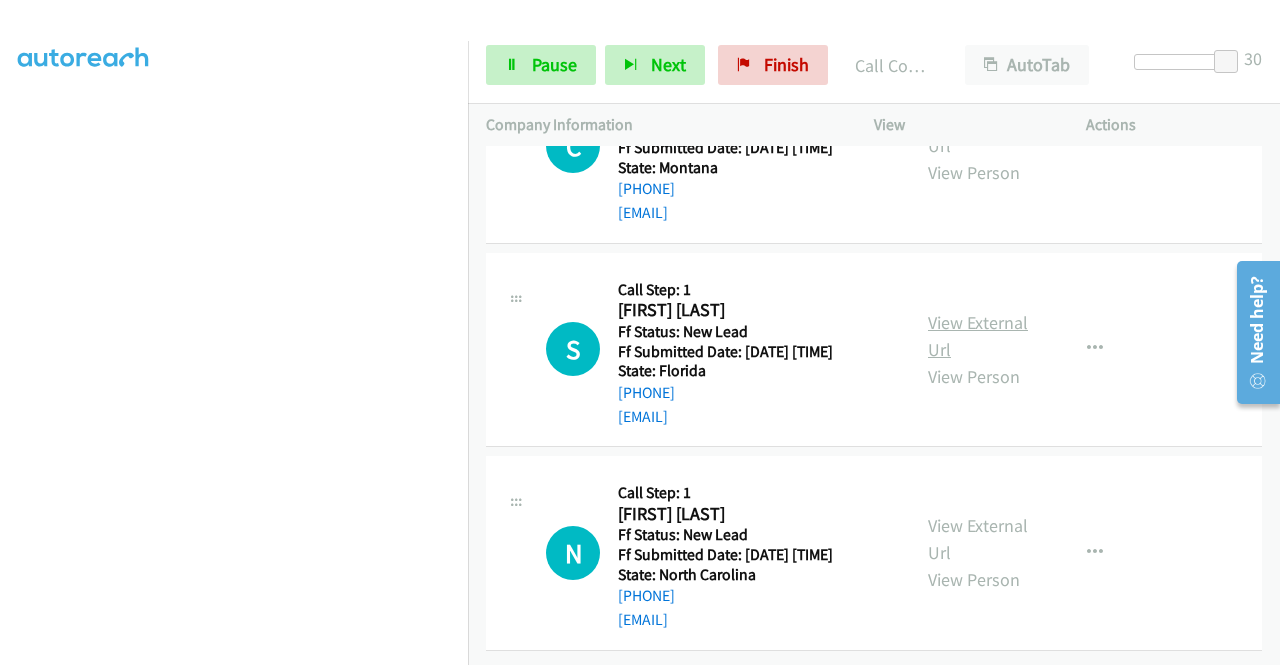 click on "View External Url" at bounding box center [978, 336] 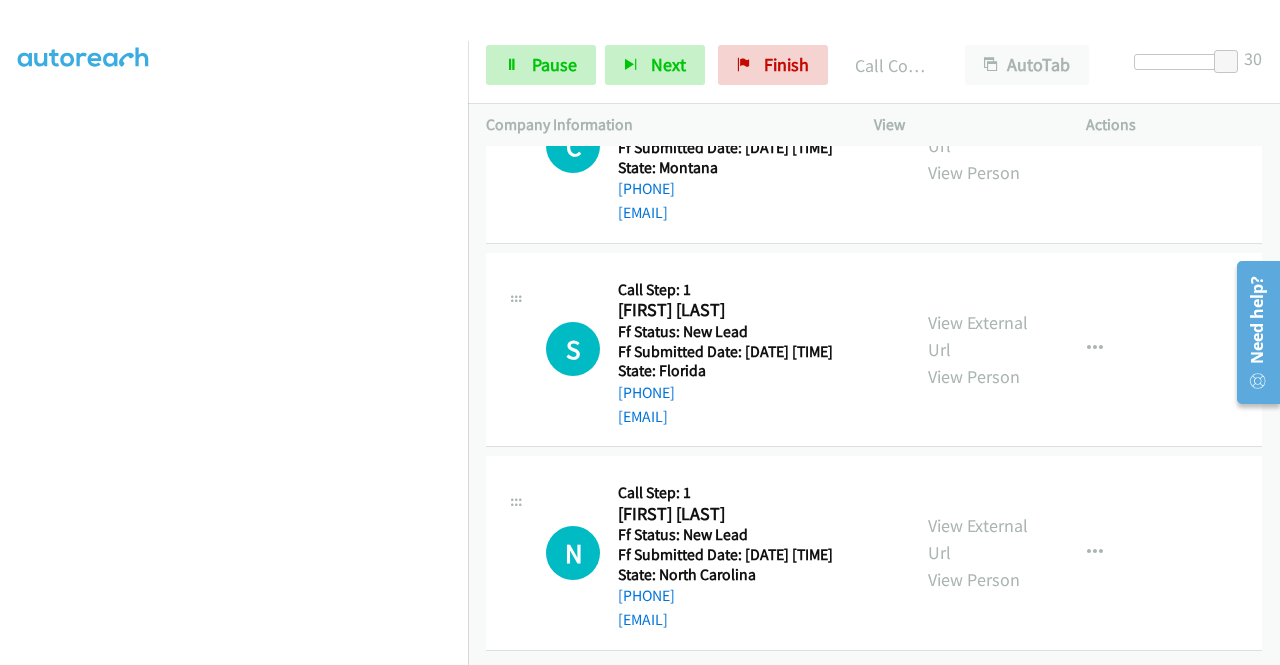 scroll, scrollTop: 1192, scrollLeft: 0, axis: vertical 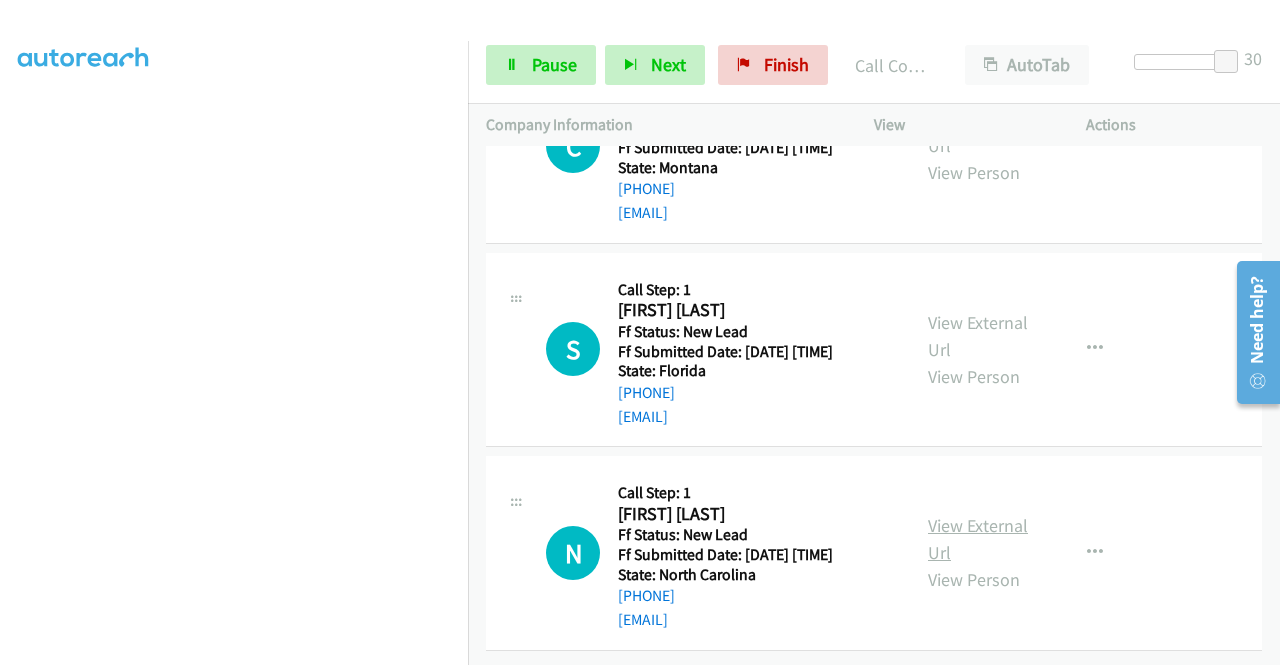 click on "View External Url" at bounding box center (978, 539) 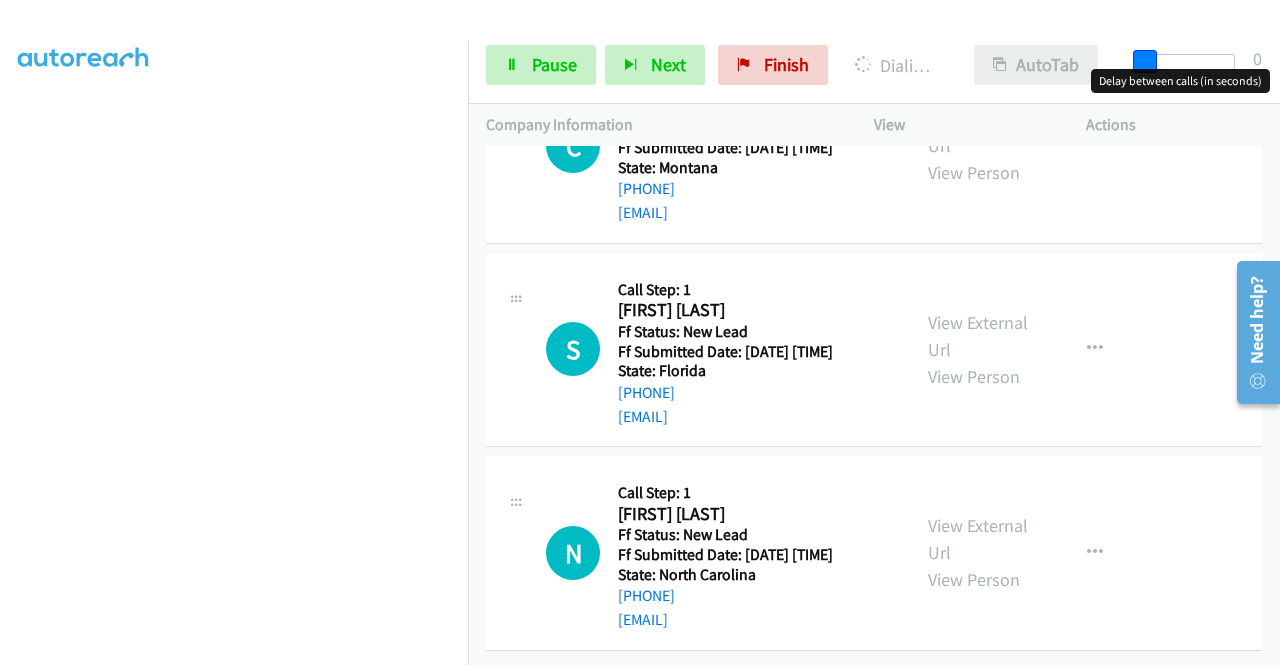 drag, startPoint x: 1222, startPoint y: 53, endPoint x: 1086, endPoint y: 68, distance: 136.8247 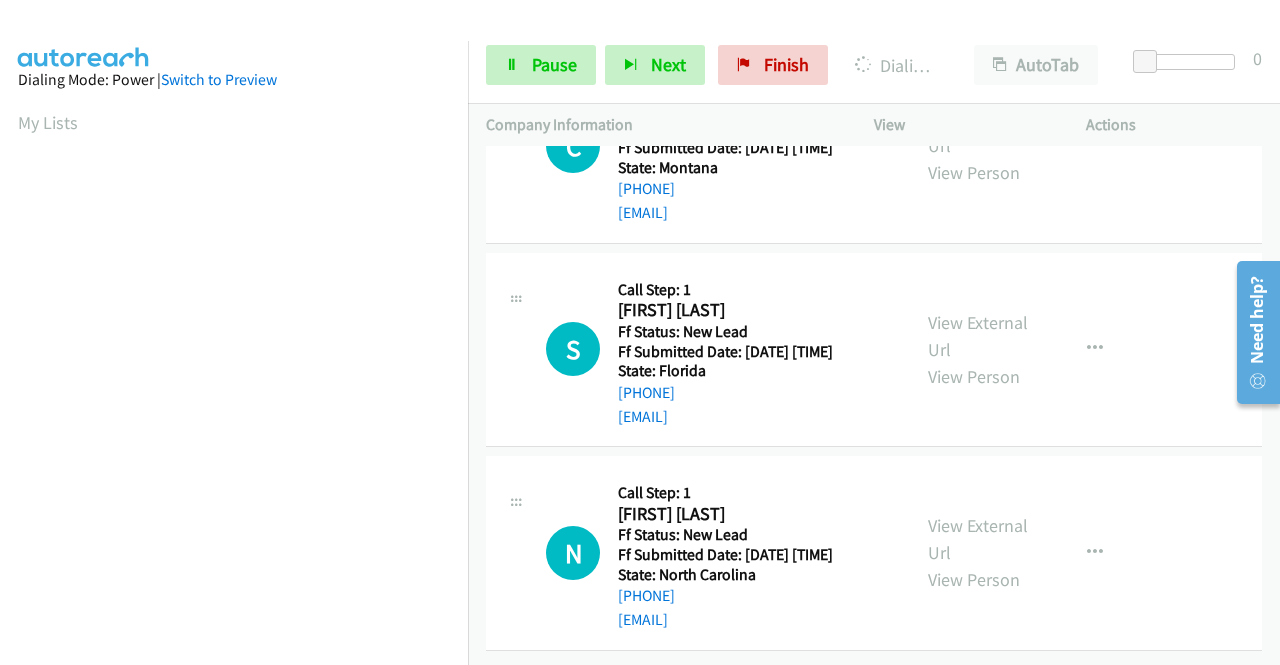 scroll, scrollTop: 400, scrollLeft: 0, axis: vertical 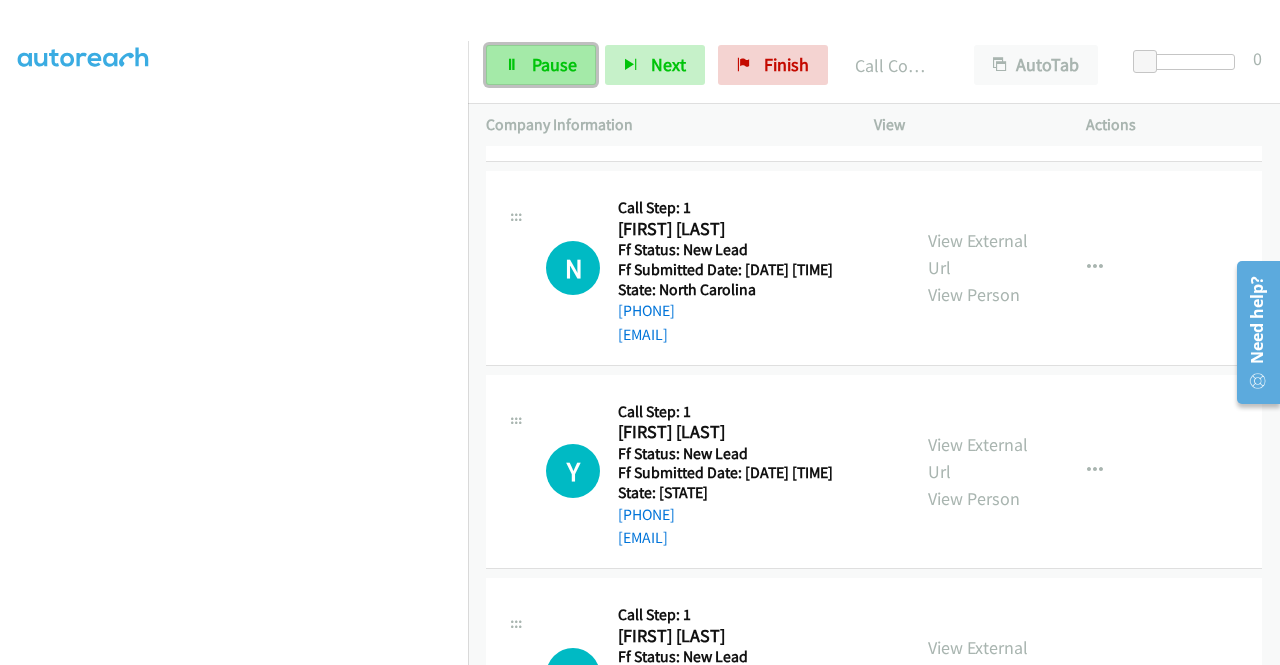 click on "Pause" at bounding box center [554, 64] 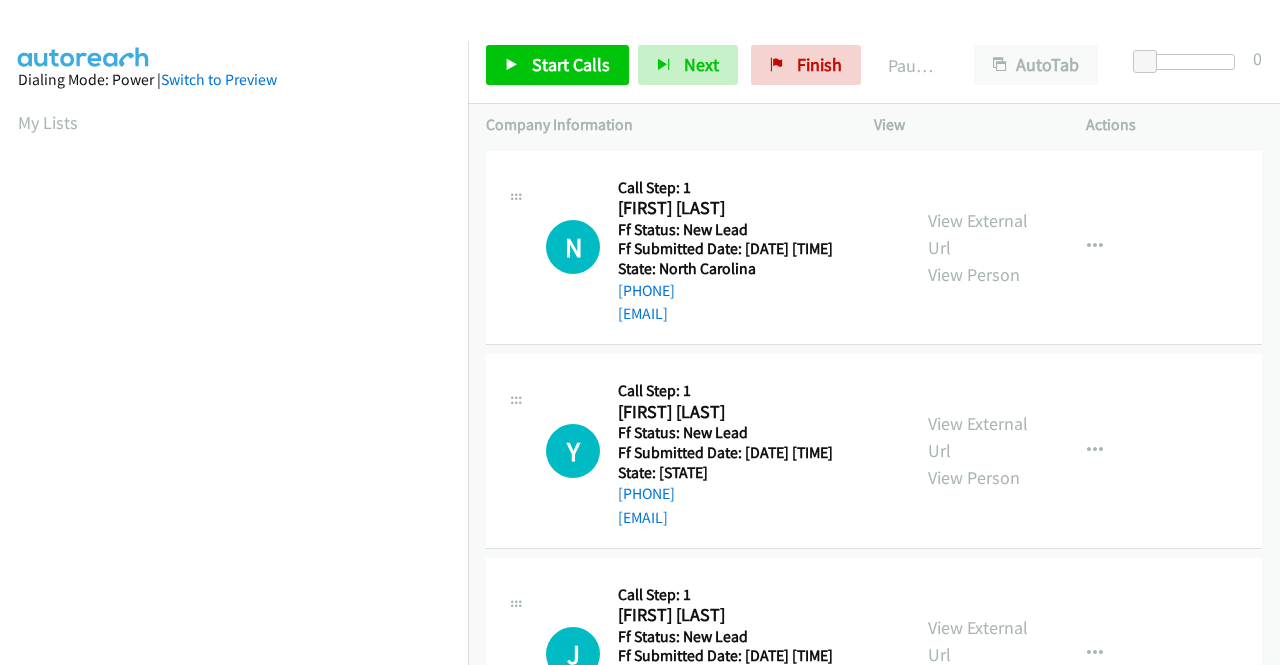 scroll, scrollTop: 0, scrollLeft: 0, axis: both 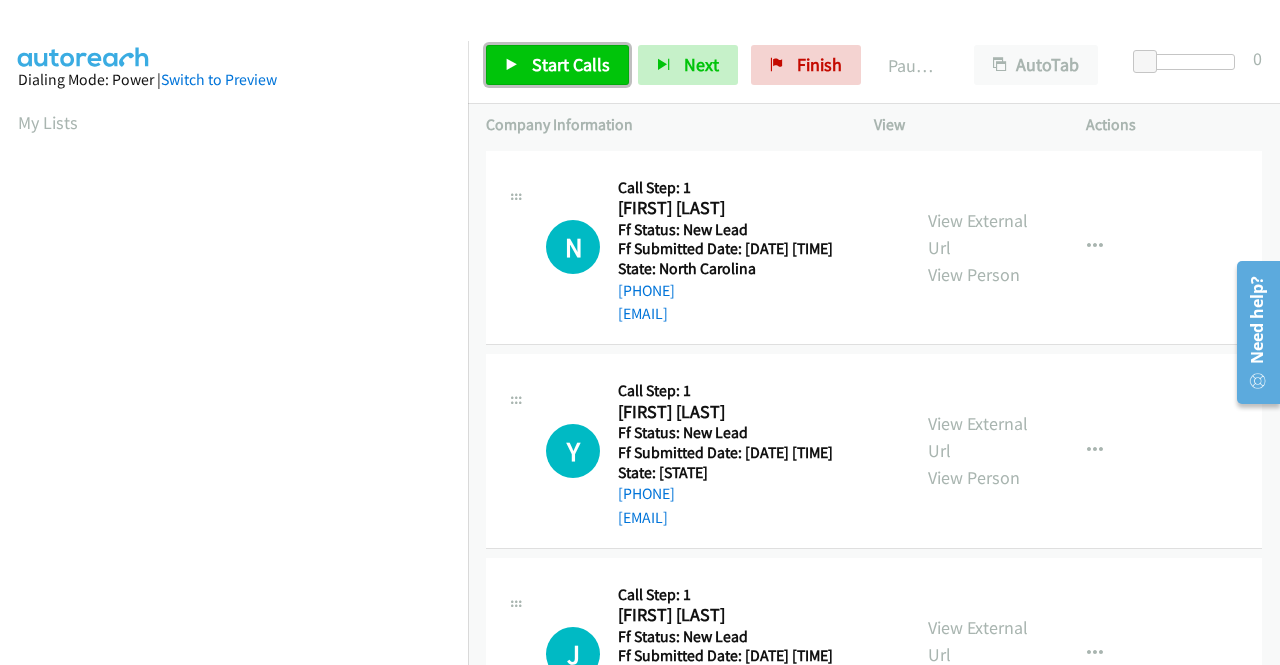 click on "Start Calls" at bounding box center [571, 64] 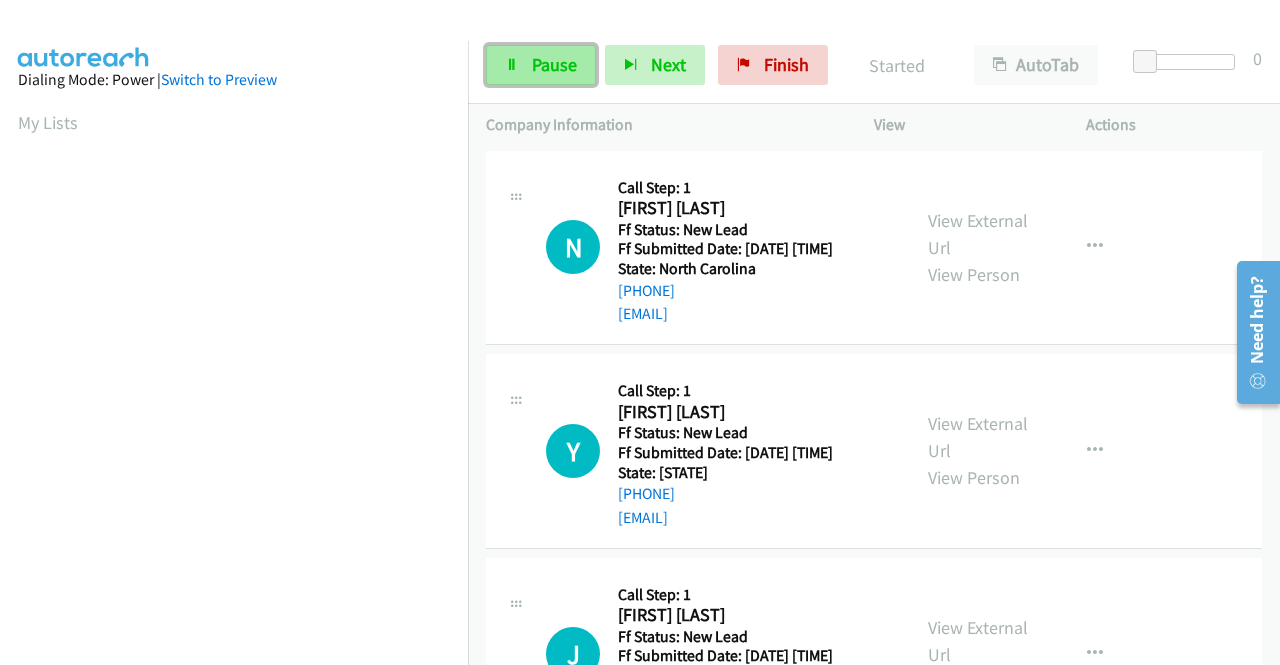 click on "Pause" at bounding box center [554, 64] 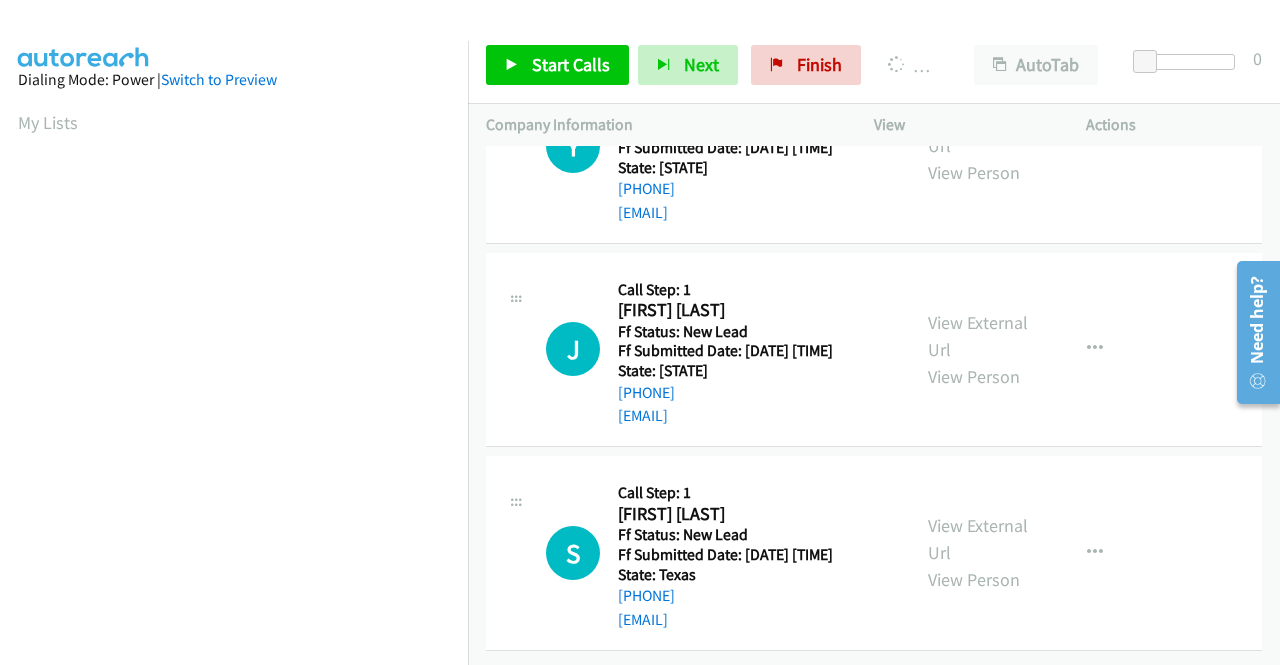 scroll, scrollTop: 0, scrollLeft: 0, axis: both 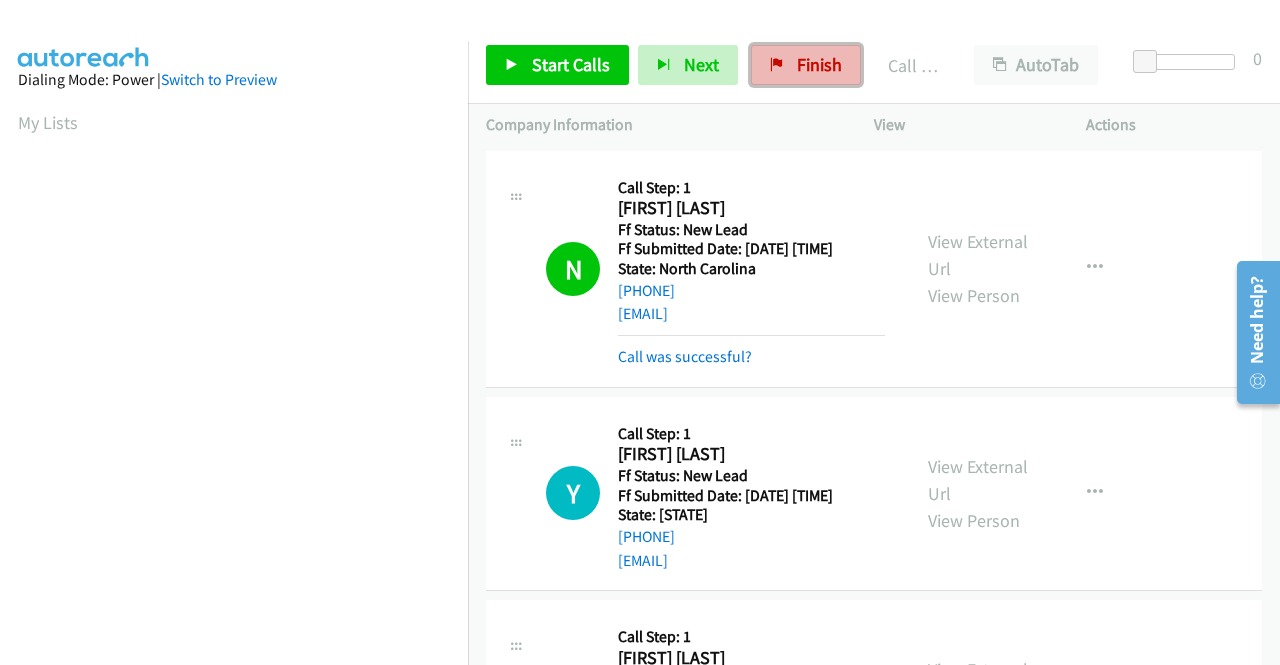 click on "Finish" at bounding box center [819, 64] 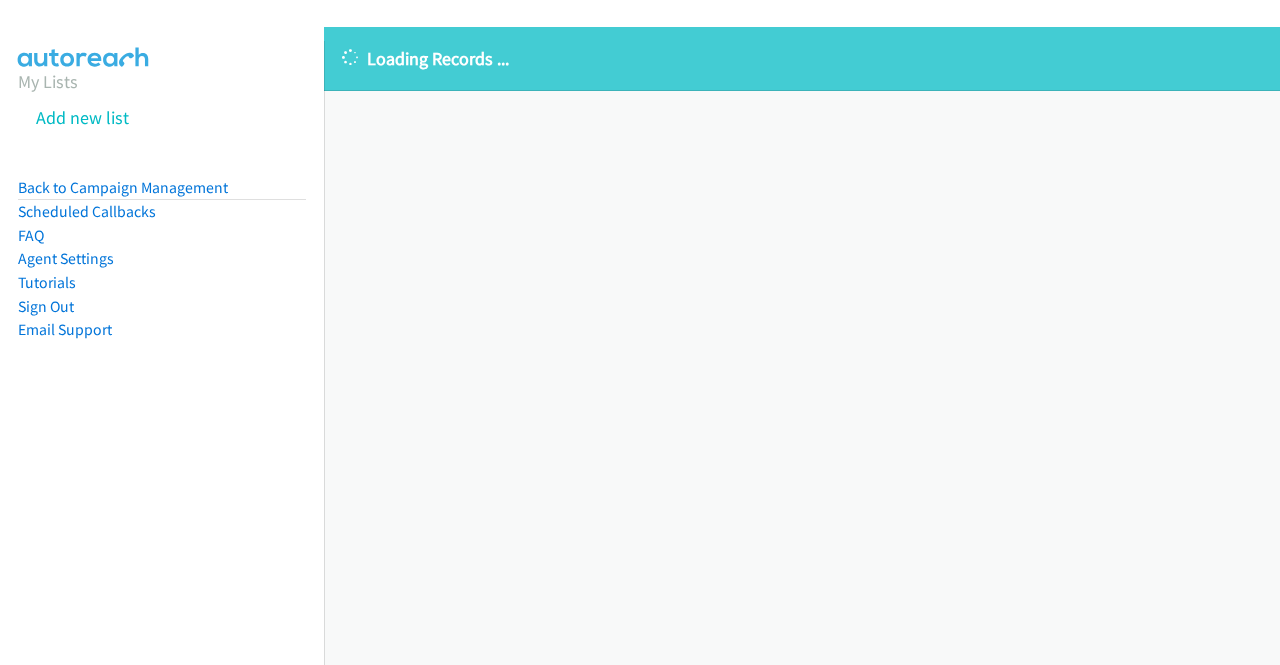 scroll, scrollTop: 0, scrollLeft: 0, axis: both 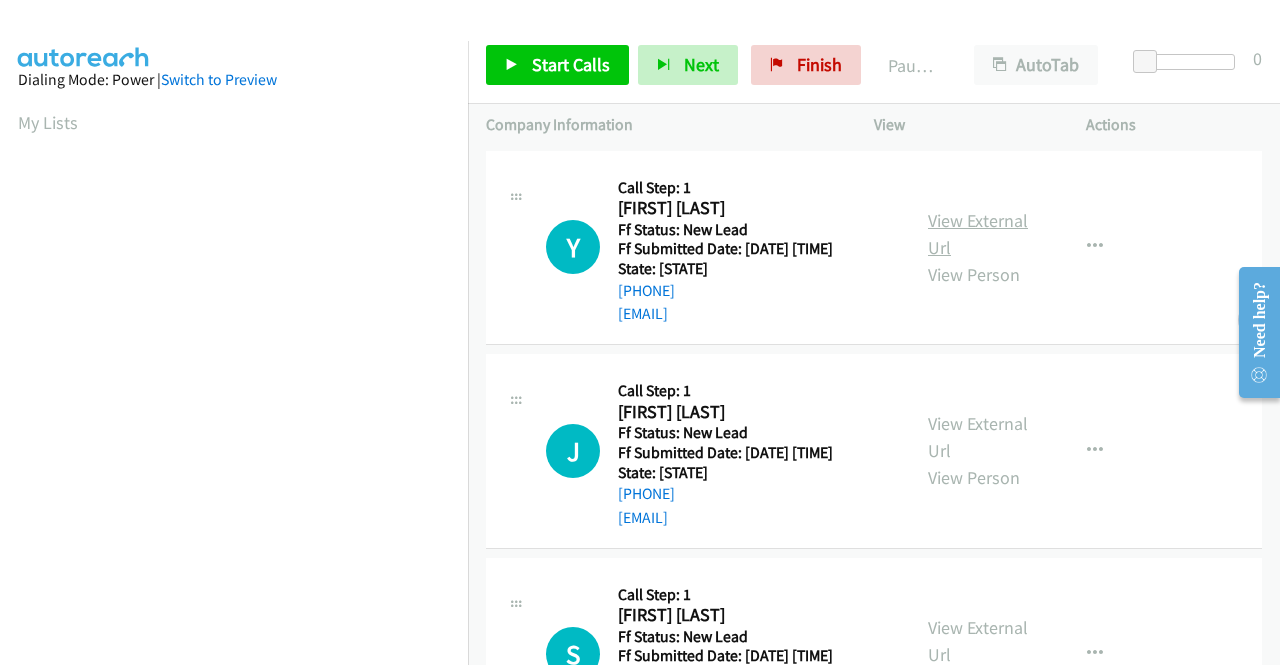 click on "View External Url" at bounding box center [978, 234] 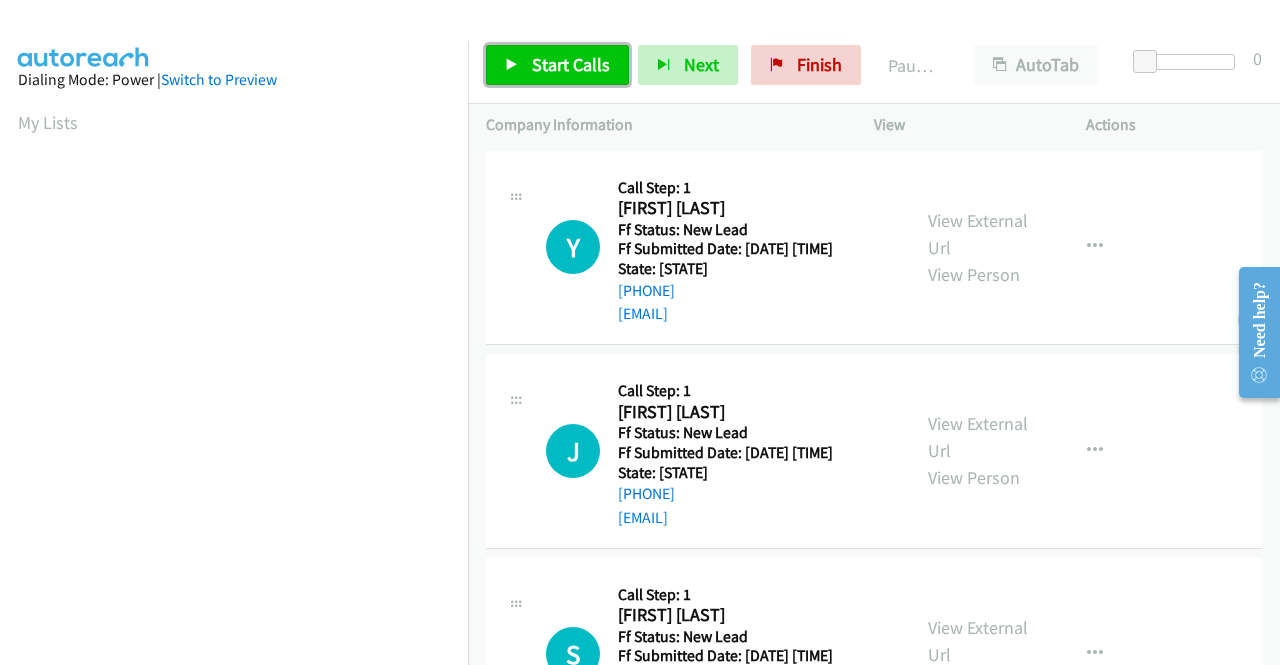 click on "Start Calls" at bounding box center (571, 64) 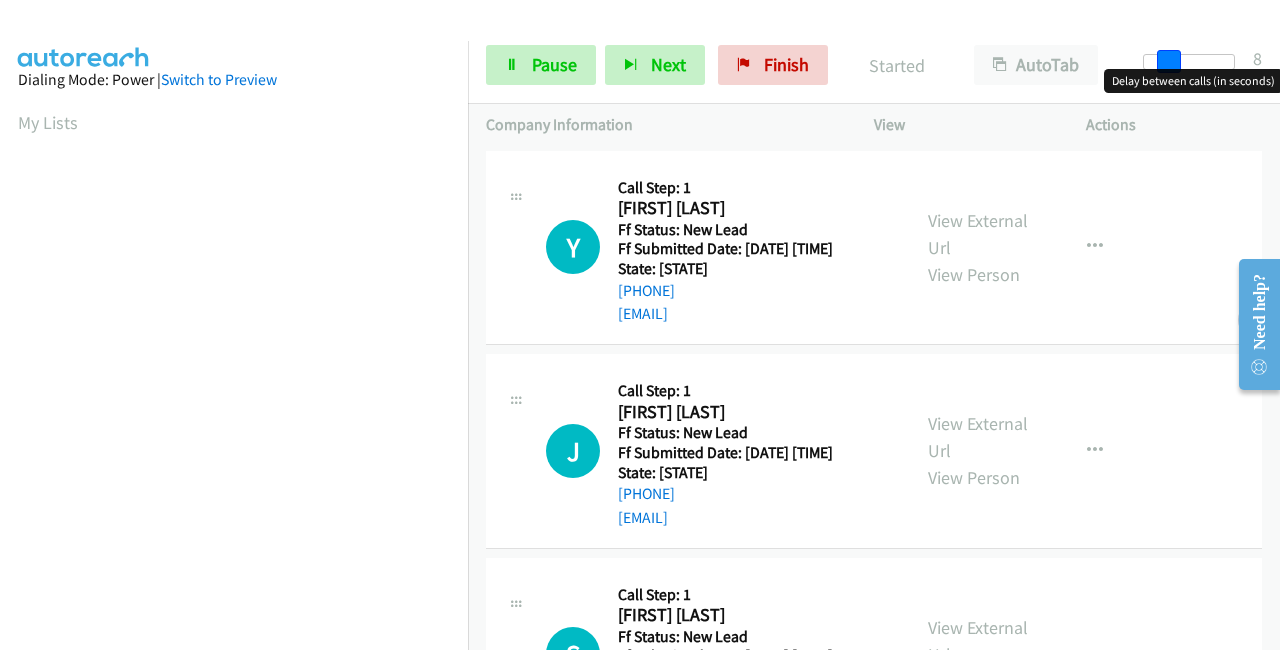 drag, startPoint x: 1146, startPoint y: 61, endPoint x: 1279, endPoint y: 55, distance: 133.13527 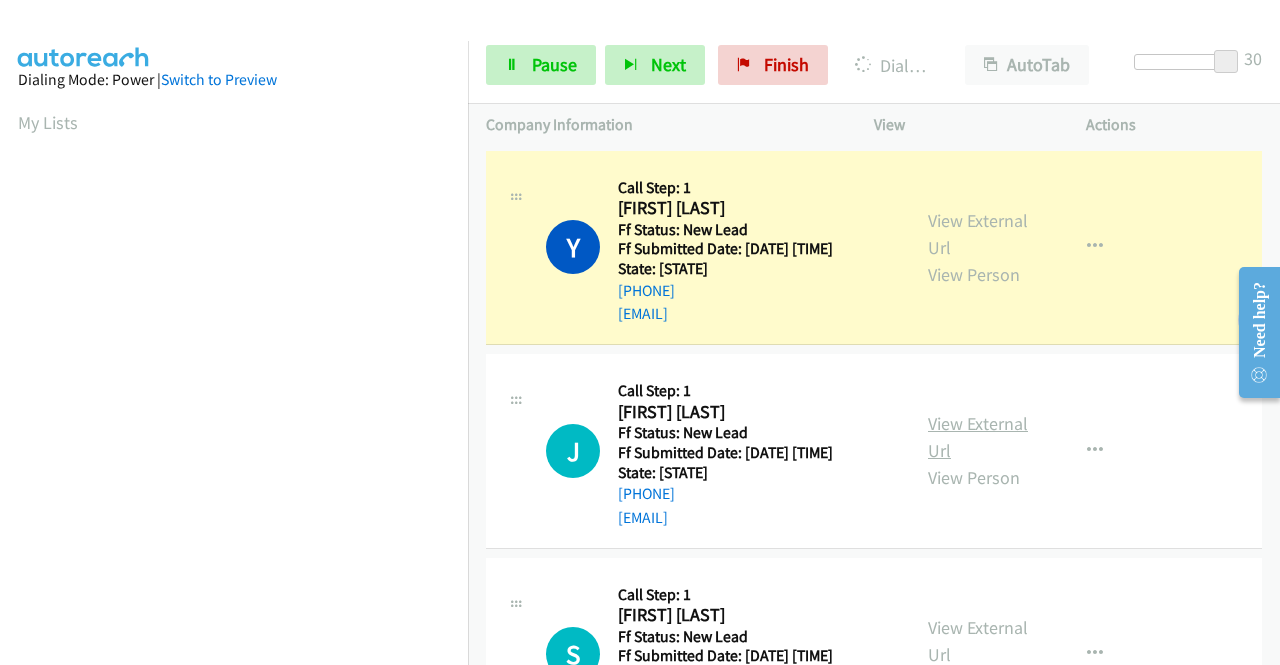 click on "View External Url" at bounding box center (978, 437) 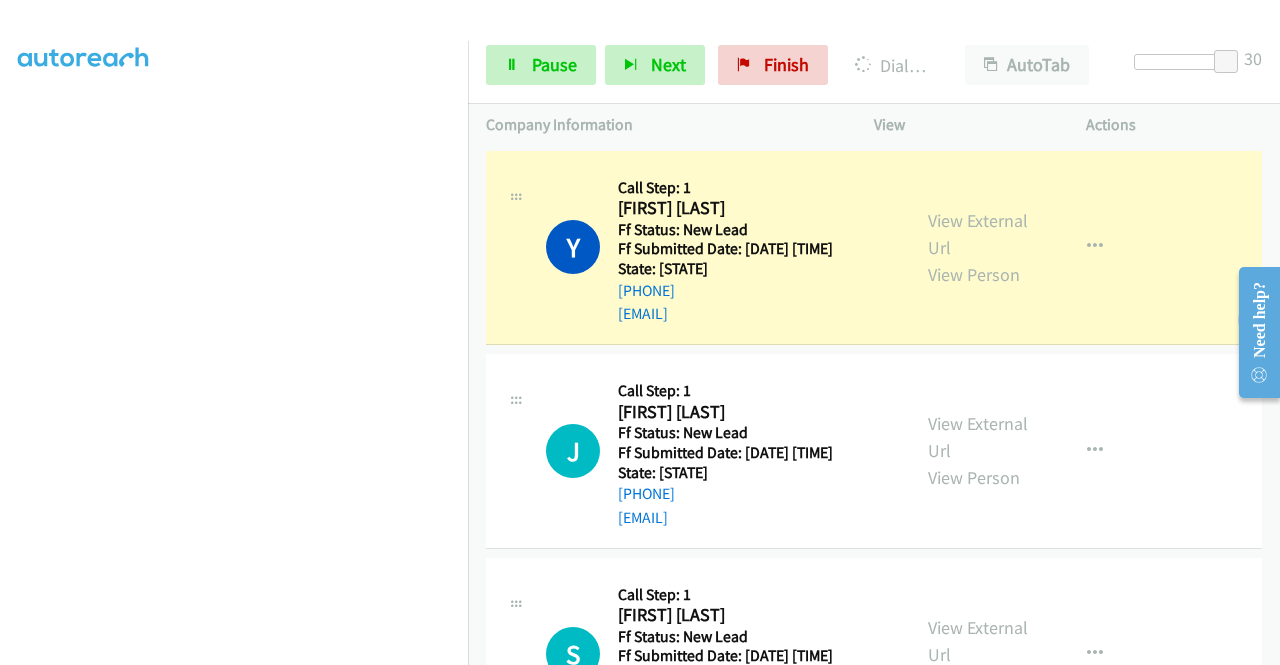 scroll, scrollTop: 456, scrollLeft: 0, axis: vertical 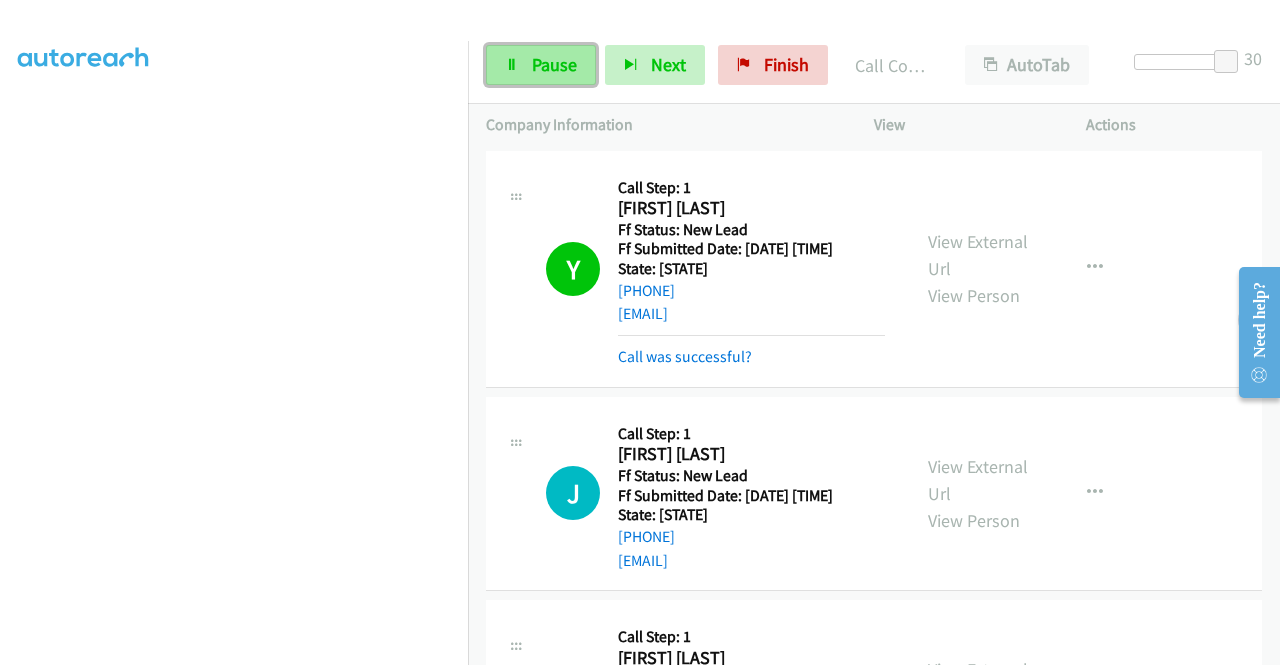 click on "Pause" at bounding box center [554, 64] 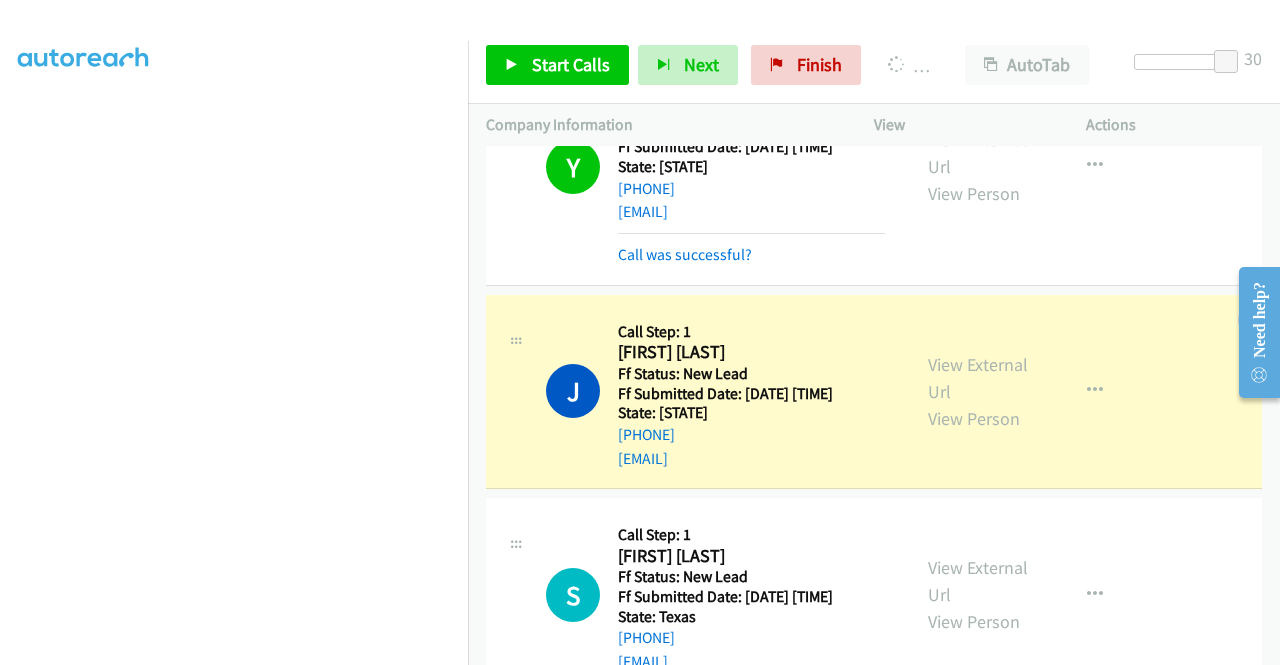 scroll, scrollTop: 200, scrollLeft: 0, axis: vertical 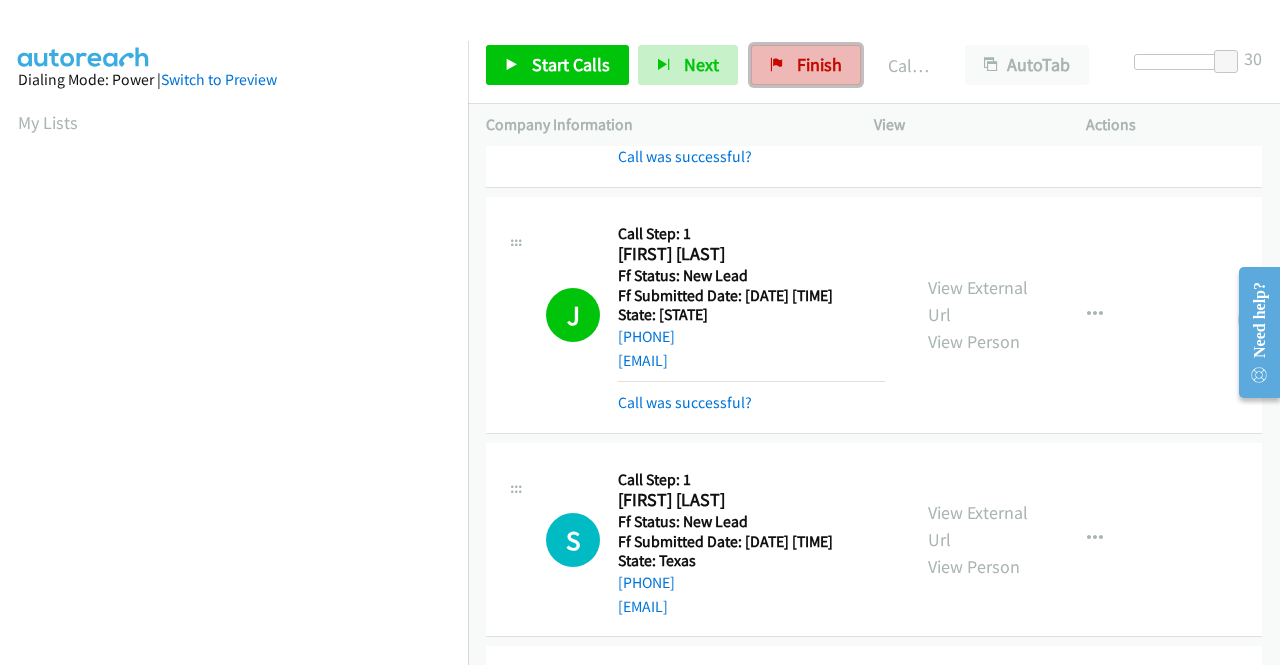 click on "Finish" at bounding box center (819, 64) 